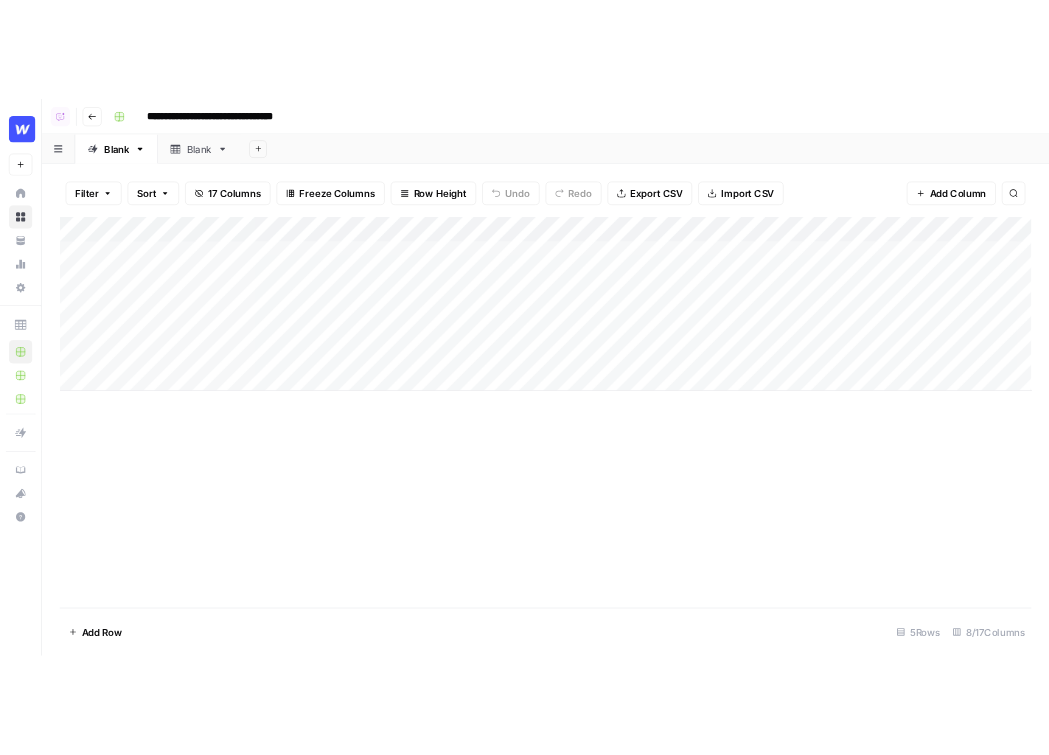 scroll, scrollTop: 0, scrollLeft: 0, axis: both 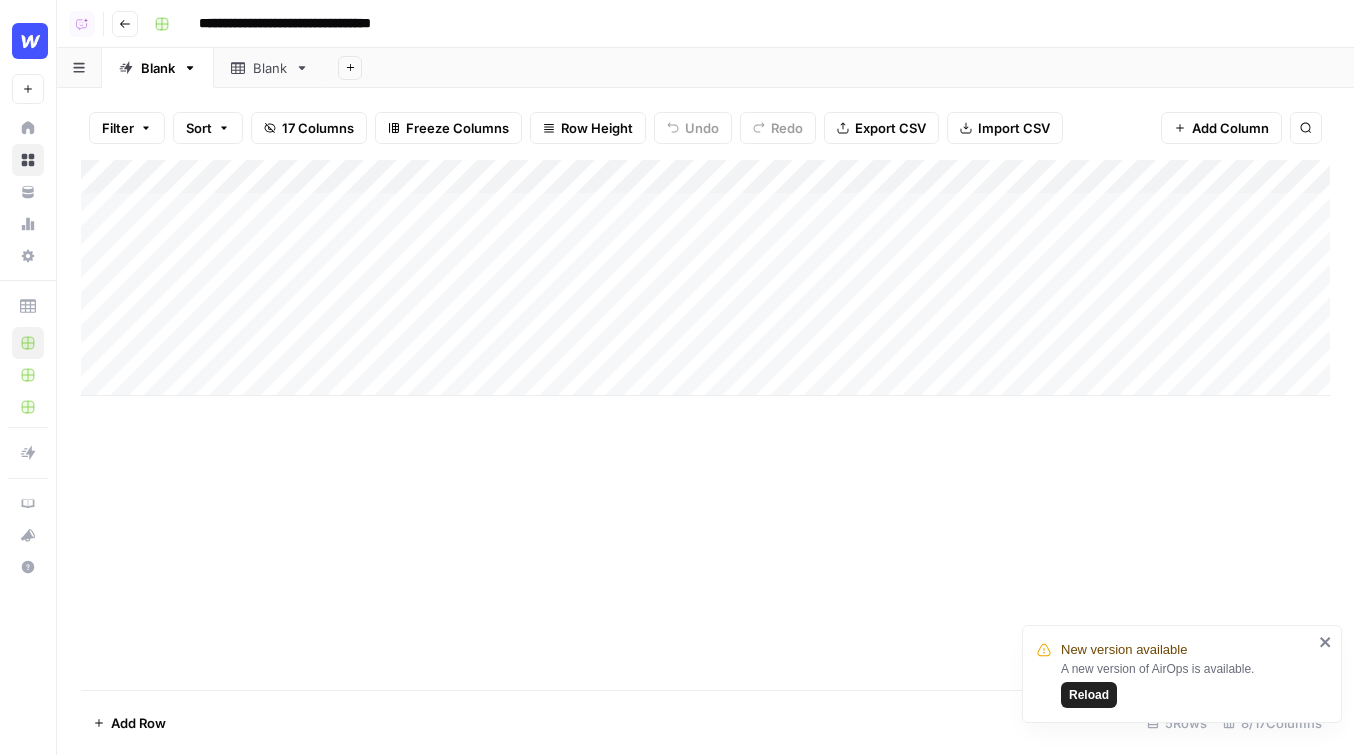 click 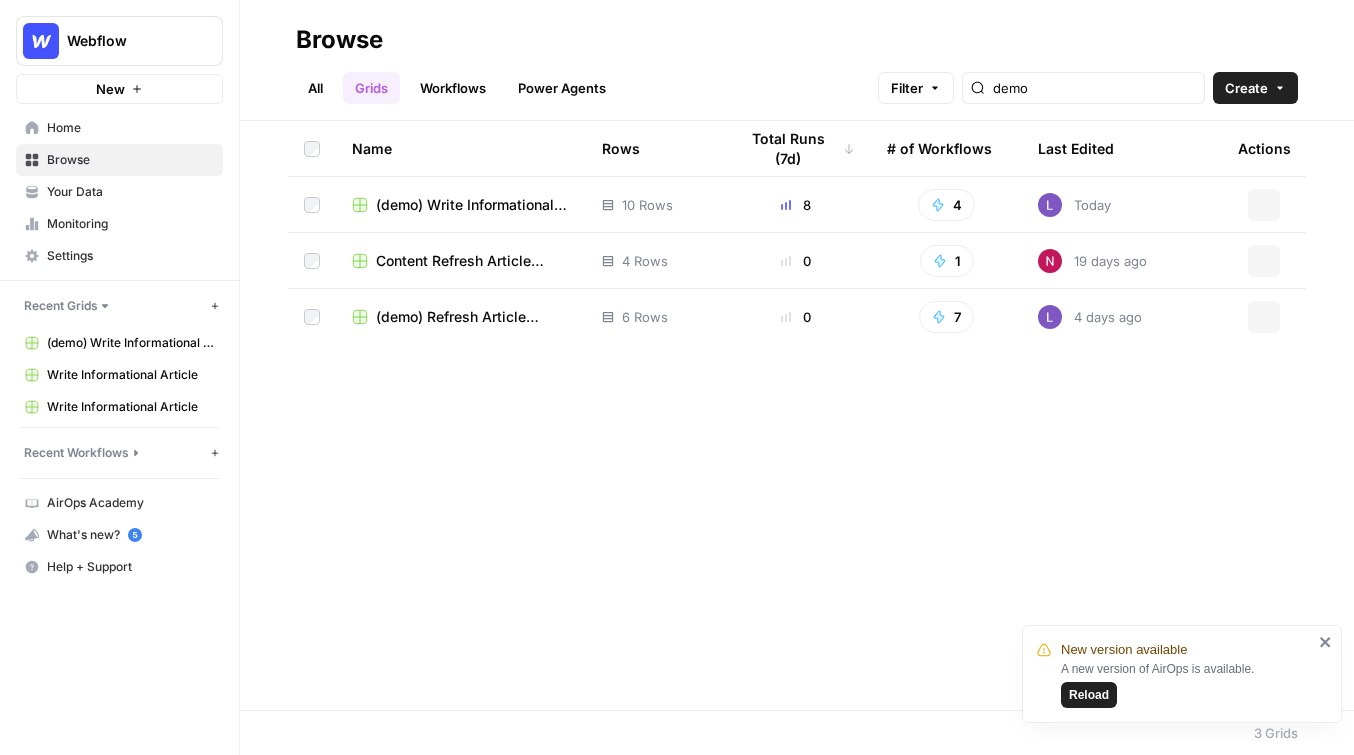 click on "Browse" at bounding box center [130, 160] 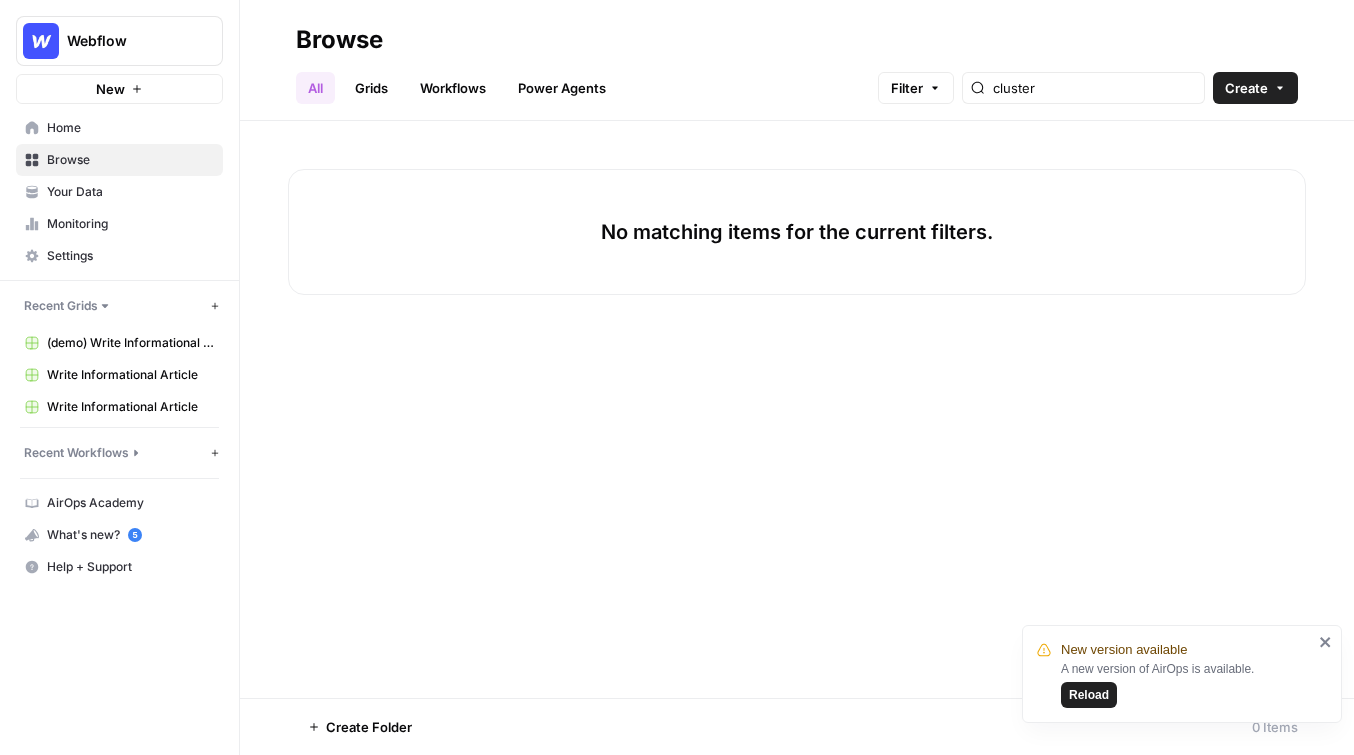 click on "Grids" at bounding box center [371, 88] 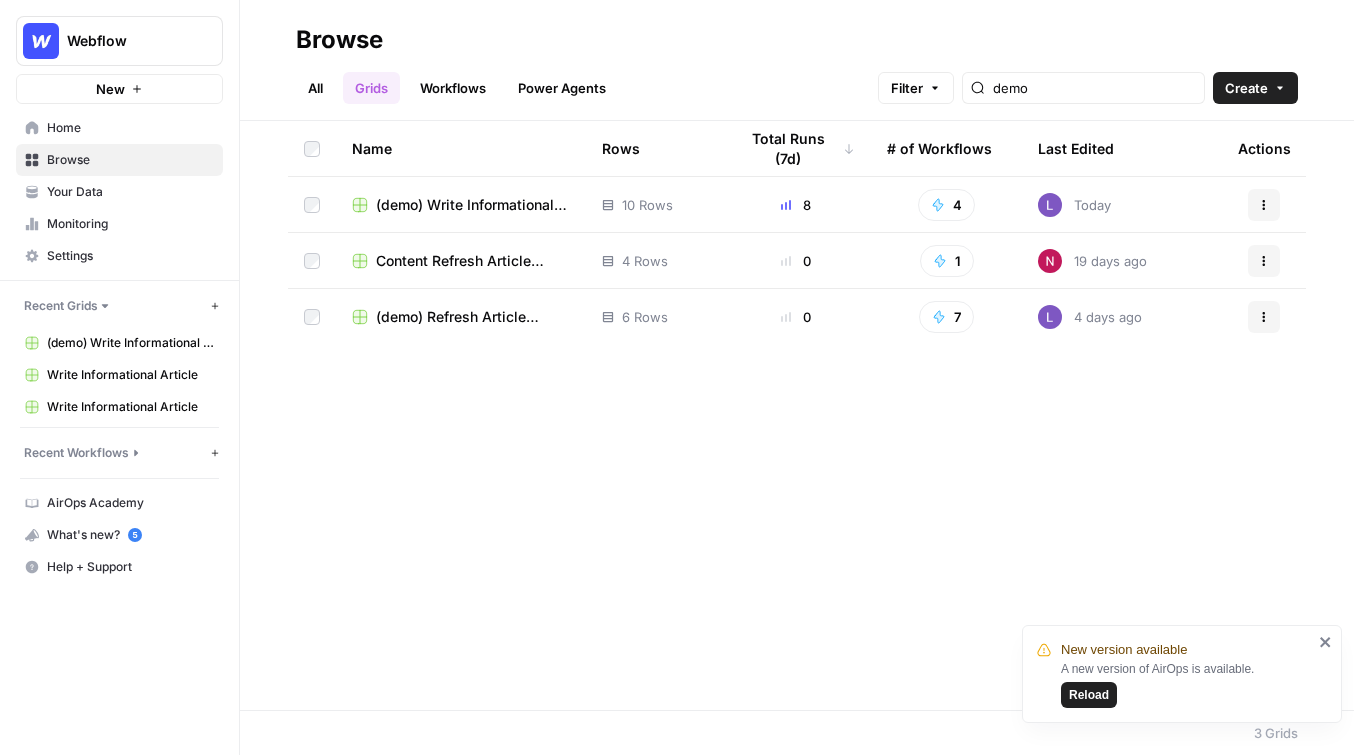 click on "Create" at bounding box center (1246, 88) 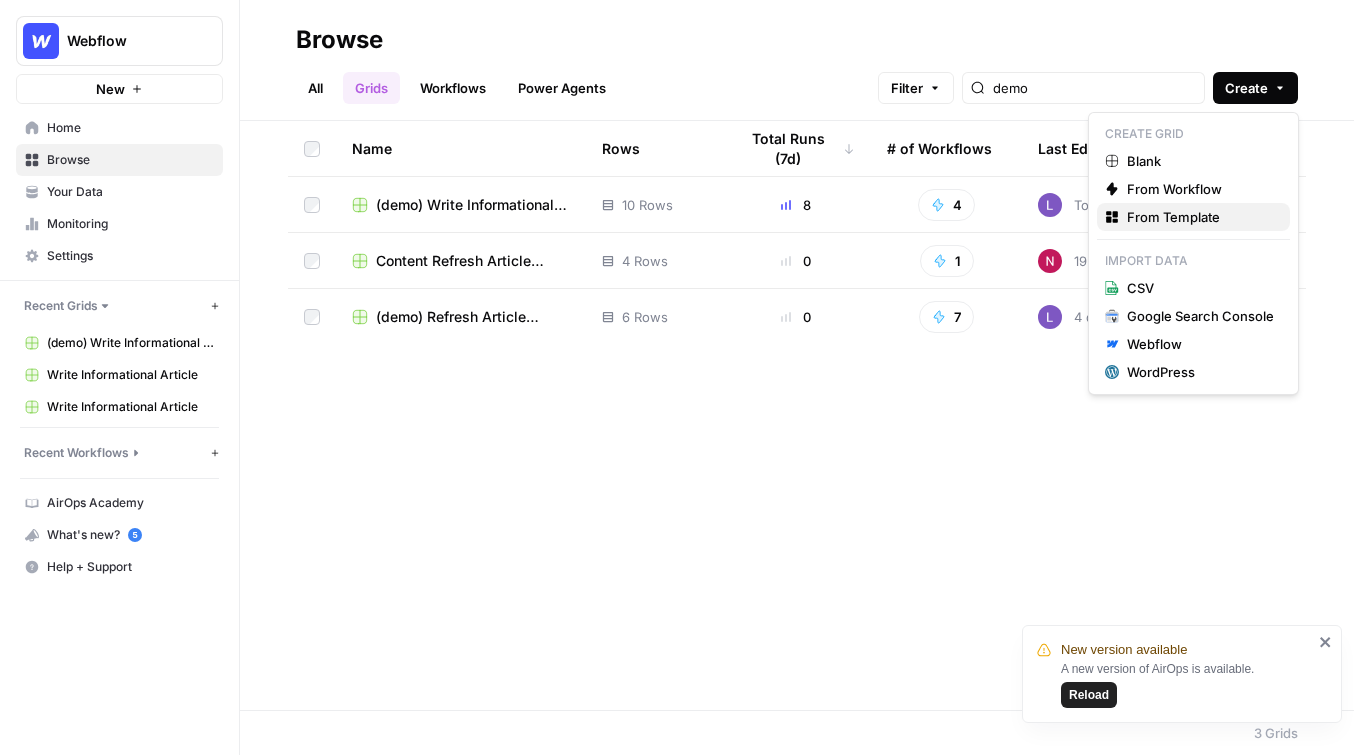 click on "From Template" at bounding box center [1200, 217] 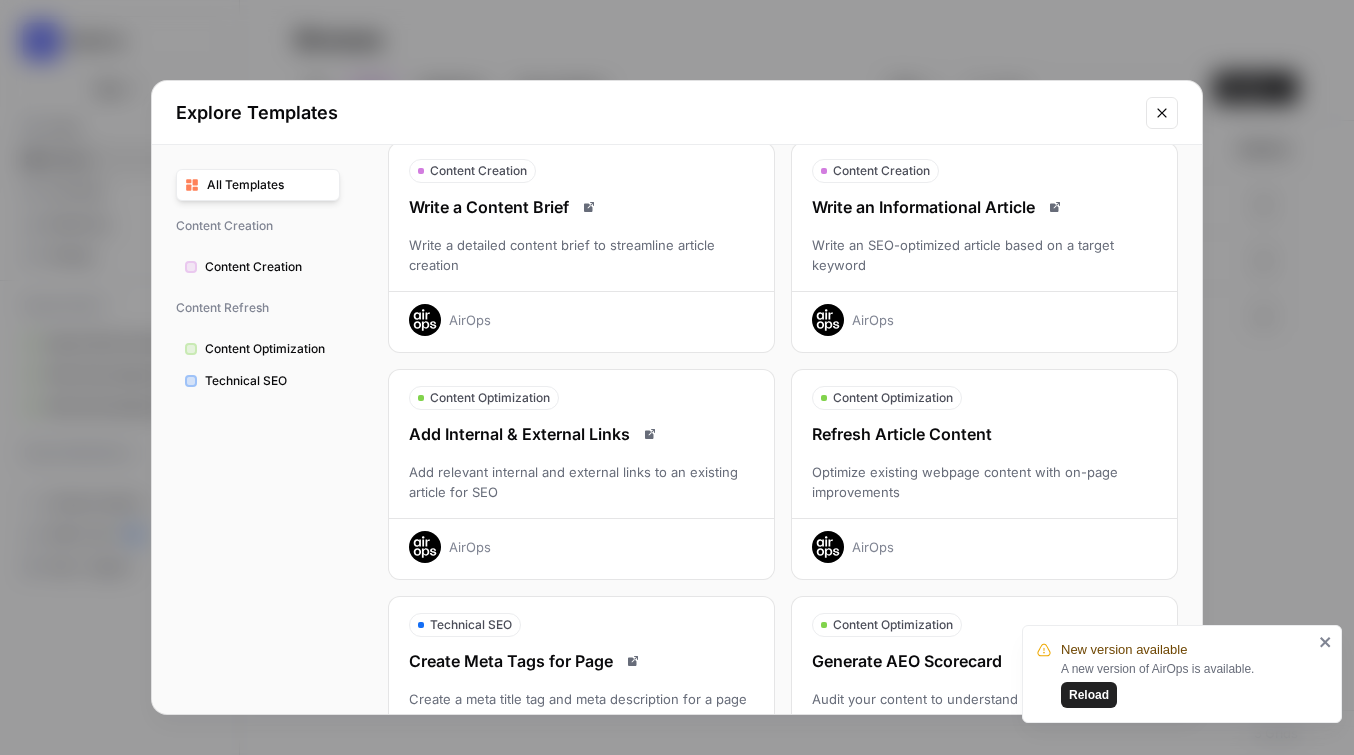 scroll, scrollTop: 74, scrollLeft: 0, axis: vertical 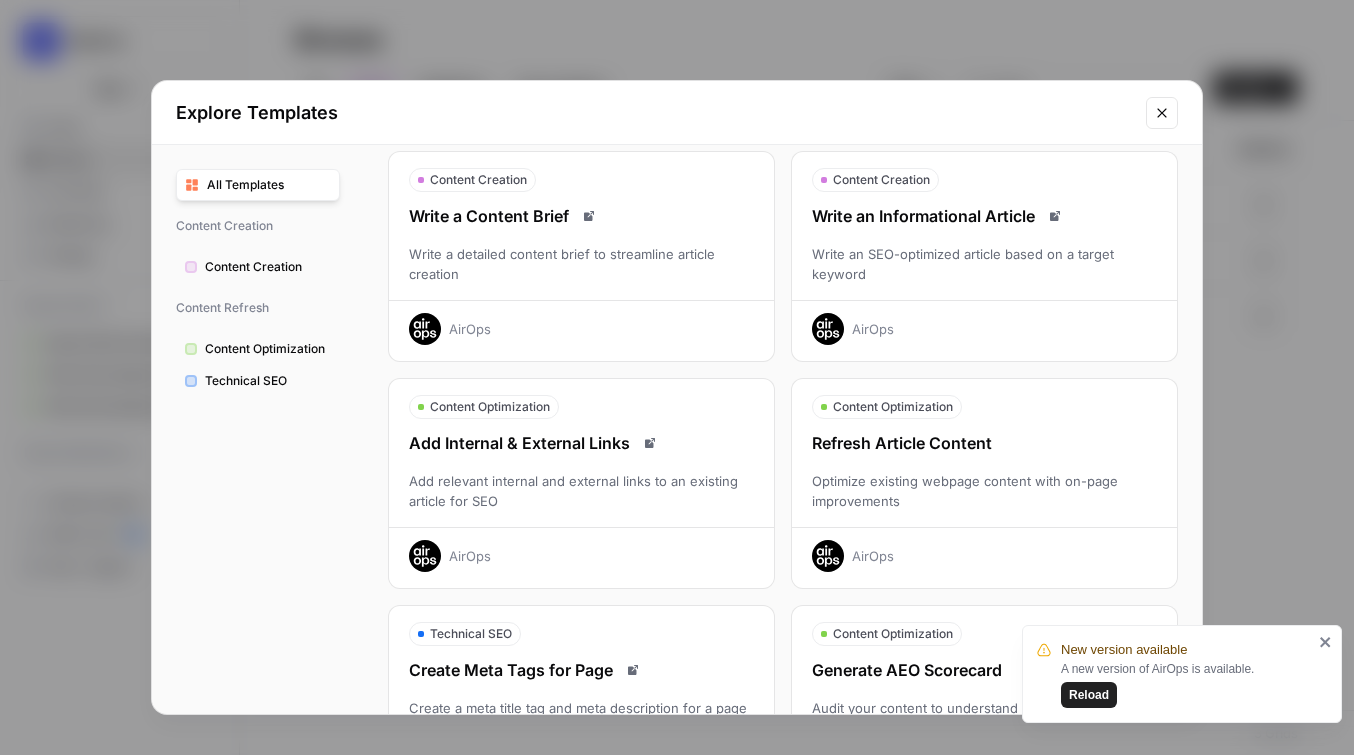 click on "Write an SEO-optimized article based on a target keyword" at bounding box center (984, 264) 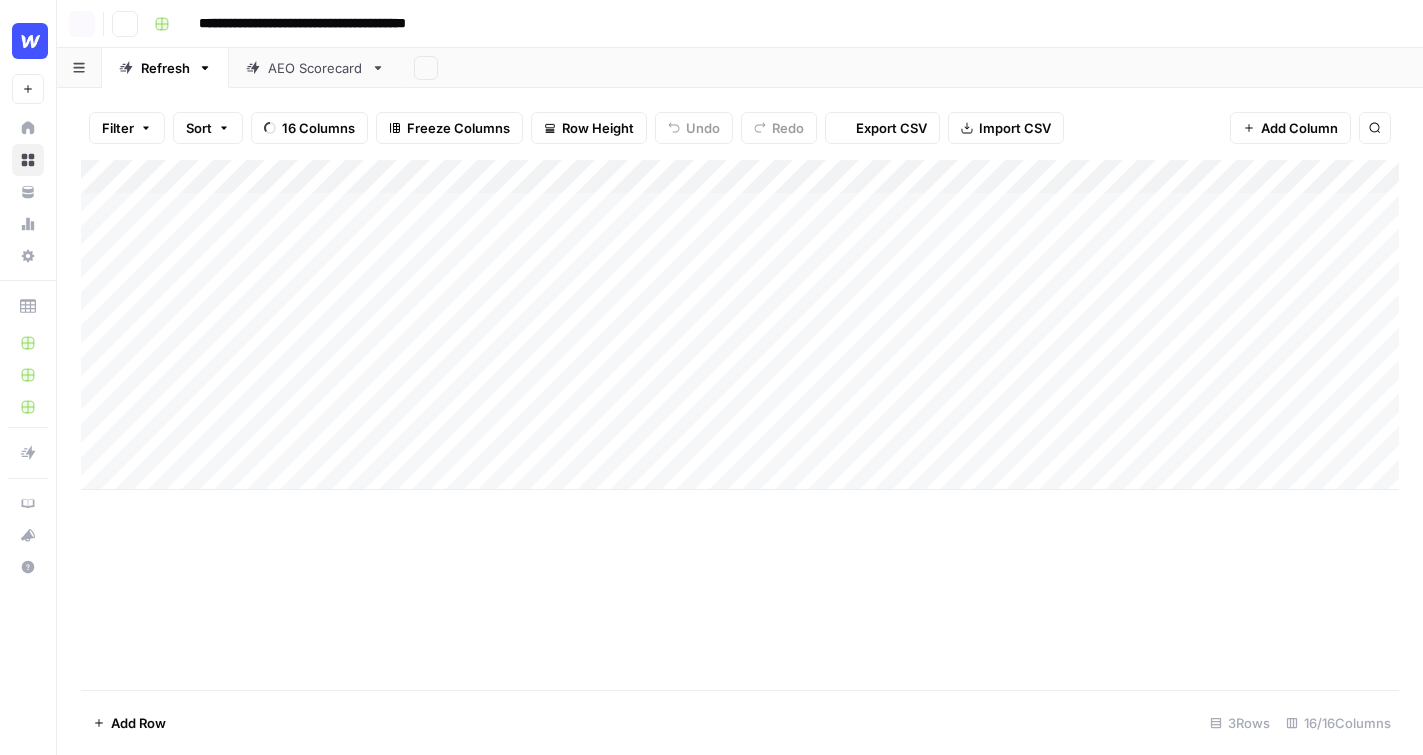 scroll, scrollTop: 0, scrollLeft: 0, axis: both 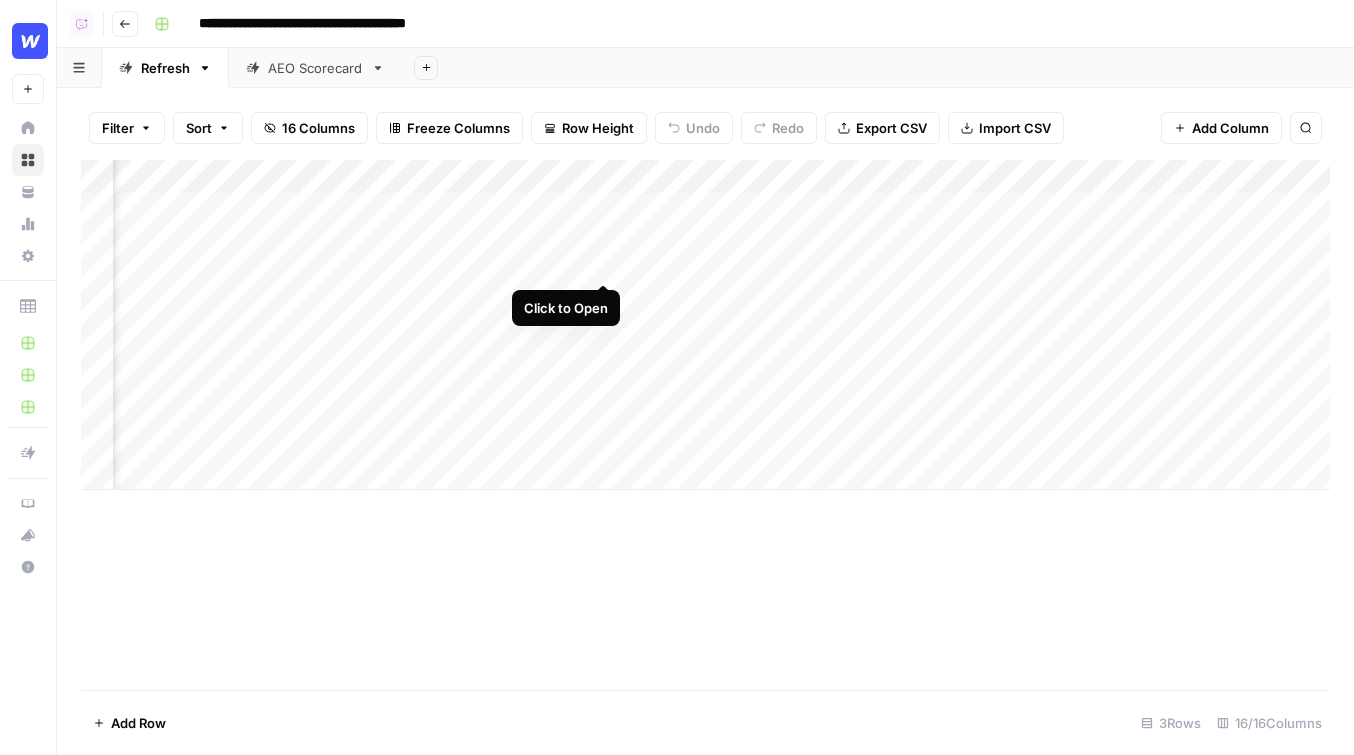 click on "Add Column" at bounding box center [705, 325] 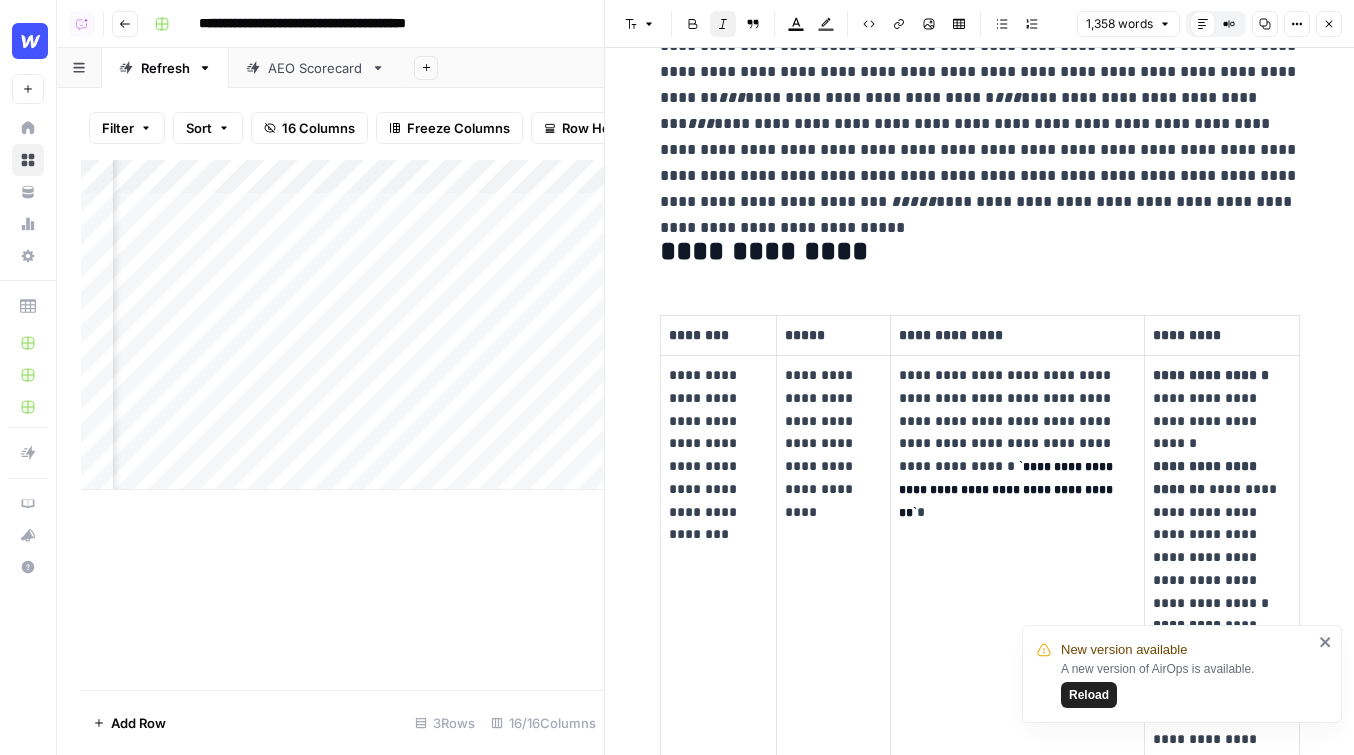 scroll, scrollTop: 220, scrollLeft: 0, axis: vertical 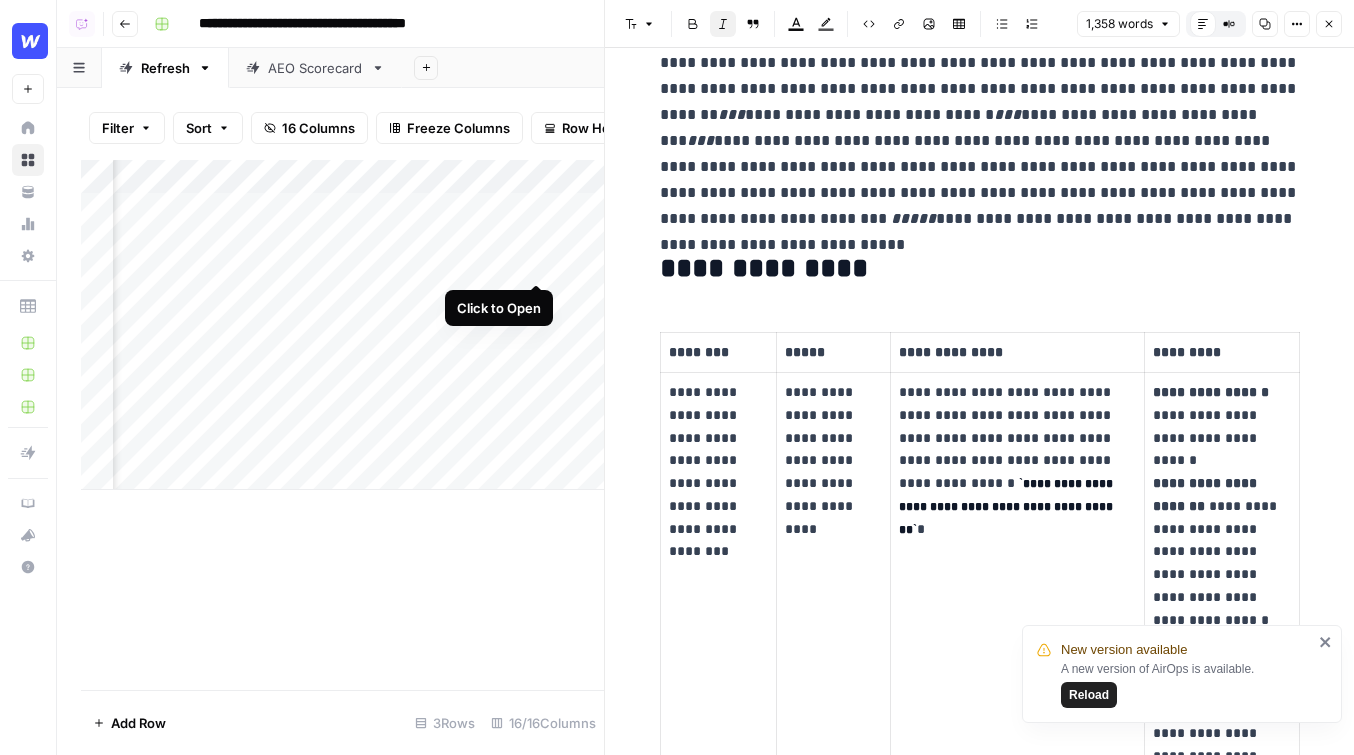 click on "Add Column" at bounding box center (342, 325) 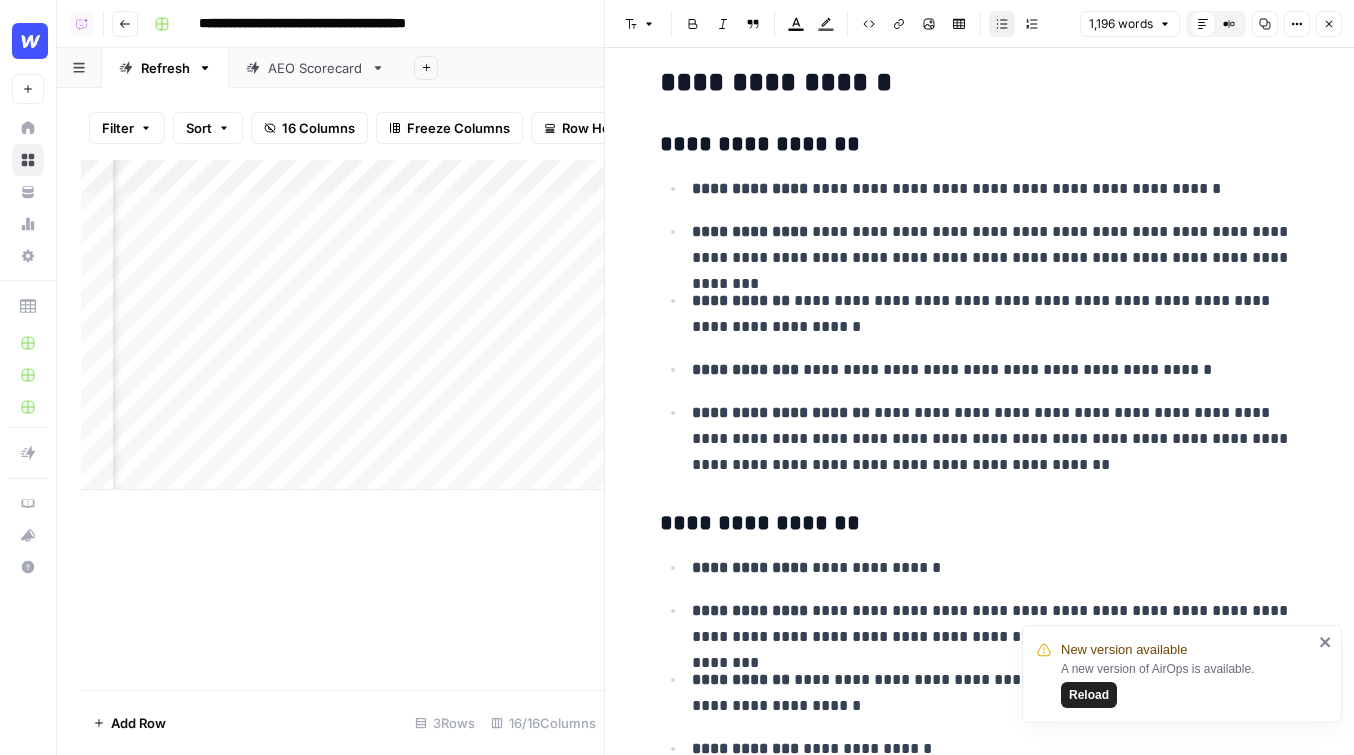 scroll, scrollTop: 3331, scrollLeft: 0, axis: vertical 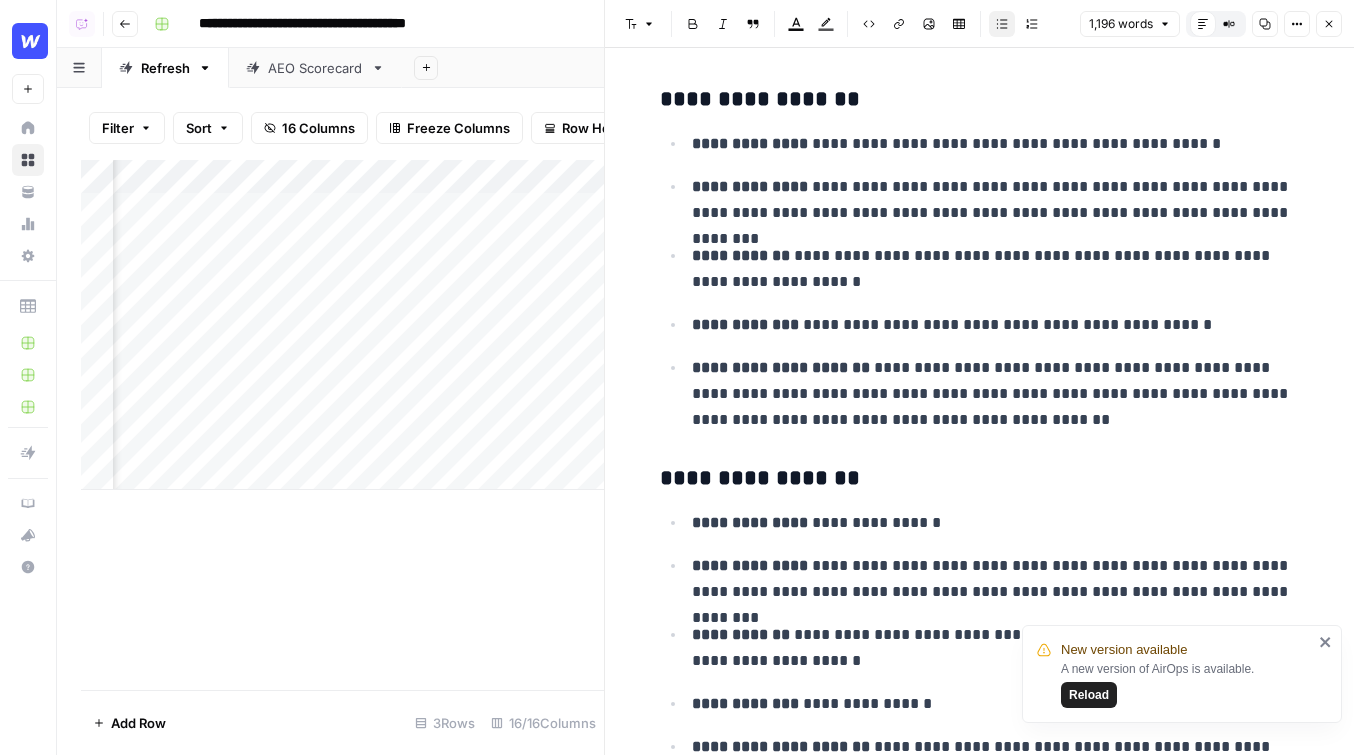 click 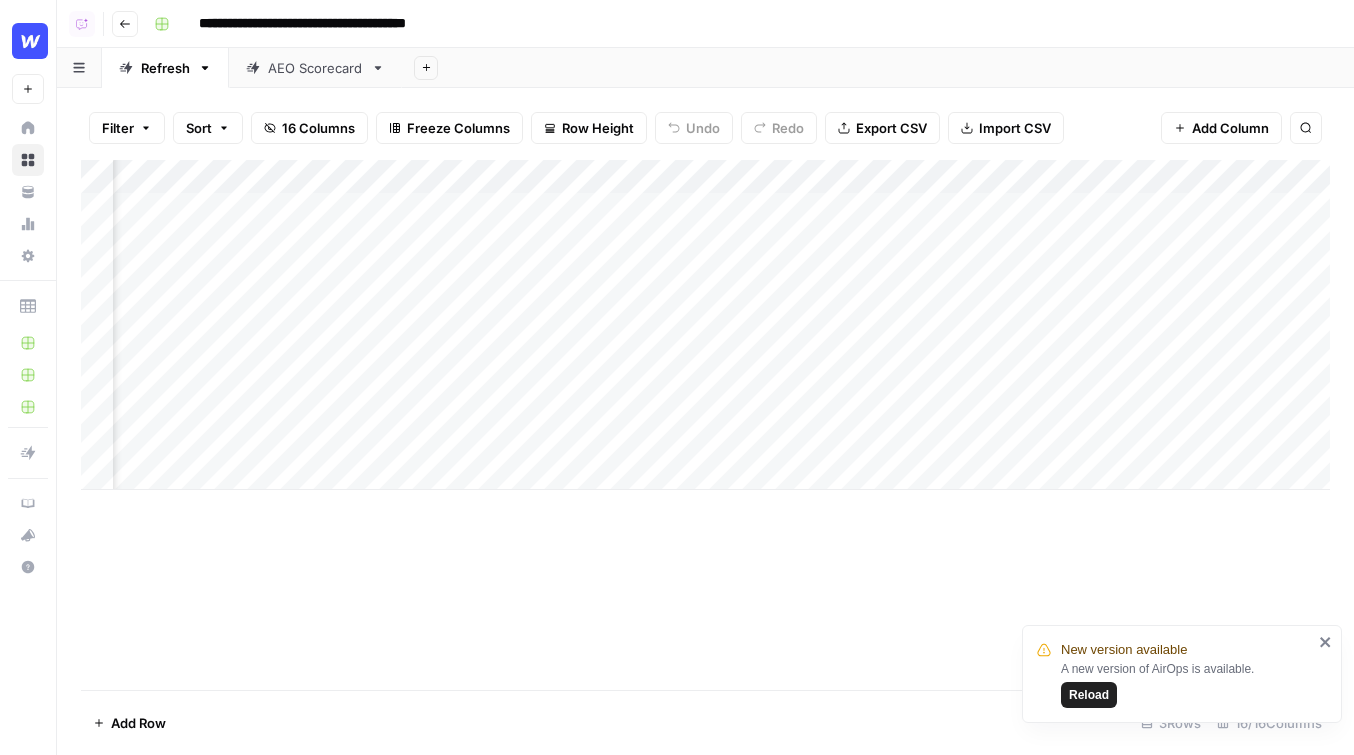 scroll, scrollTop: 0, scrollLeft: 2222, axis: horizontal 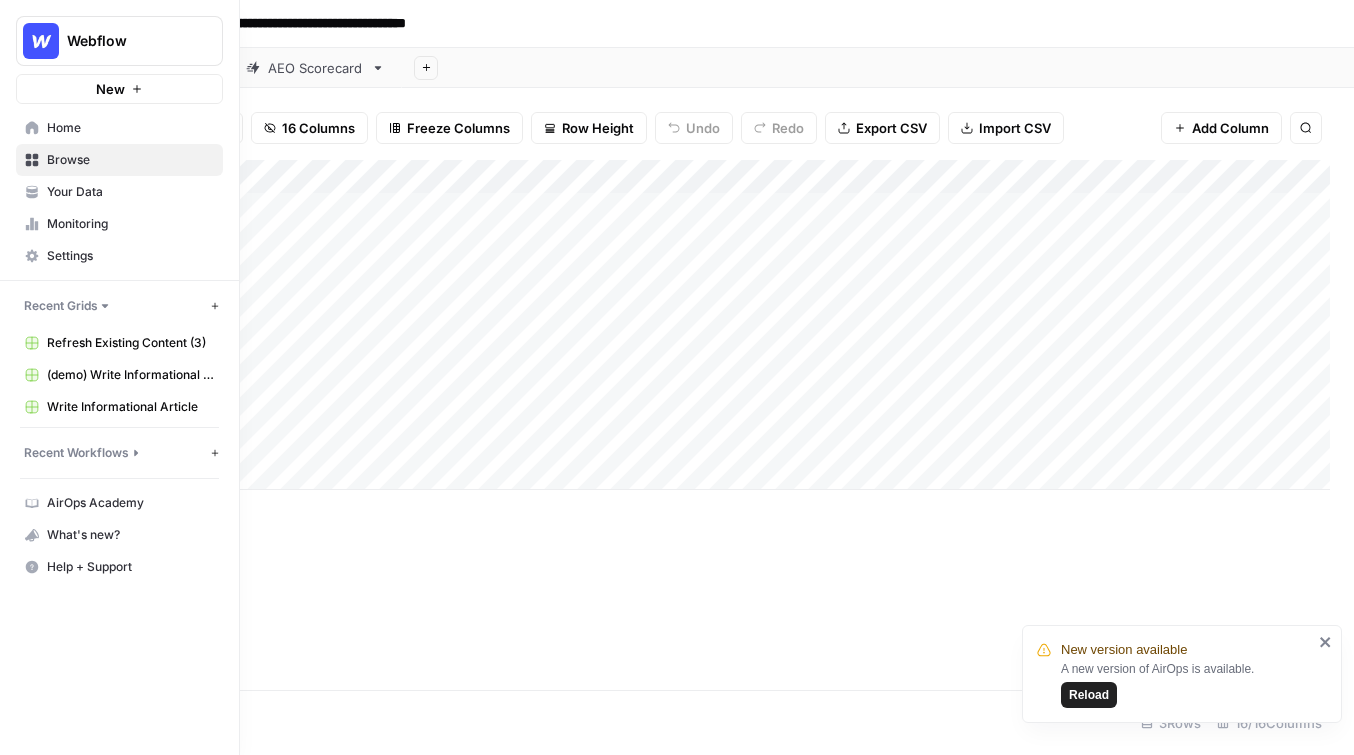 click on "Browse" at bounding box center (130, 160) 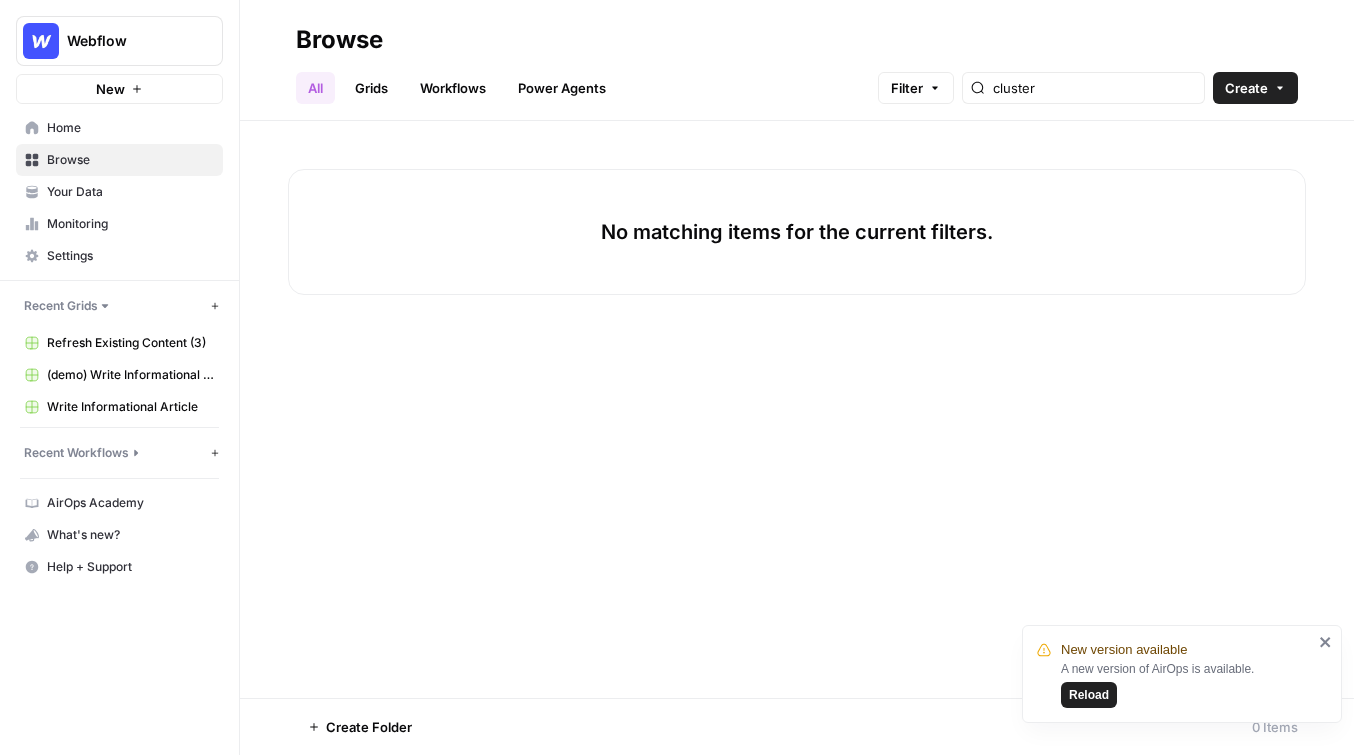 click on "Your Data" at bounding box center [130, 192] 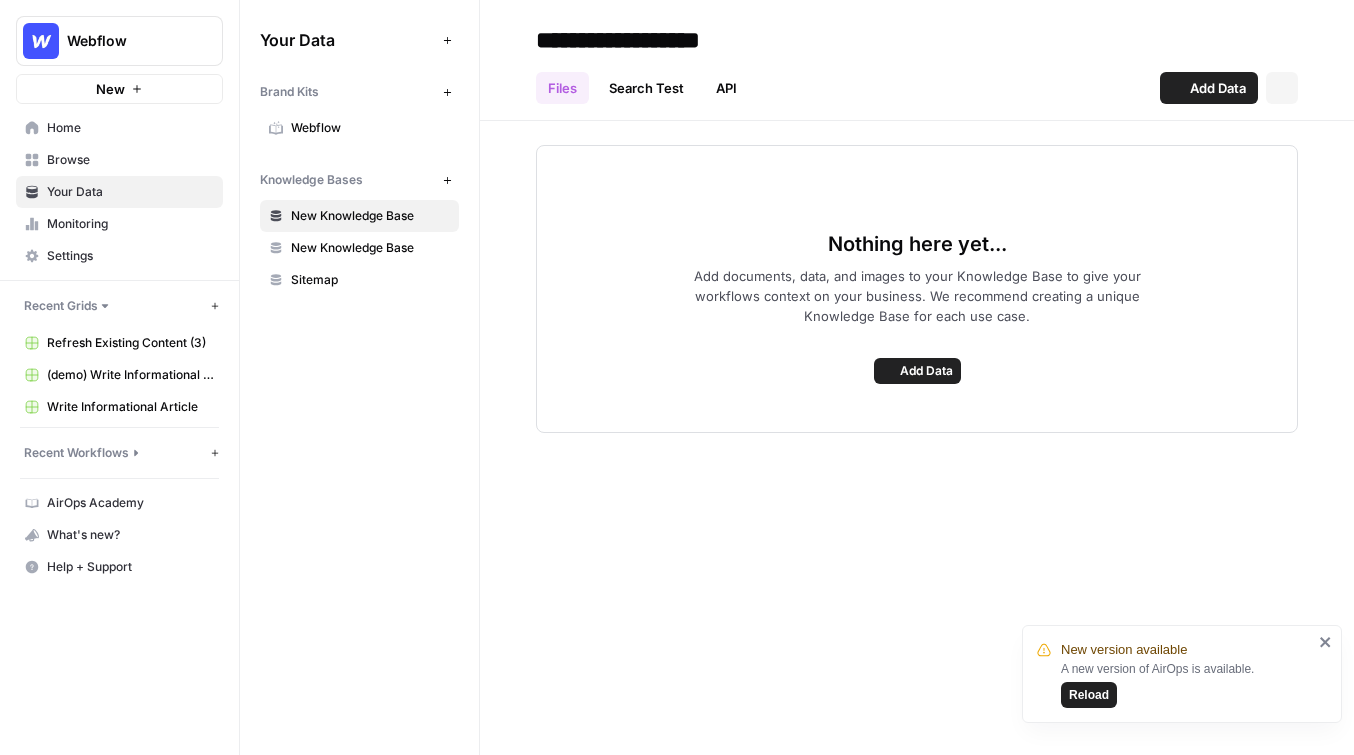 click on "Webflow" at bounding box center (370, 128) 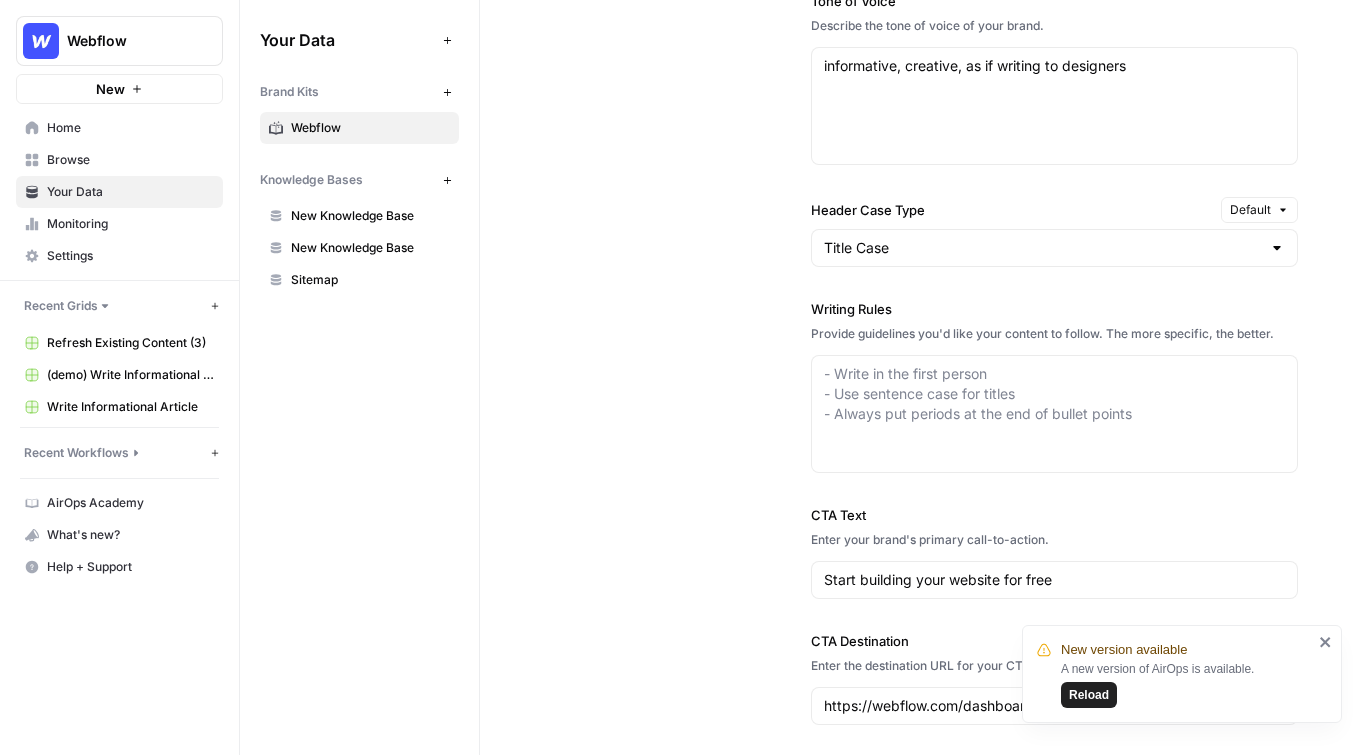 scroll, scrollTop: 1543, scrollLeft: 0, axis: vertical 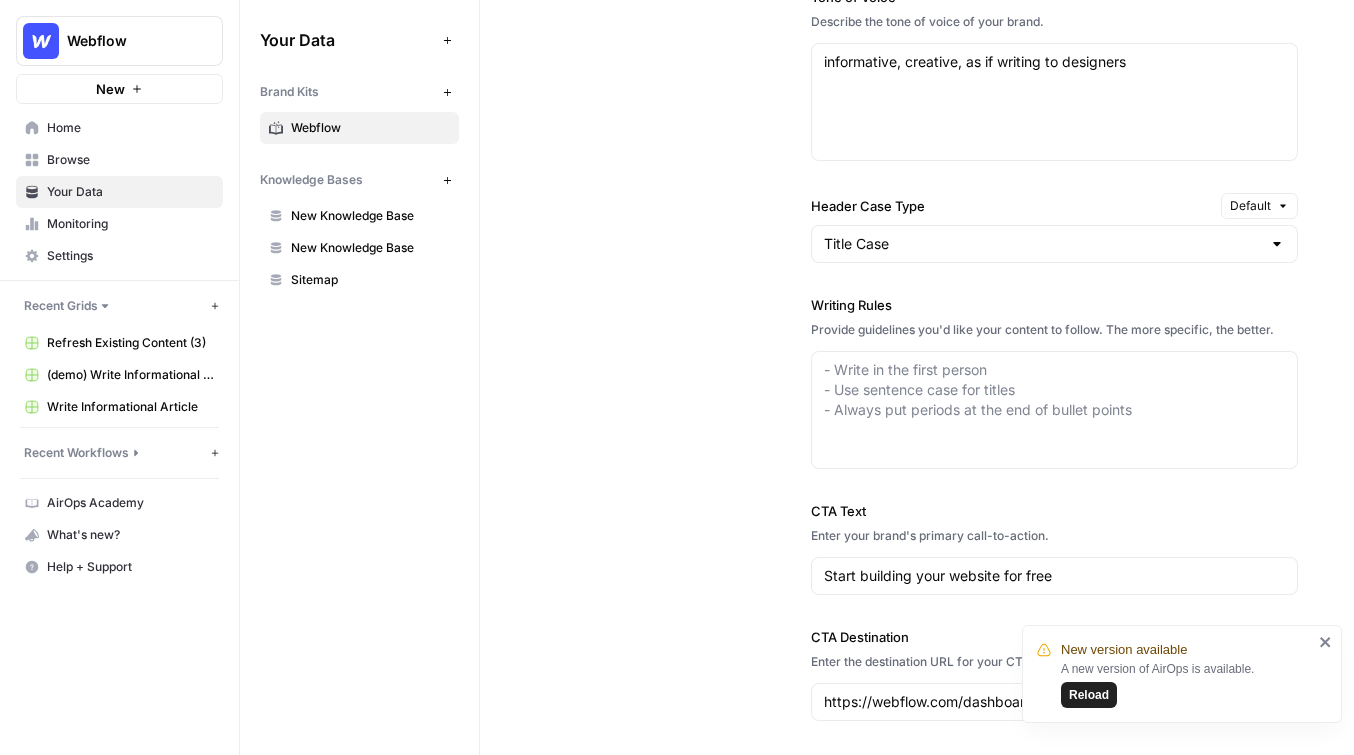 click on "- Write in the first person
- Use sentence case for titles
- Always put periods at the end of bullet points" at bounding box center [1055, 410] 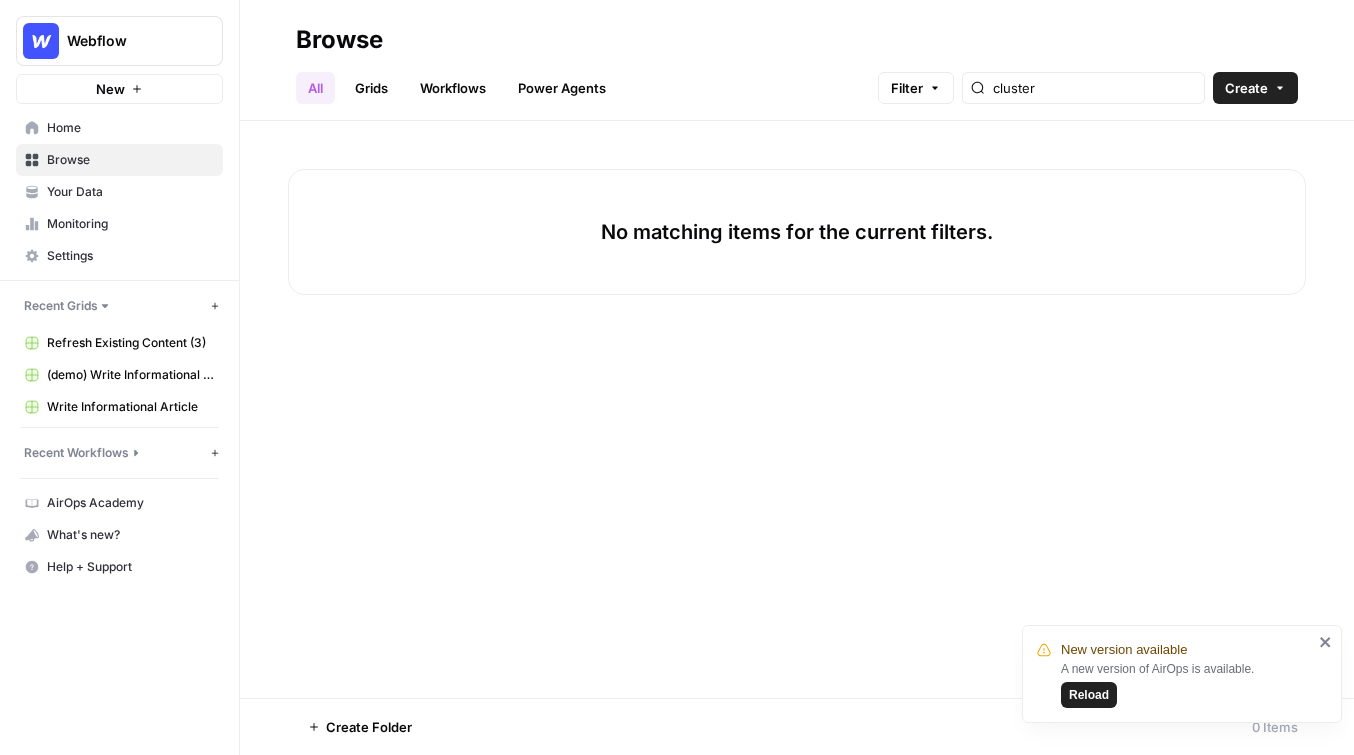 click on "Home" at bounding box center [130, 128] 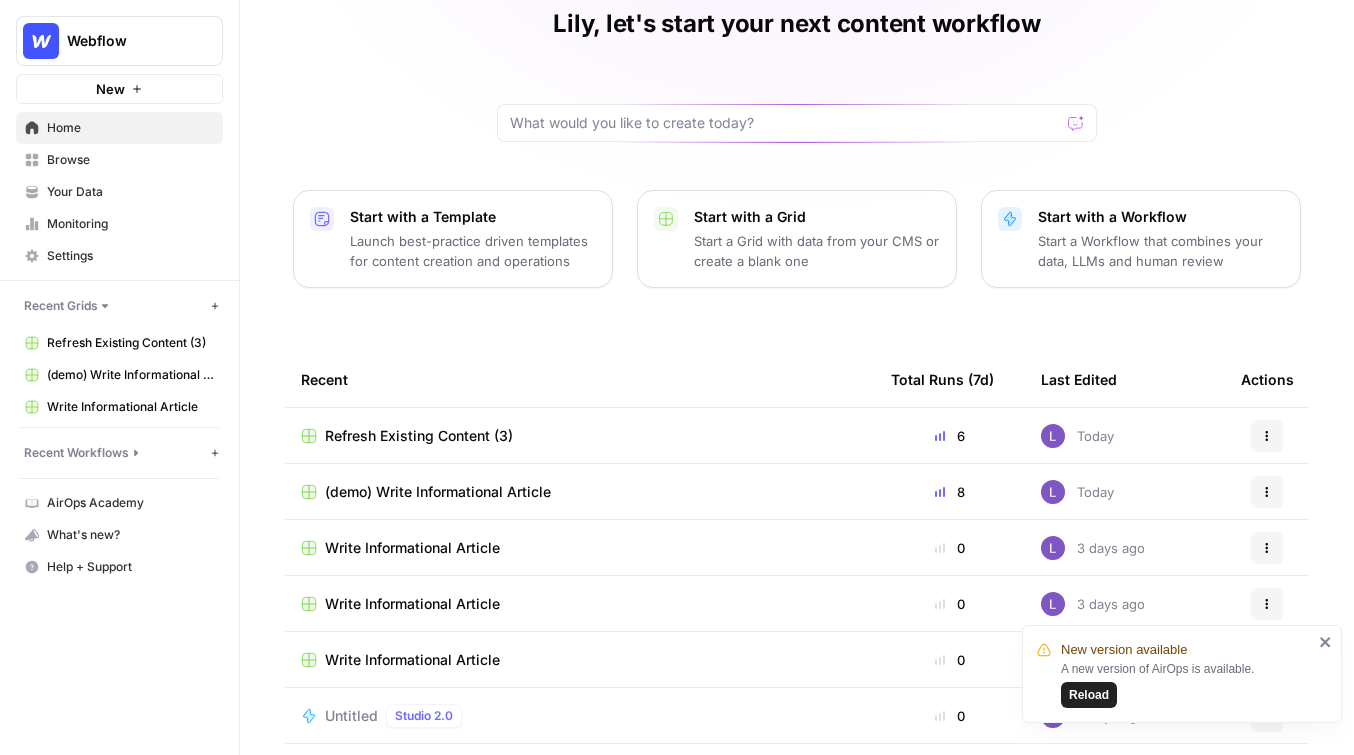 scroll, scrollTop: 165, scrollLeft: 0, axis: vertical 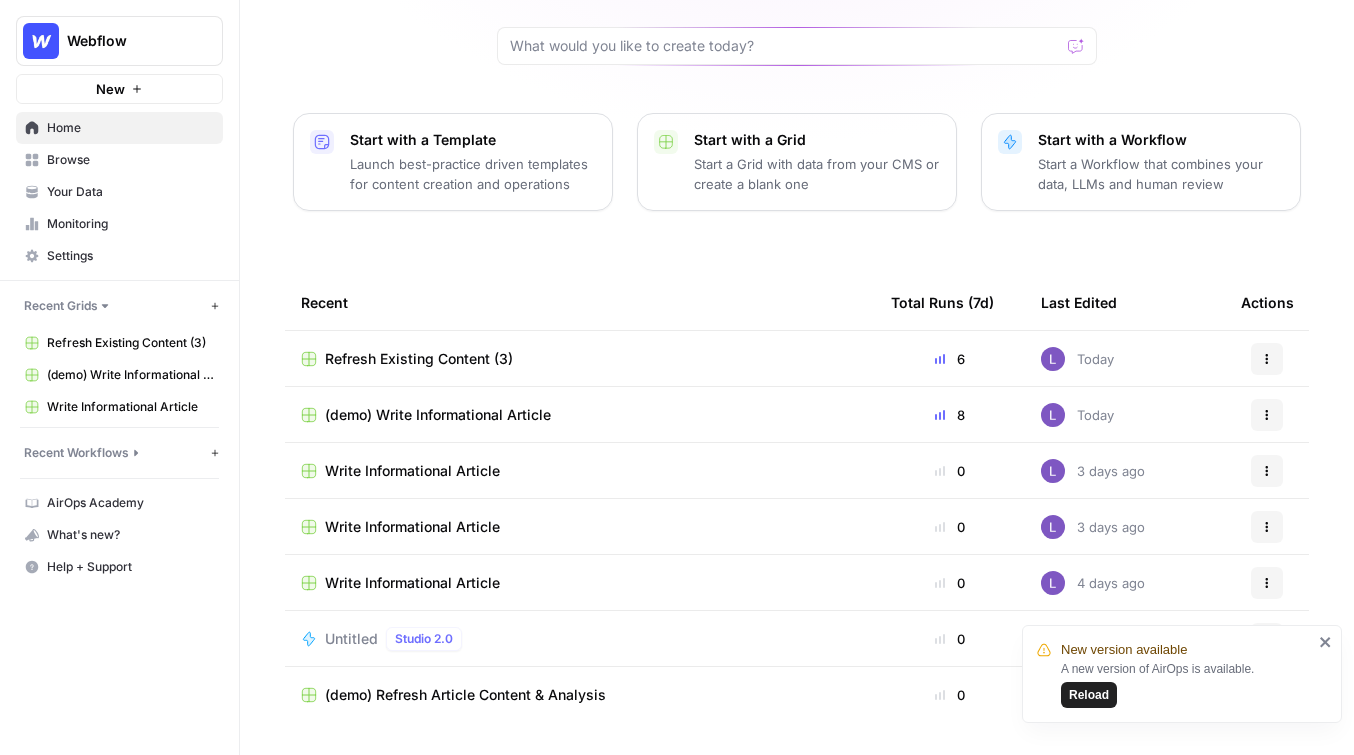 click on "Your Data" at bounding box center [119, 192] 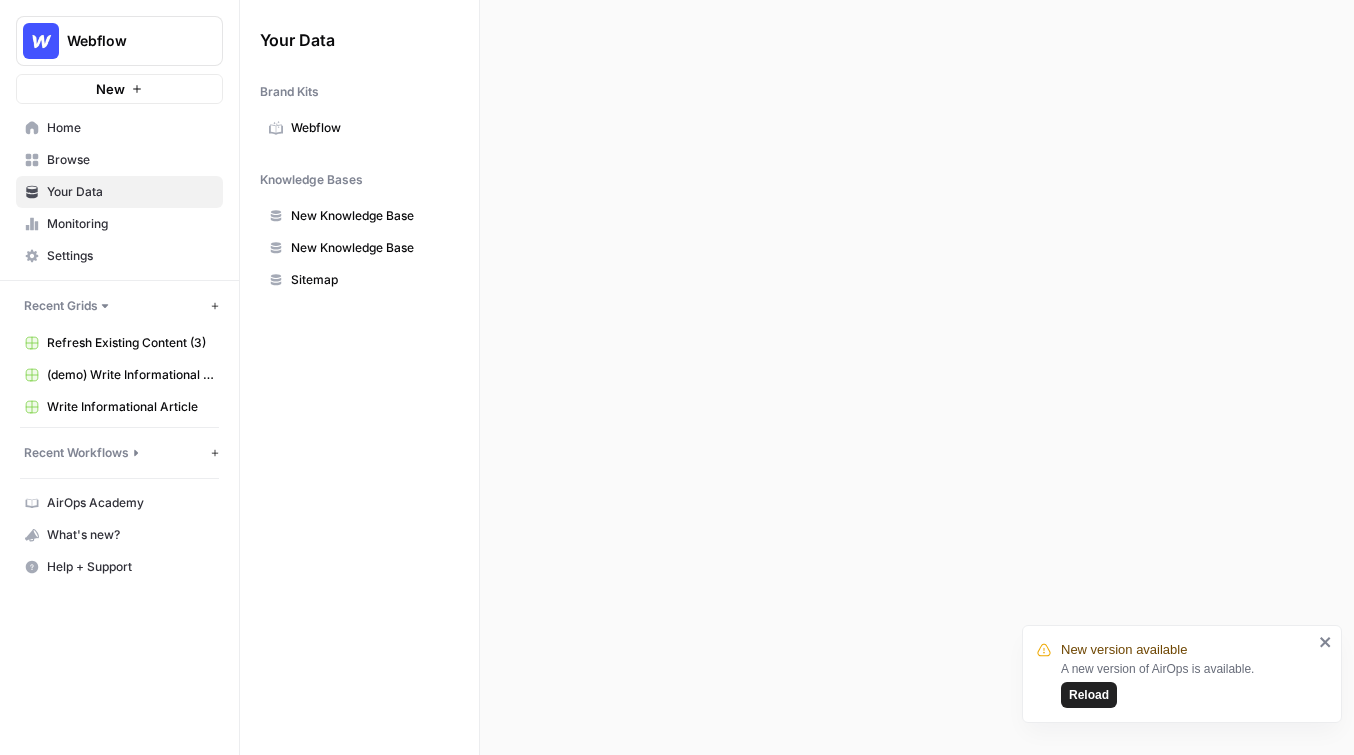 scroll, scrollTop: 0, scrollLeft: 0, axis: both 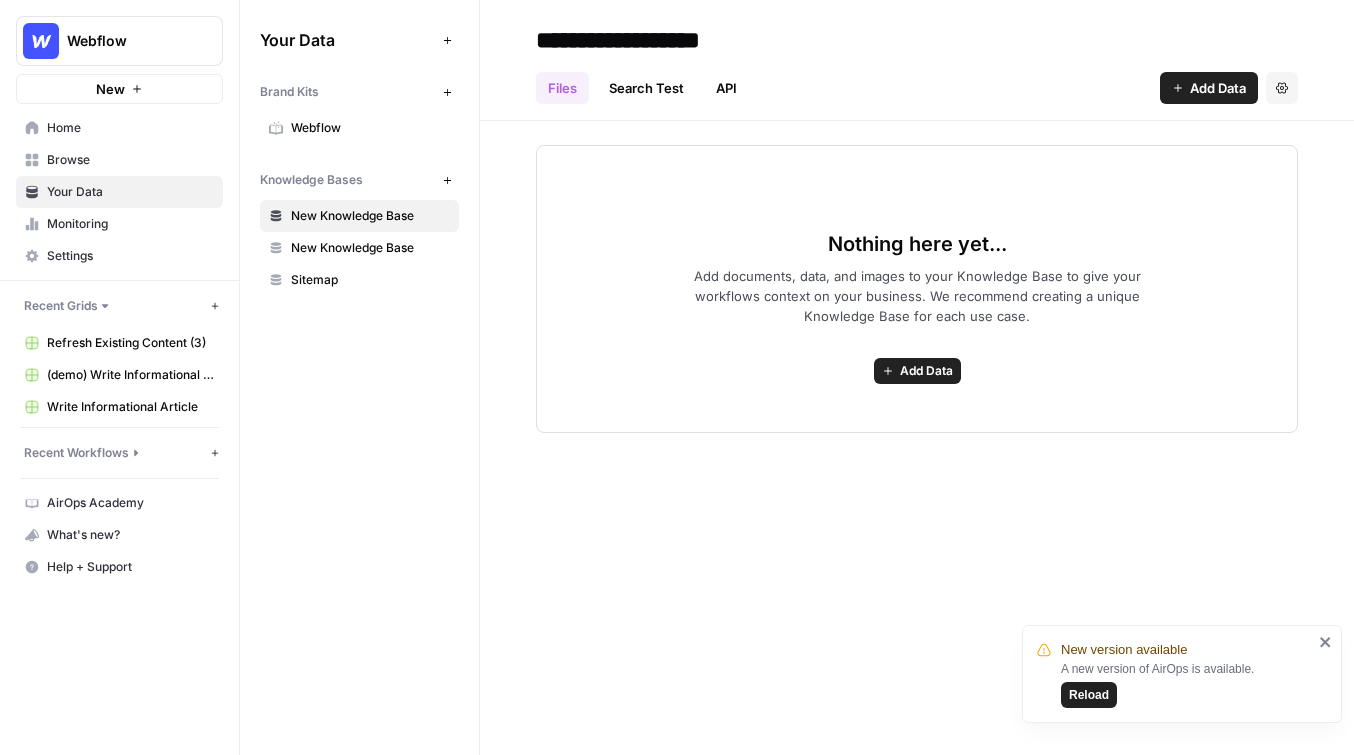 click on "Browse" at bounding box center (130, 160) 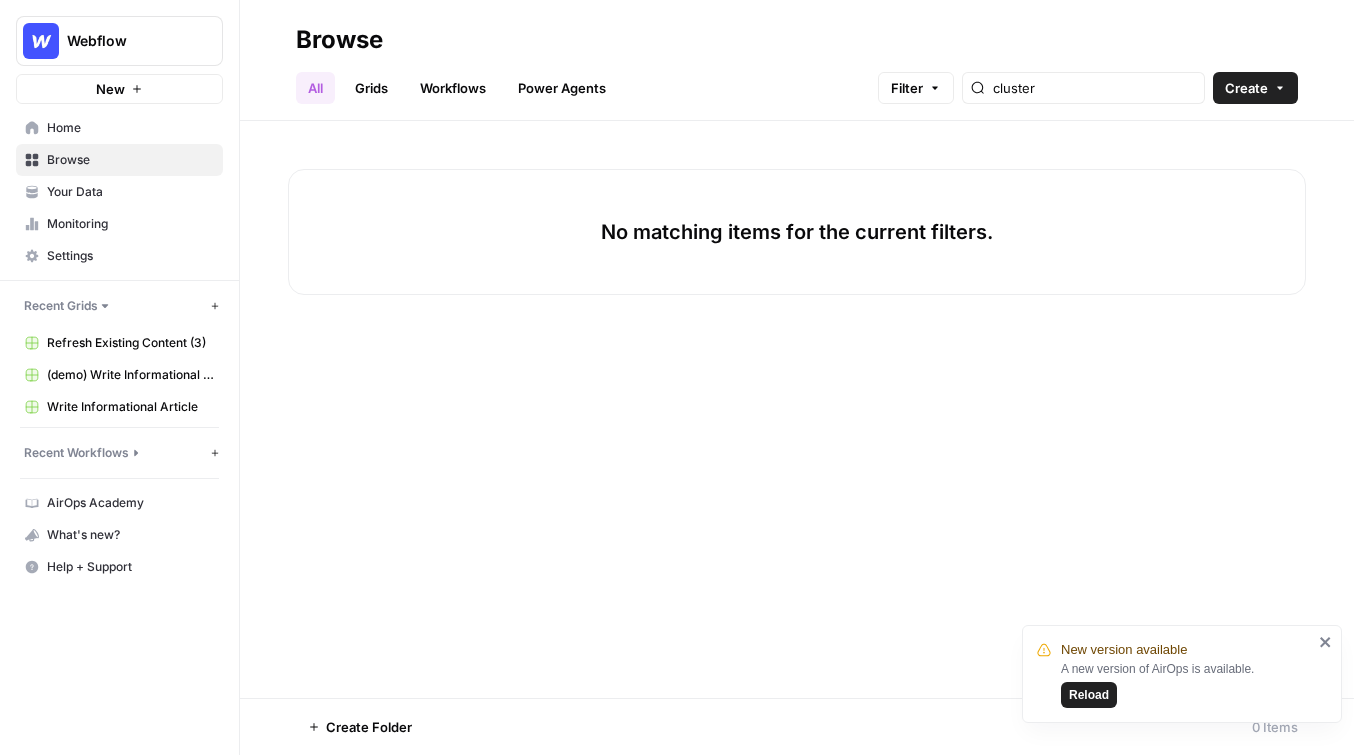 click on "Your Data" at bounding box center [130, 192] 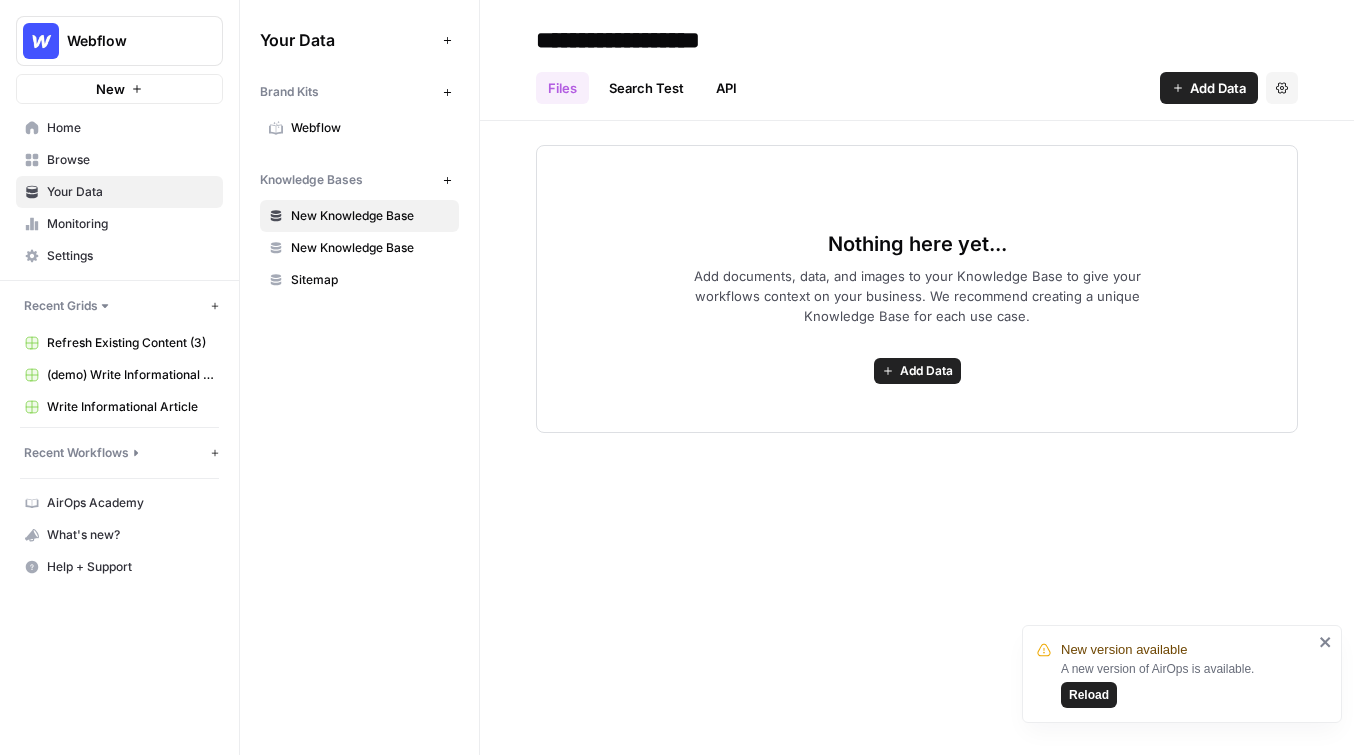 click on "Browse" at bounding box center [130, 160] 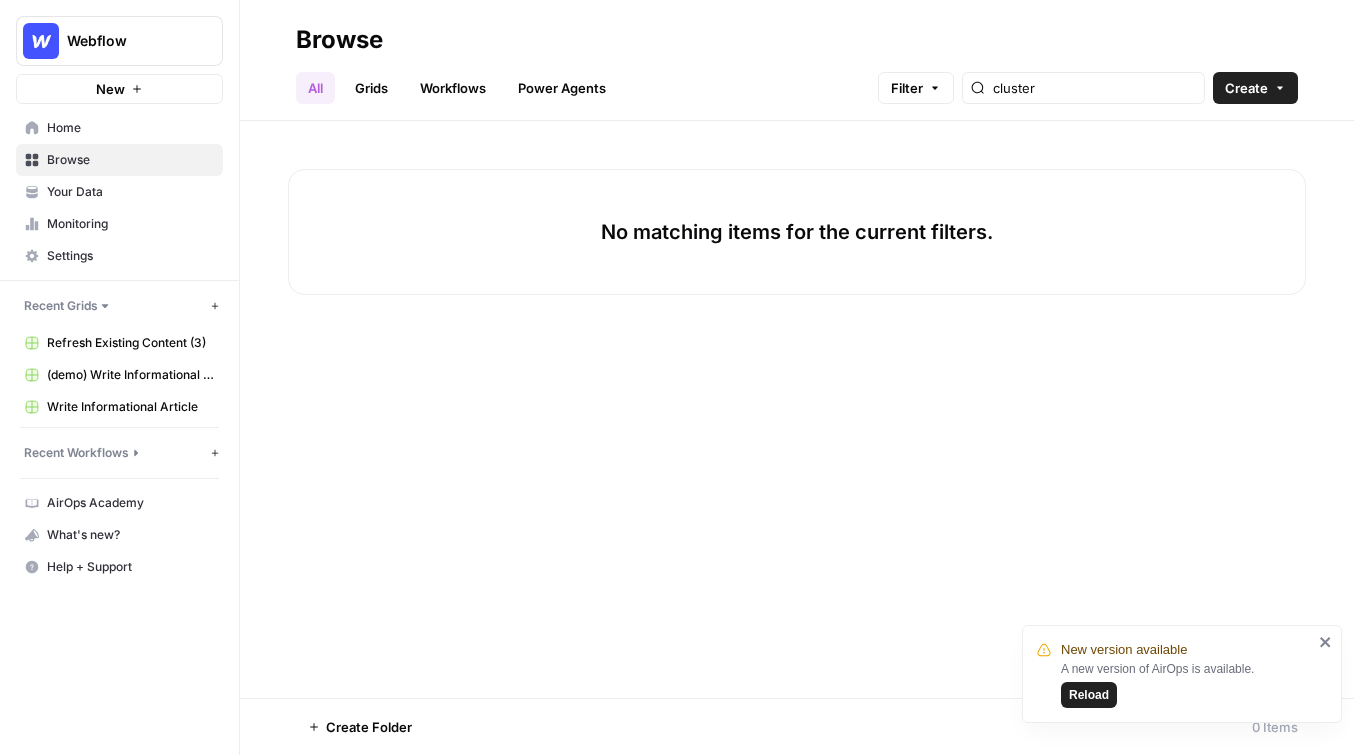 click on "Workflows" at bounding box center [453, 88] 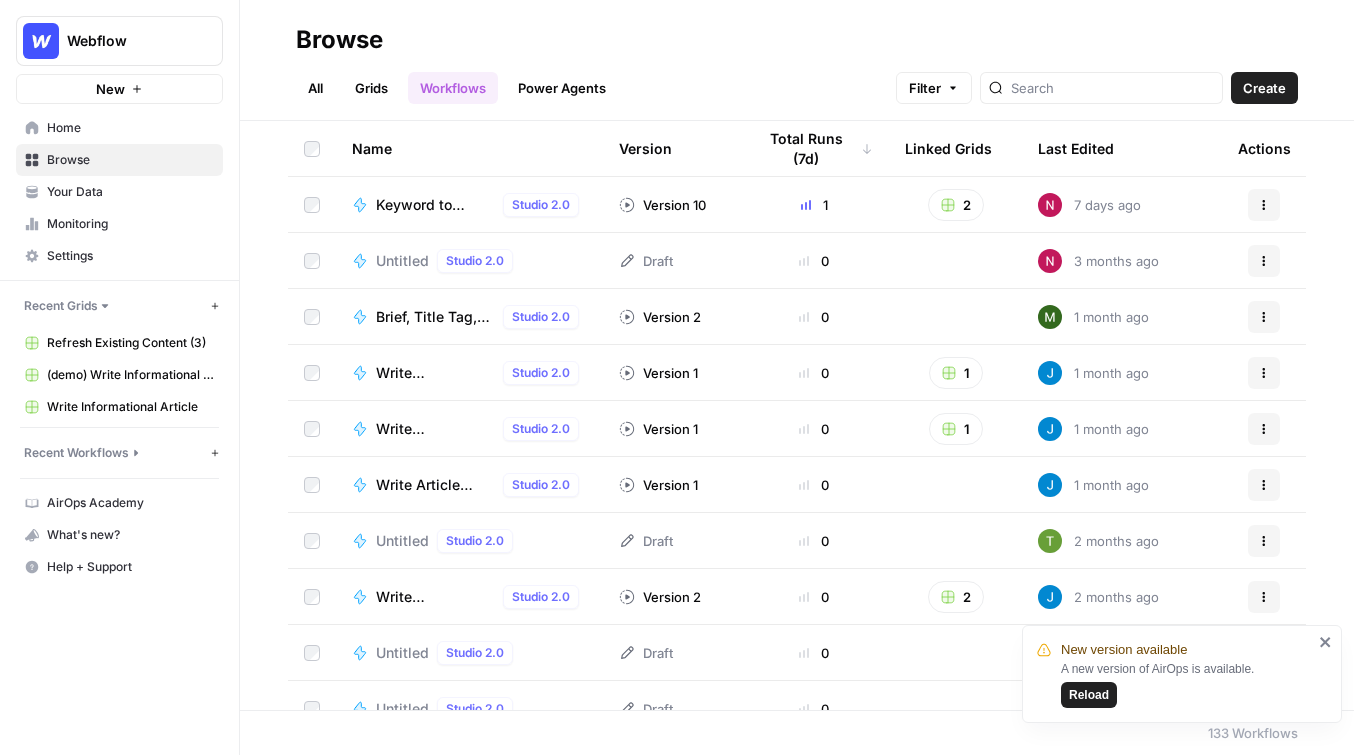 click on "Create" at bounding box center [1264, 88] 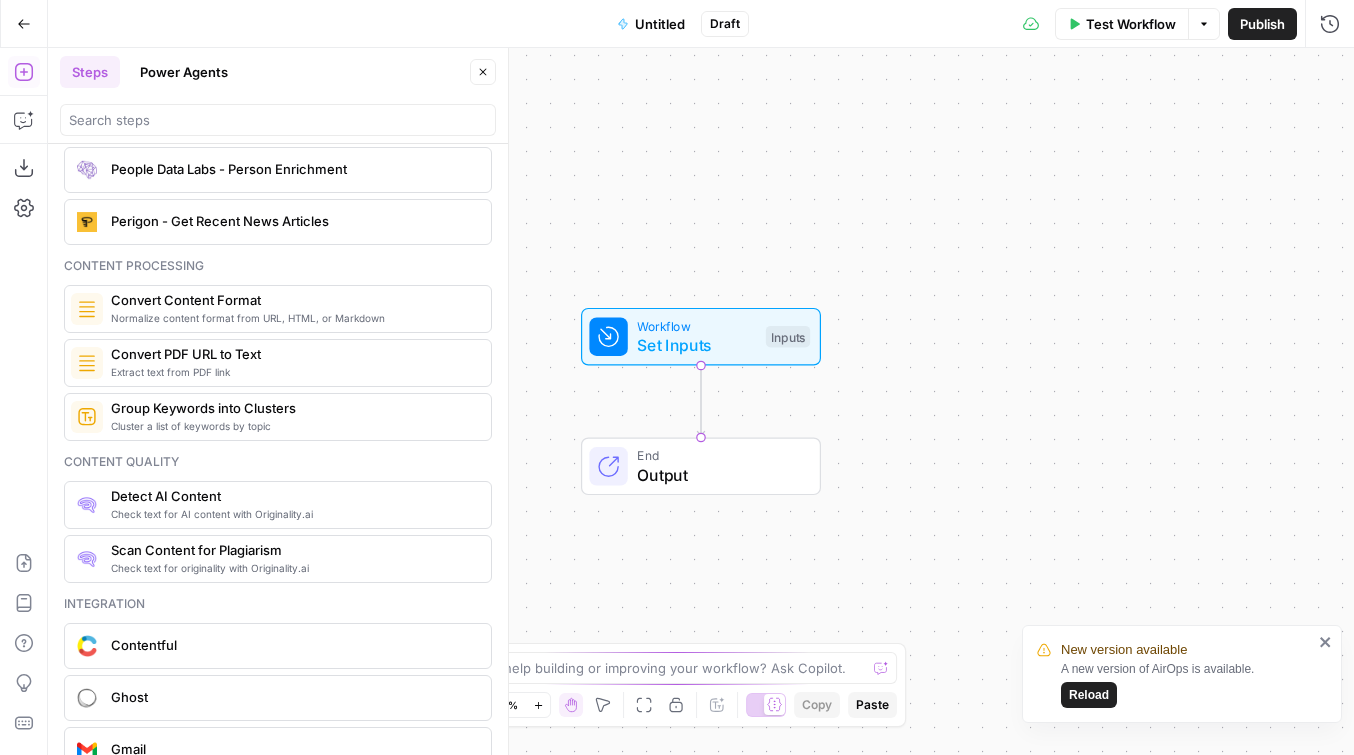 scroll, scrollTop: 3124, scrollLeft: 0, axis: vertical 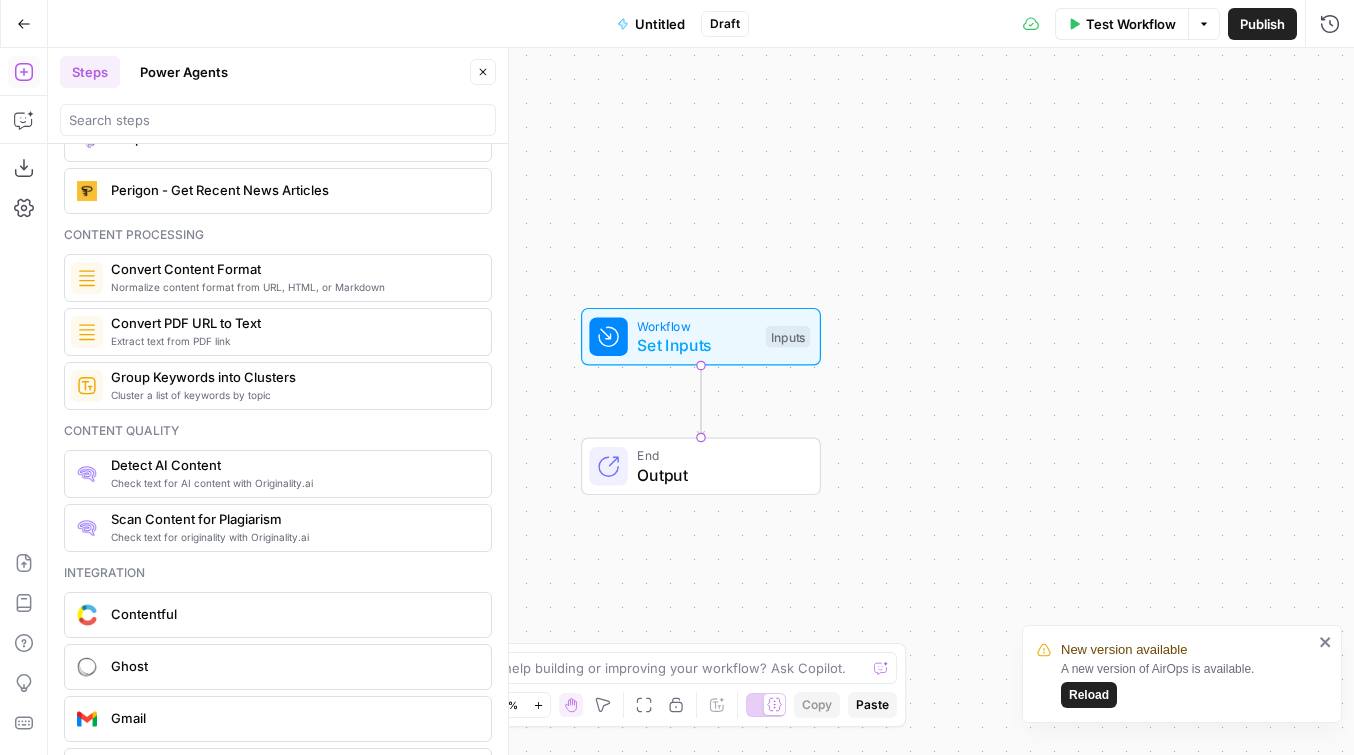 click on "Go Back" at bounding box center [24, 24] 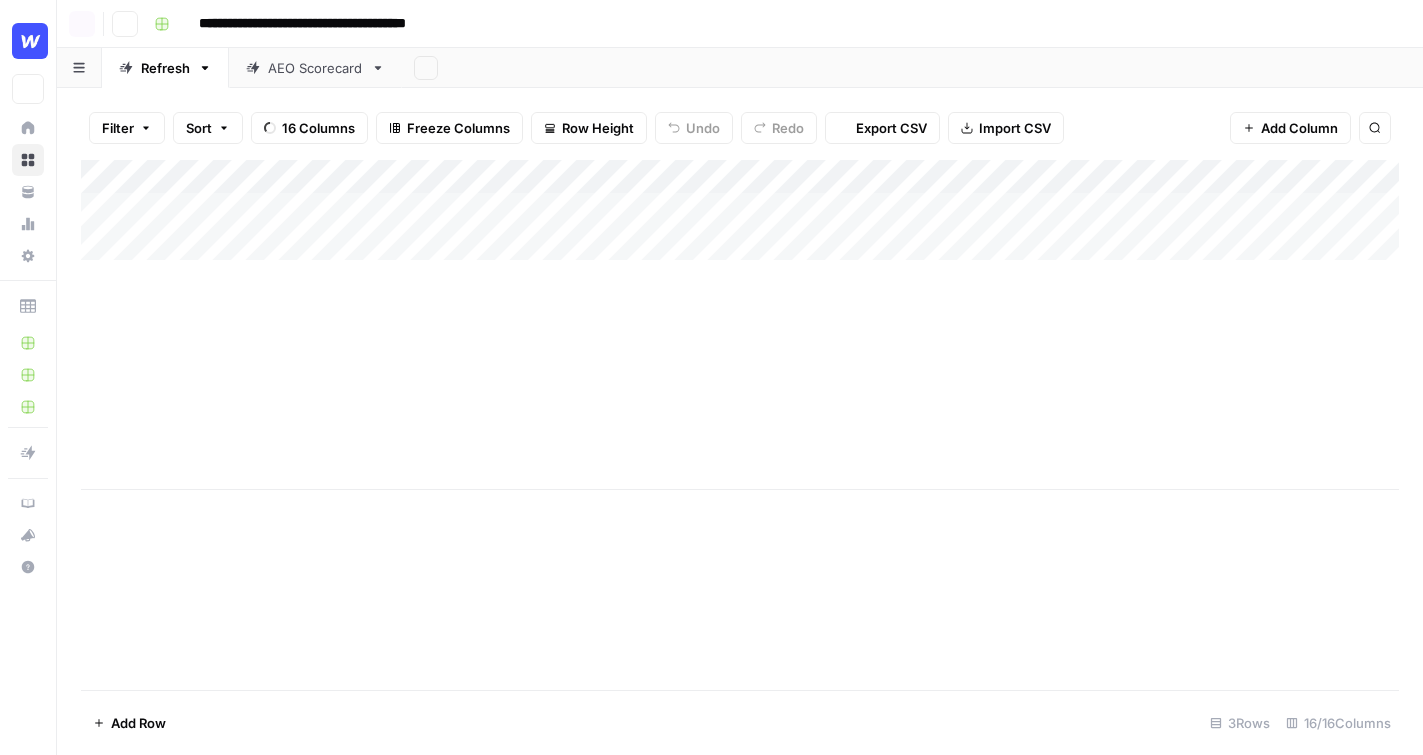 scroll, scrollTop: 0, scrollLeft: 0, axis: both 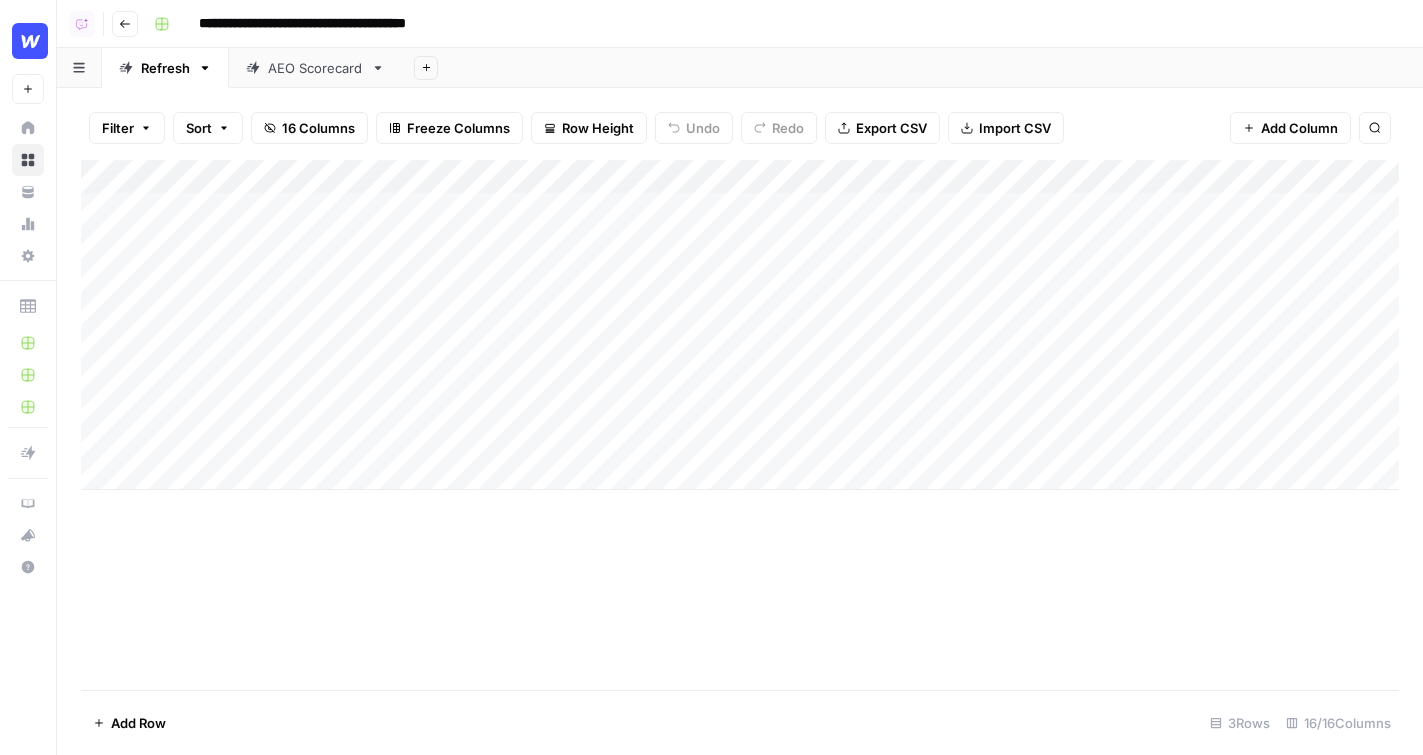 click at bounding box center (30, 41) 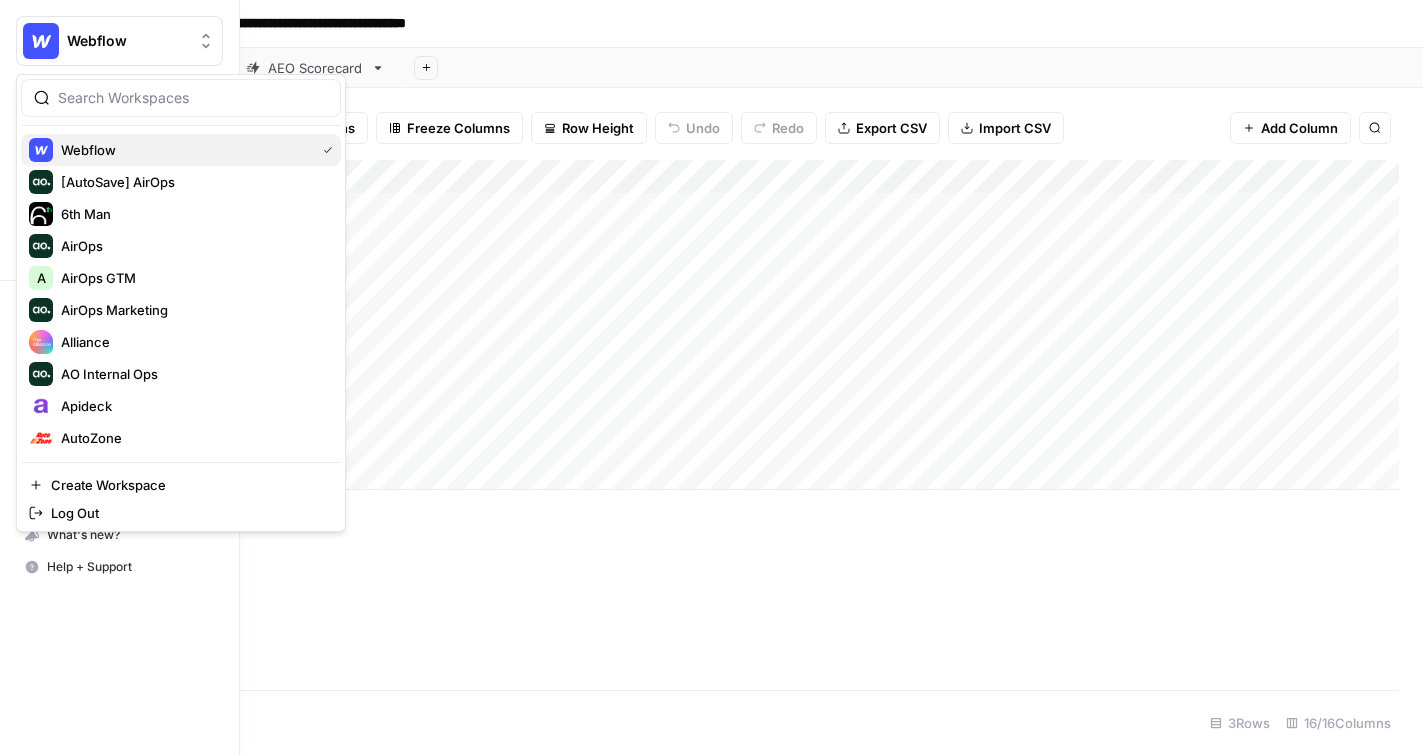 click on "Webflow" at bounding box center [184, 150] 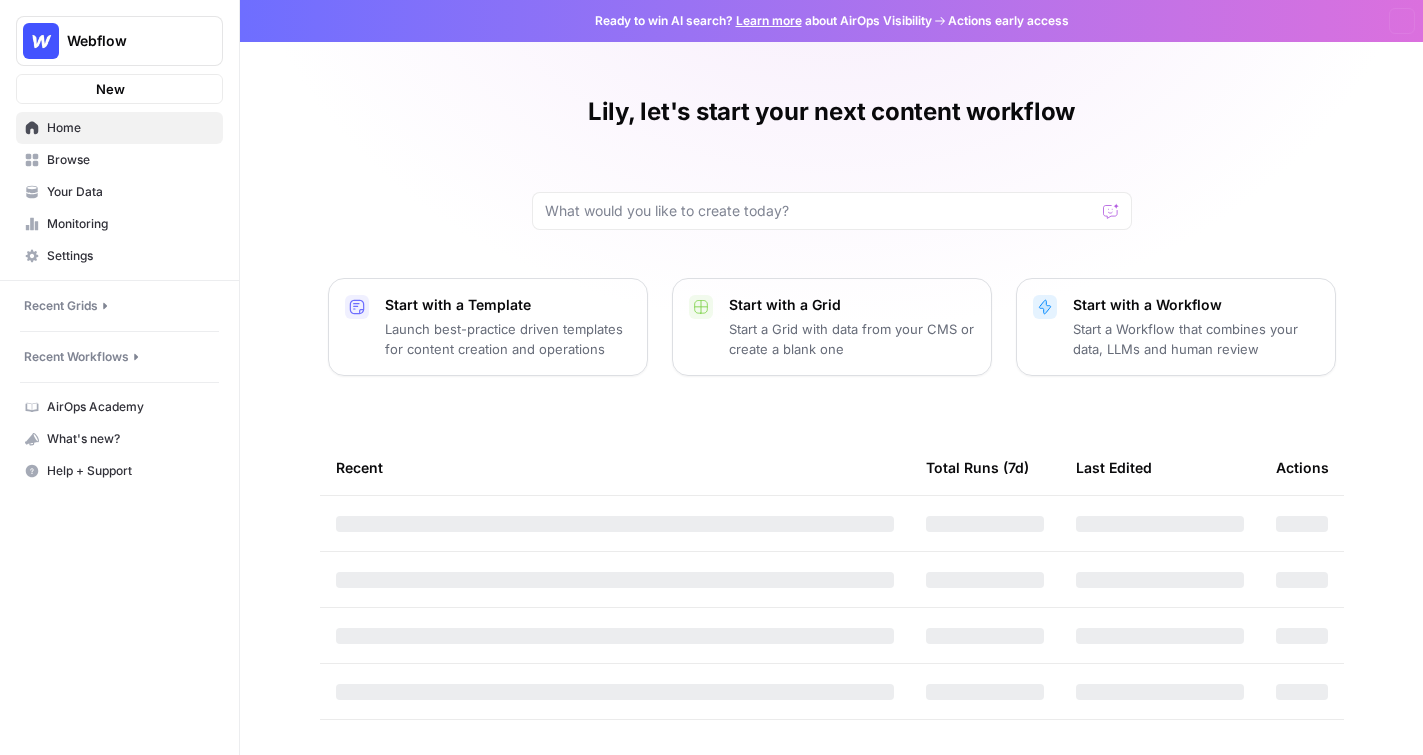 scroll, scrollTop: 0, scrollLeft: 0, axis: both 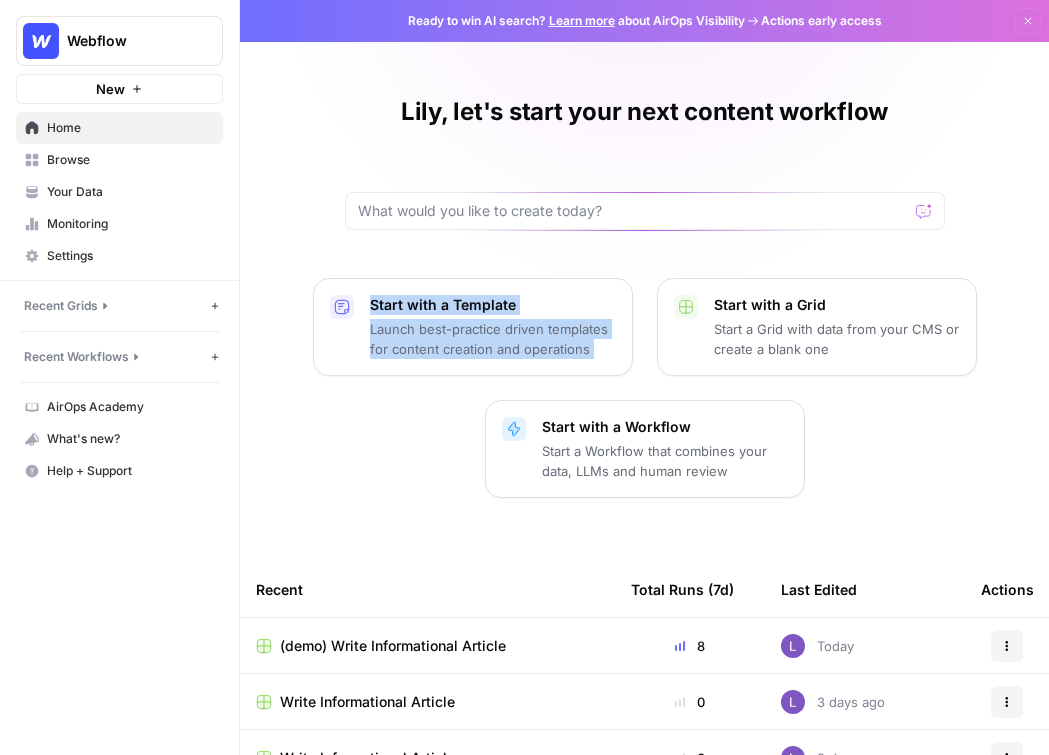 drag, startPoint x: 1045, startPoint y: 83, endPoint x: 1226, endPoint y: 83, distance: 181 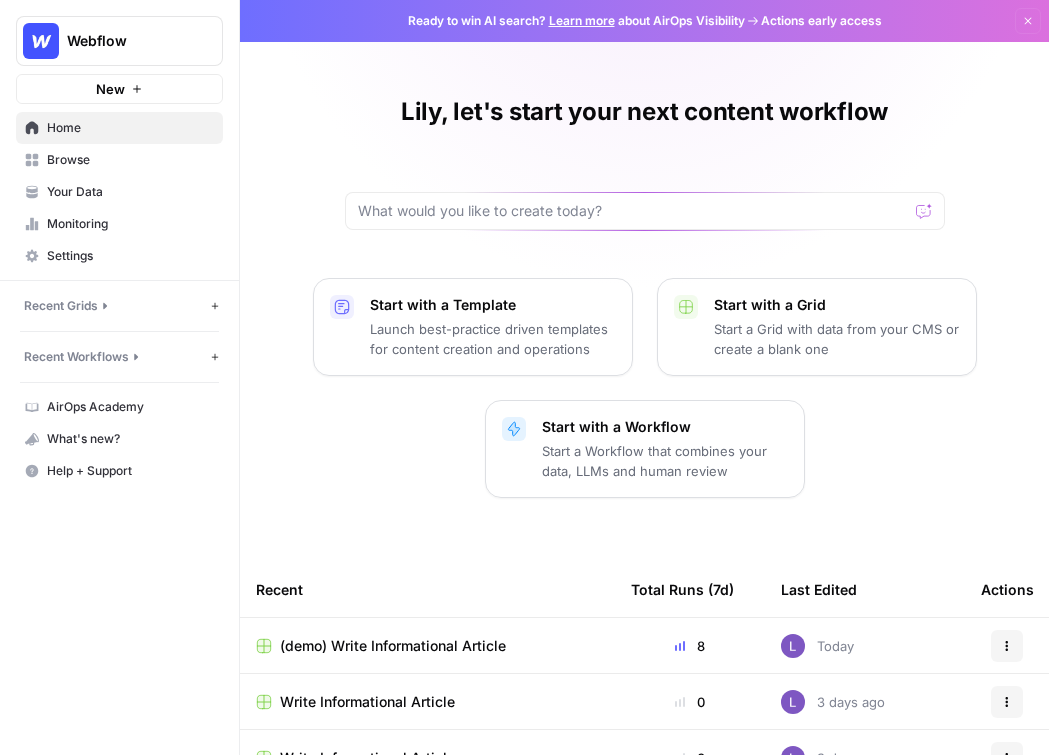 click on "[FIRST], let's start your next content workflow Start with a Template Launch best-practice driven templates for content creation and operations Start with a Grid Start a Grid with data from your CMS or create a blank one Start with a Workflow Start a Workflow that combines your data, LLMs and human review Recent Total Runs (7d) Last Edited Actions (demo) Write Informational Article 8 Today Actions Write Informational Article 0 3 days ago Actions Write Informational Article 0 3 days ago Actions Write Informational Article 0 4 days ago Actions Untitled Studio 2.0 0 4 days ago Actions (demo) Refresh Article Content & Analysis 0 4 days ago Actions Refresh Existing Content (2) 7 4 days ago Actions" at bounding box center [644, 521] 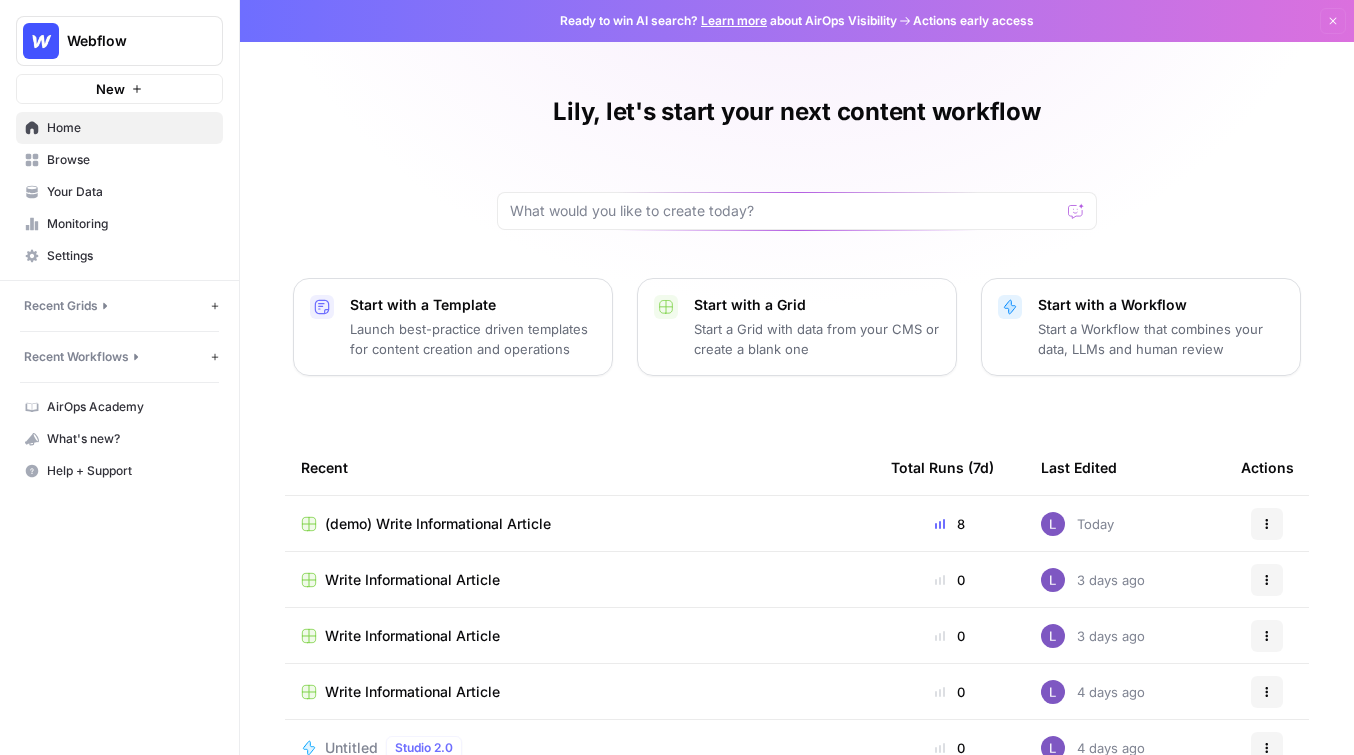 click on "Browse" at bounding box center (130, 160) 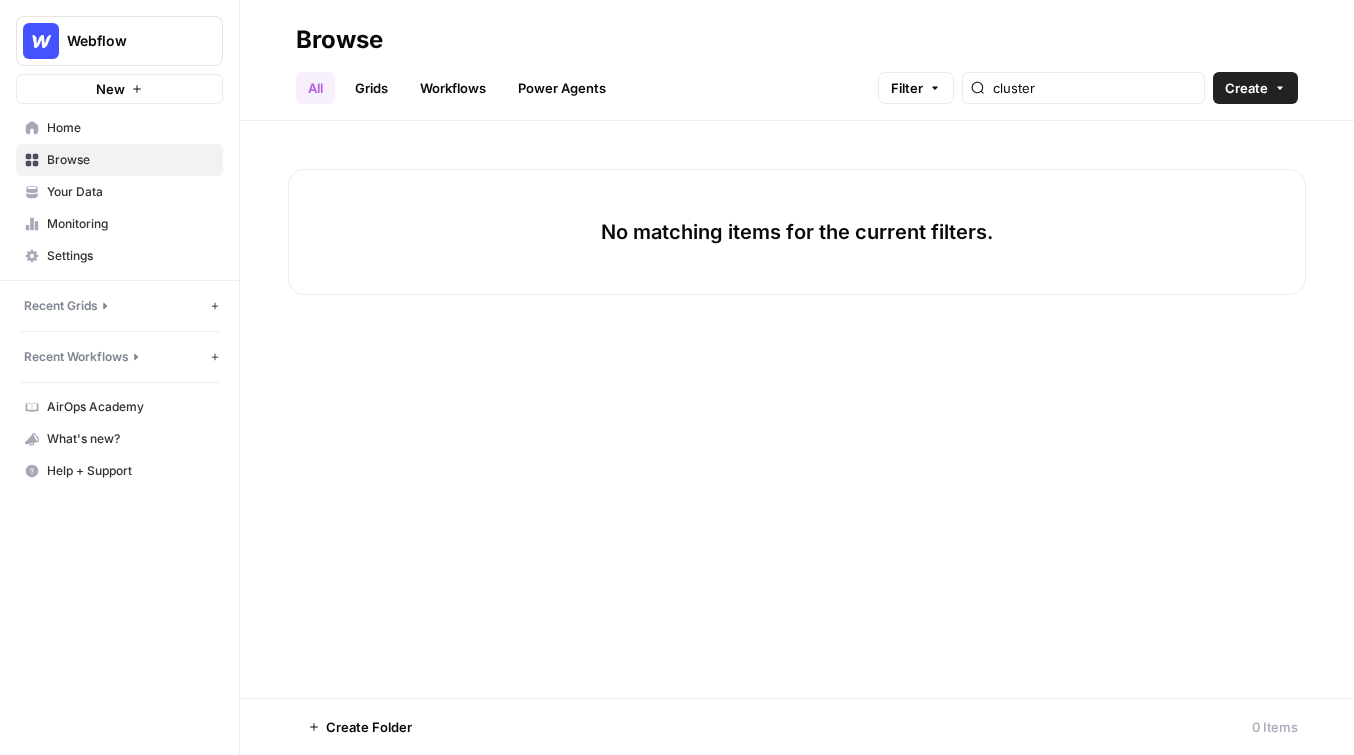 click on "Monitoring" at bounding box center [119, 224] 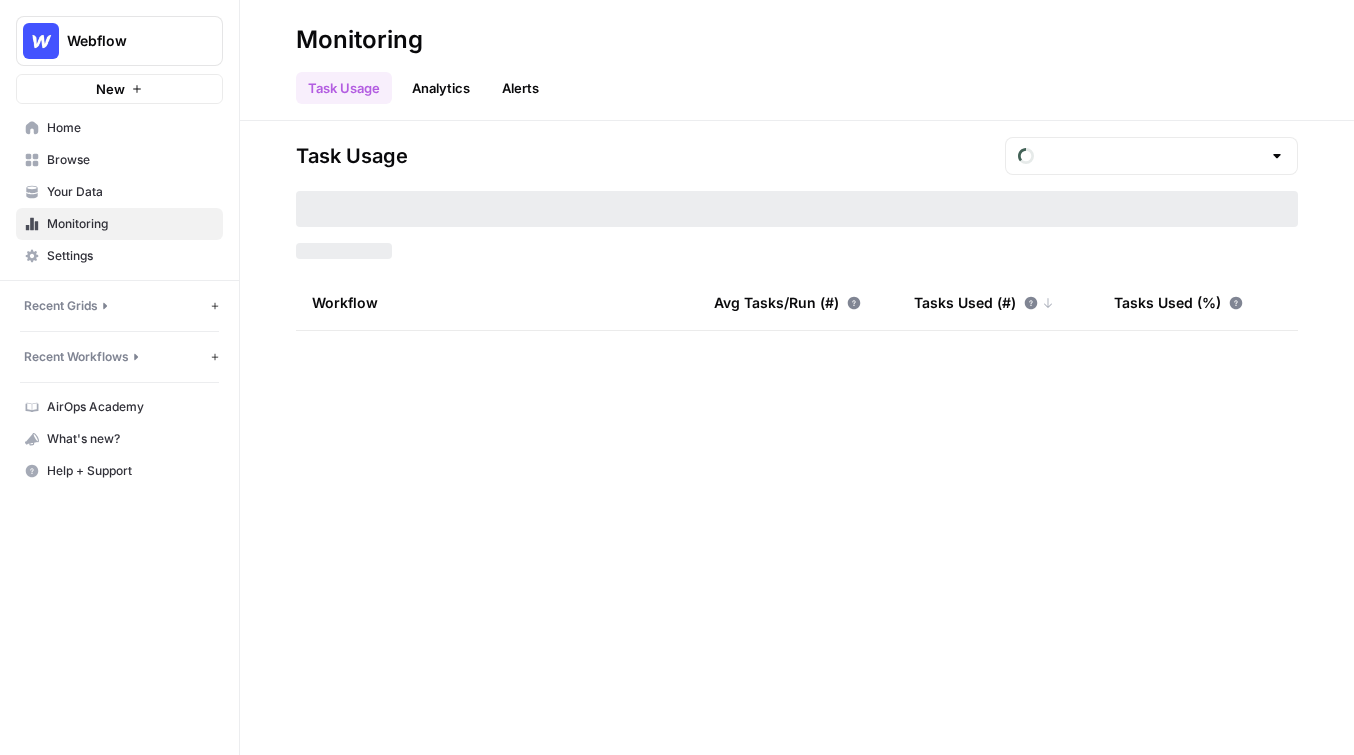 type on "August Tasks" 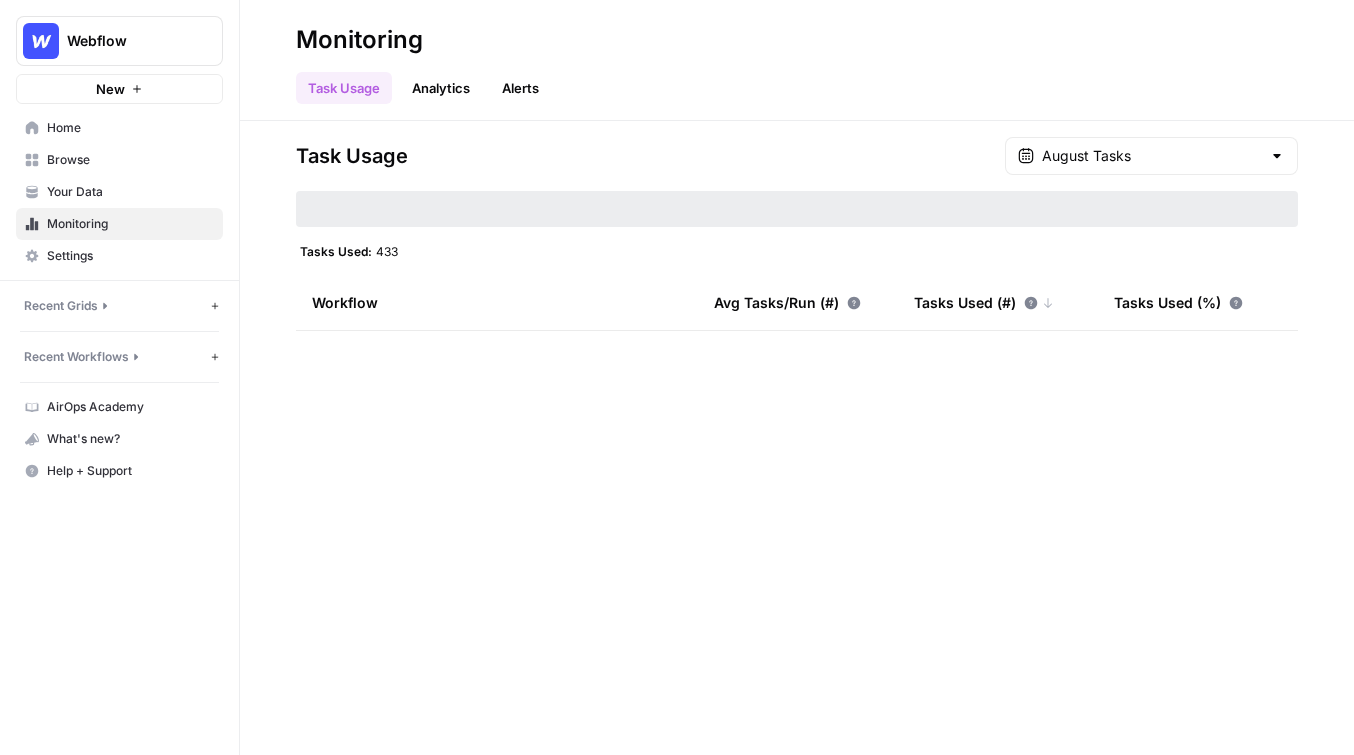 click on "Your Data" at bounding box center [130, 192] 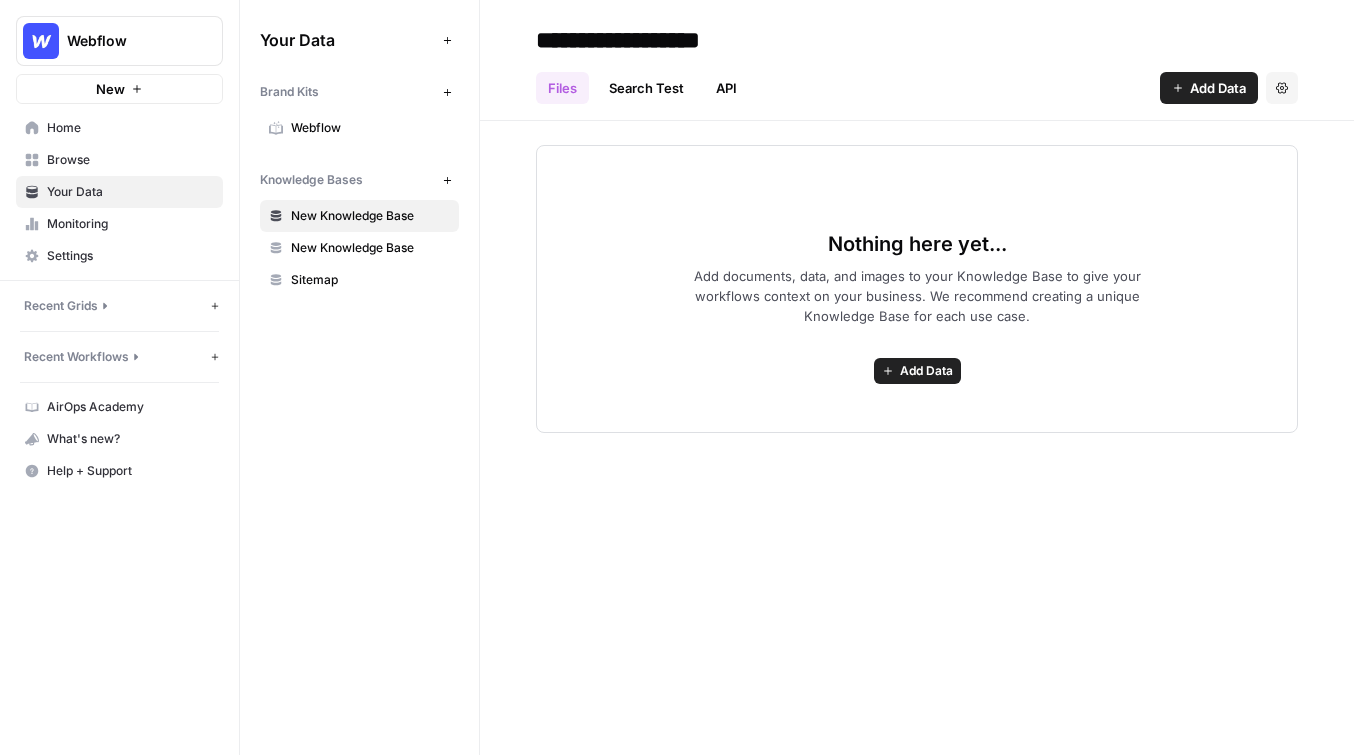 click on "Webflow" at bounding box center (370, 128) 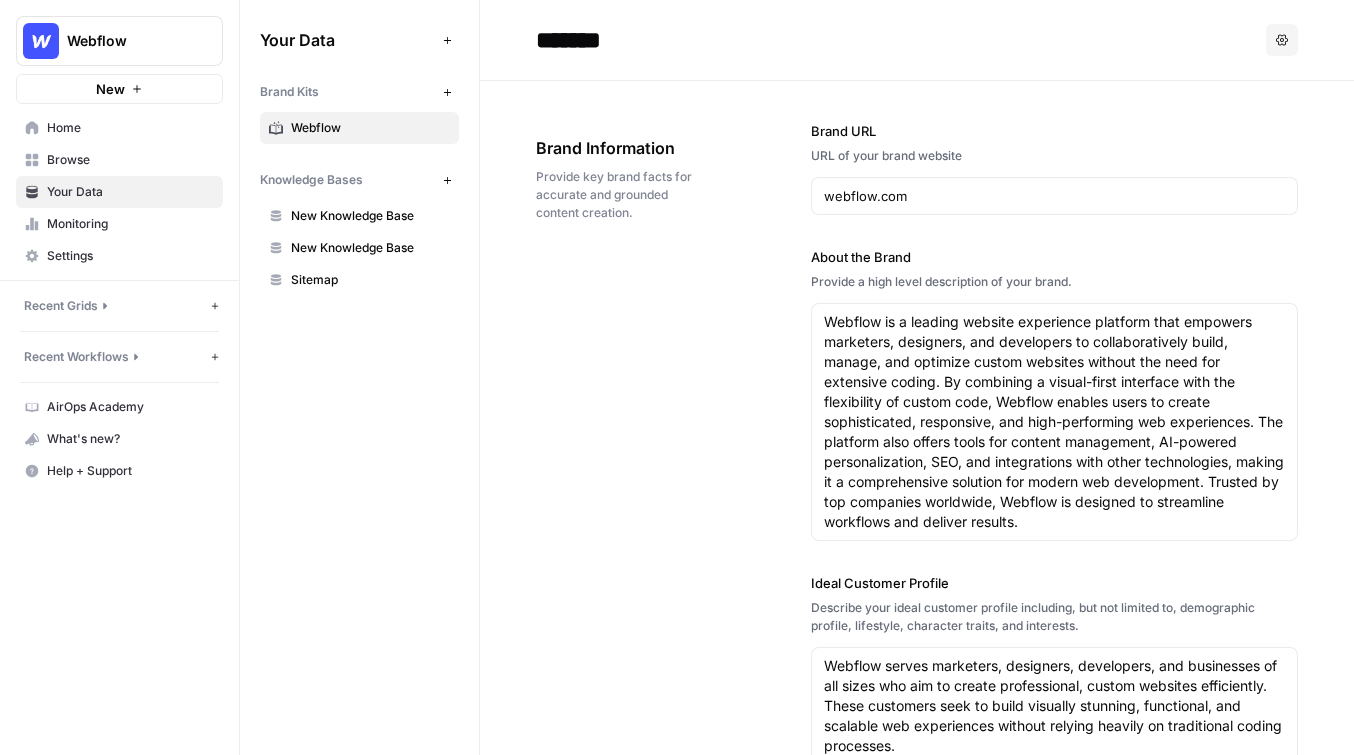 click on "New" at bounding box center (447, 92) 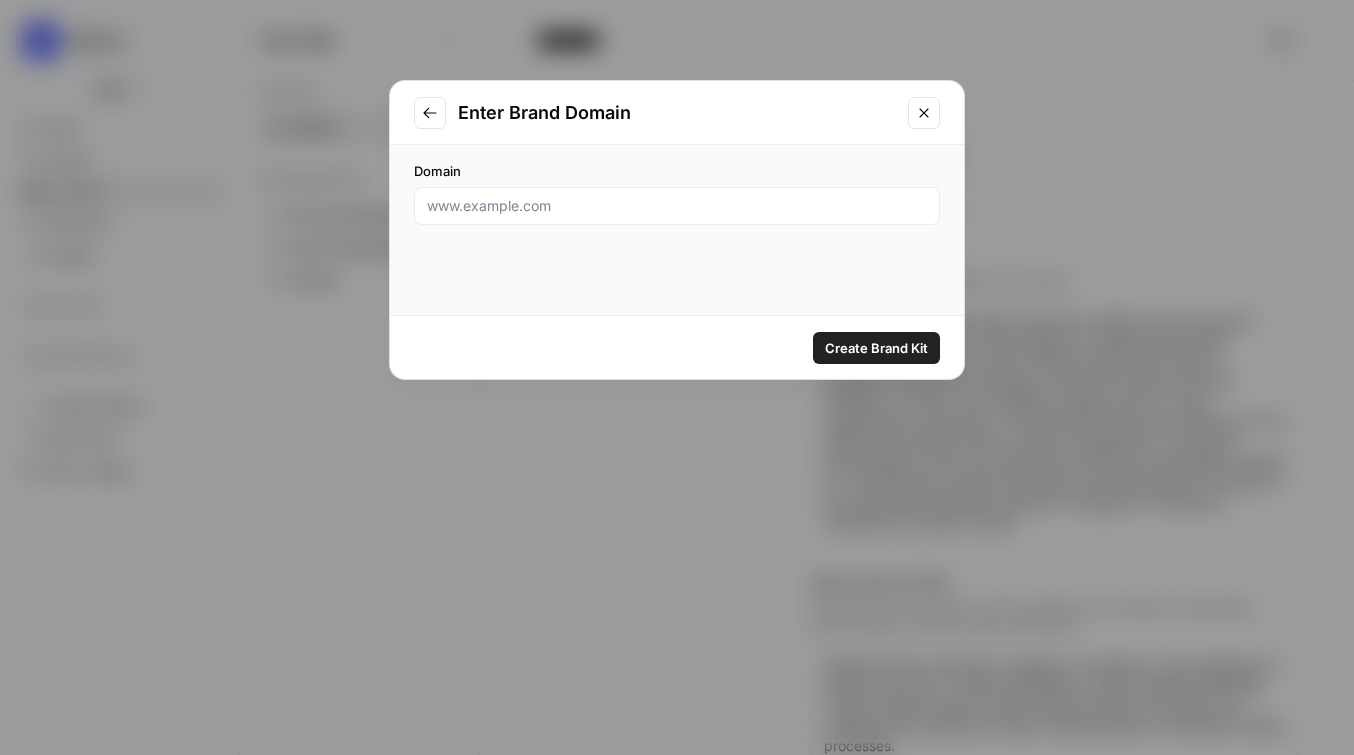 click on "Domain" at bounding box center (677, 193) 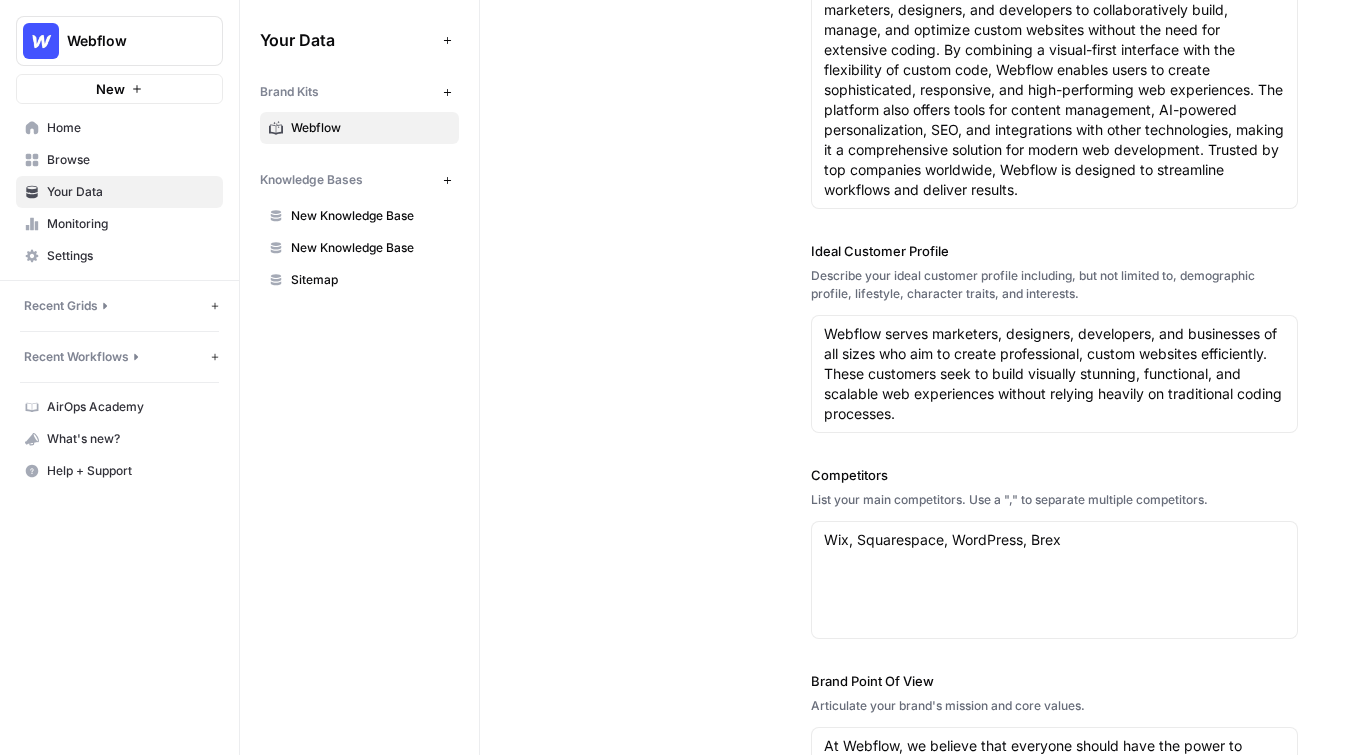 scroll, scrollTop: 336, scrollLeft: 0, axis: vertical 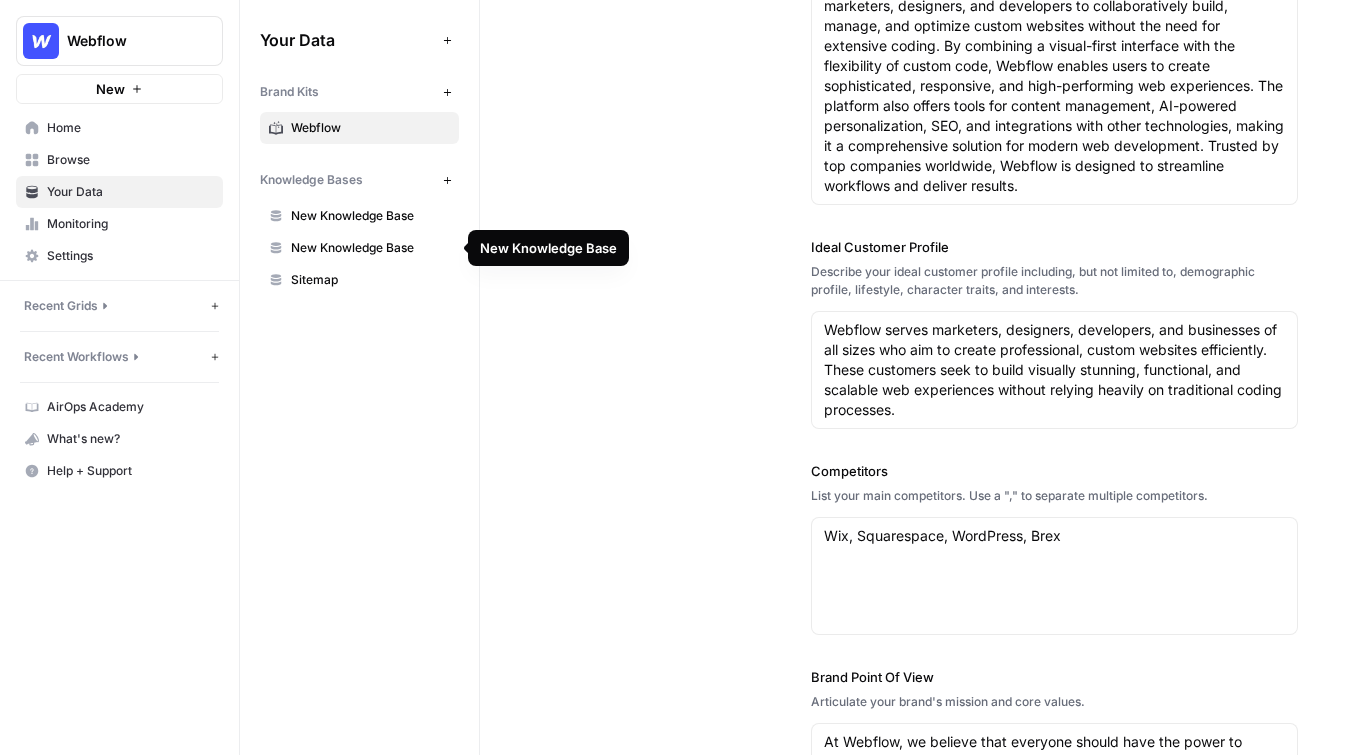 click on "New Knowledge Base" at bounding box center [370, 216] 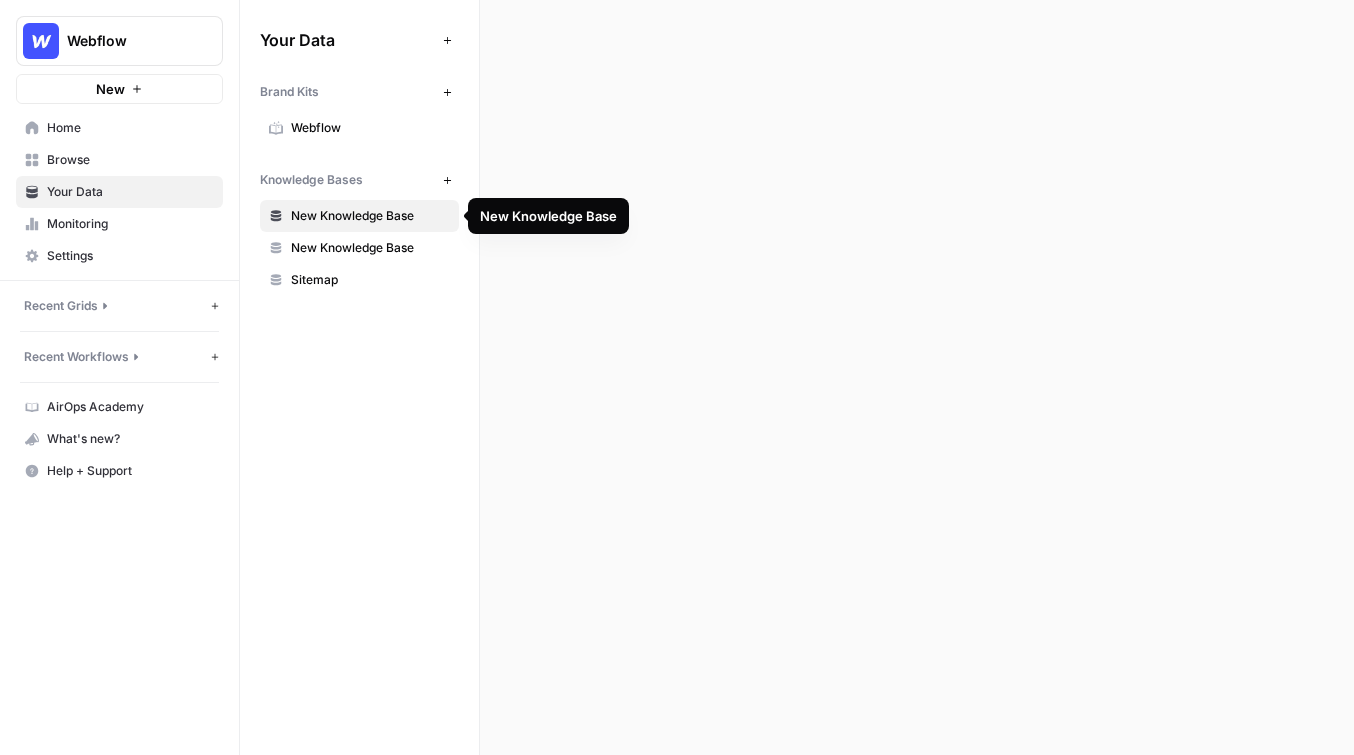 scroll, scrollTop: 0, scrollLeft: 0, axis: both 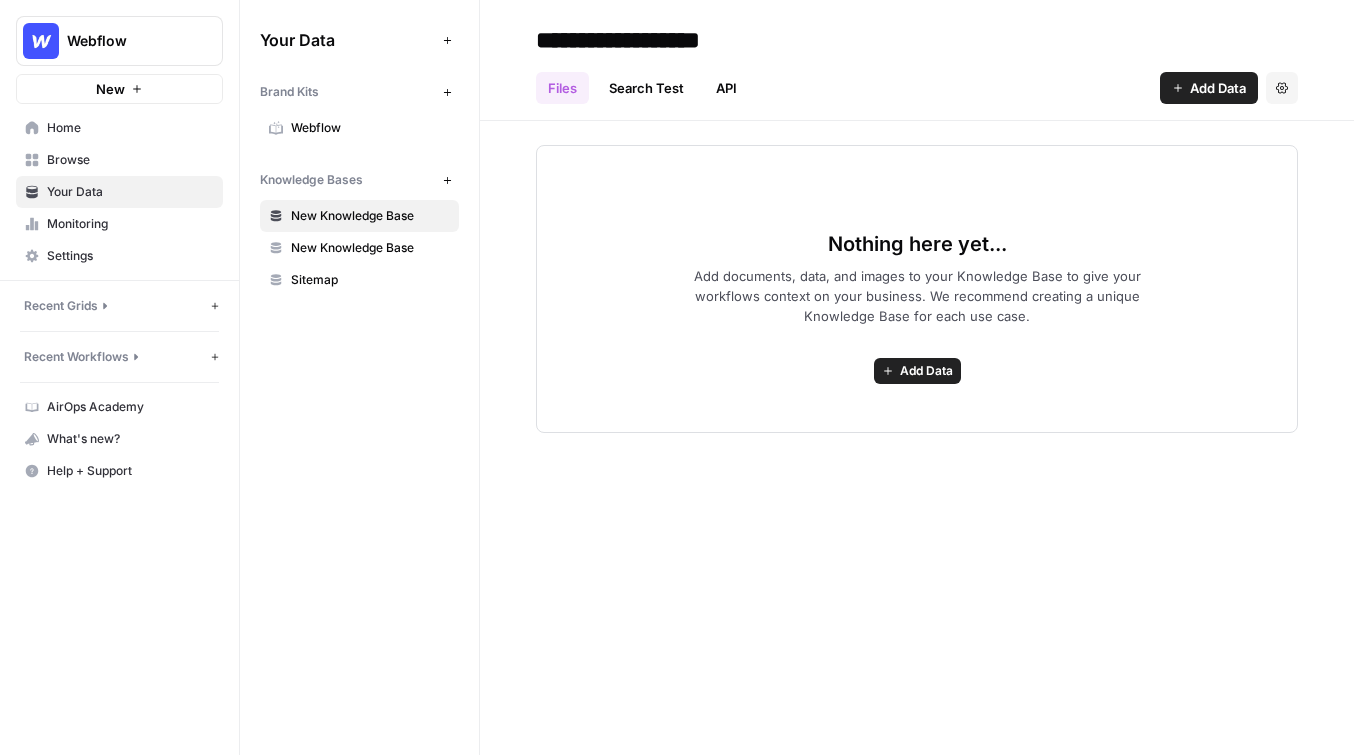 click 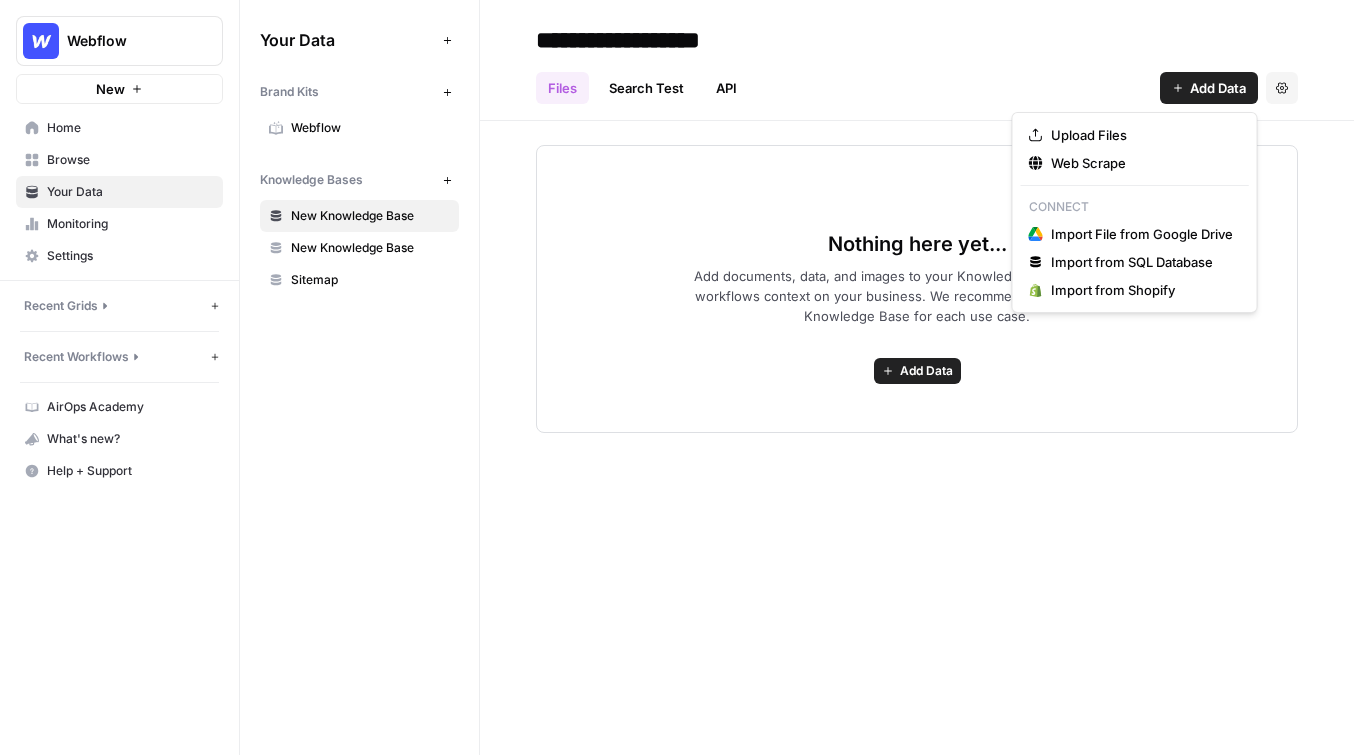 click on "Add Data" at bounding box center [917, 371] 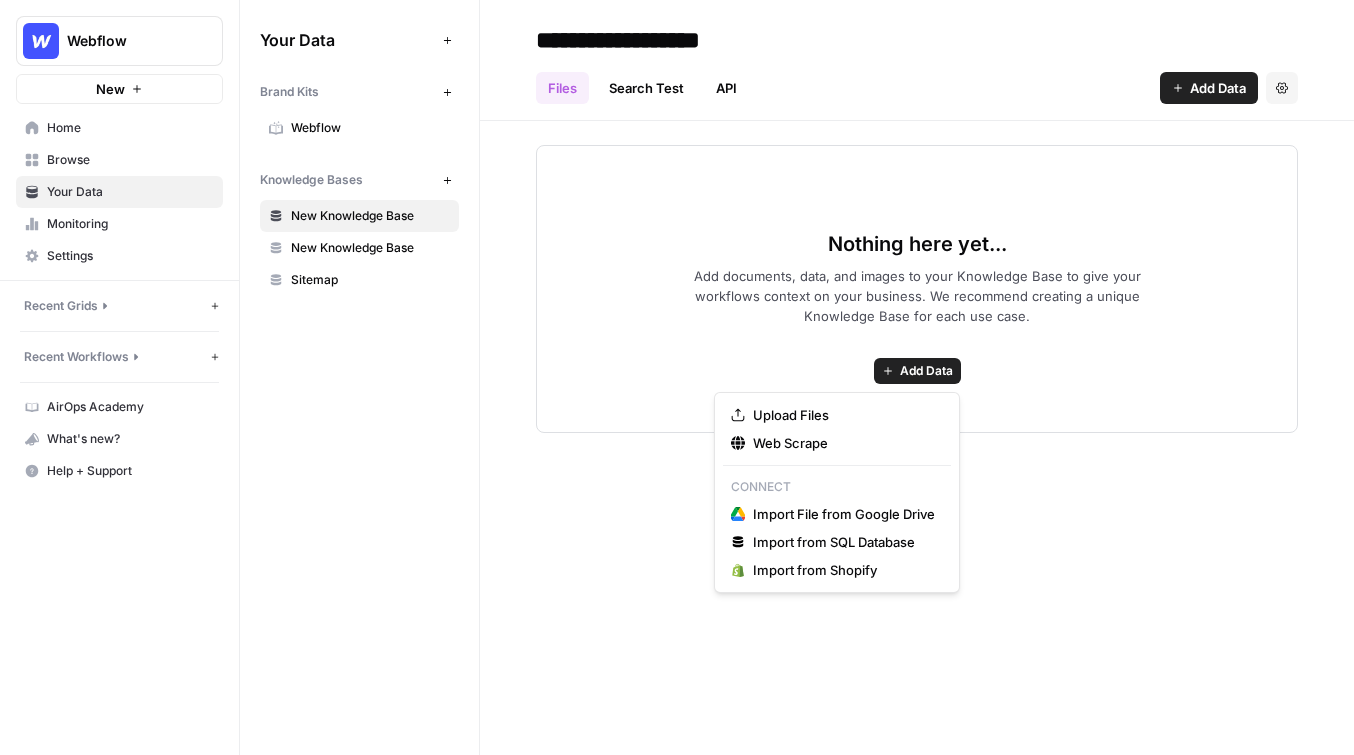 click on "Add documents, data, and images to your Knowledge Base to give your workflows context on your business. We recommend creating a unique Knowledge Base for each use case." at bounding box center (917, 296) 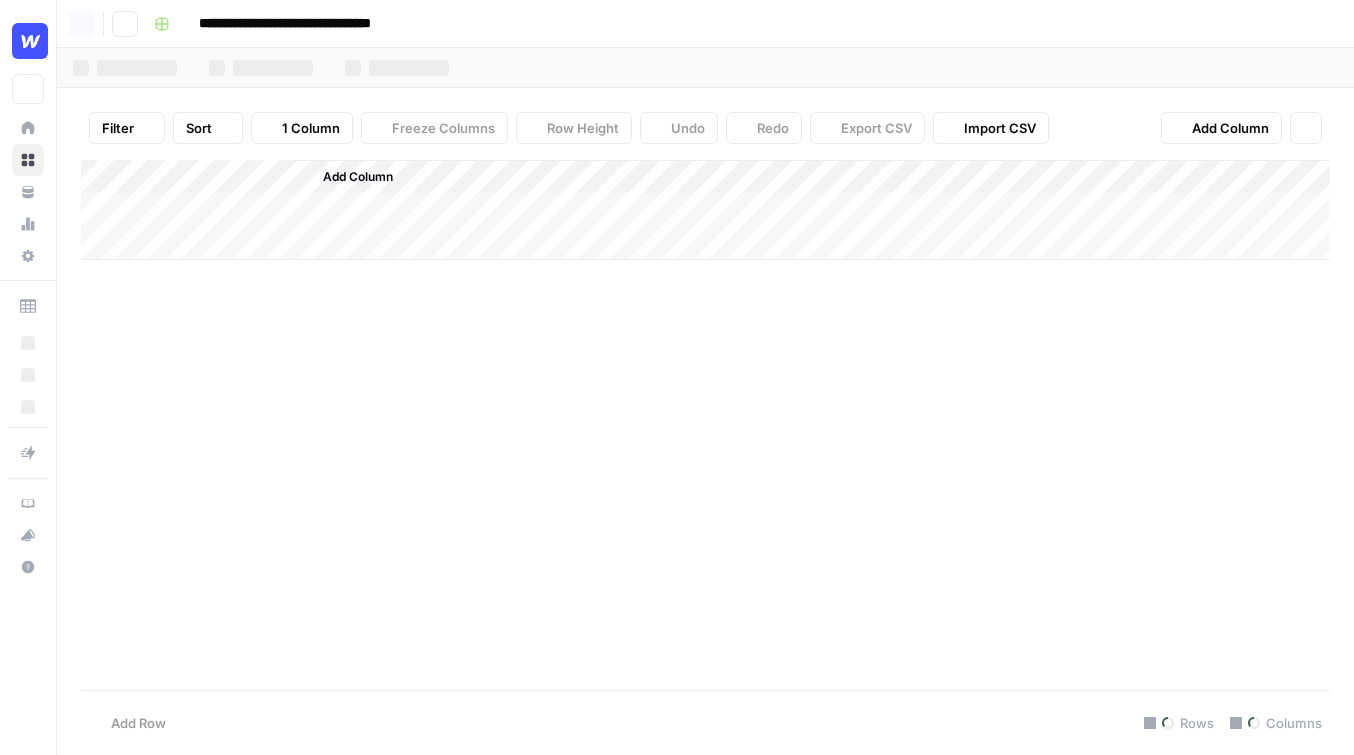 scroll, scrollTop: 0, scrollLeft: 0, axis: both 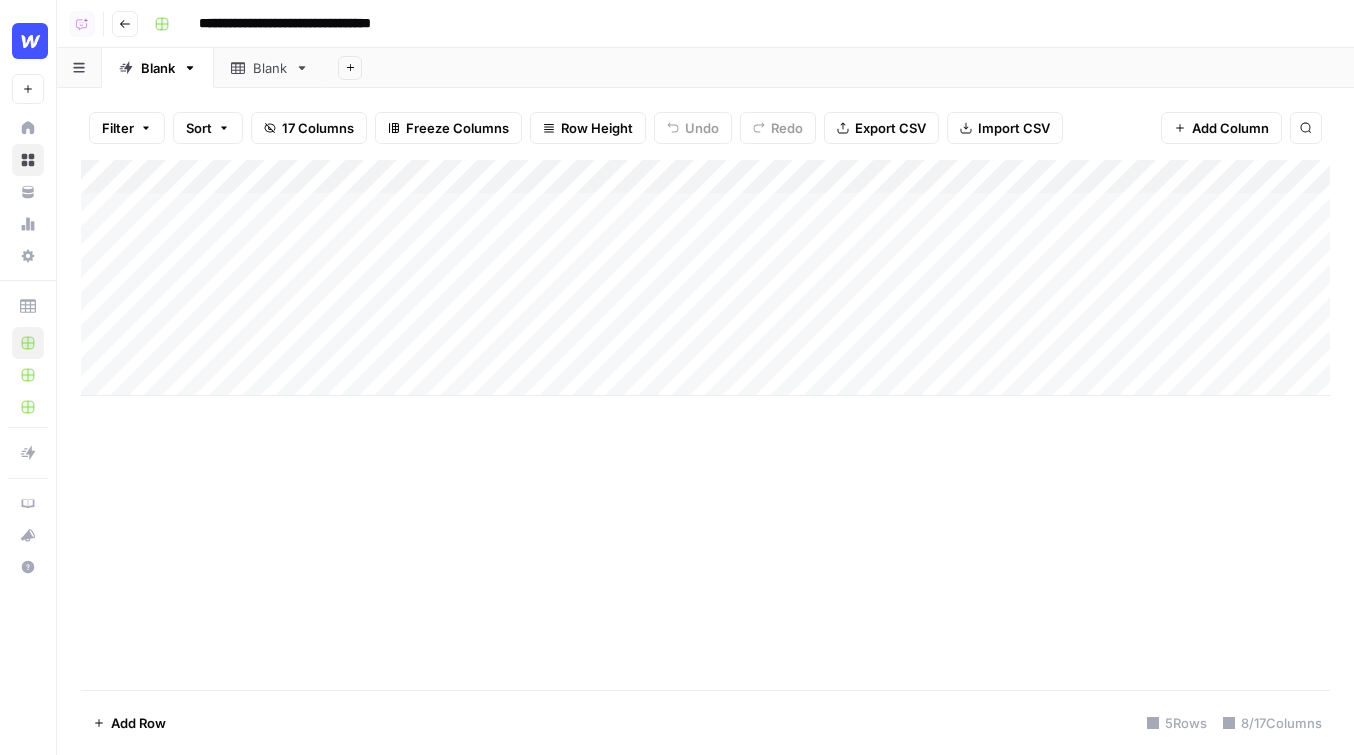 click on "Add Column" at bounding box center (705, 278) 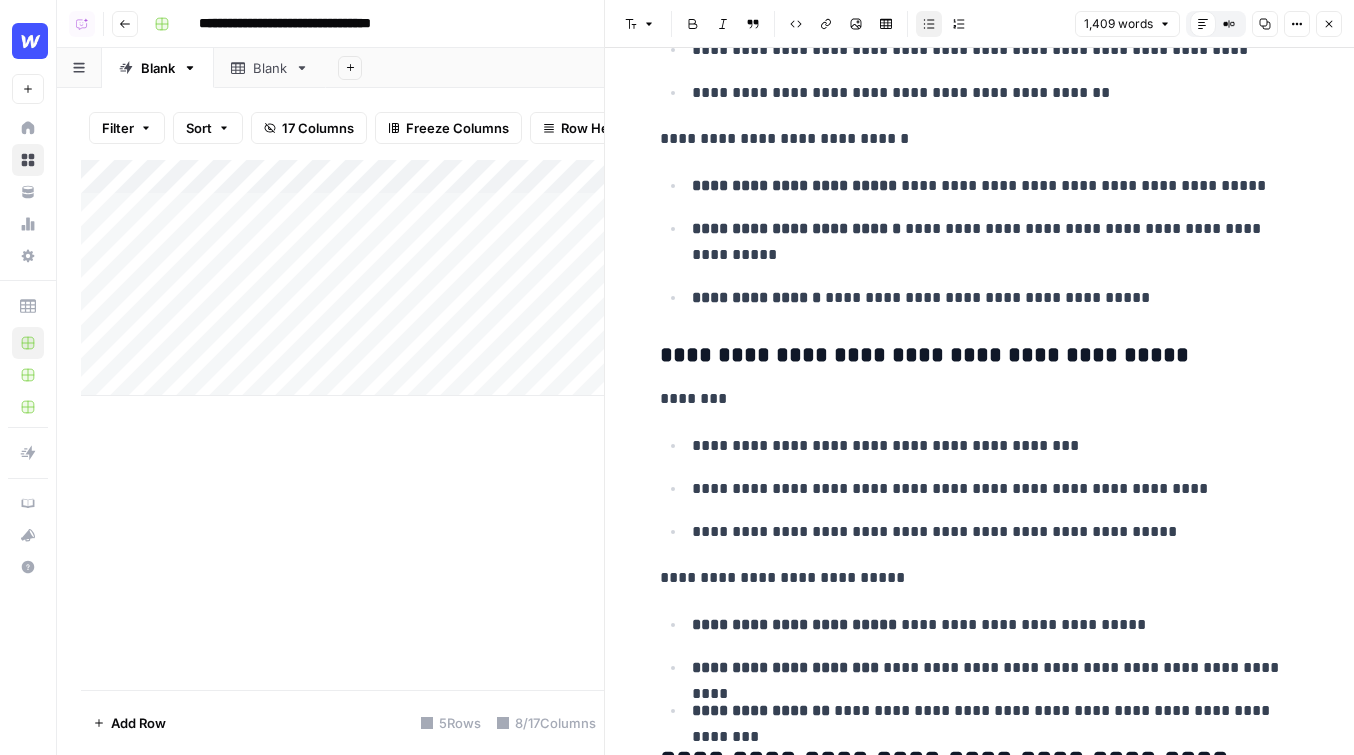 scroll, scrollTop: 2073, scrollLeft: 0, axis: vertical 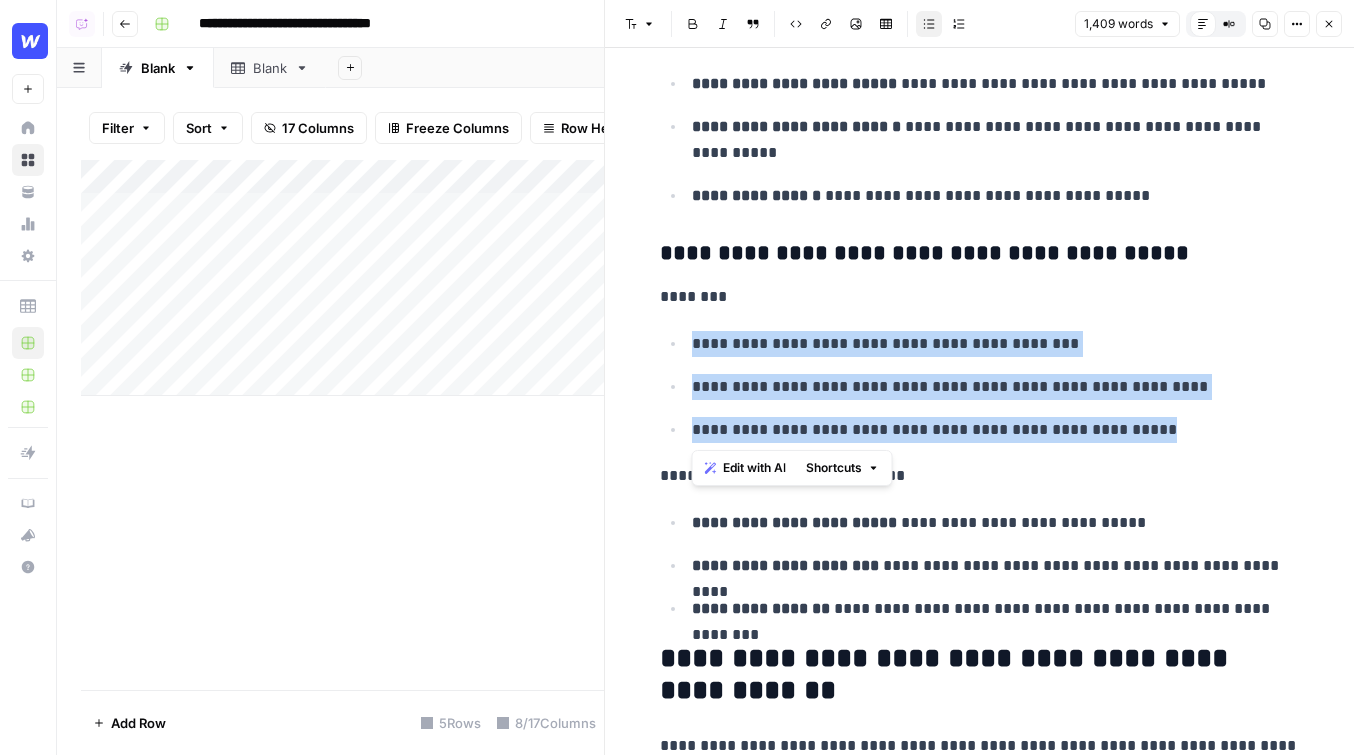 drag, startPoint x: 1174, startPoint y: 427, endPoint x: 660, endPoint y: 329, distance: 523.25903 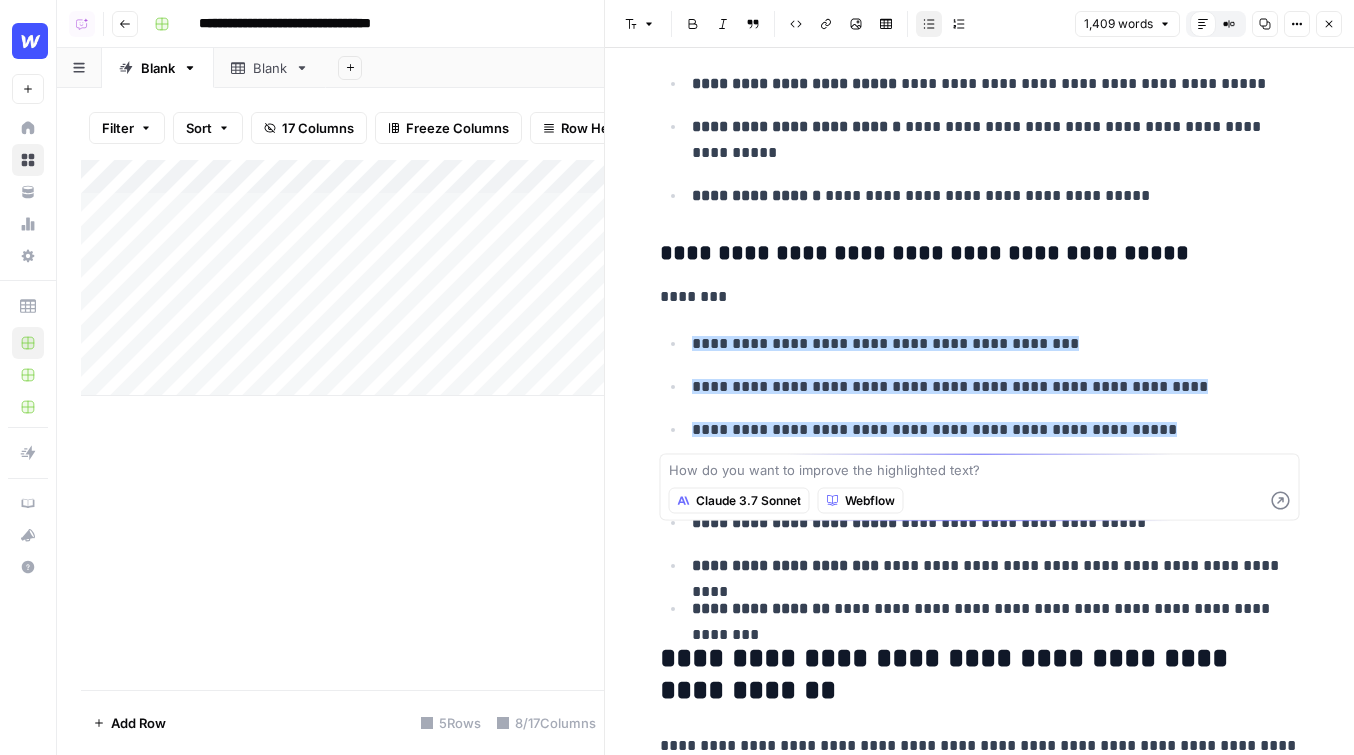 click on "**********" at bounding box center (980, 386) 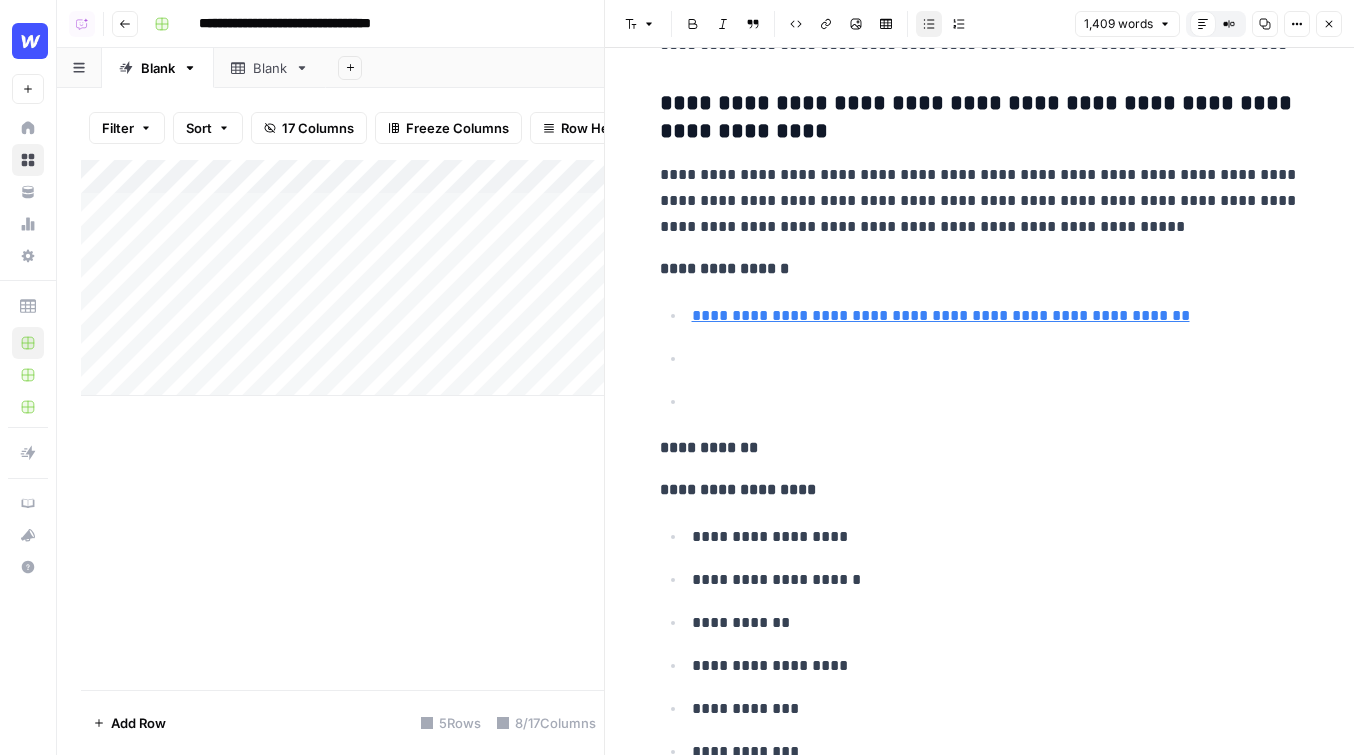 scroll, scrollTop: 9663, scrollLeft: 0, axis: vertical 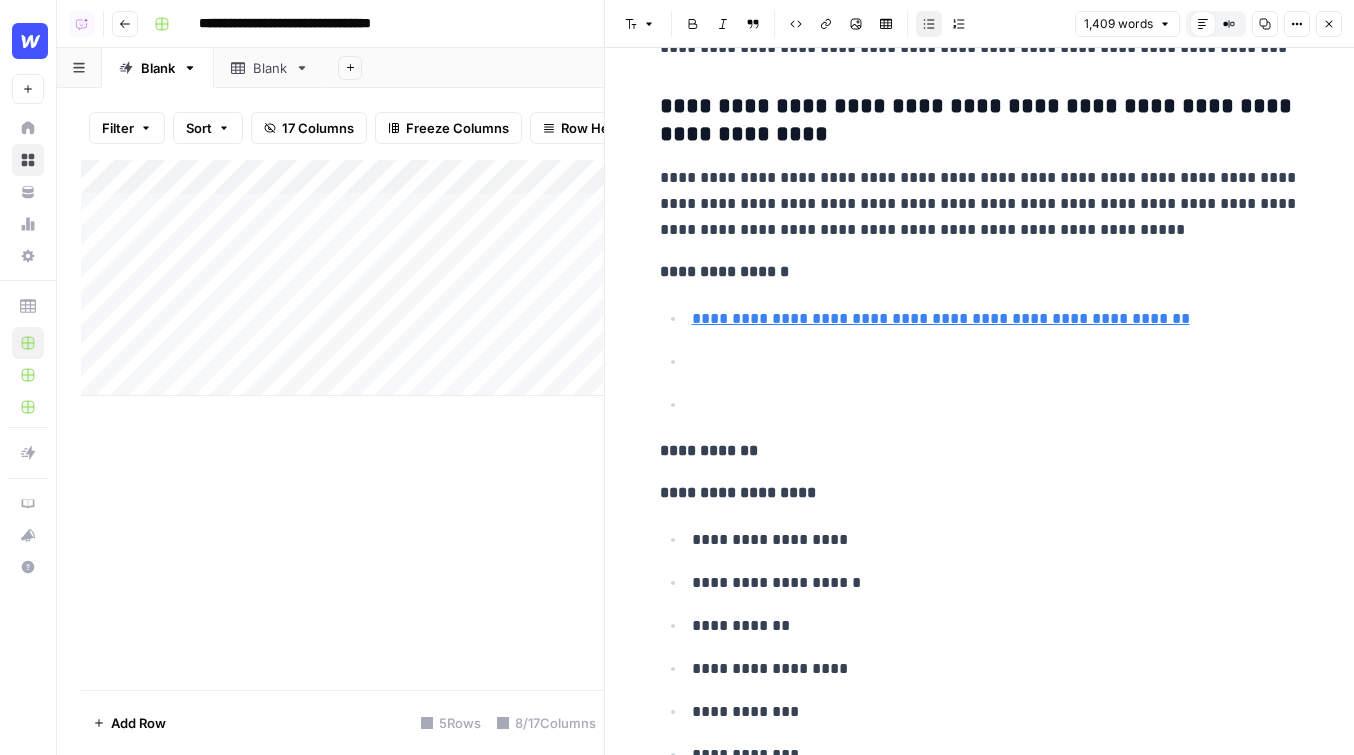 click 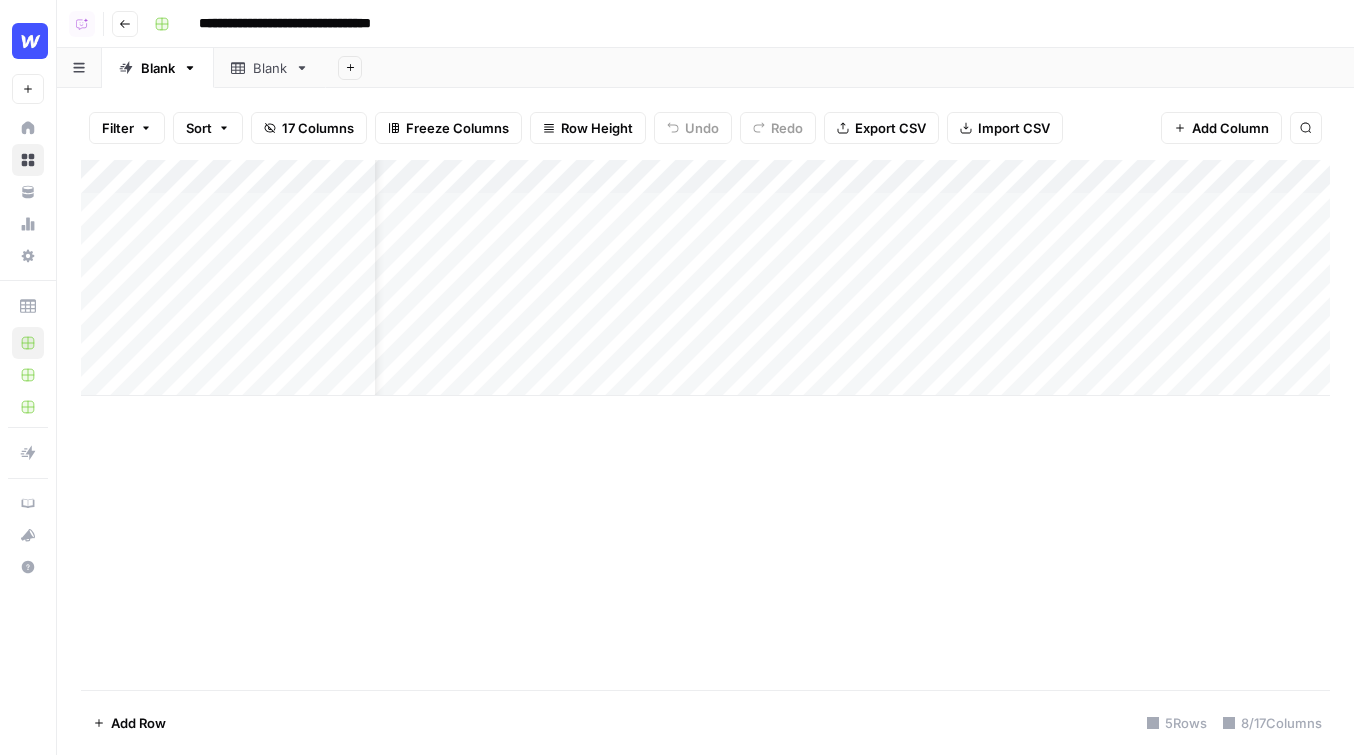 scroll, scrollTop: 0, scrollLeft: 64, axis: horizontal 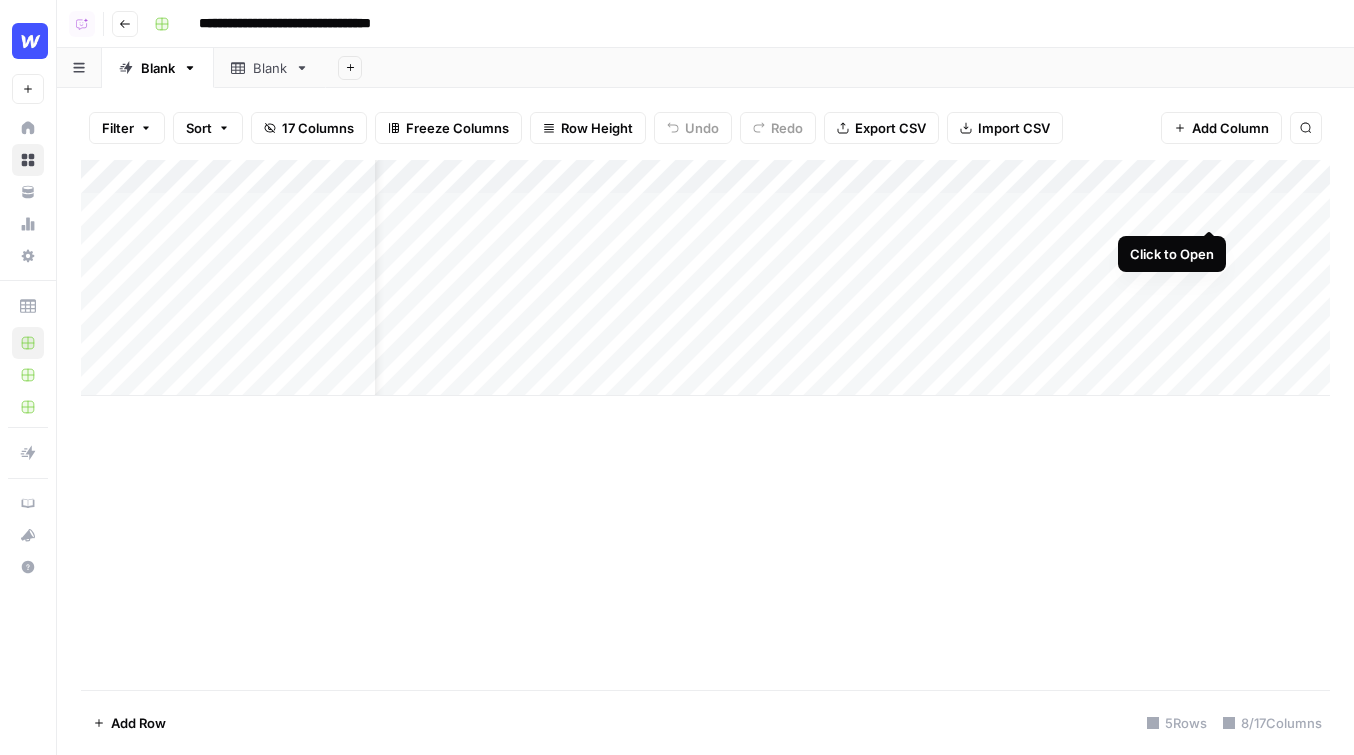 click on "Add Column" at bounding box center [705, 278] 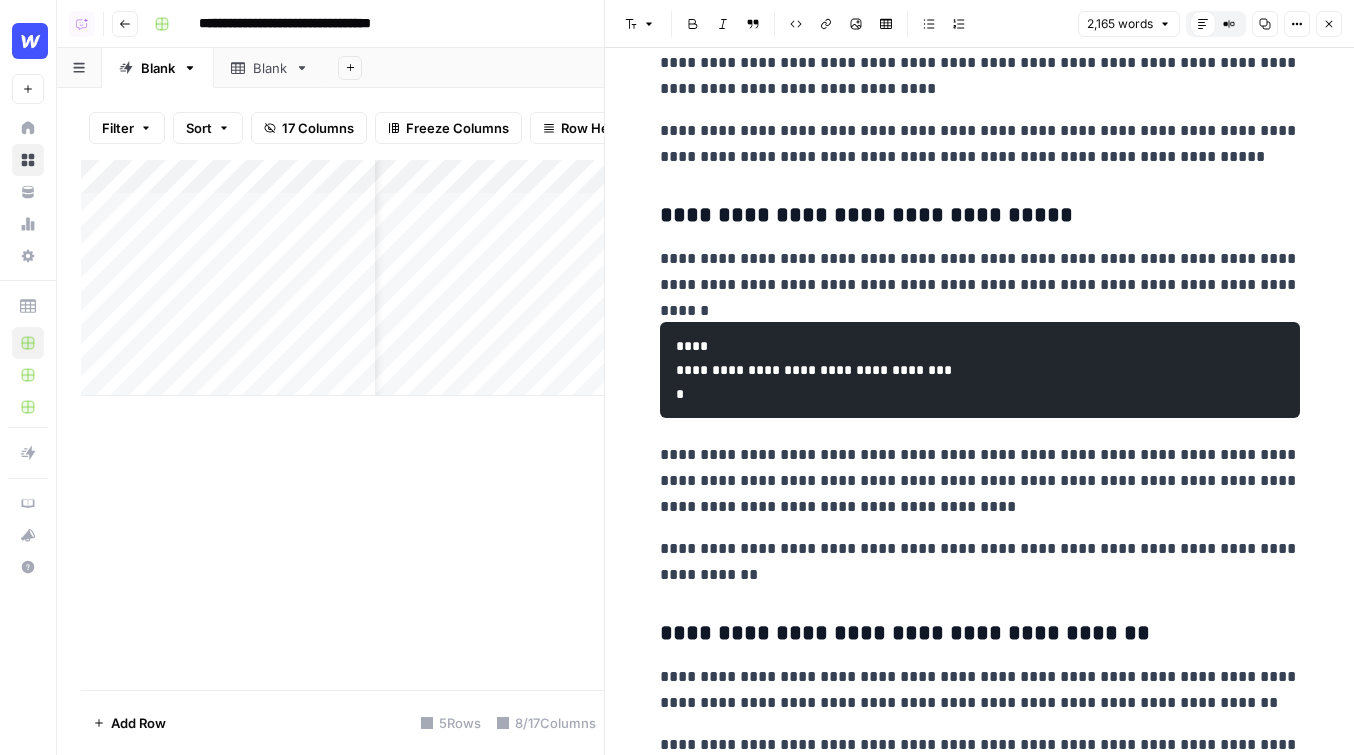 scroll, scrollTop: 2977, scrollLeft: 0, axis: vertical 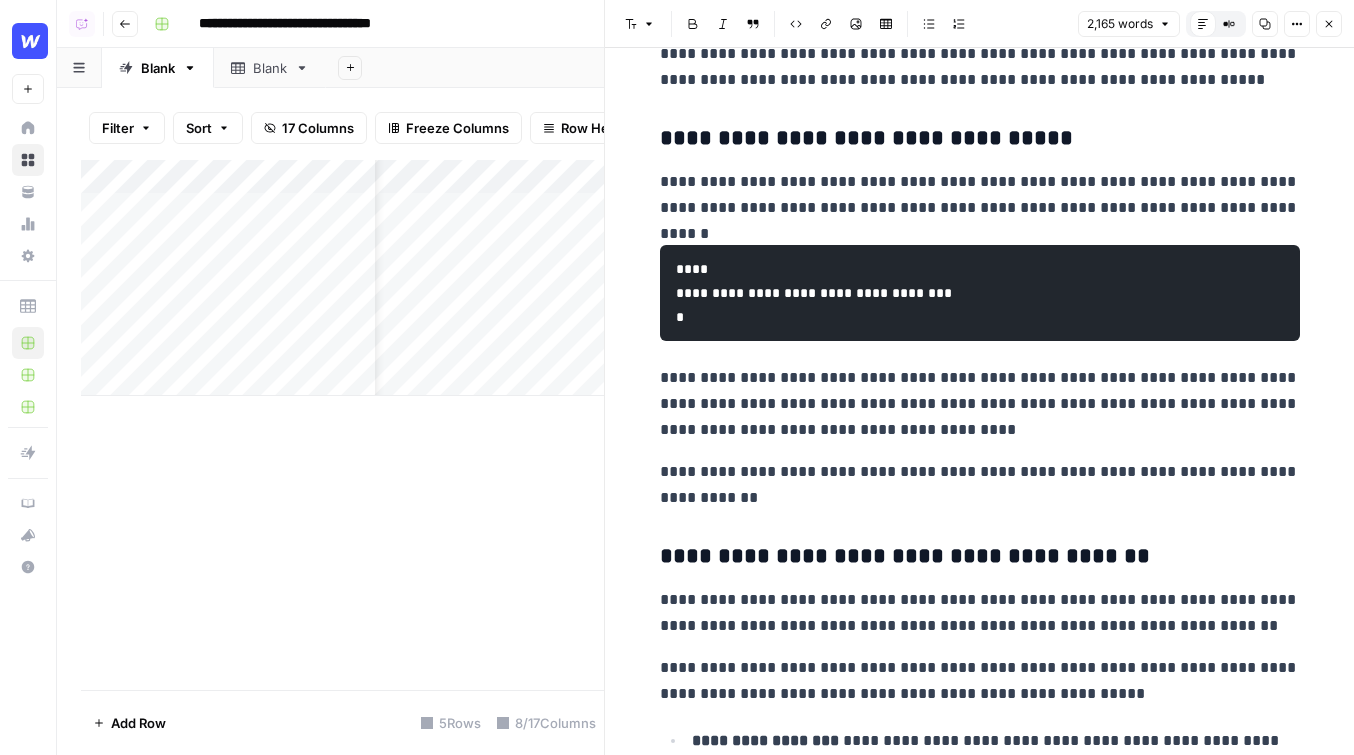 click 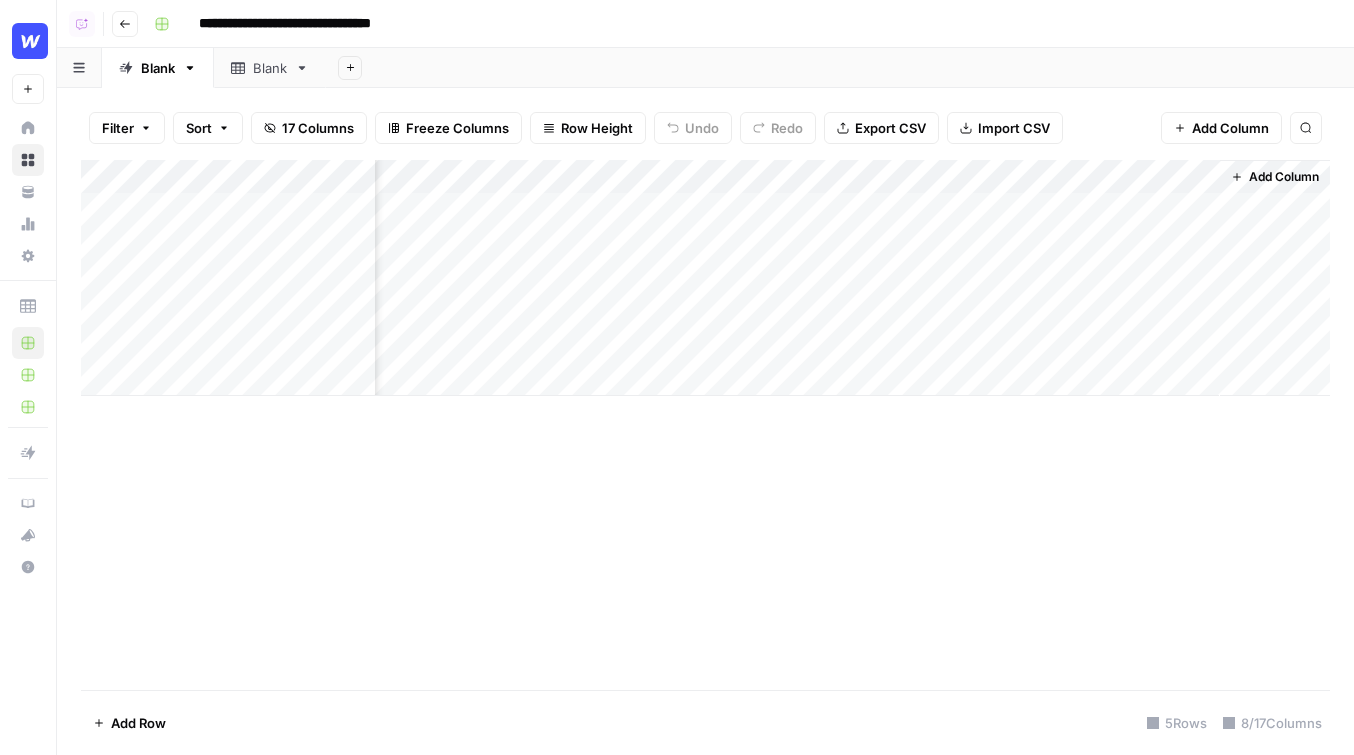 scroll, scrollTop: 0, scrollLeft: 638, axis: horizontal 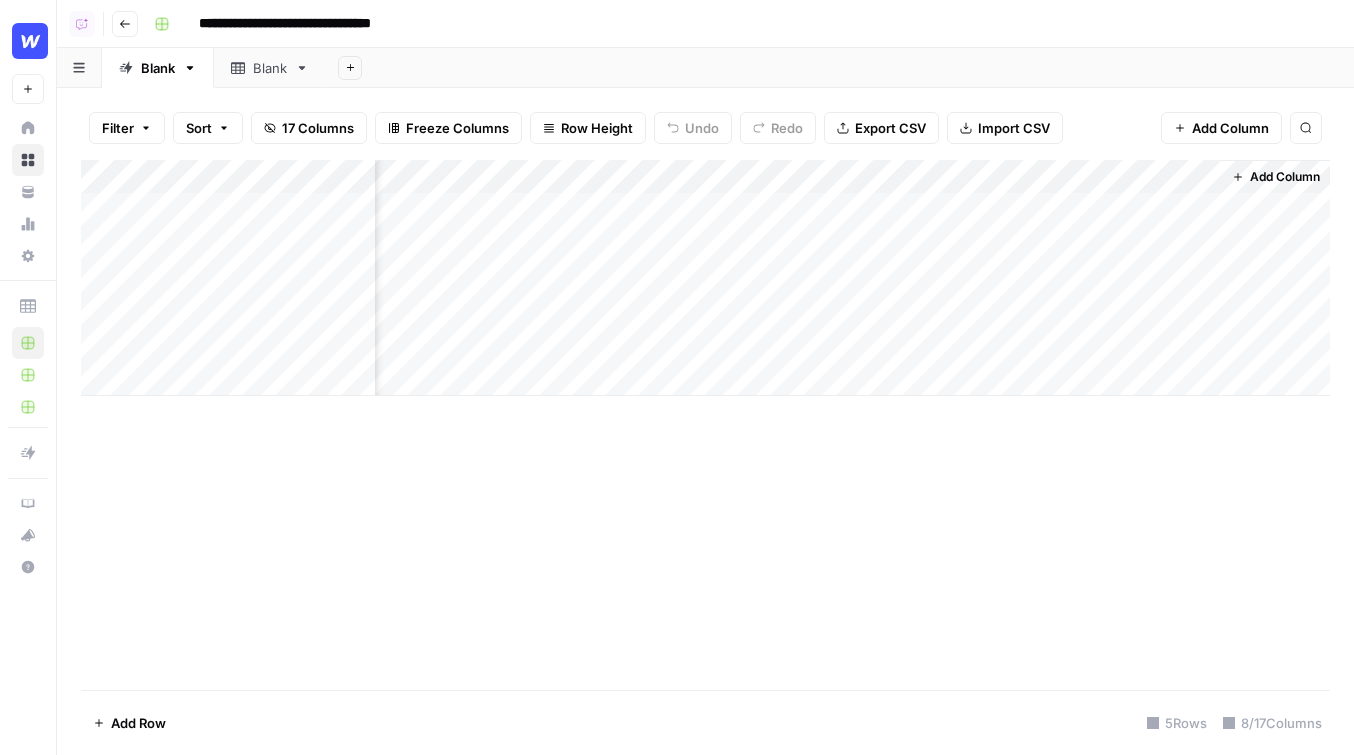 click on "Add Column" at bounding box center [1285, 177] 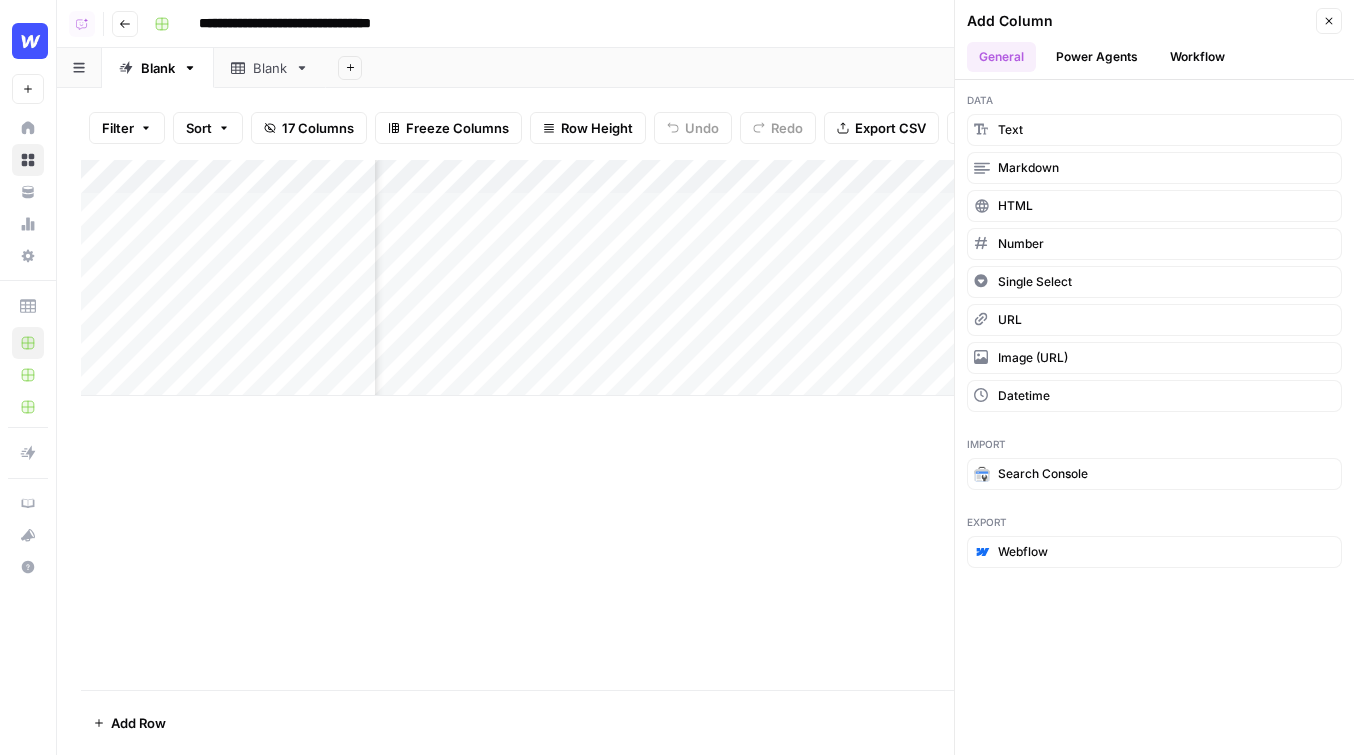 click on "Power Agents" at bounding box center (1097, 57) 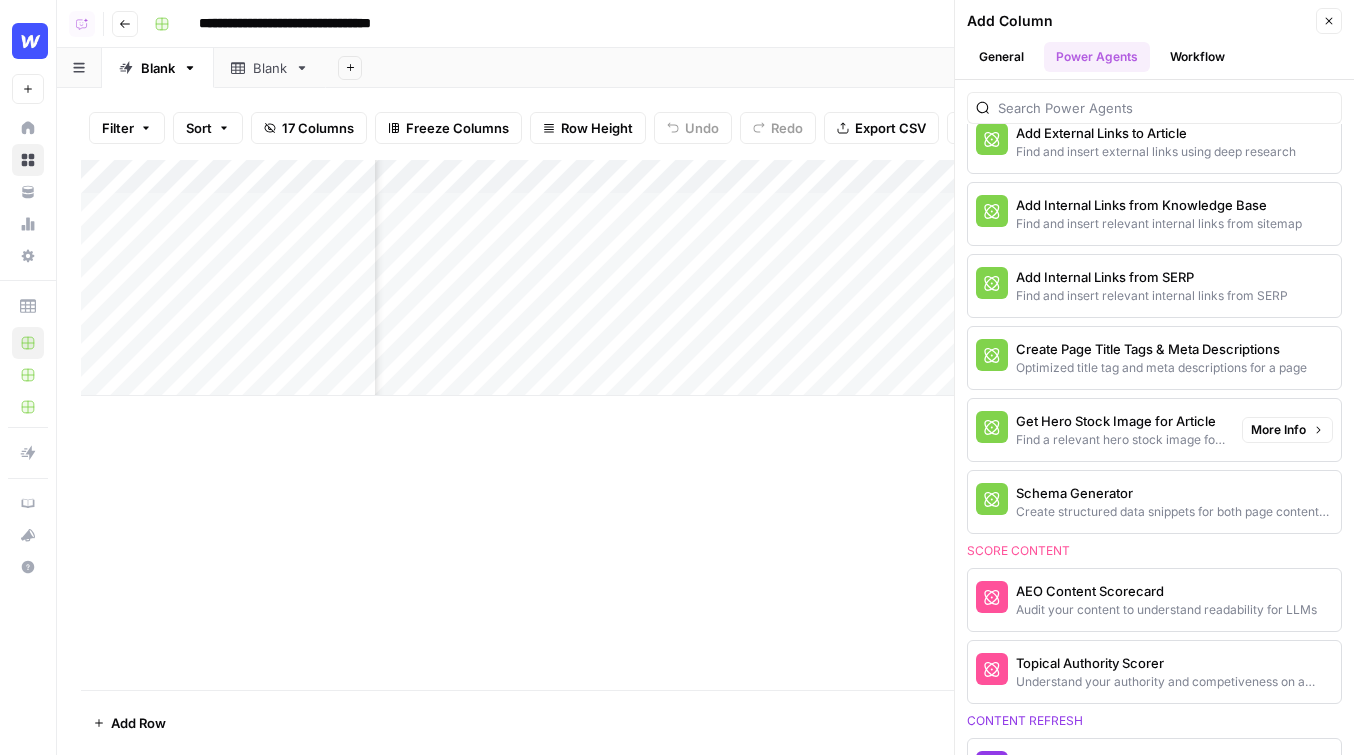scroll, scrollTop: 550, scrollLeft: 0, axis: vertical 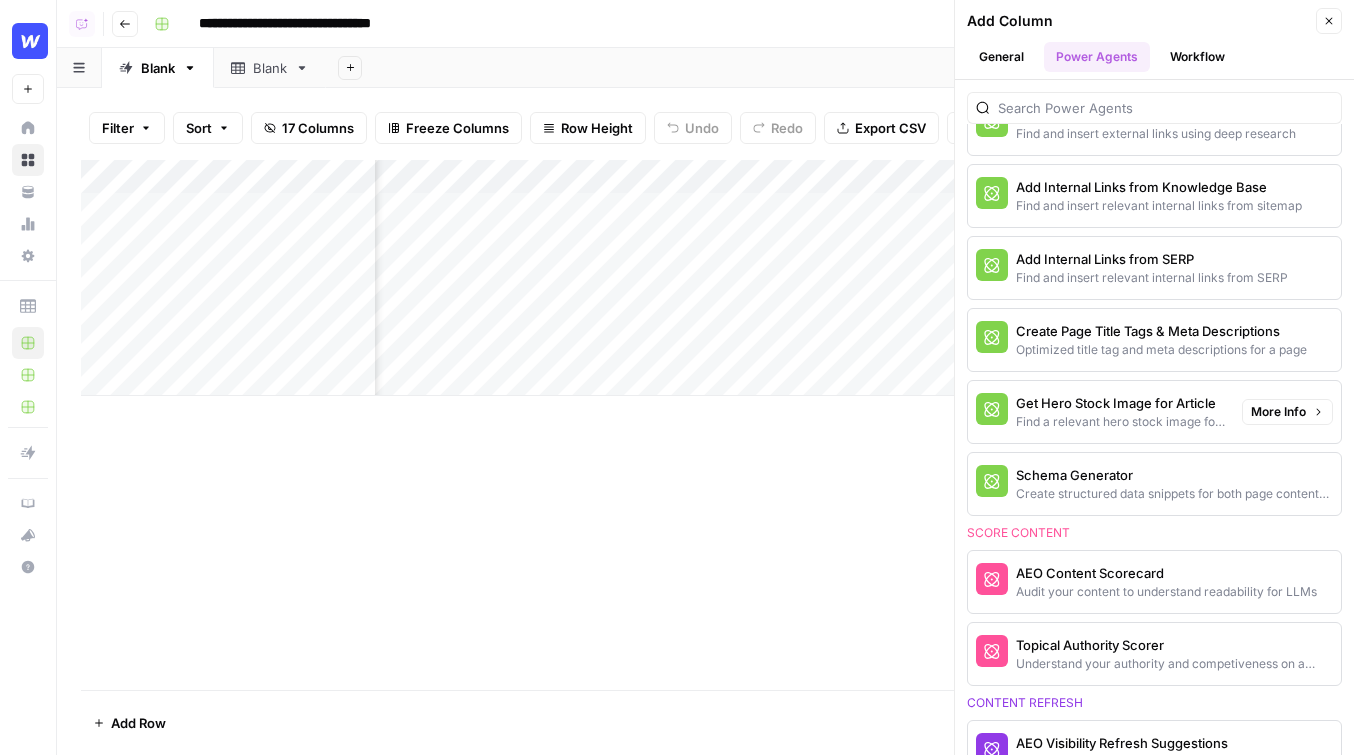click on "Find a relevant hero stock image for article" at bounding box center [1121, 422] 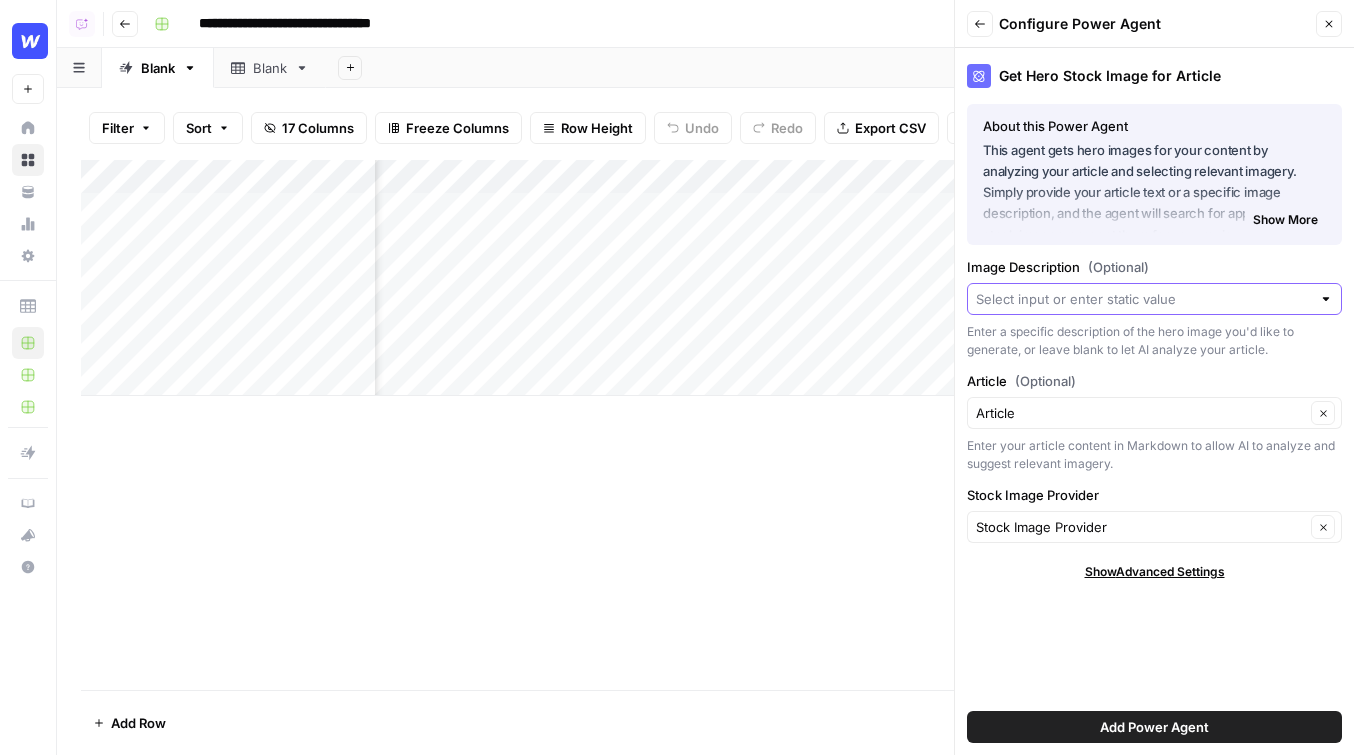 click at bounding box center [1154, 299] 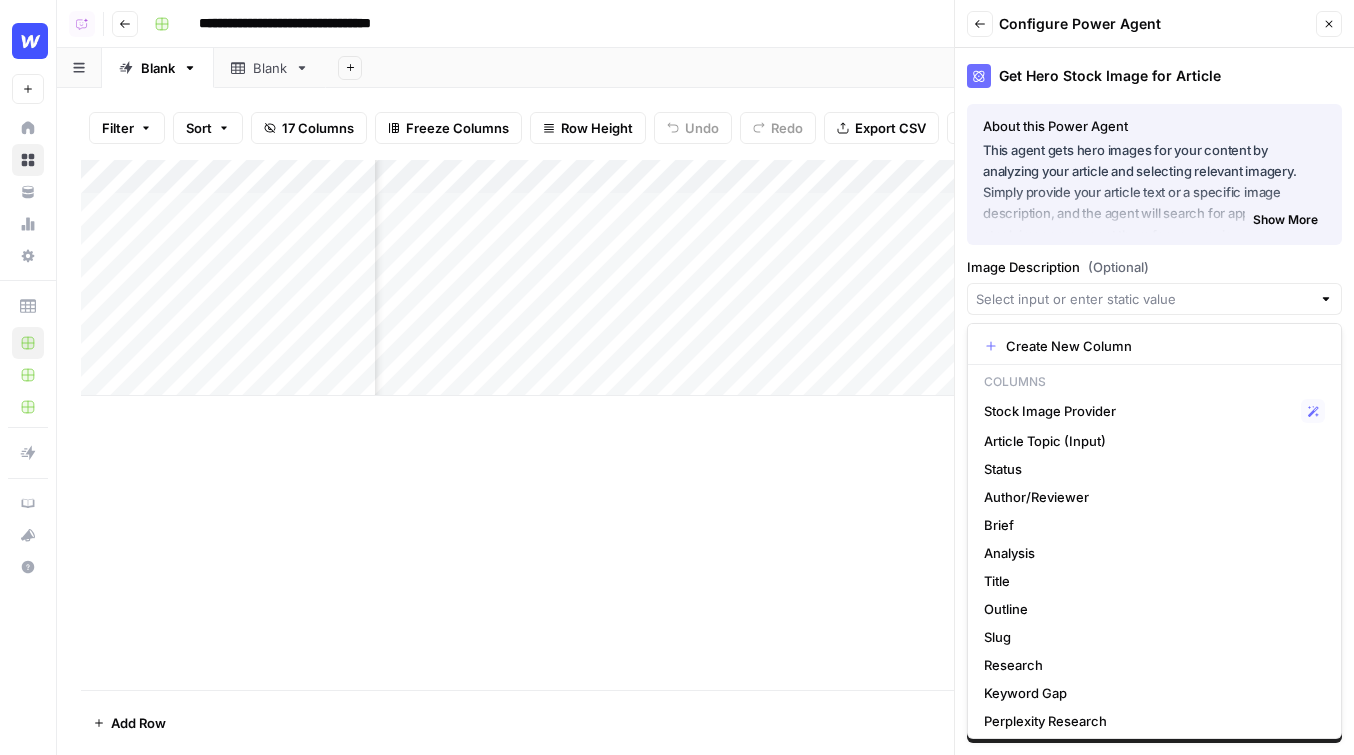 click at bounding box center (1154, 299) 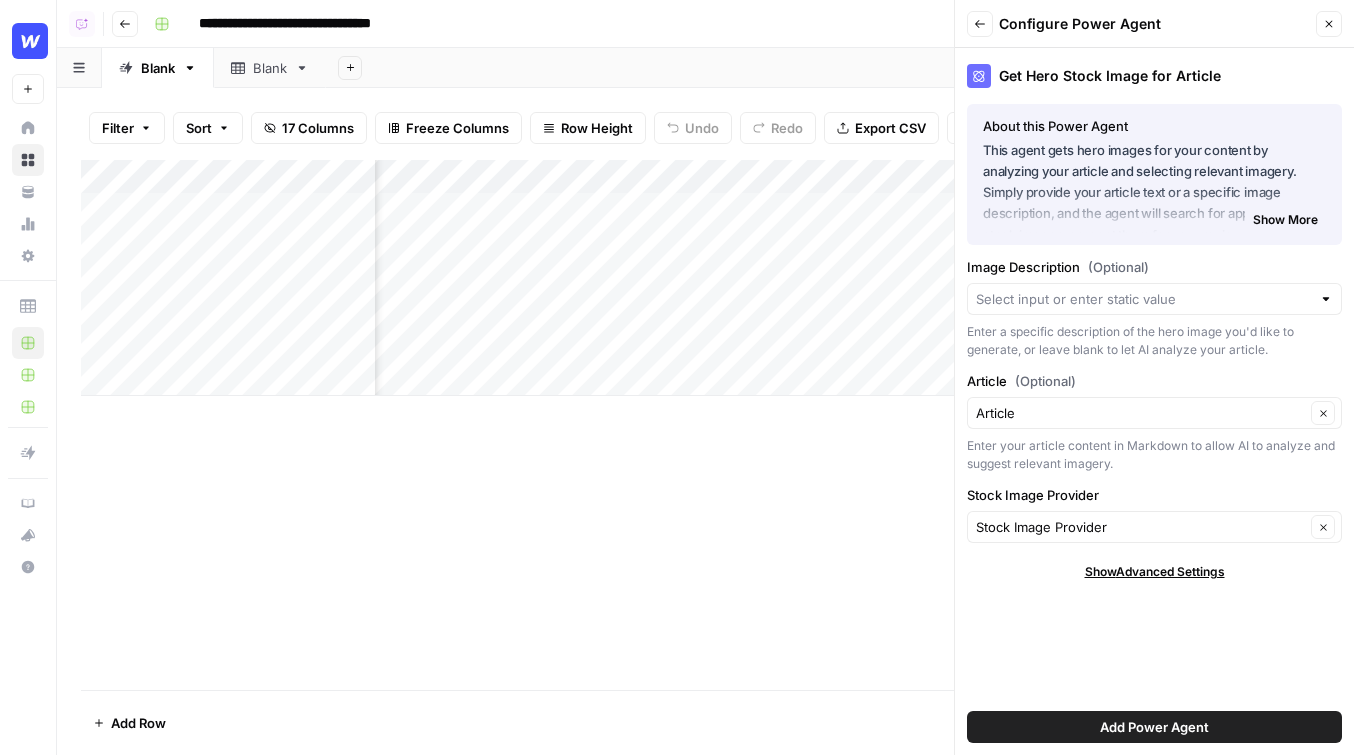 click on "Image Description   (Optional) Enter a specific description of the hero image you'd like to generate, or leave blank to let AI analyze your article." at bounding box center [1154, 308] 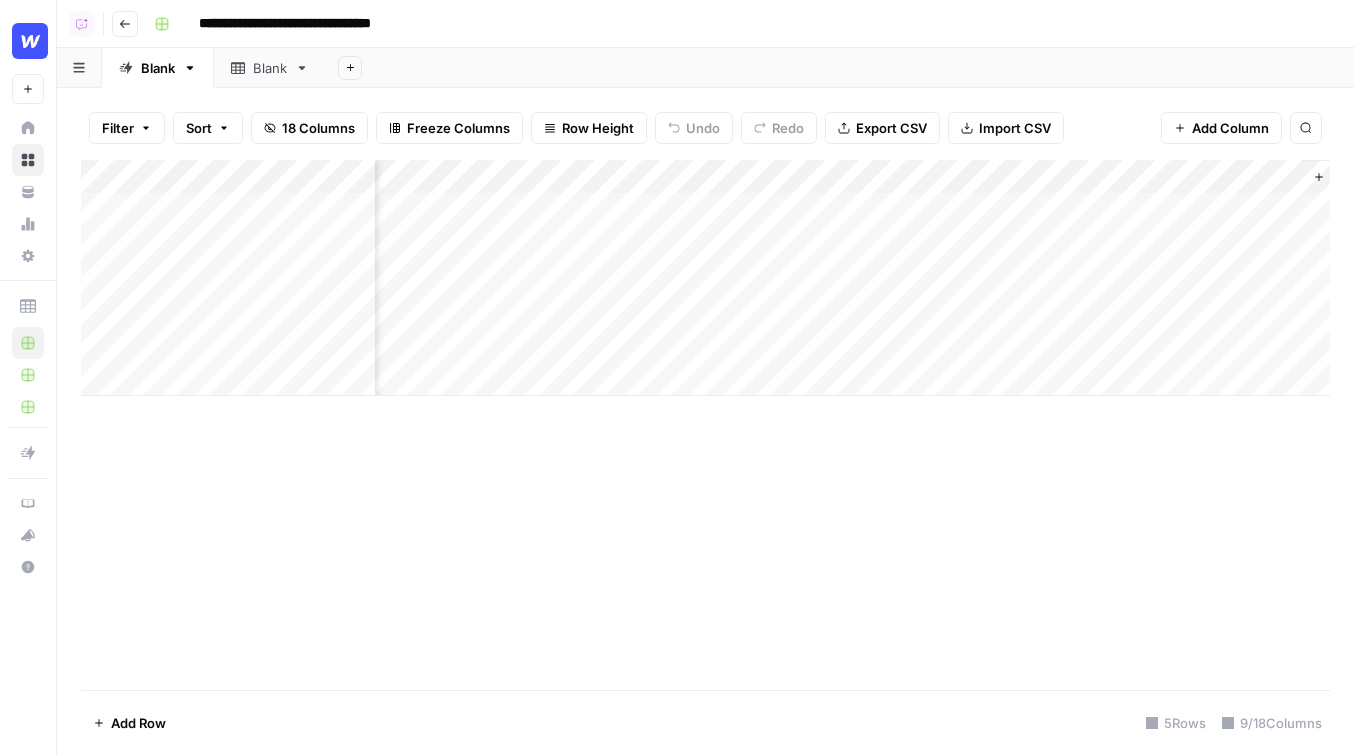 scroll, scrollTop: 0, scrollLeft: 820, axis: horizontal 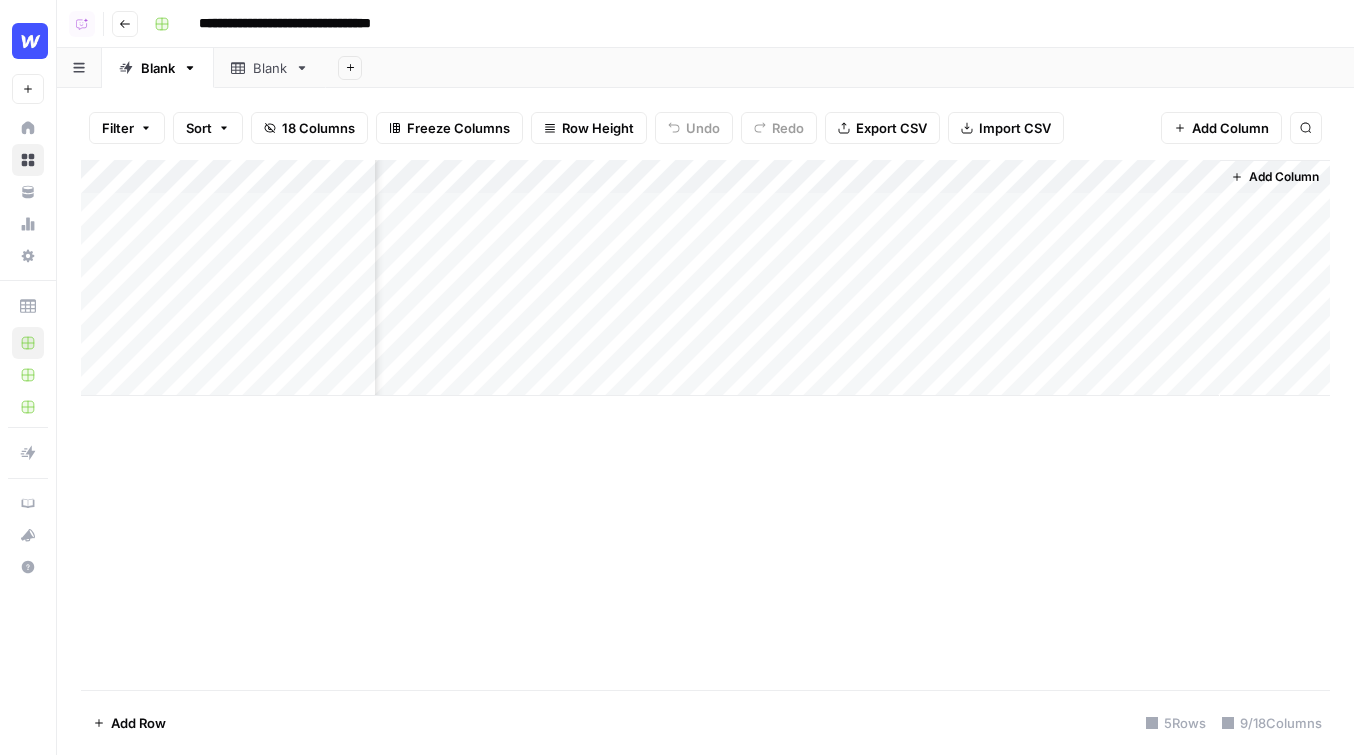 click on "Go back" at bounding box center (125, 24) 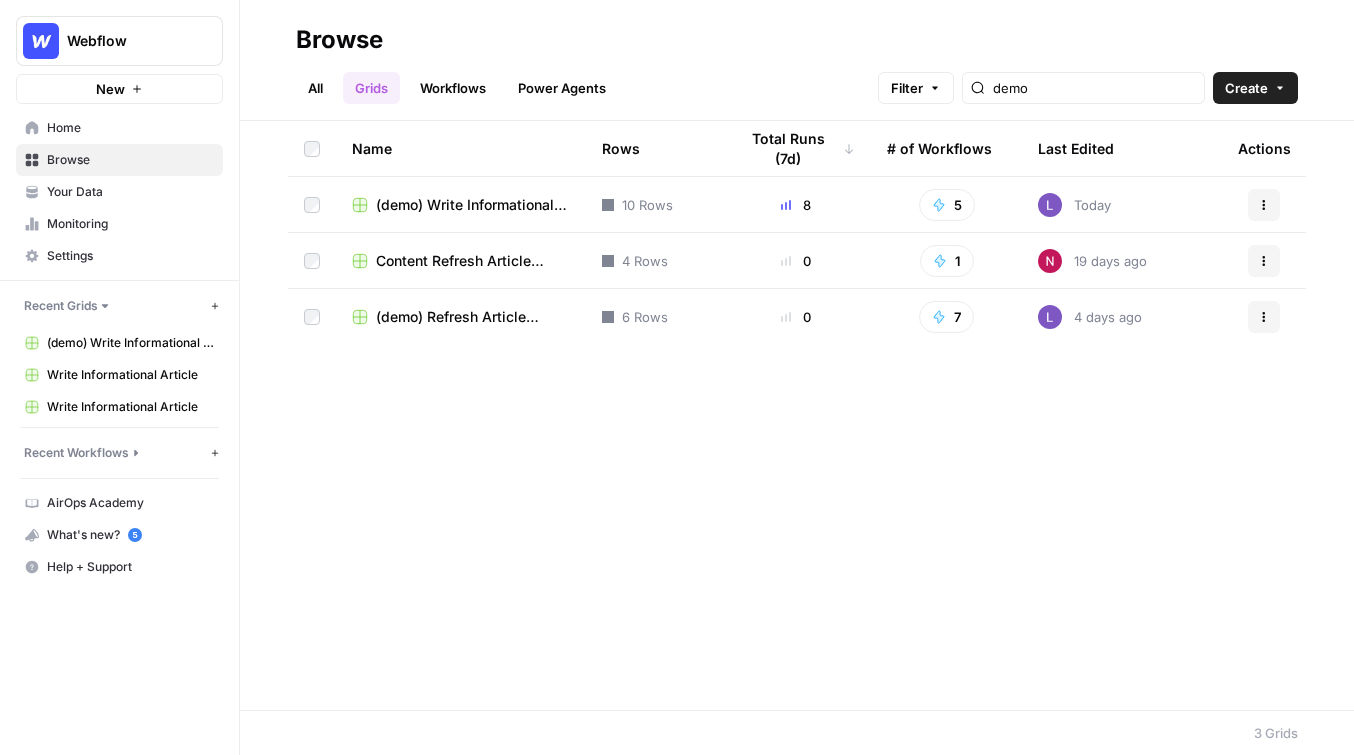 click 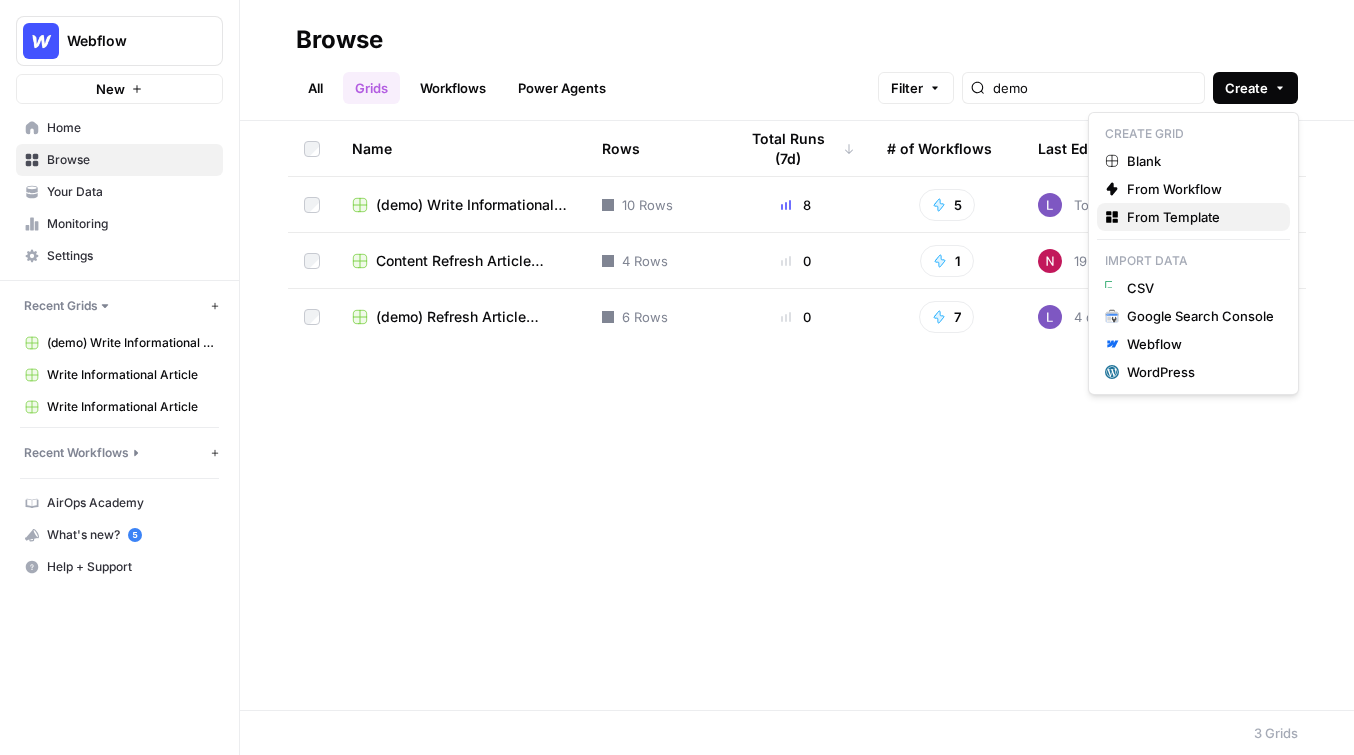 click on "From Template" at bounding box center (1200, 217) 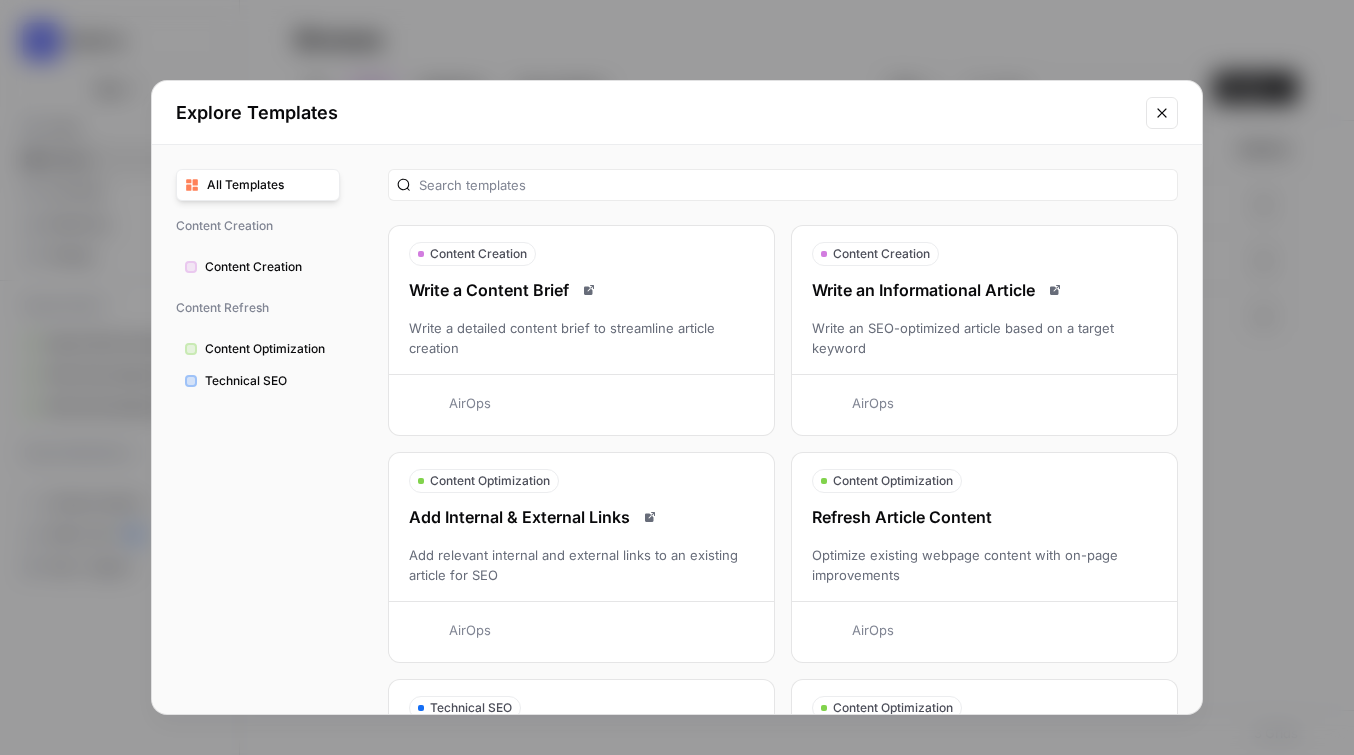 click on "Refresh Article Content Optimize existing webpage content with on-page improvements AirOps" at bounding box center (984, 575) 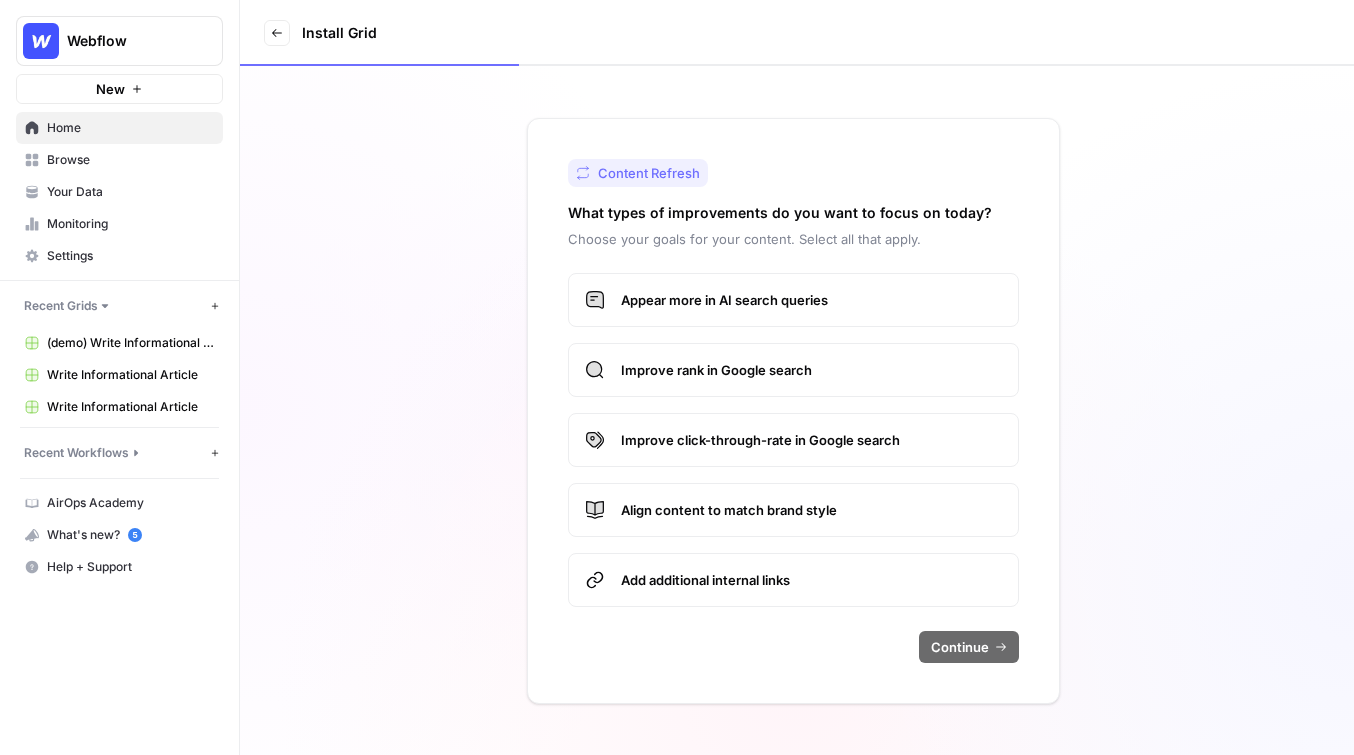 click on "Appear more in AI search queries" at bounding box center [793, 300] 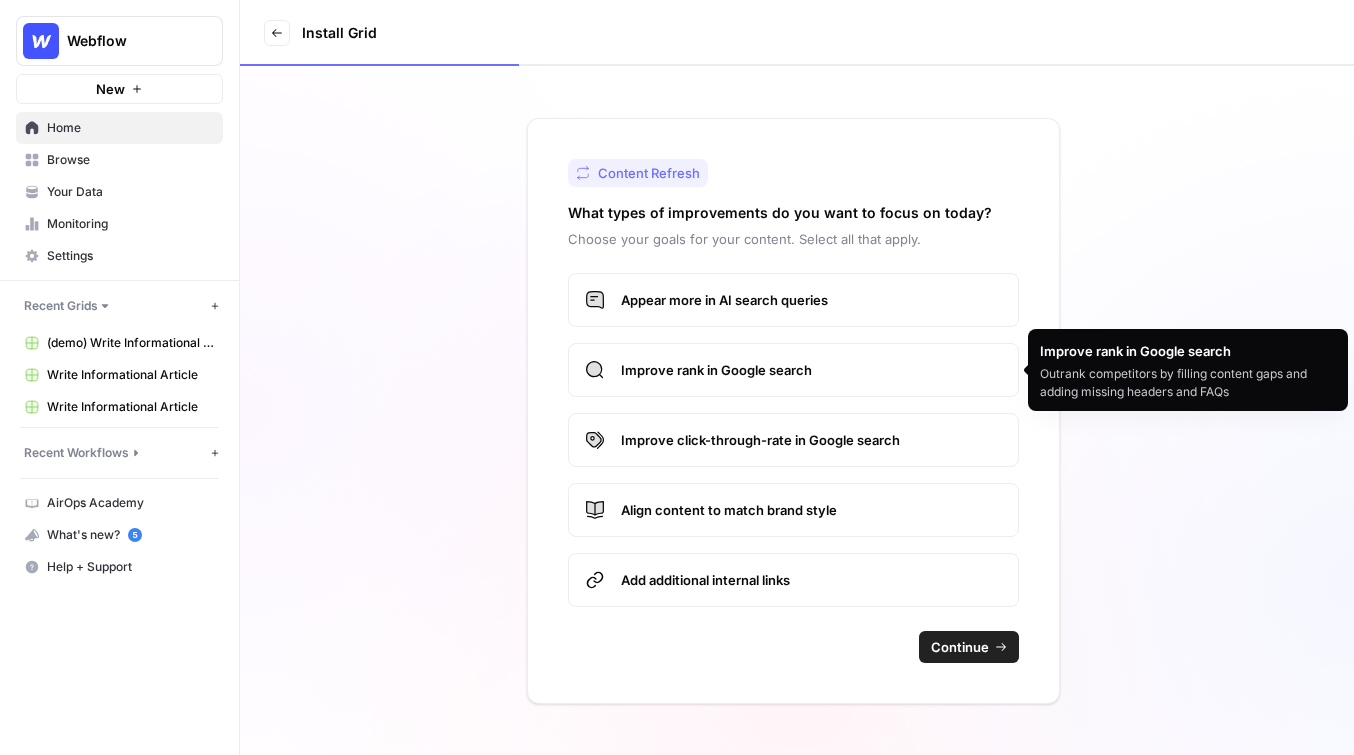 click on "Improve rank in Google search" at bounding box center (811, 370) 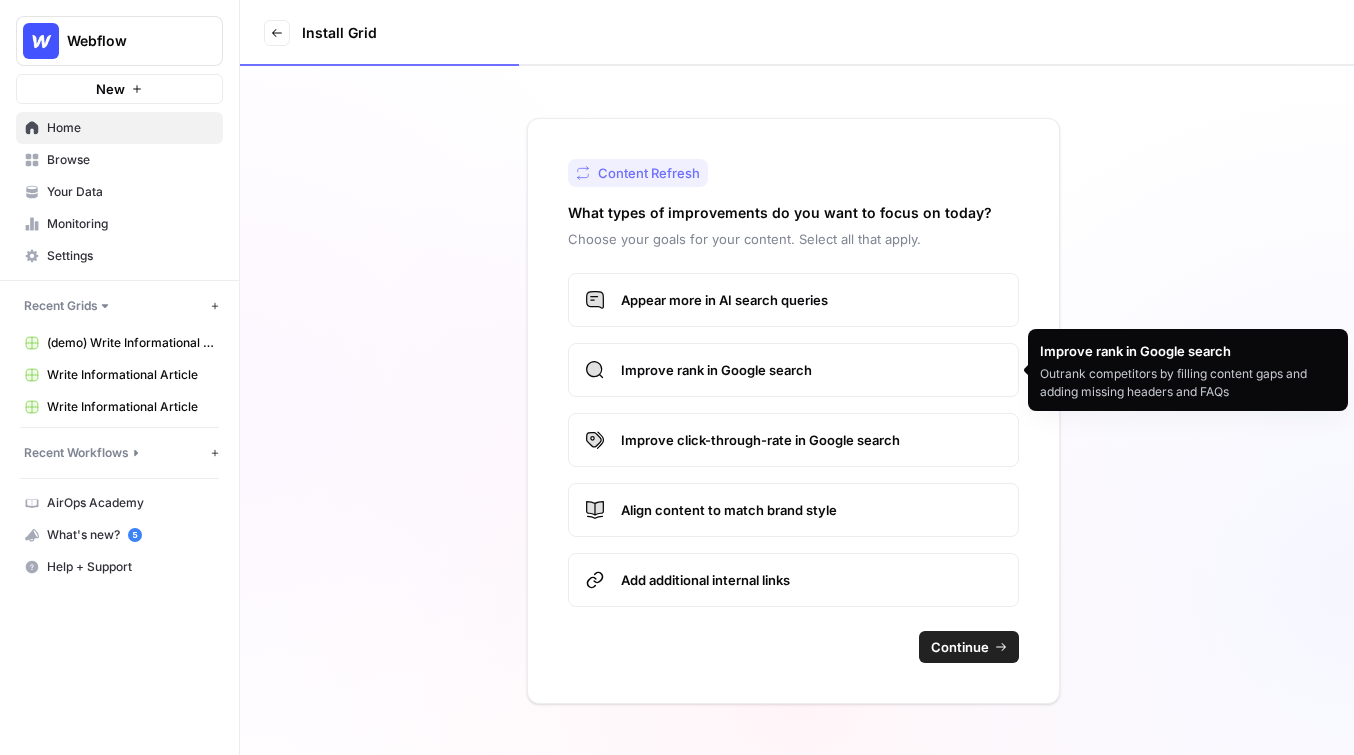 click on "Improve click-through-rate in Google search" at bounding box center (811, 440) 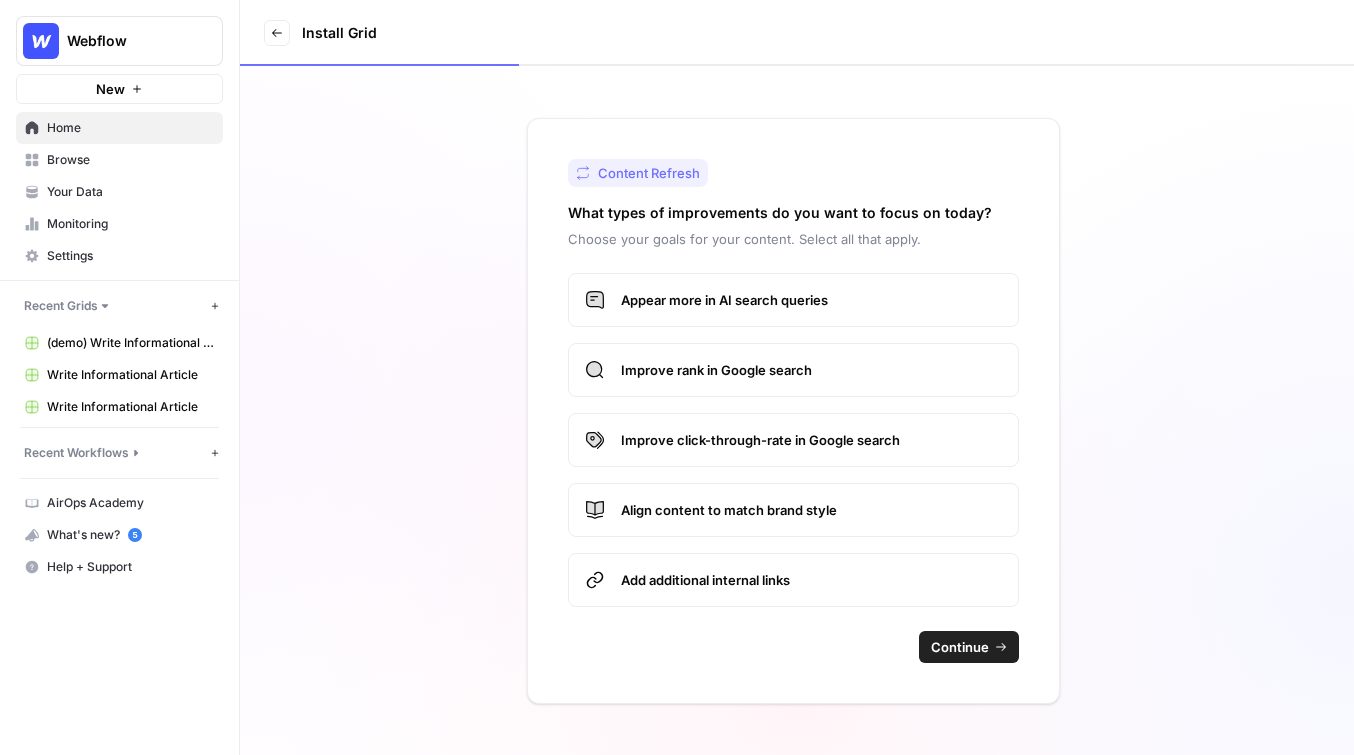 click on "Align content to match brand style" at bounding box center [811, 510] 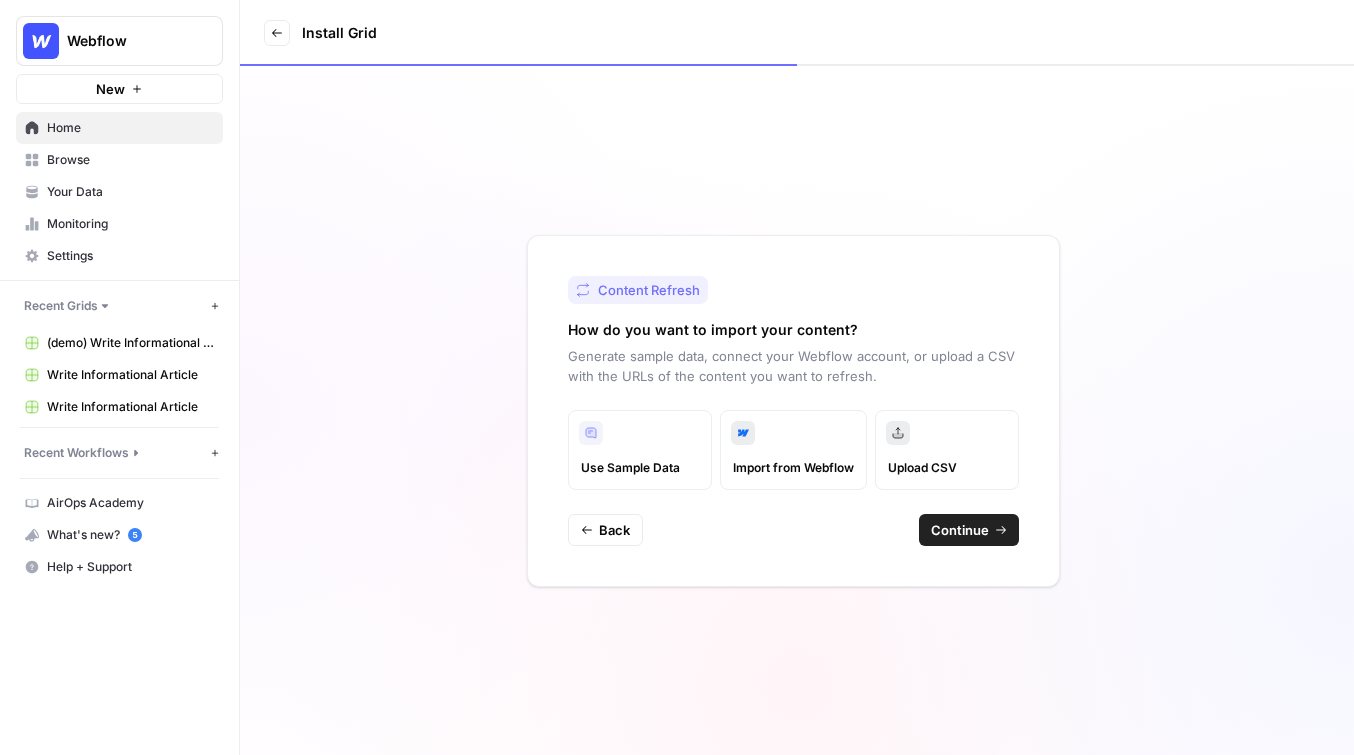 click on "Continue" at bounding box center [960, 530] 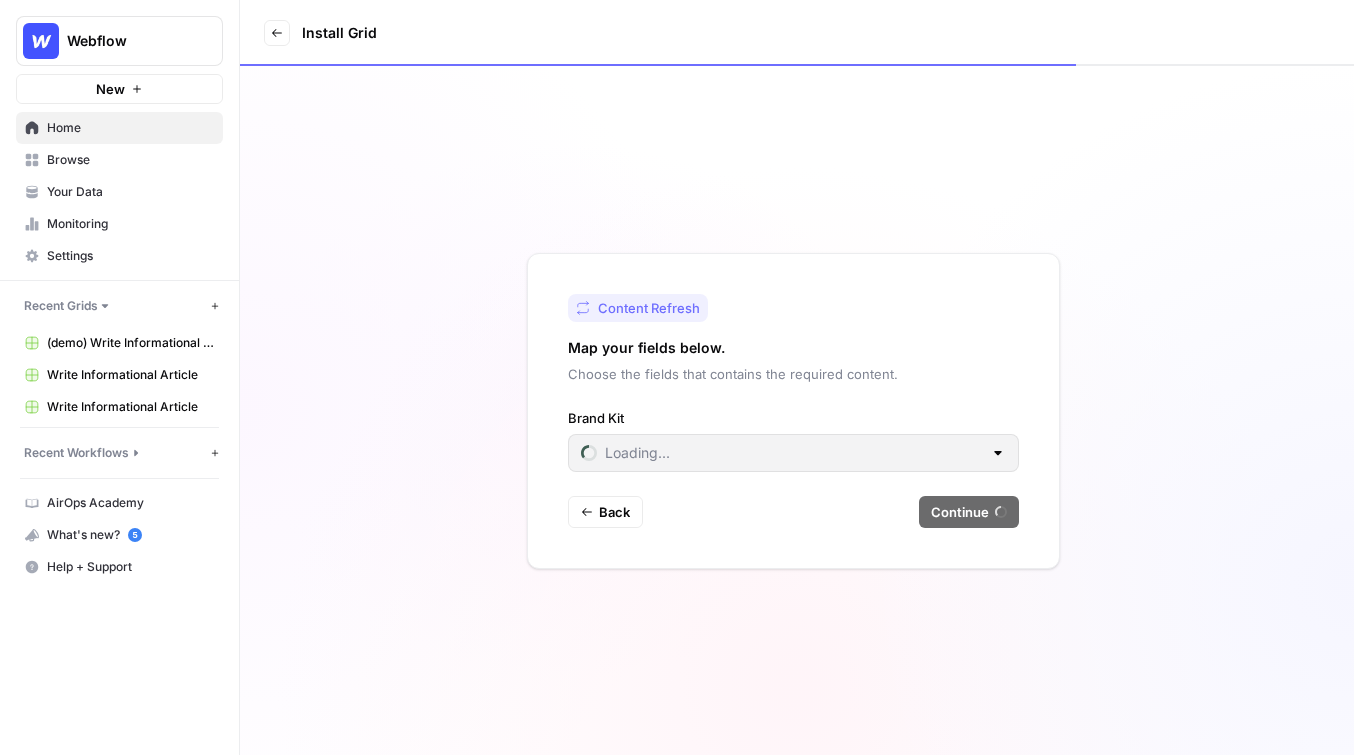 type on "Webflow" 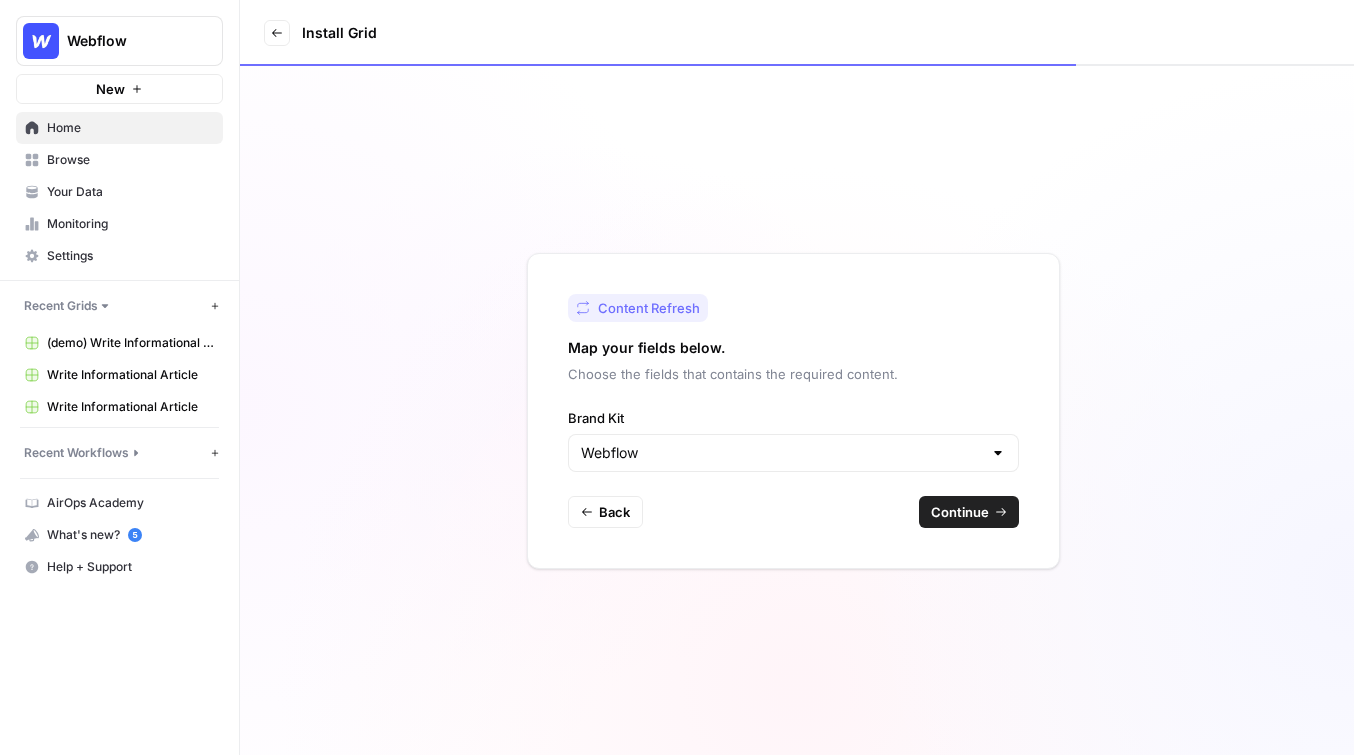 click on "Continue" at bounding box center (969, 512) 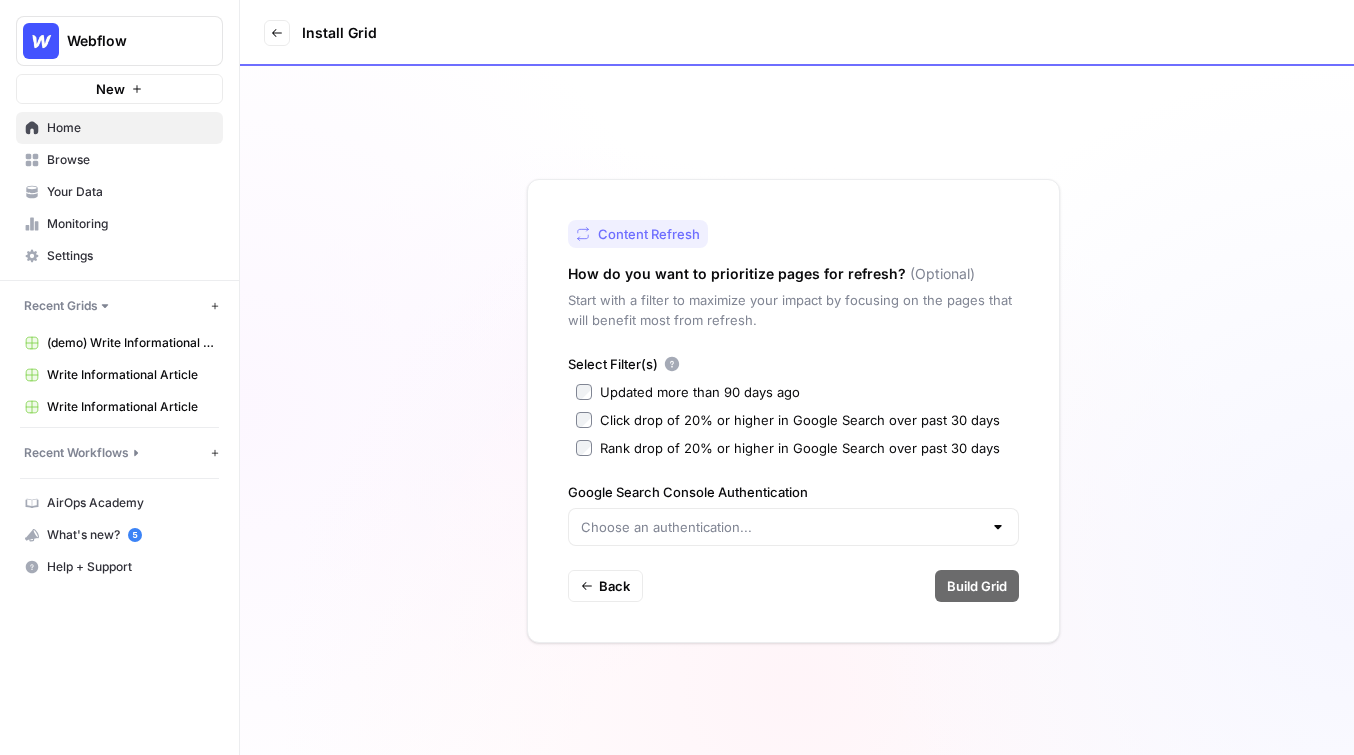 click on "Browse" at bounding box center (119, 160) 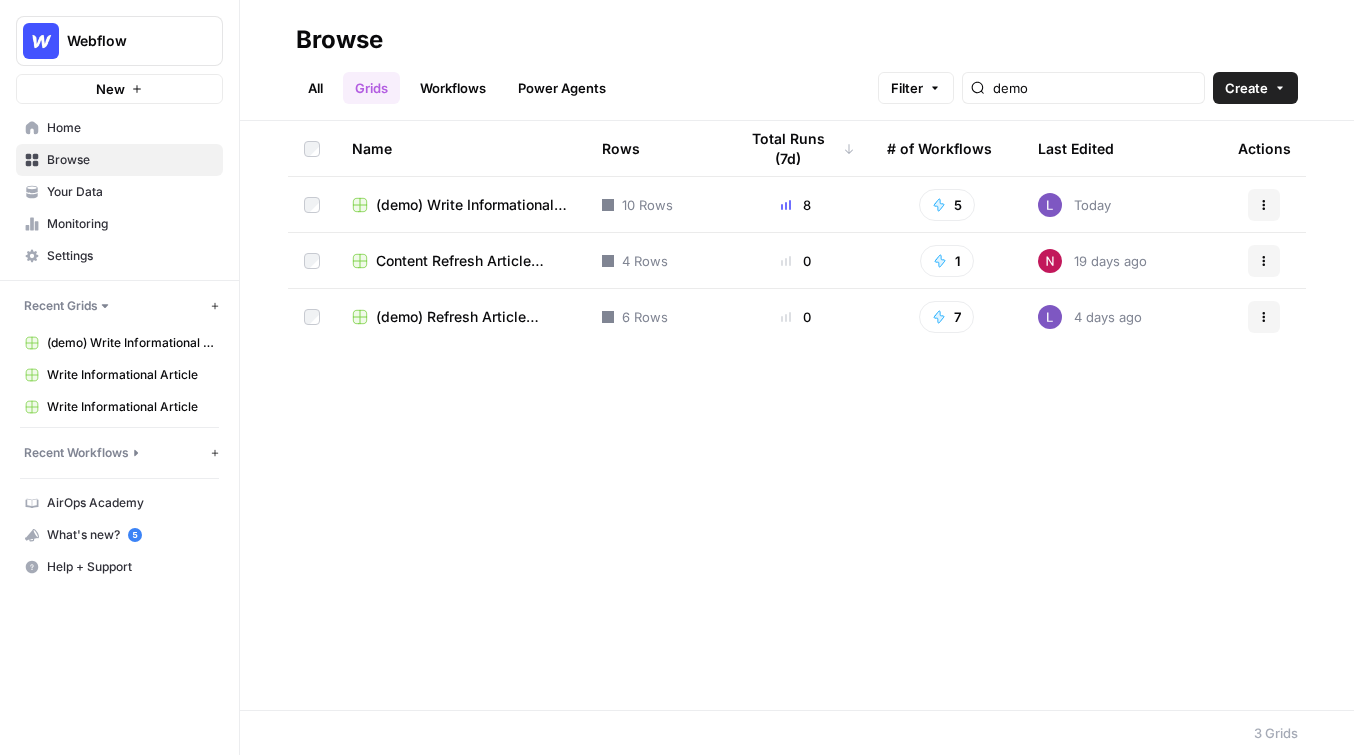 click on "Create" at bounding box center [1246, 88] 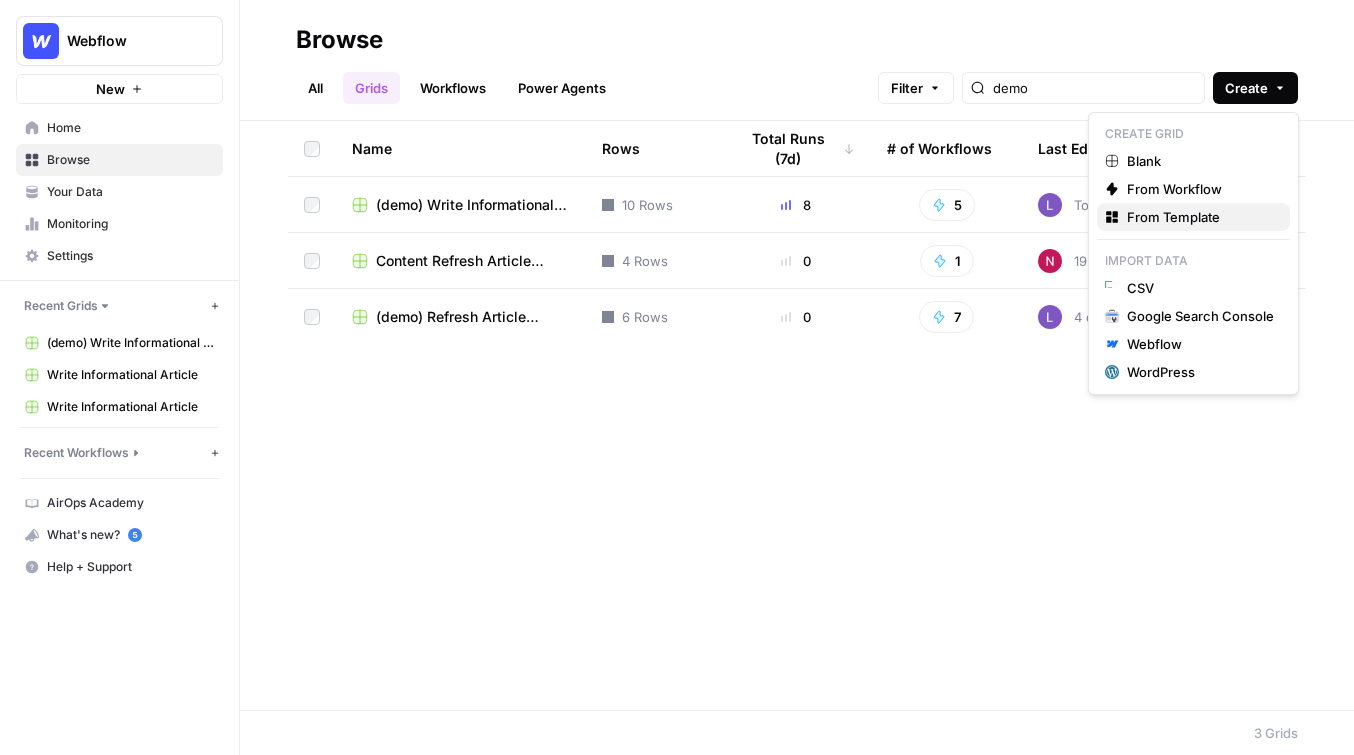 click on "From Template" at bounding box center (1200, 217) 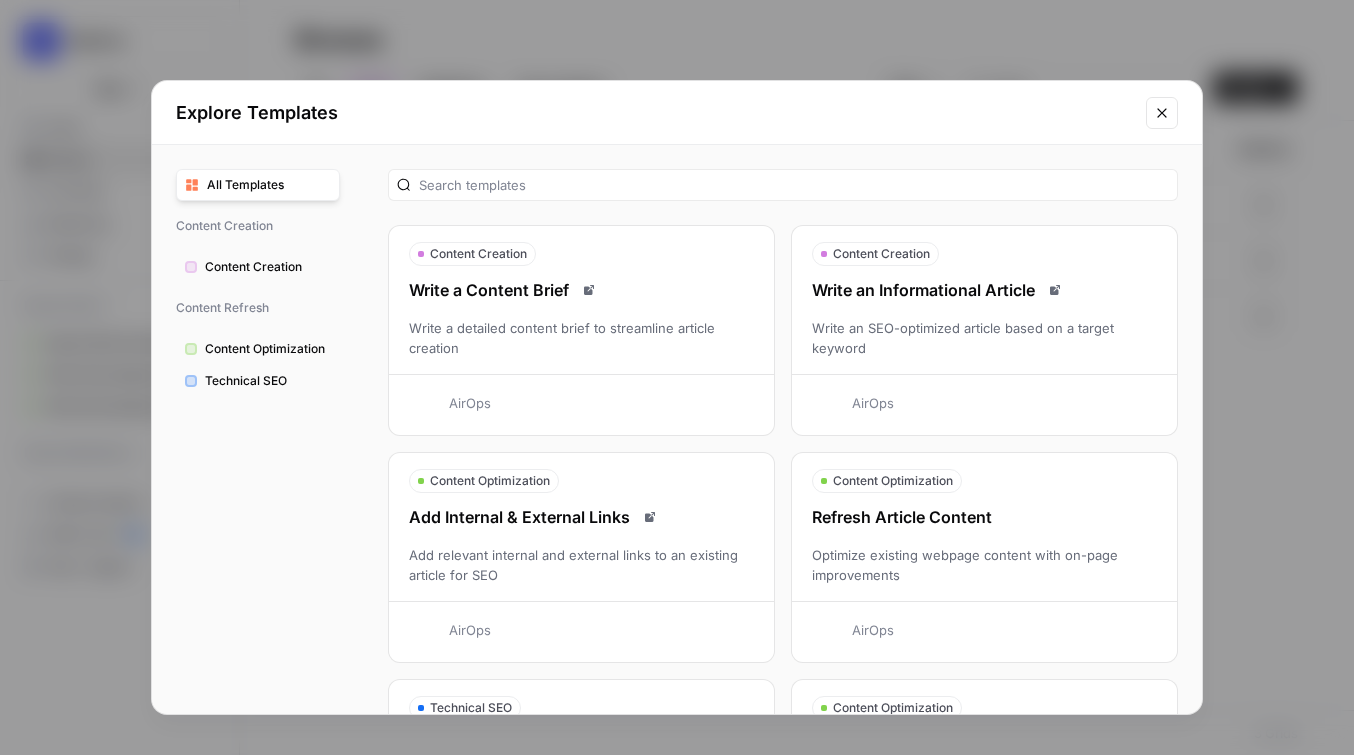 click on "Write an Informational Article Write an SEO-optimized article based on a target keyword AirOps" at bounding box center [984, 348] 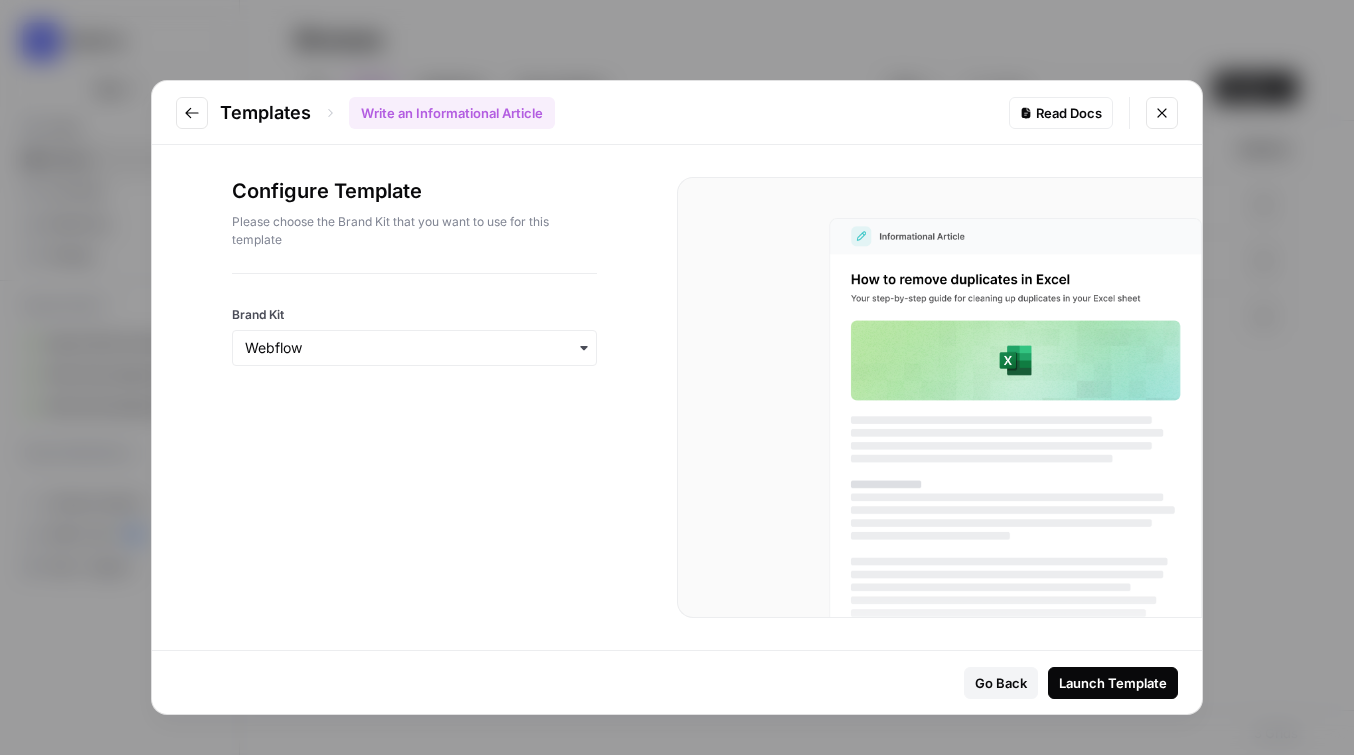 click 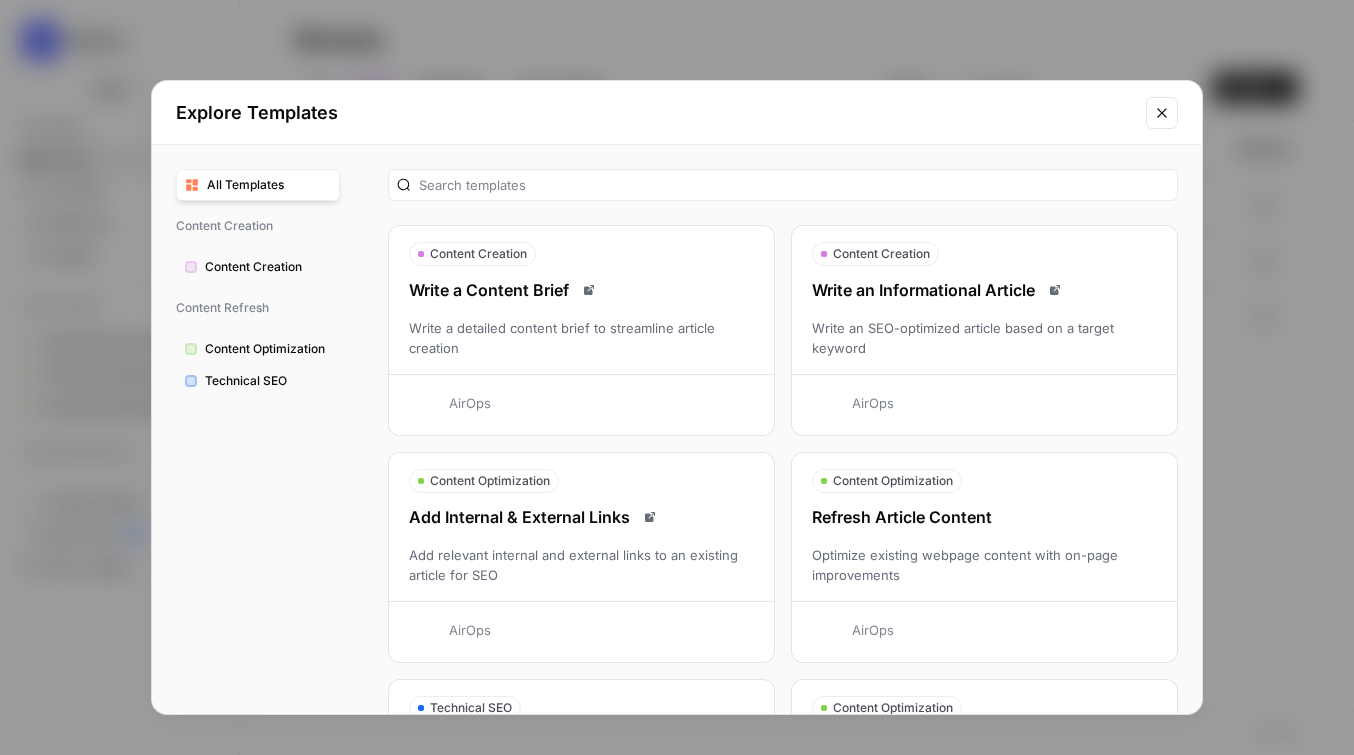 click on "Write an Informational Article Write an SEO-optimized article based on a target keyword AirOps" at bounding box center [984, 348] 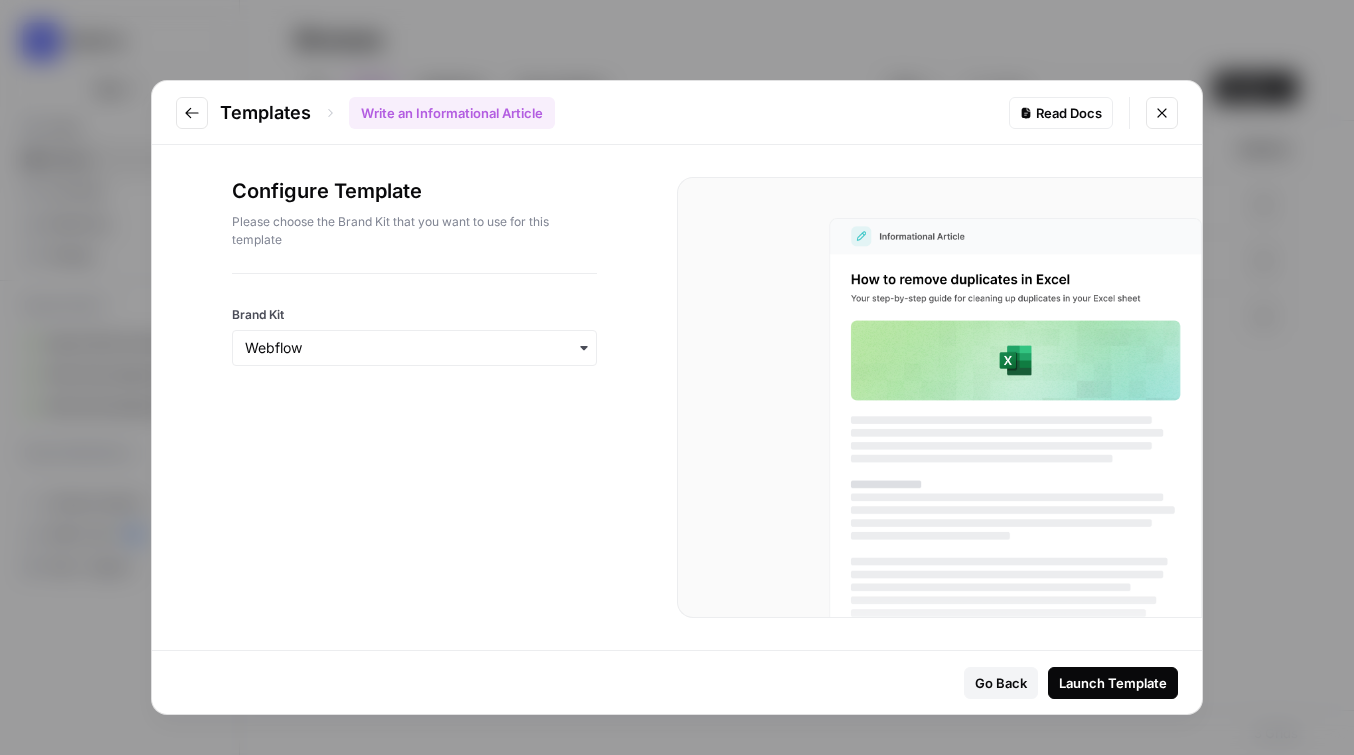 click at bounding box center [414, 348] 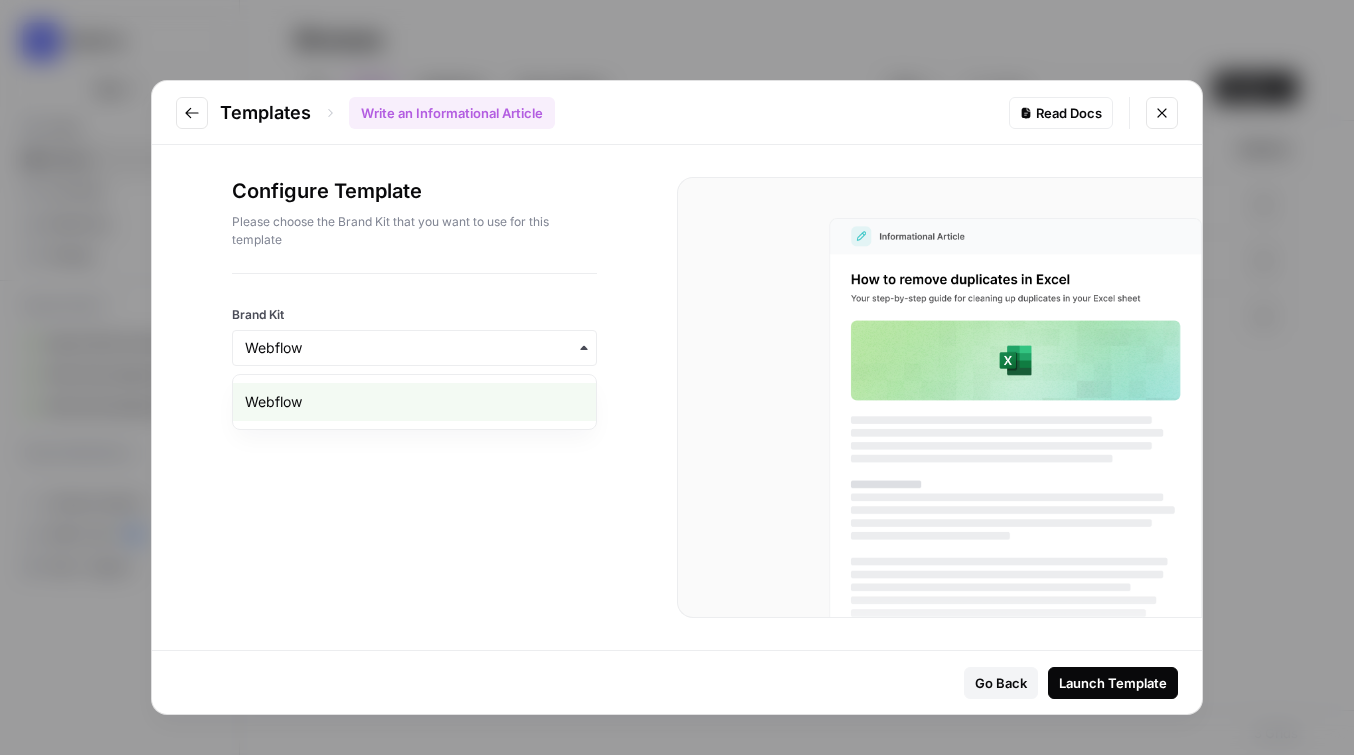 click on "Webflow" at bounding box center (414, 402) 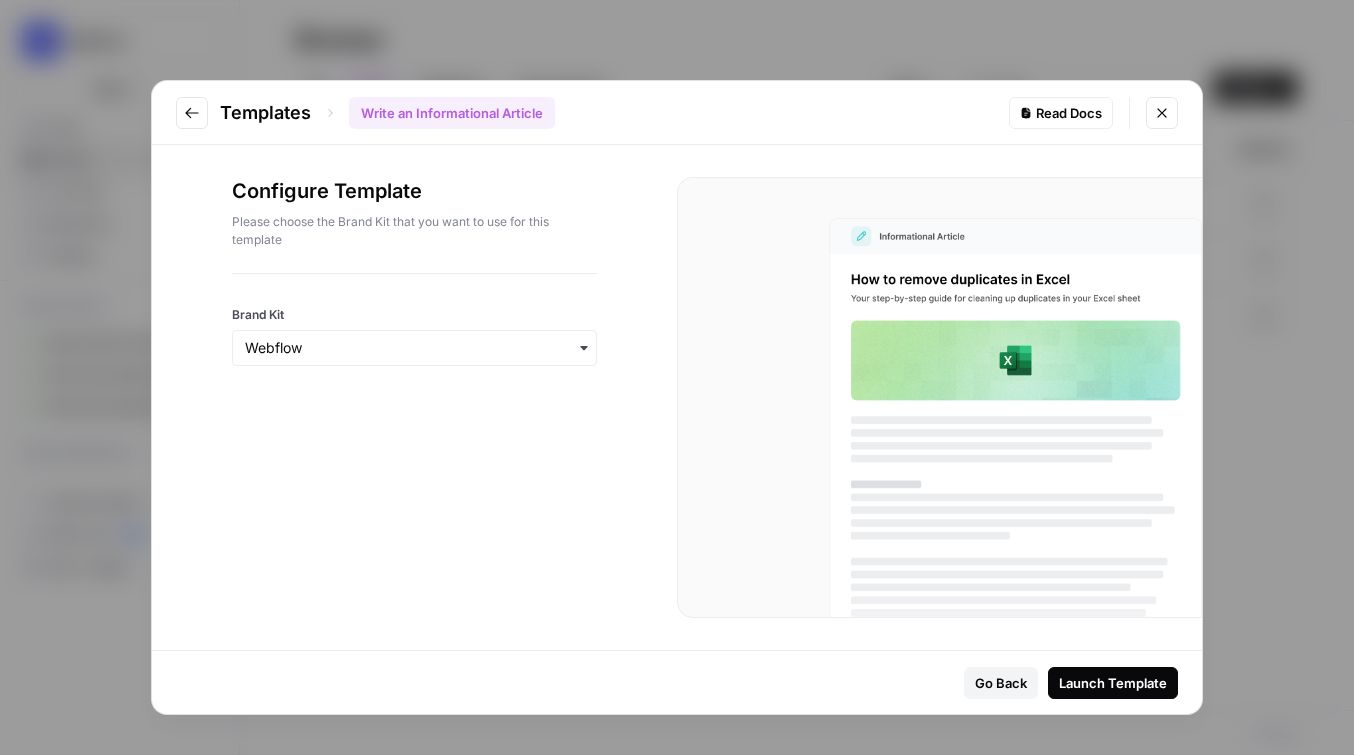 drag, startPoint x: 415, startPoint y: 382, endPoint x: 647, endPoint y: 427, distance: 236.32393 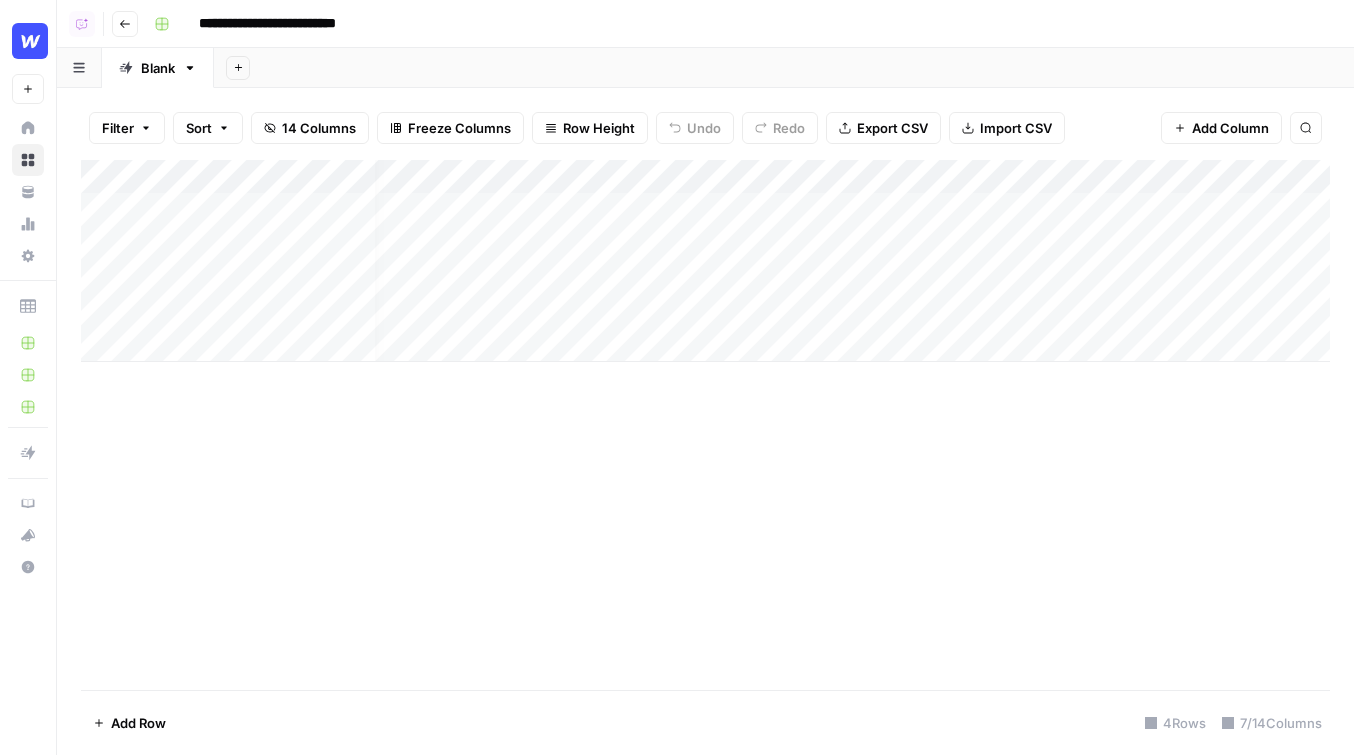 scroll, scrollTop: 0, scrollLeft: 0, axis: both 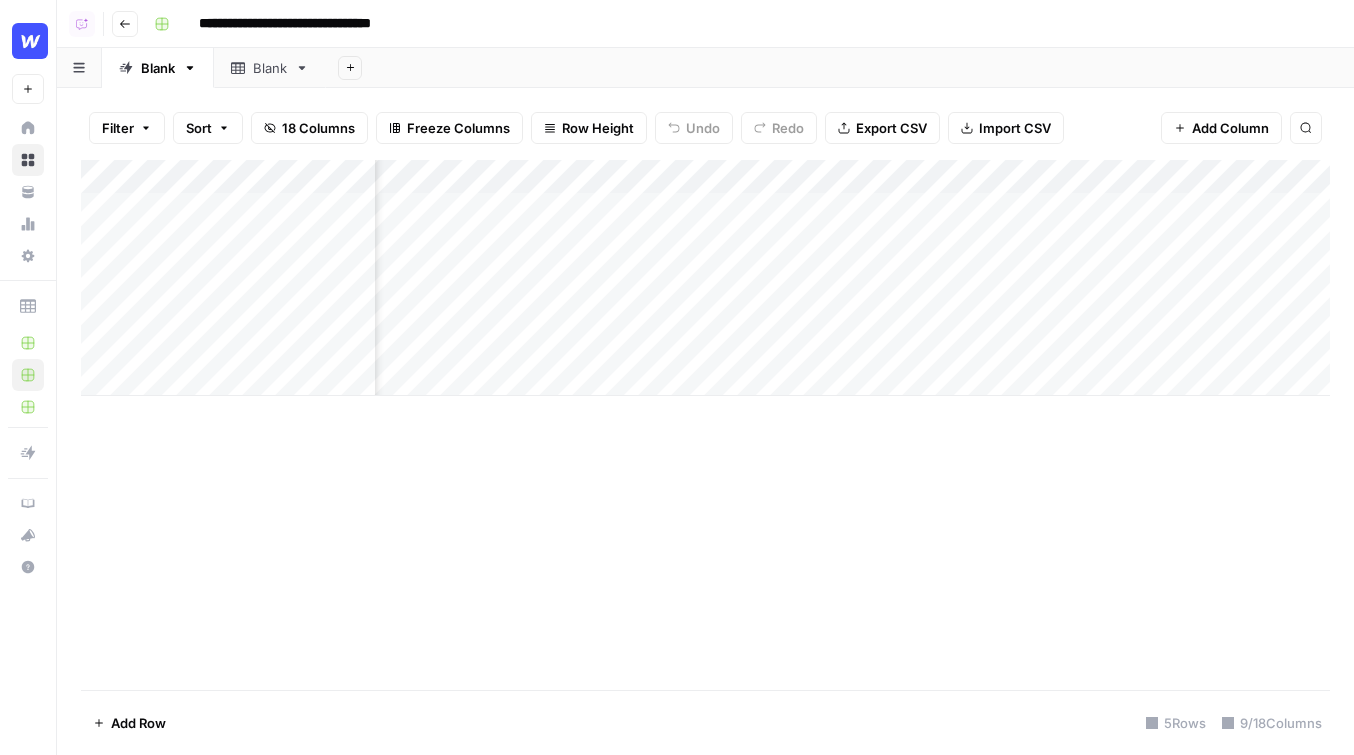 click on "Add Column" at bounding box center (705, 278) 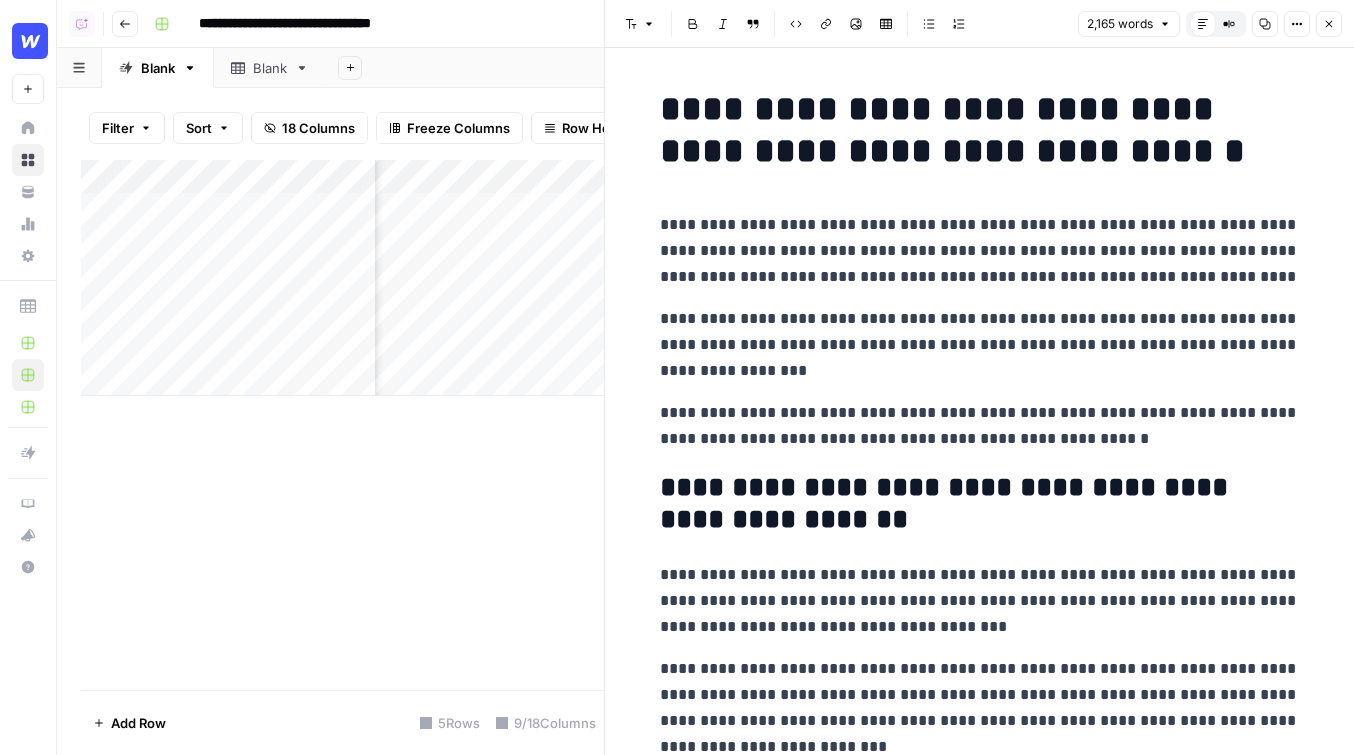 click 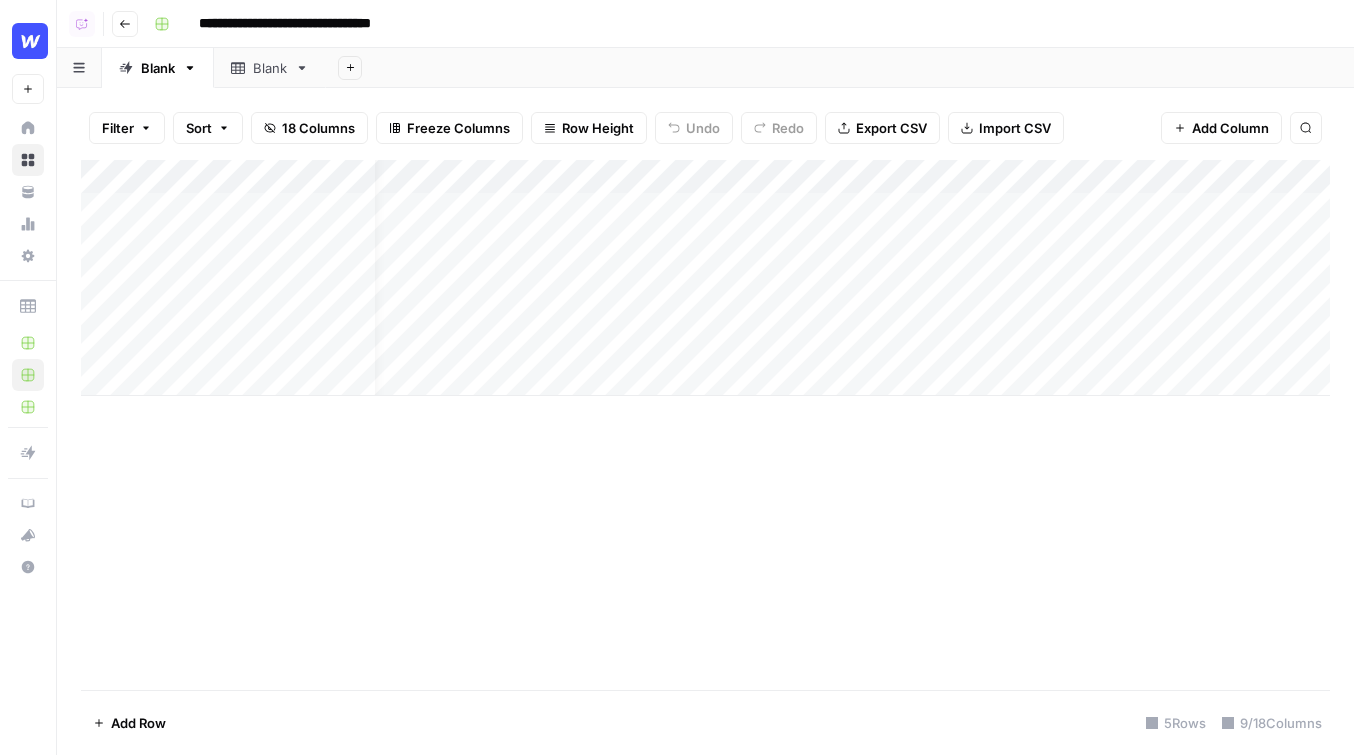 scroll, scrollTop: 0, scrollLeft: 0, axis: both 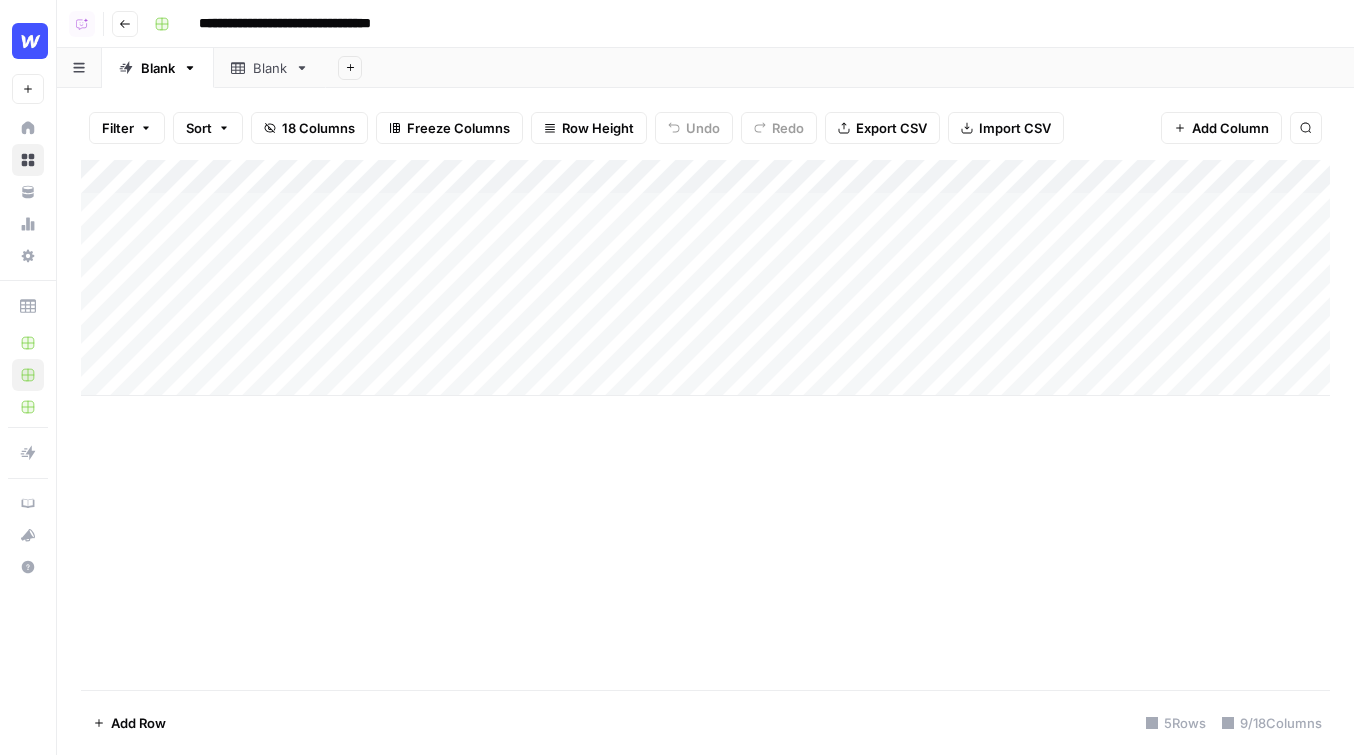 click on "Add Column" at bounding box center (705, 278) 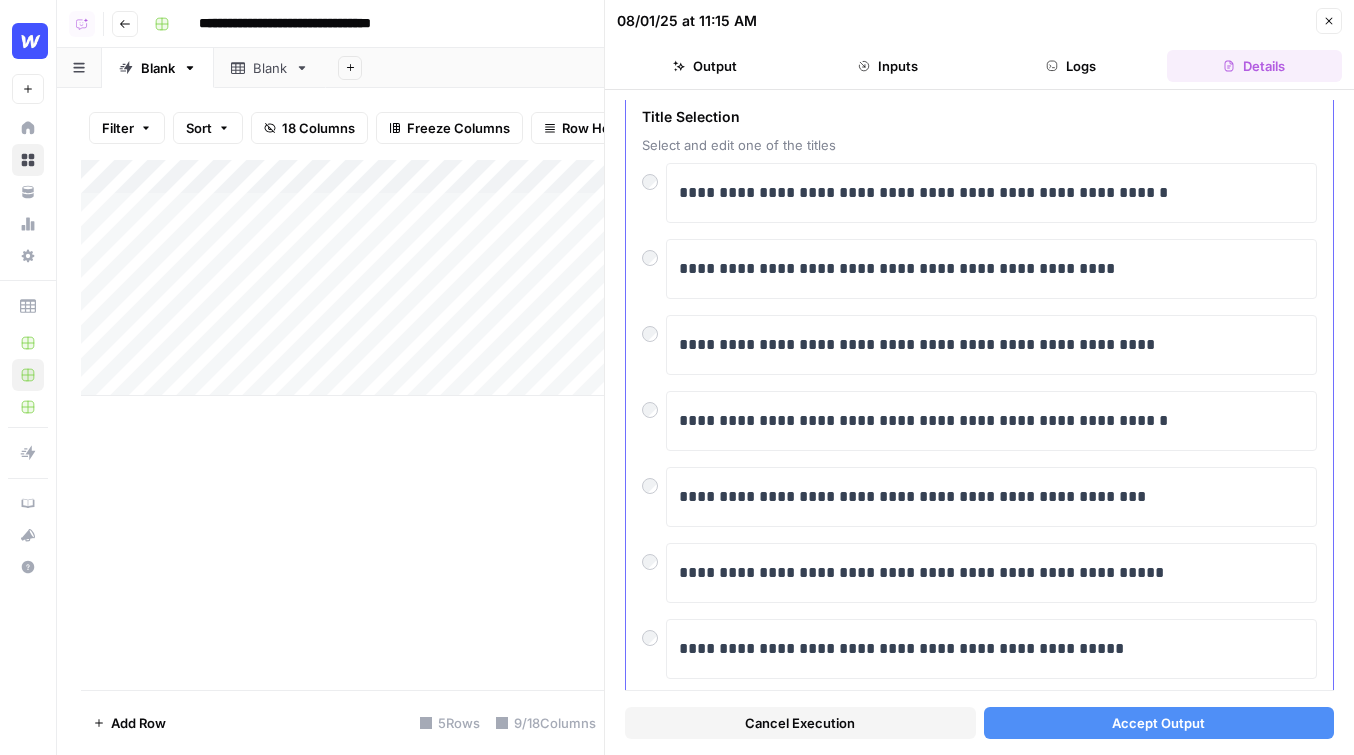 scroll, scrollTop: 88, scrollLeft: 0, axis: vertical 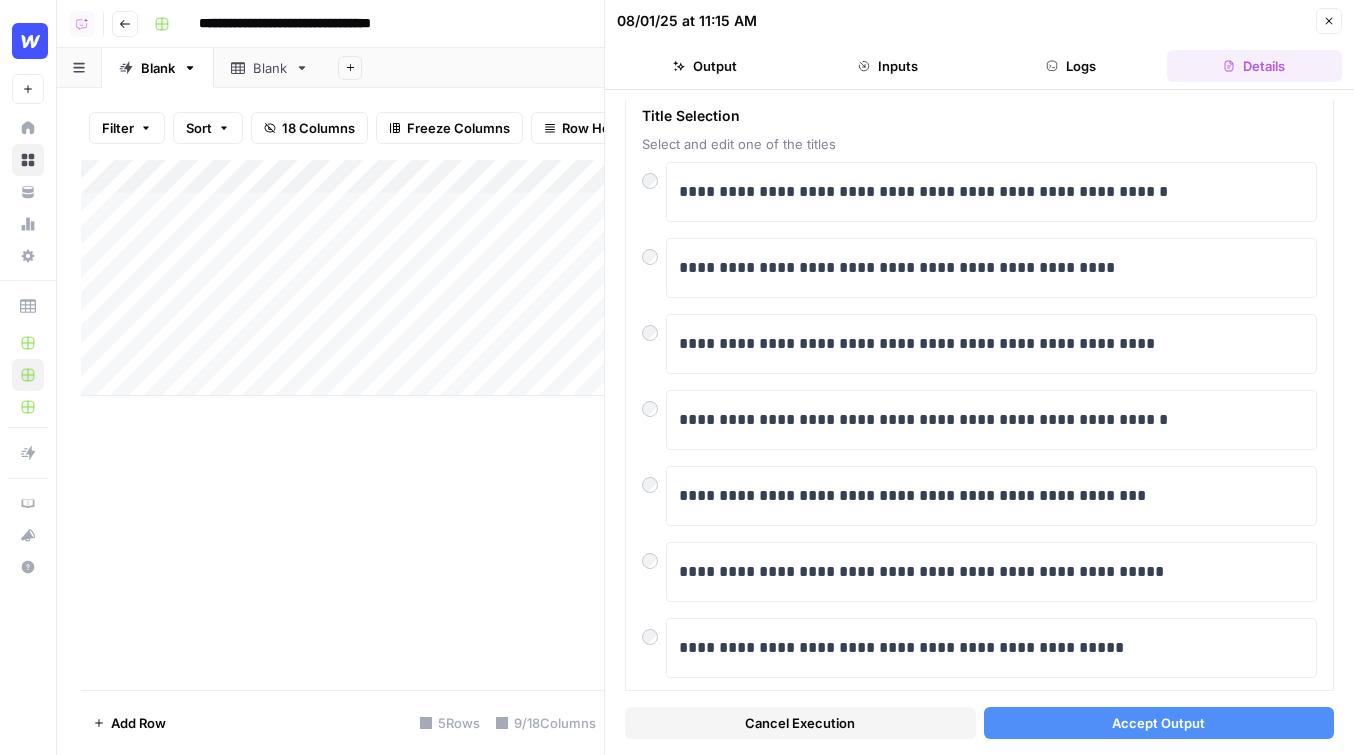 click on "Accept Output" at bounding box center [1159, 723] 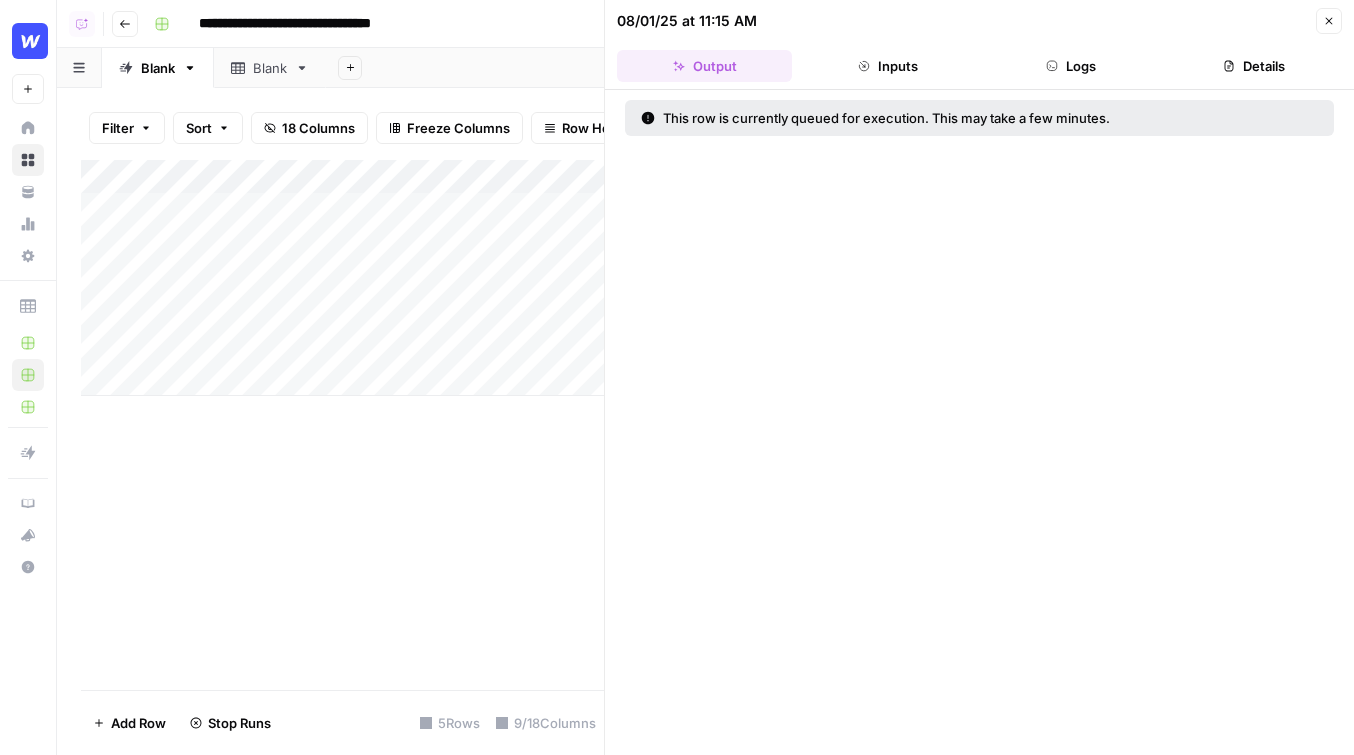 click 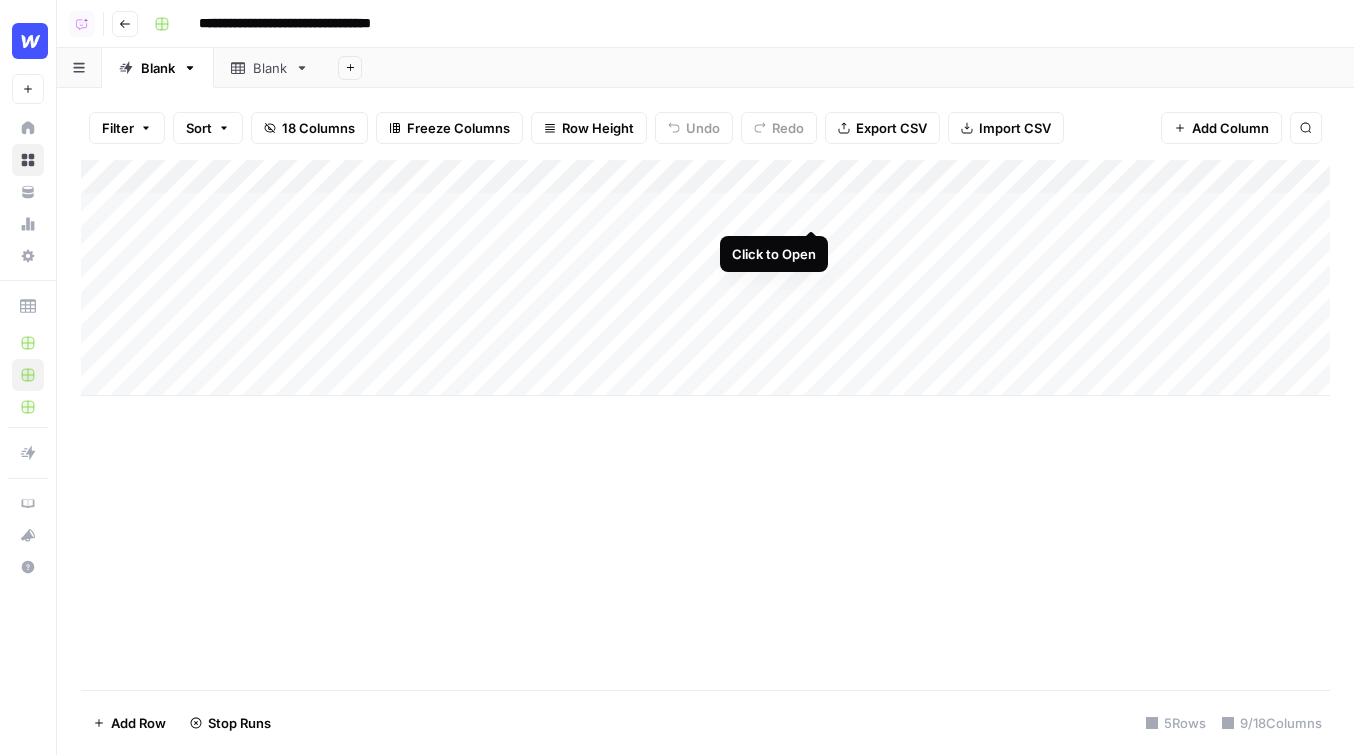 click on "Add Column" at bounding box center [705, 278] 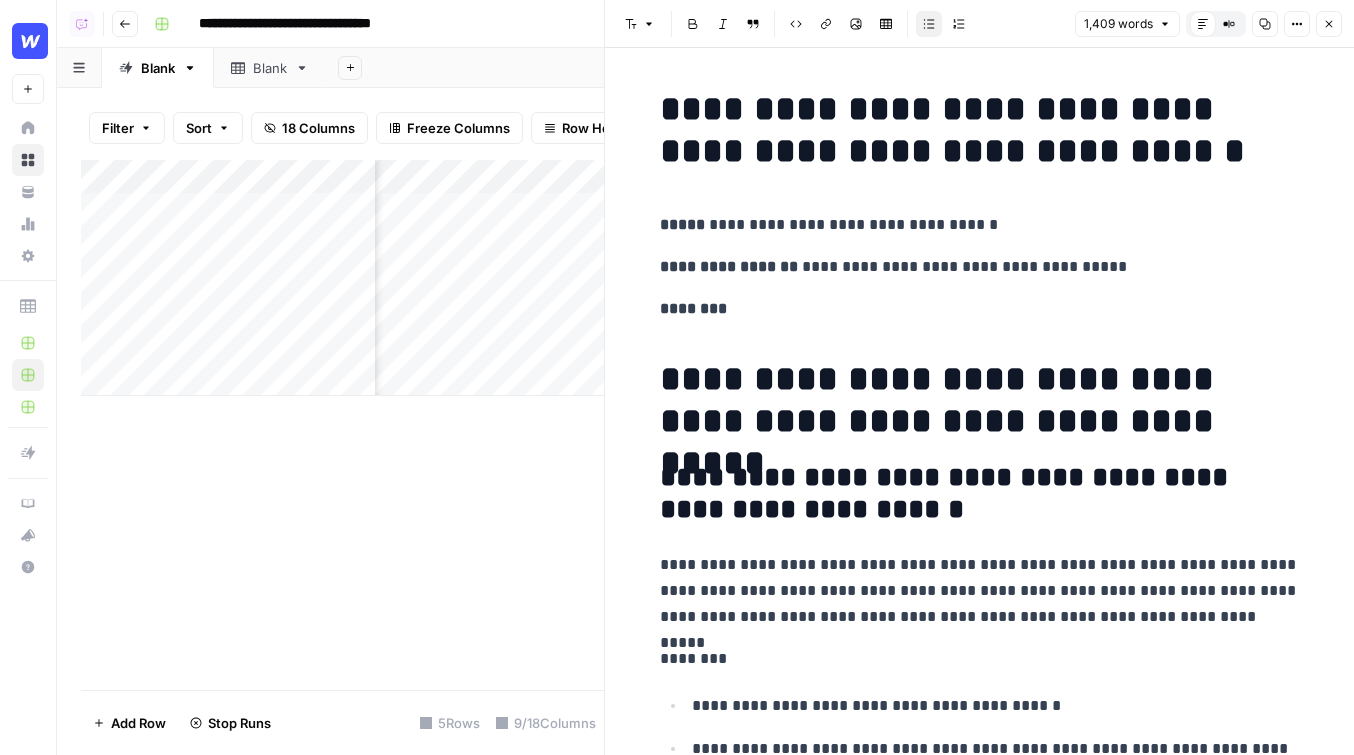 scroll, scrollTop: 0, scrollLeft: 253, axis: horizontal 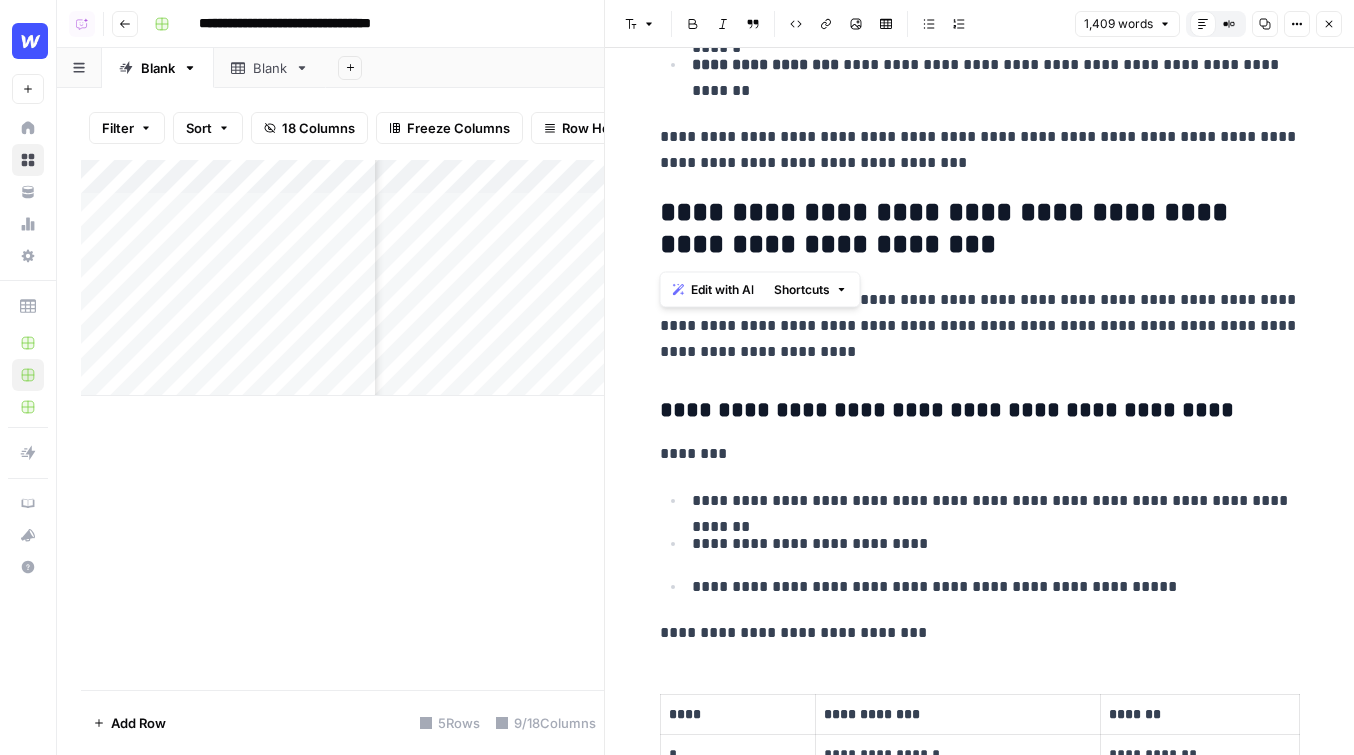 drag, startPoint x: 922, startPoint y: 257, endPoint x: 640, endPoint y: 232, distance: 283.106 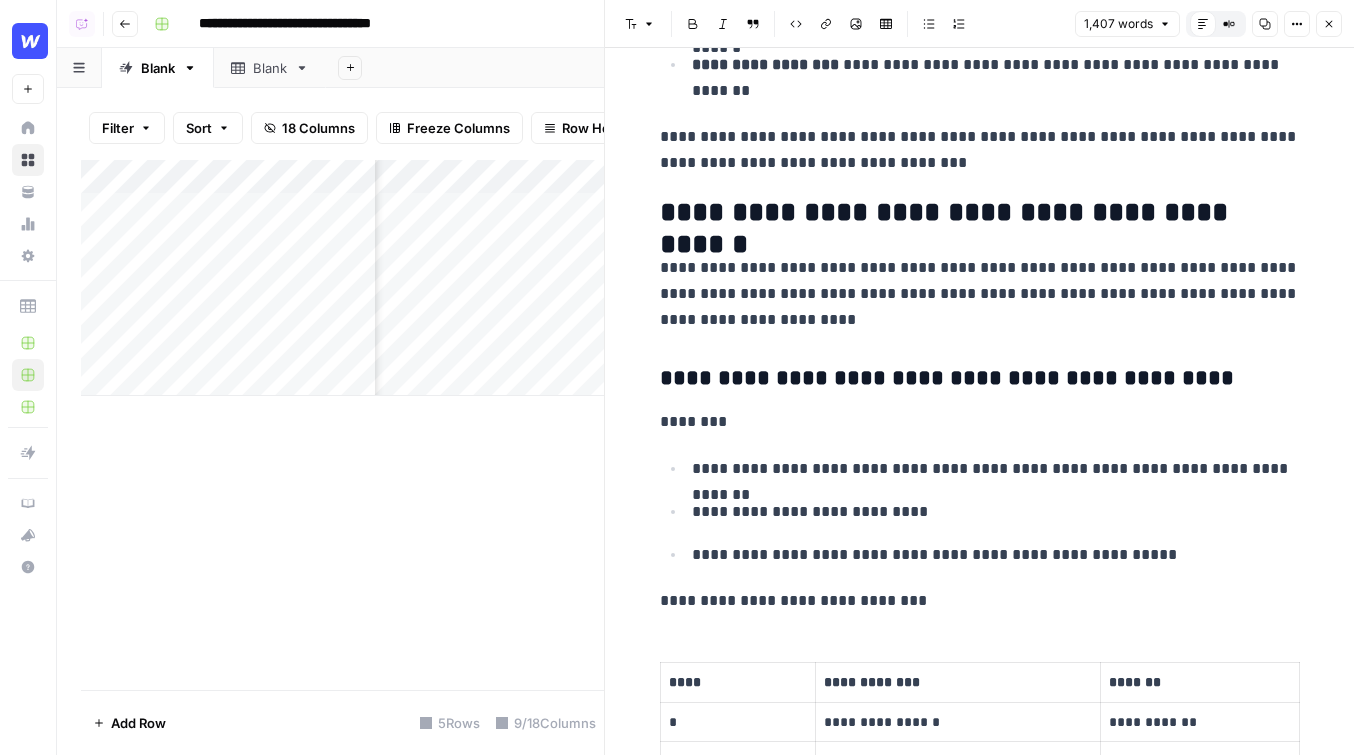 type 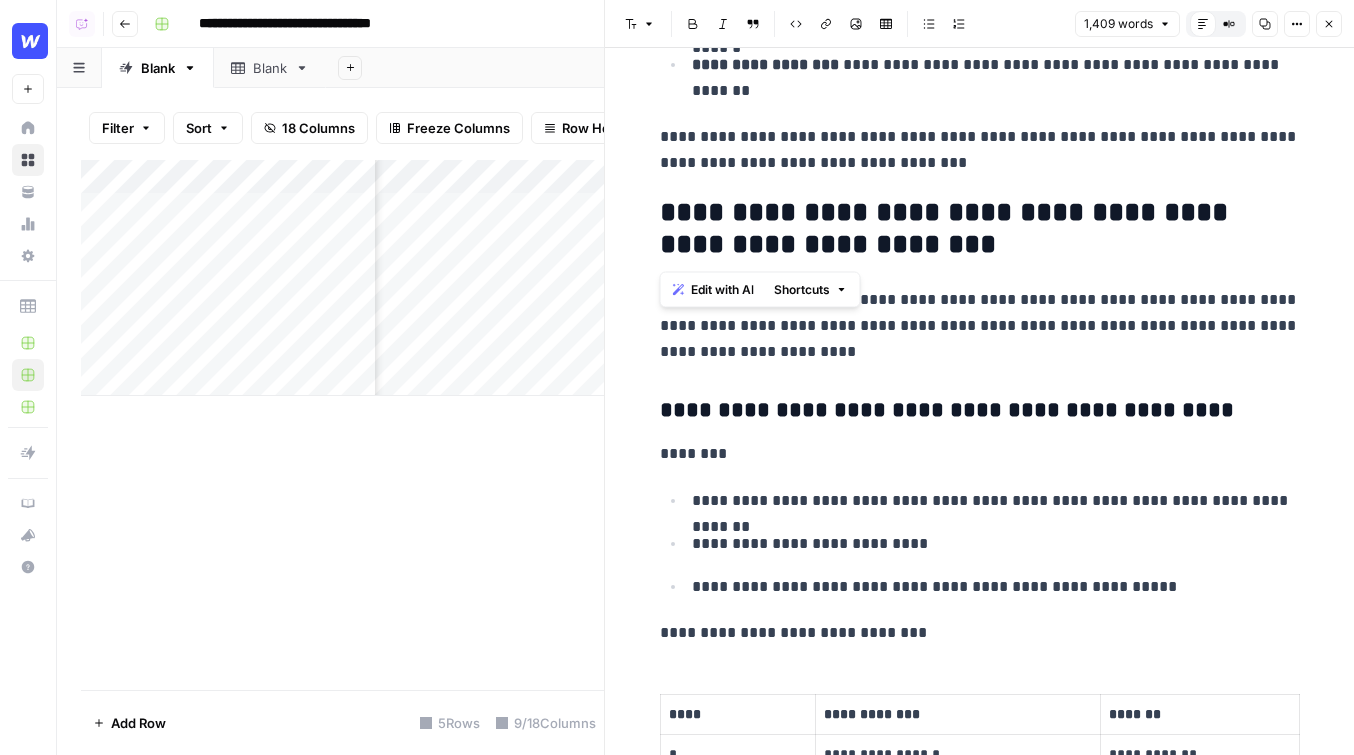 click on "Edit with AI Shortcuts" at bounding box center (760, 290) 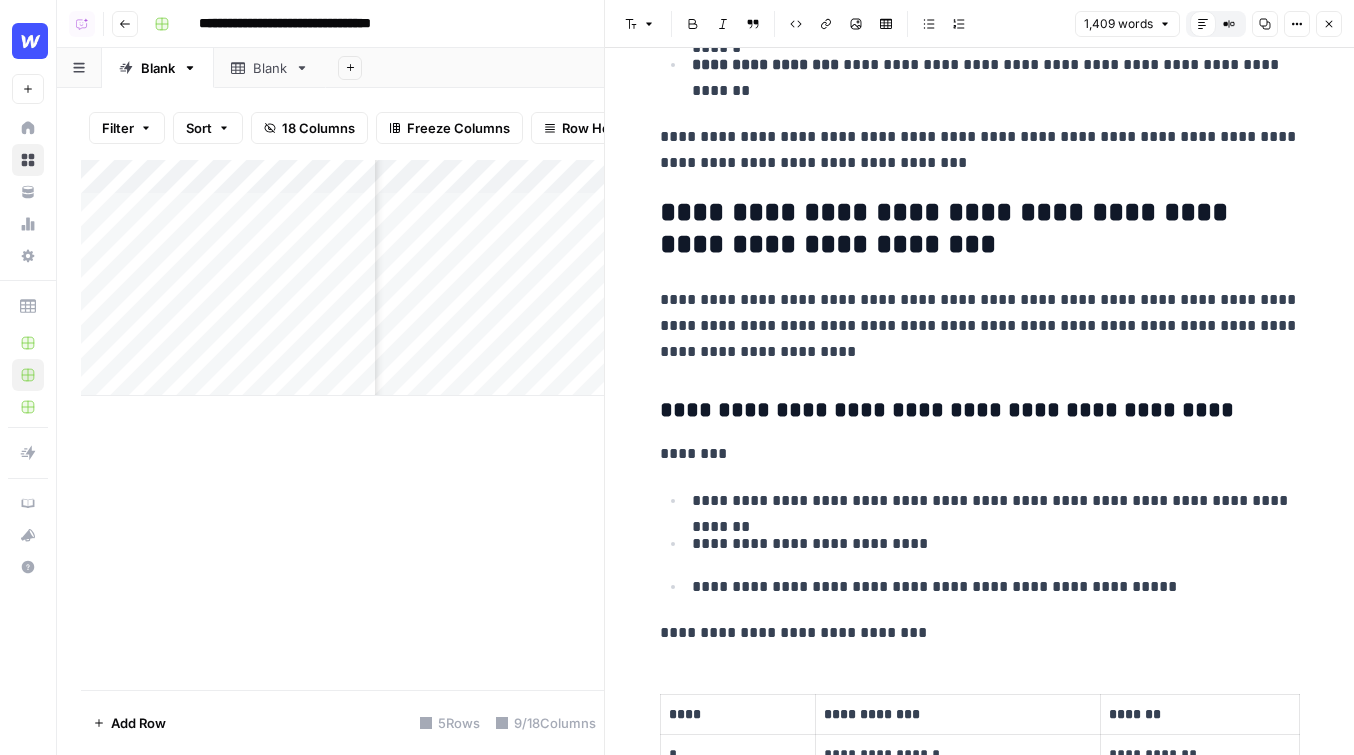 click on "**********" at bounding box center (980, 229) 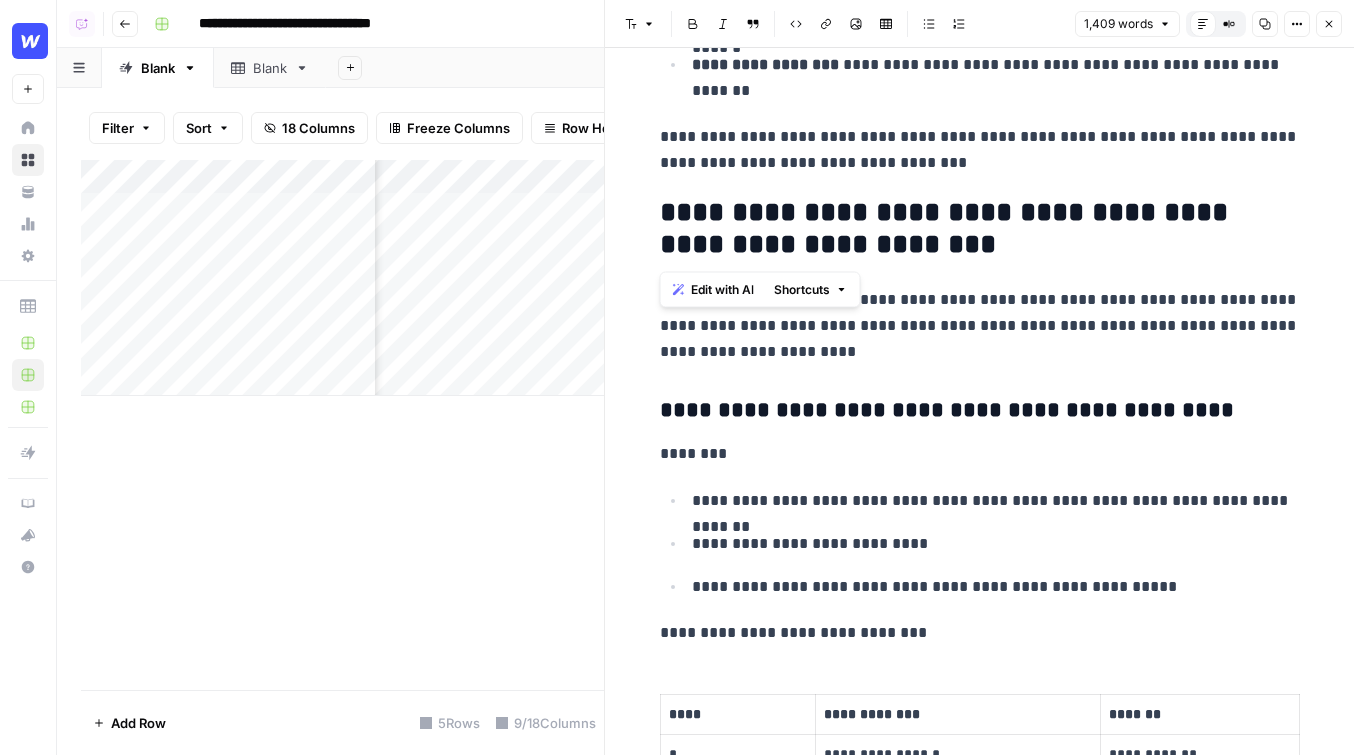 drag, startPoint x: 1035, startPoint y: 244, endPoint x: 649, endPoint y: 221, distance: 386.68463 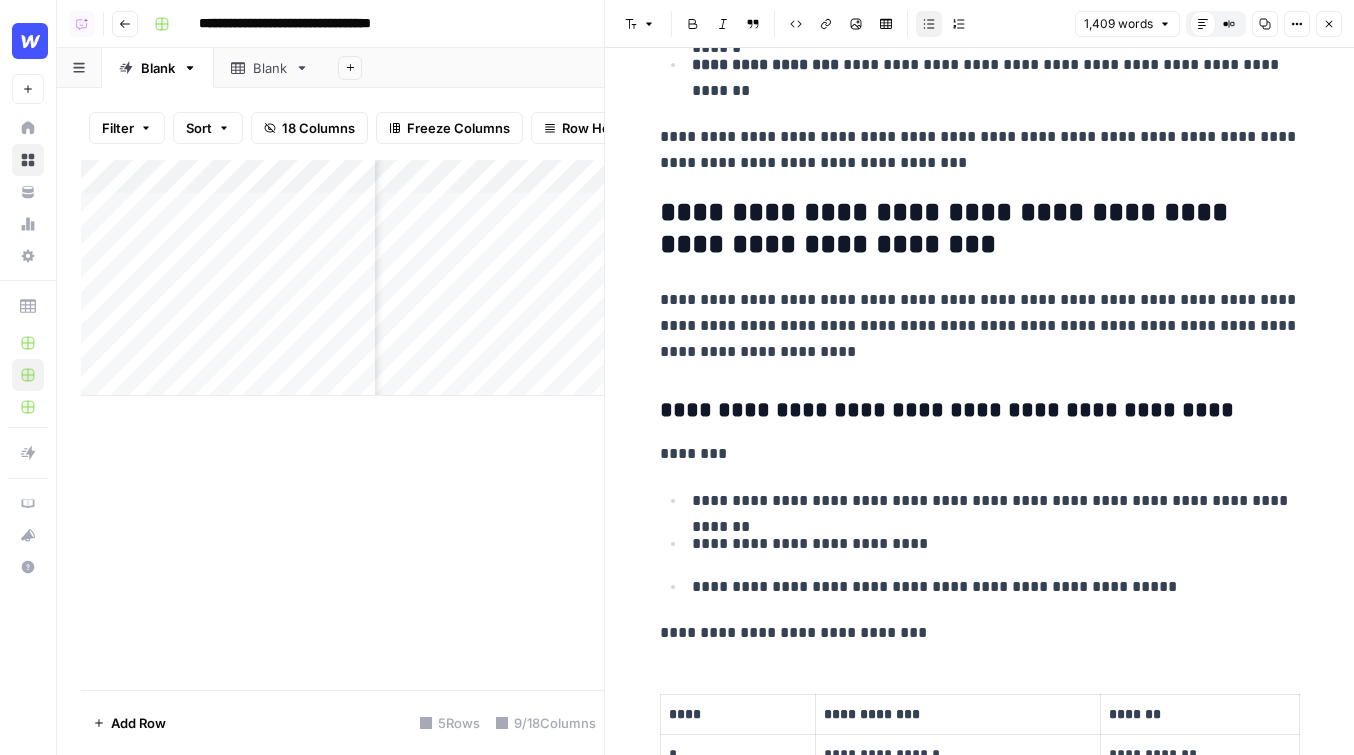 click on "**********" at bounding box center [996, 501] 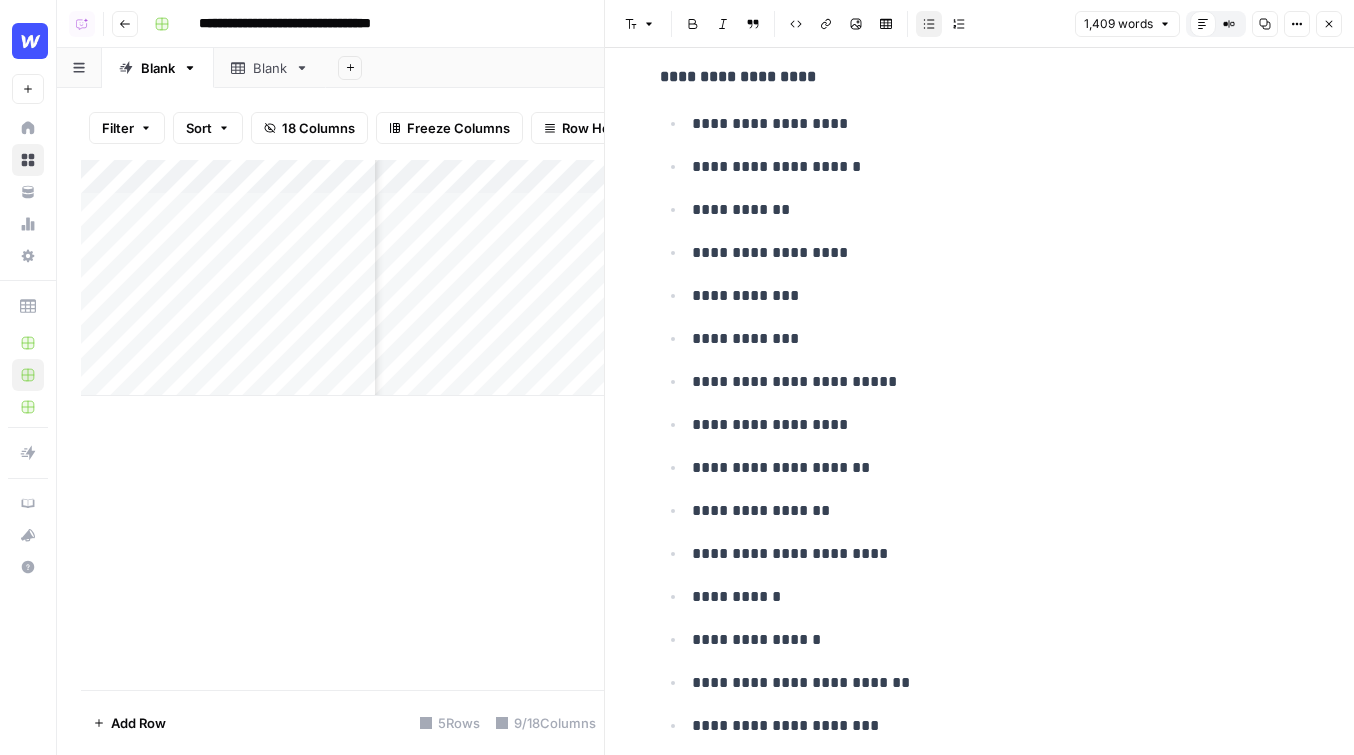 scroll, scrollTop: 10127, scrollLeft: 0, axis: vertical 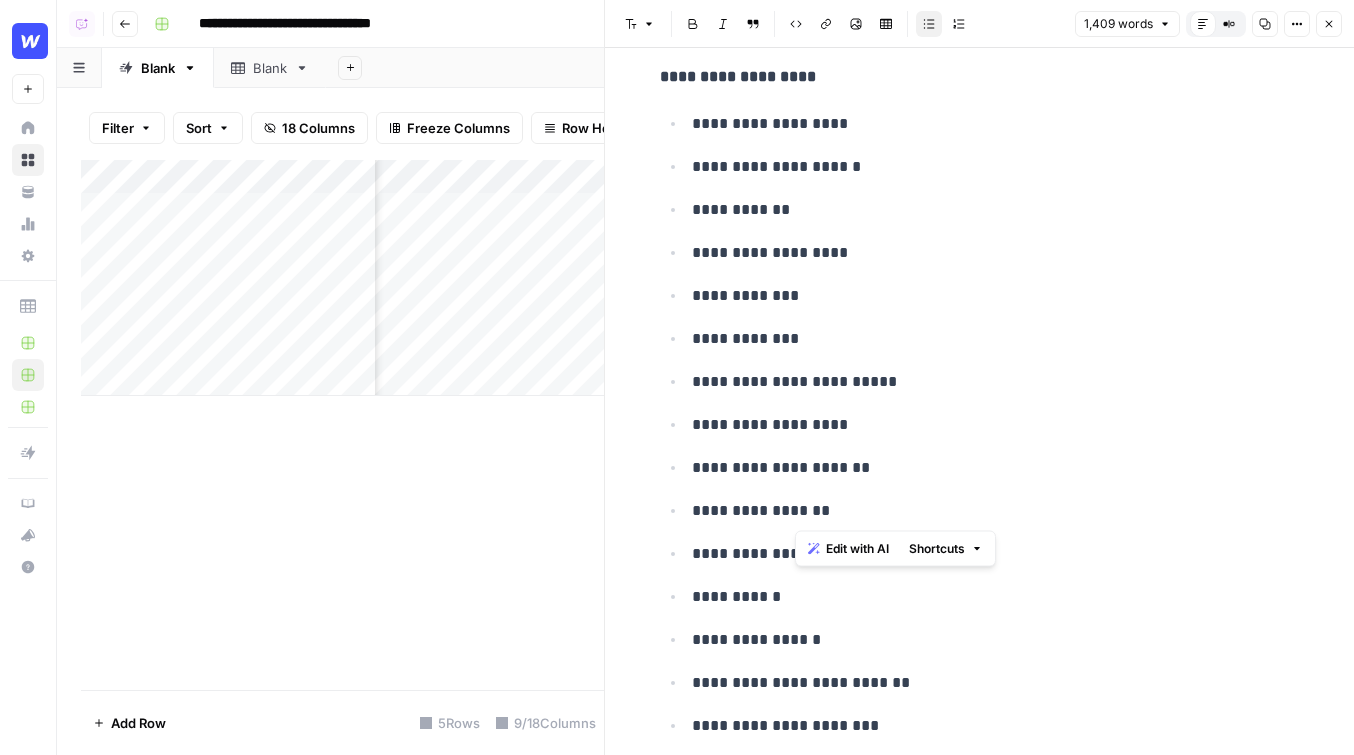 drag, startPoint x: 817, startPoint y: 329, endPoint x: 936, endPoint y: 517, distance: 222.4972 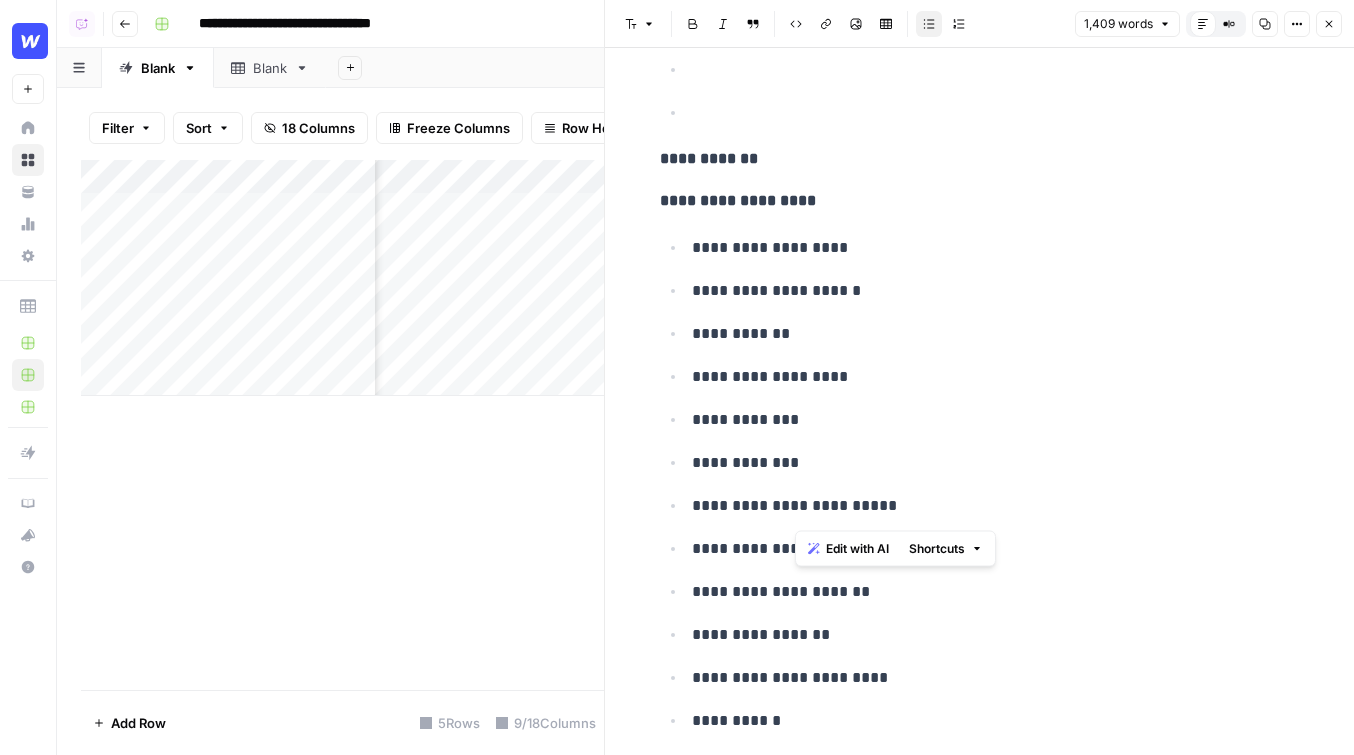 scroll, scrollTop: 10127, scrollLeft: 0, axis: vertical 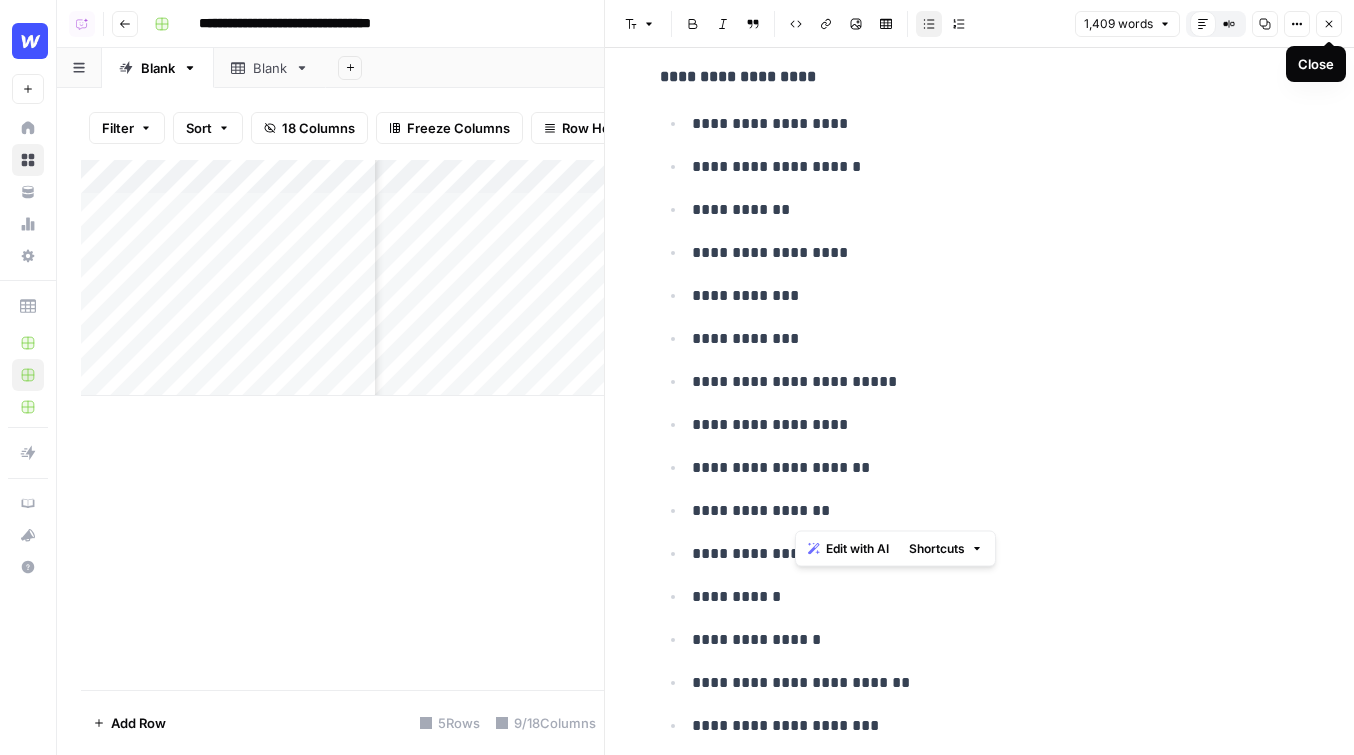 click on "Close" at bounding box center [1316, 64] 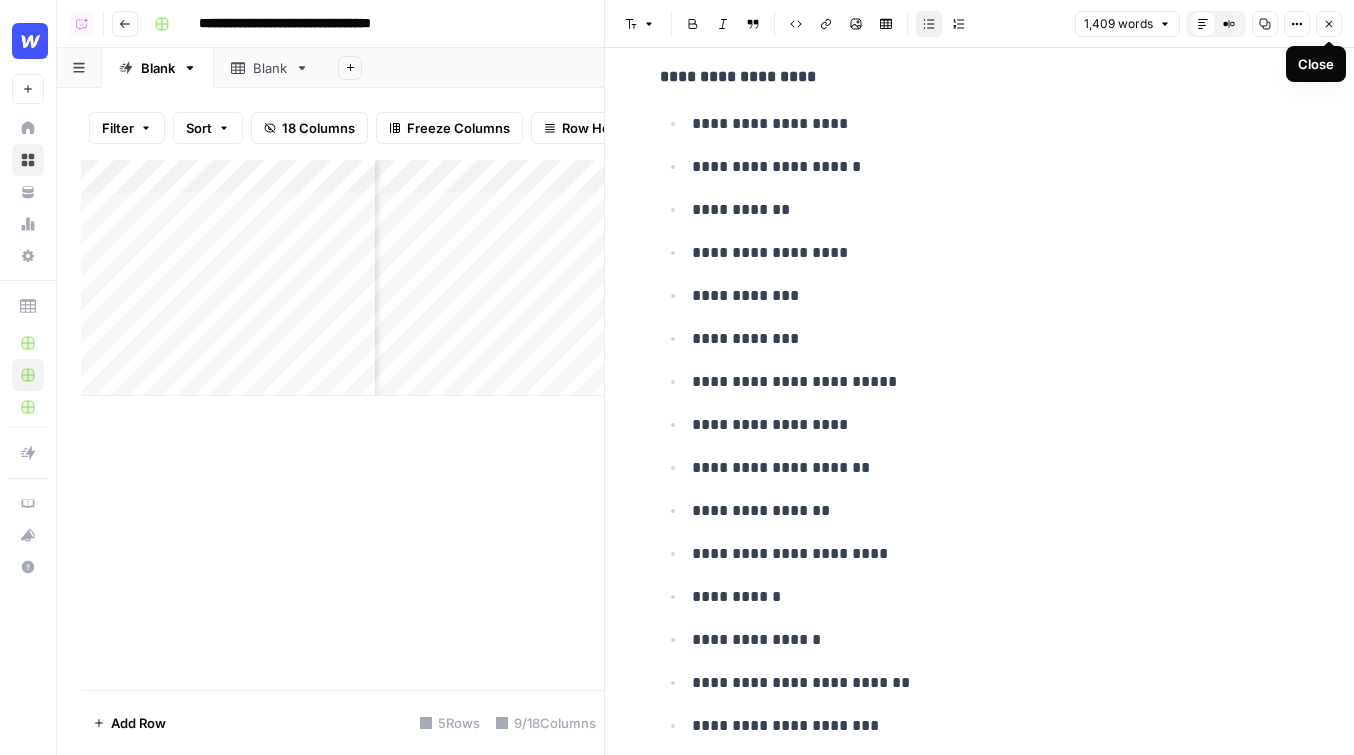 click on "Close" at bounding box center (1329, 24) 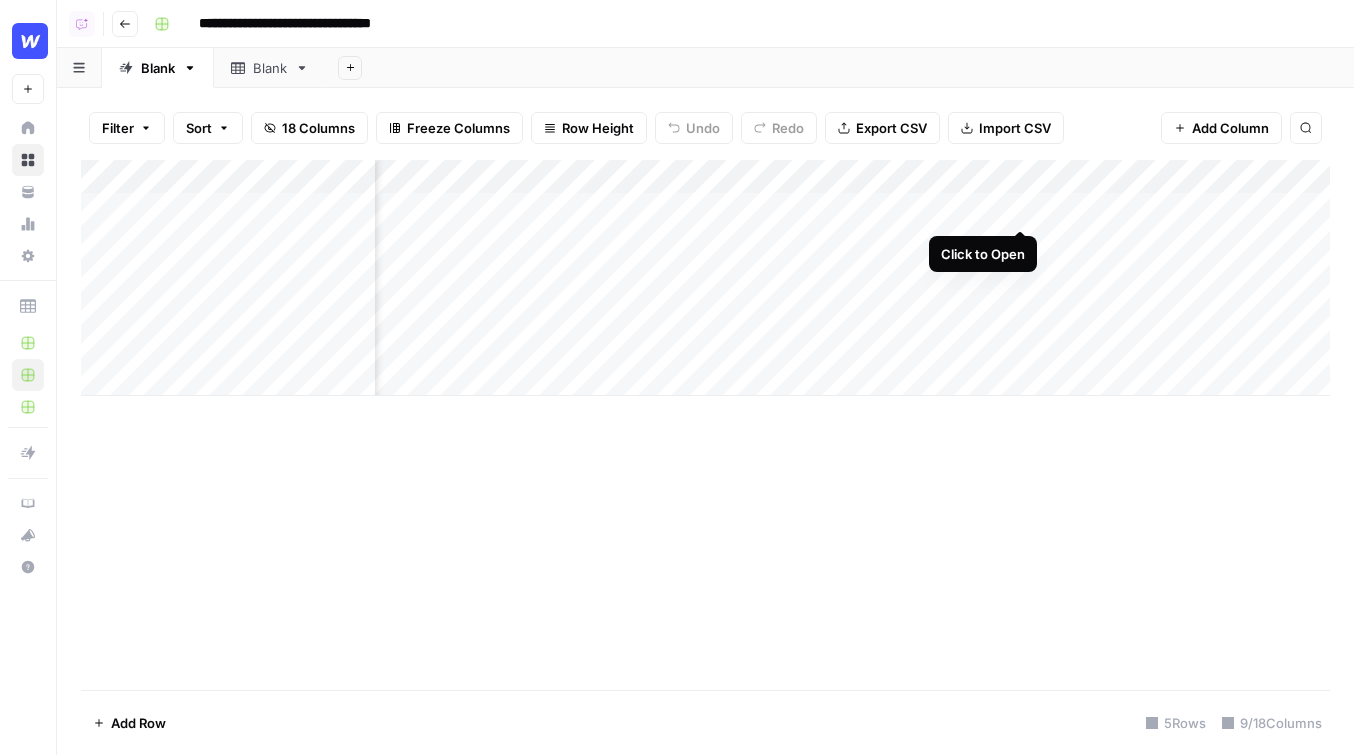 click on "Add Column" at bounding box center (705, 278) 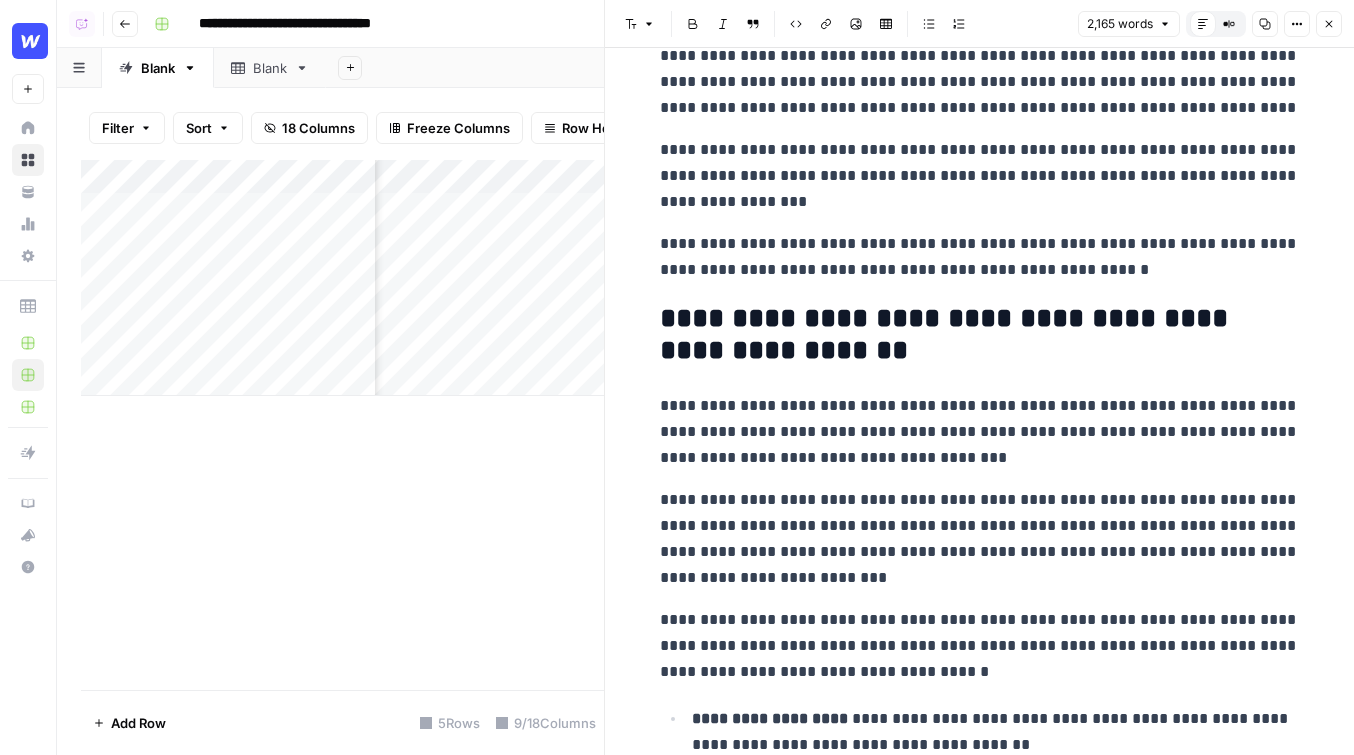 scroll, scrollTop: 0, scrollLeft: 0, axis: both 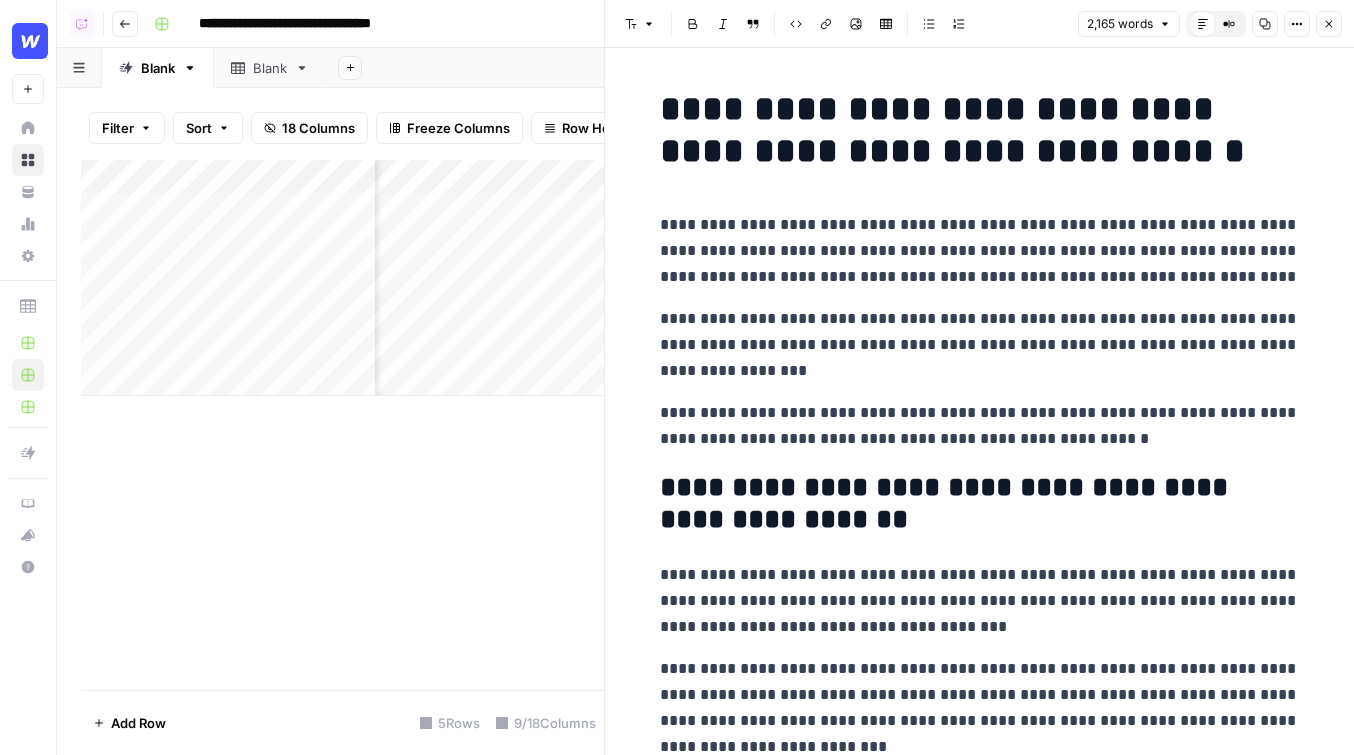 click on "Close" at bounding box center (1329, 24) 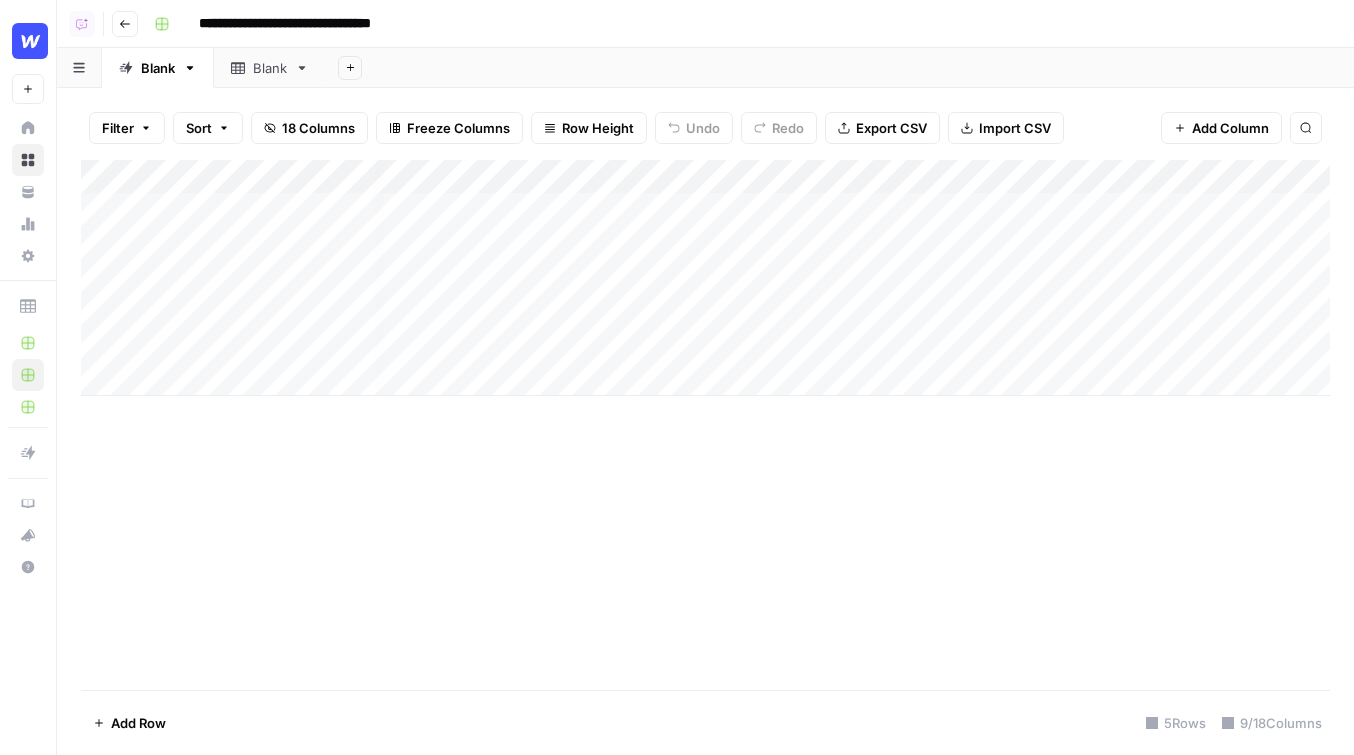 scroll, scrollTop: 0, scrollLeft: 3, axis: horizontal 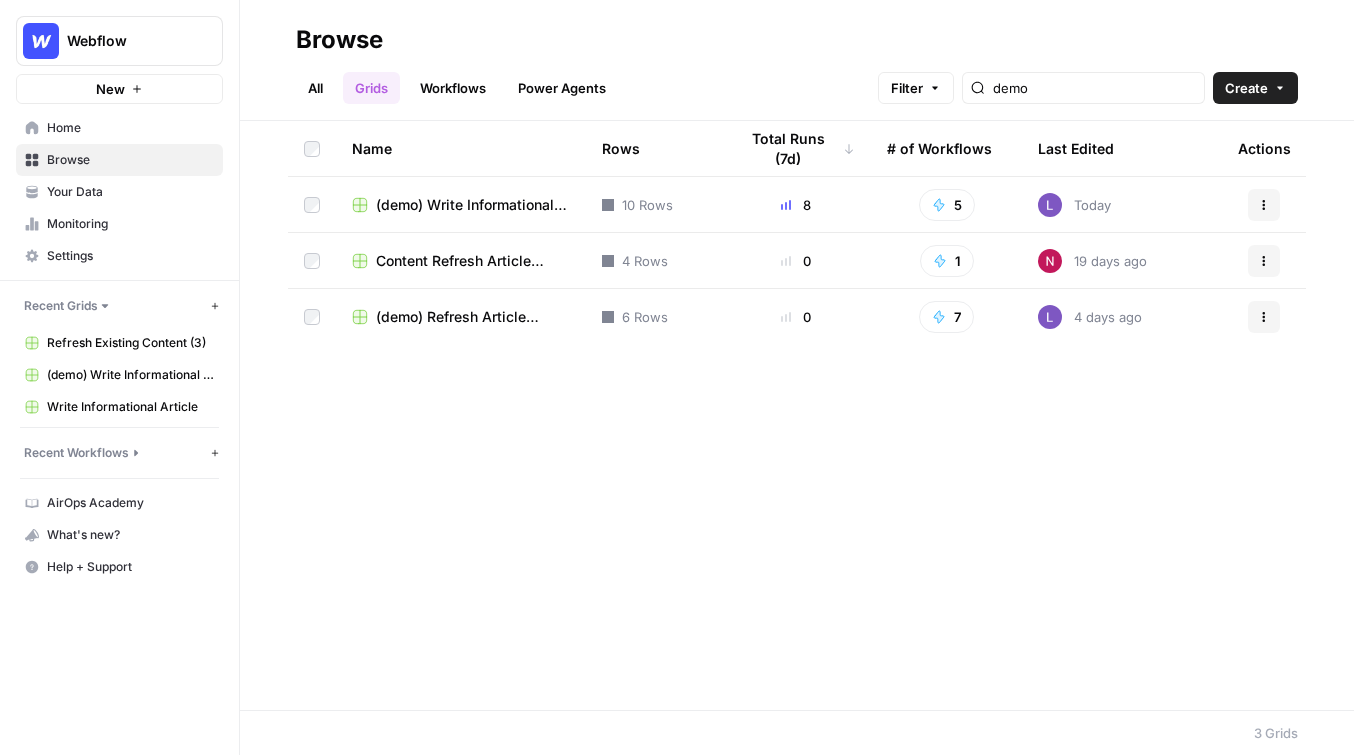 click on "Workflows" at bounding box center [453, 88] 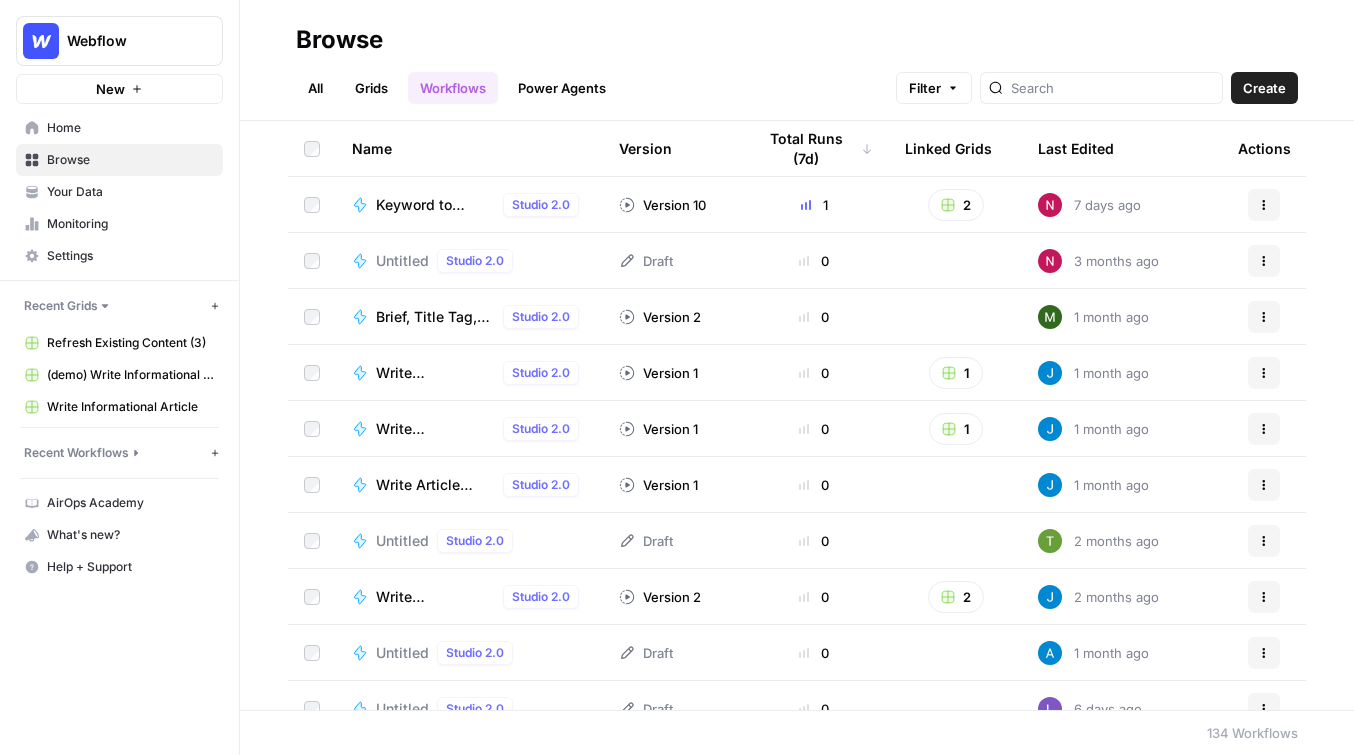 click on "Create" at bounding box center (1264, 88) 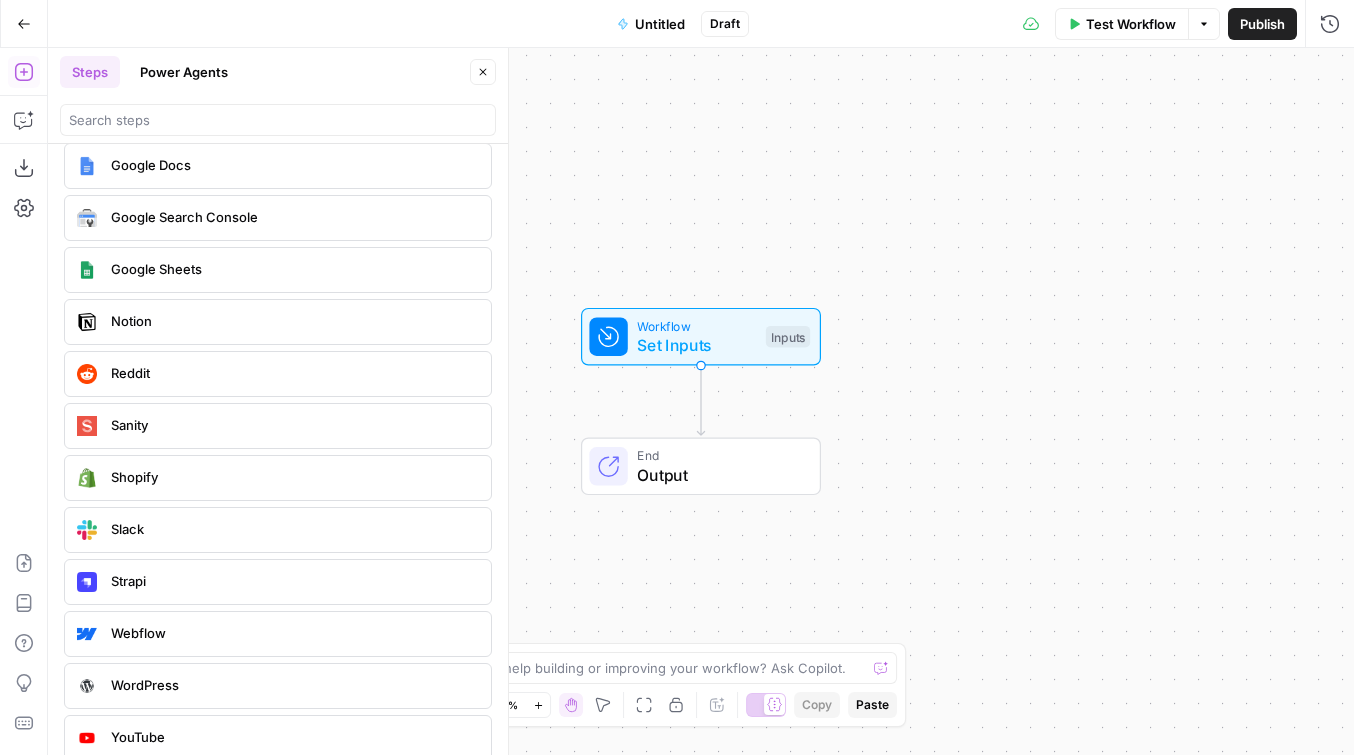 scroll, scrollTop: 3747, scrollLeft: 0, axis: vertical 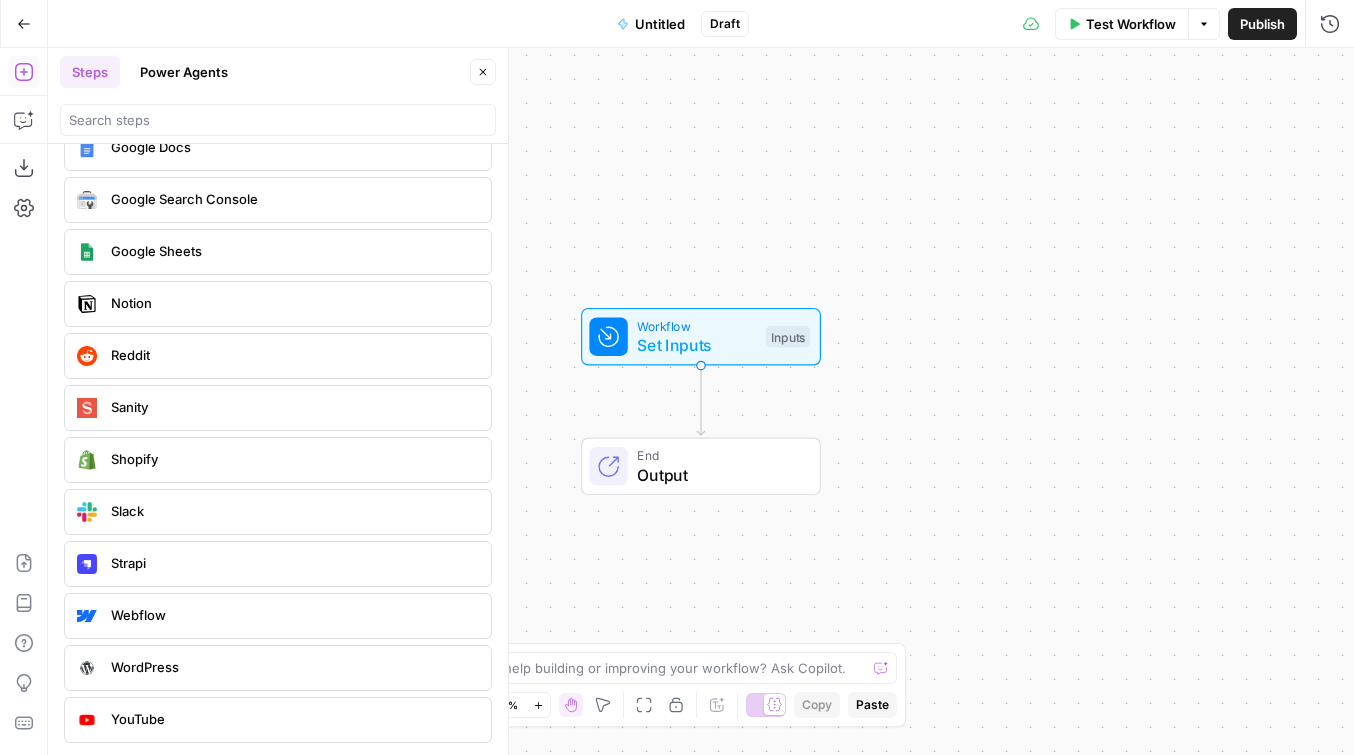 click on "Reddit" at bounding box center (293, 355) 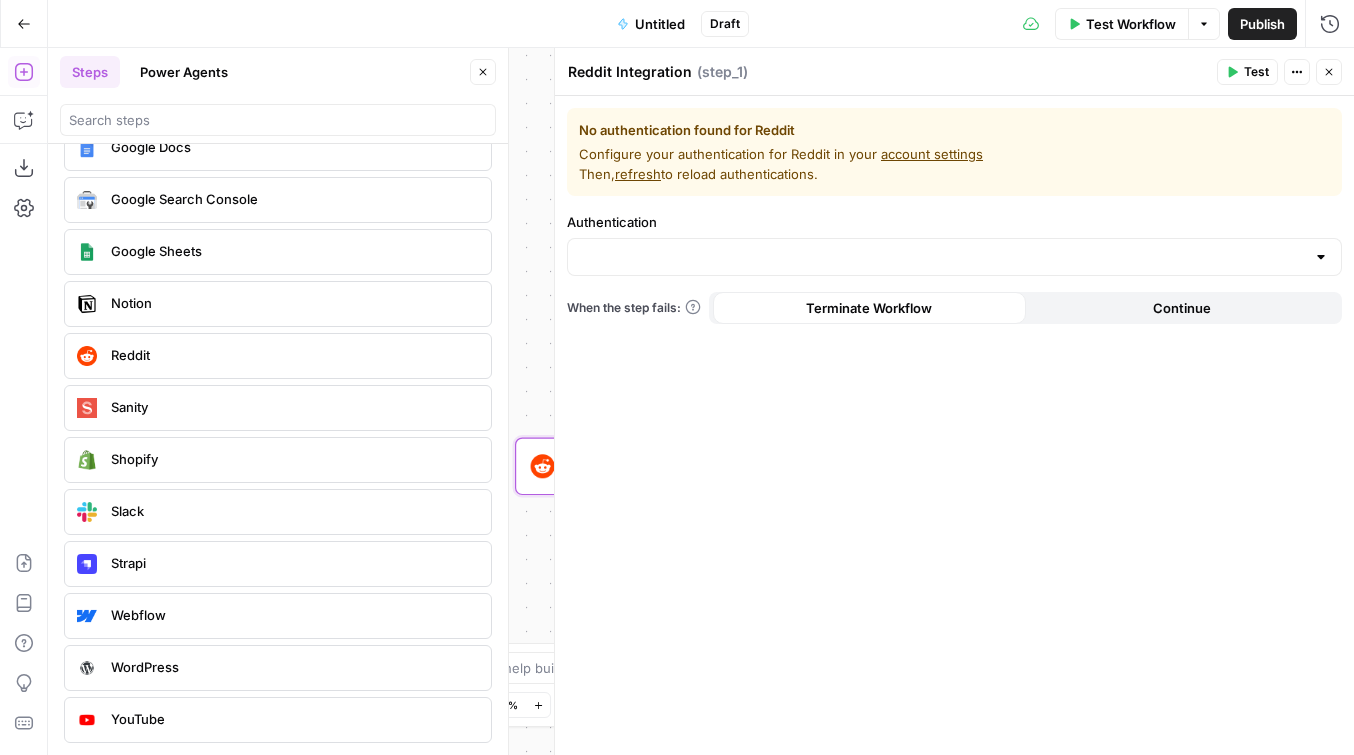 click 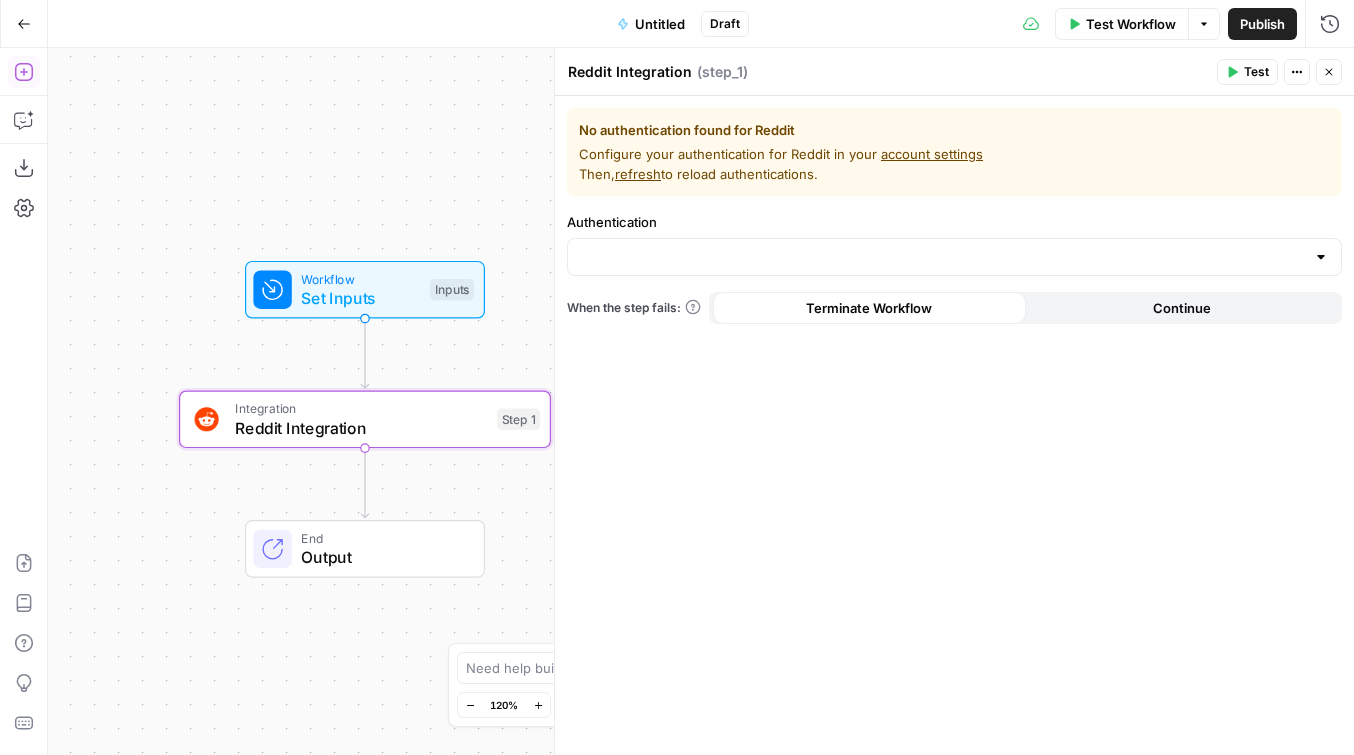 click on "Add Steps" at bounding box center (24, 72) 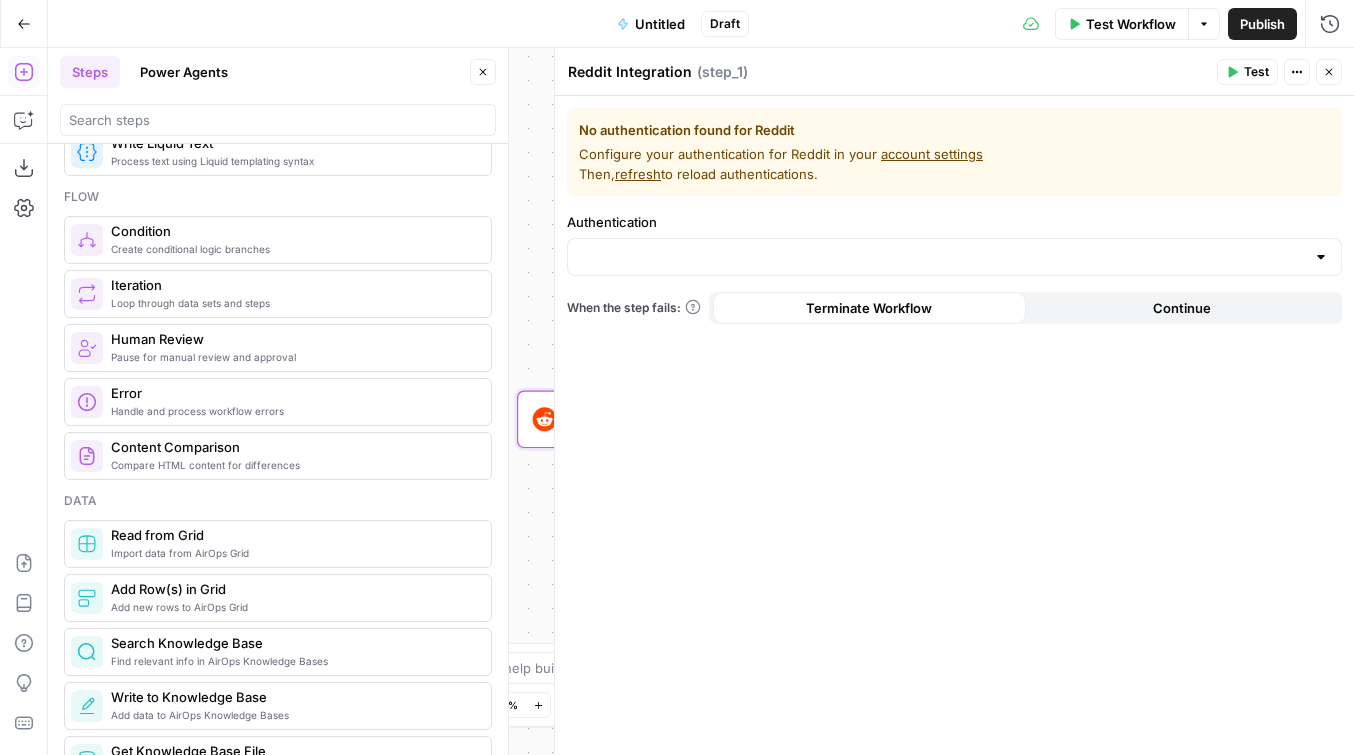 scroll, scrollTop: 981, scrollLeft: 0, axis: vertical 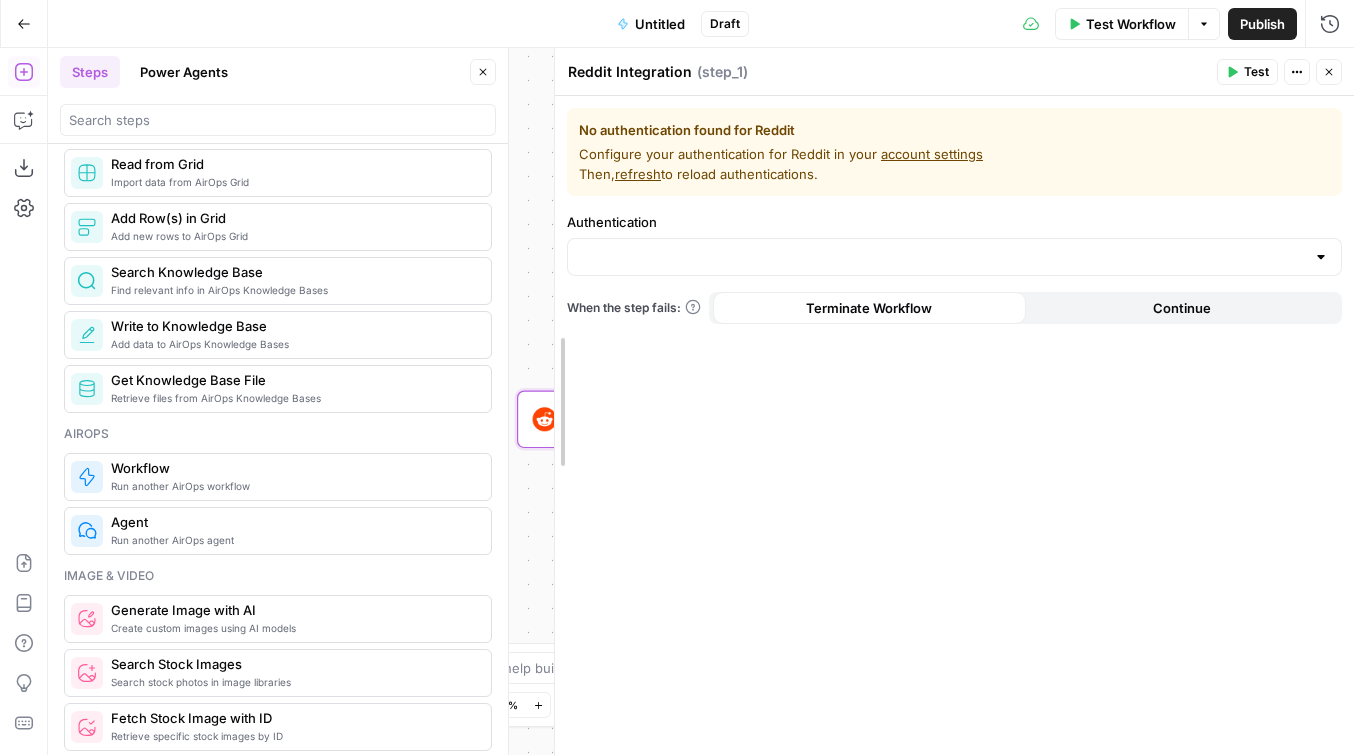 drag, startPoint x: 556, startPoint y: 255, endPoint x: 1081, endPoint y: 254, distance: 525.001 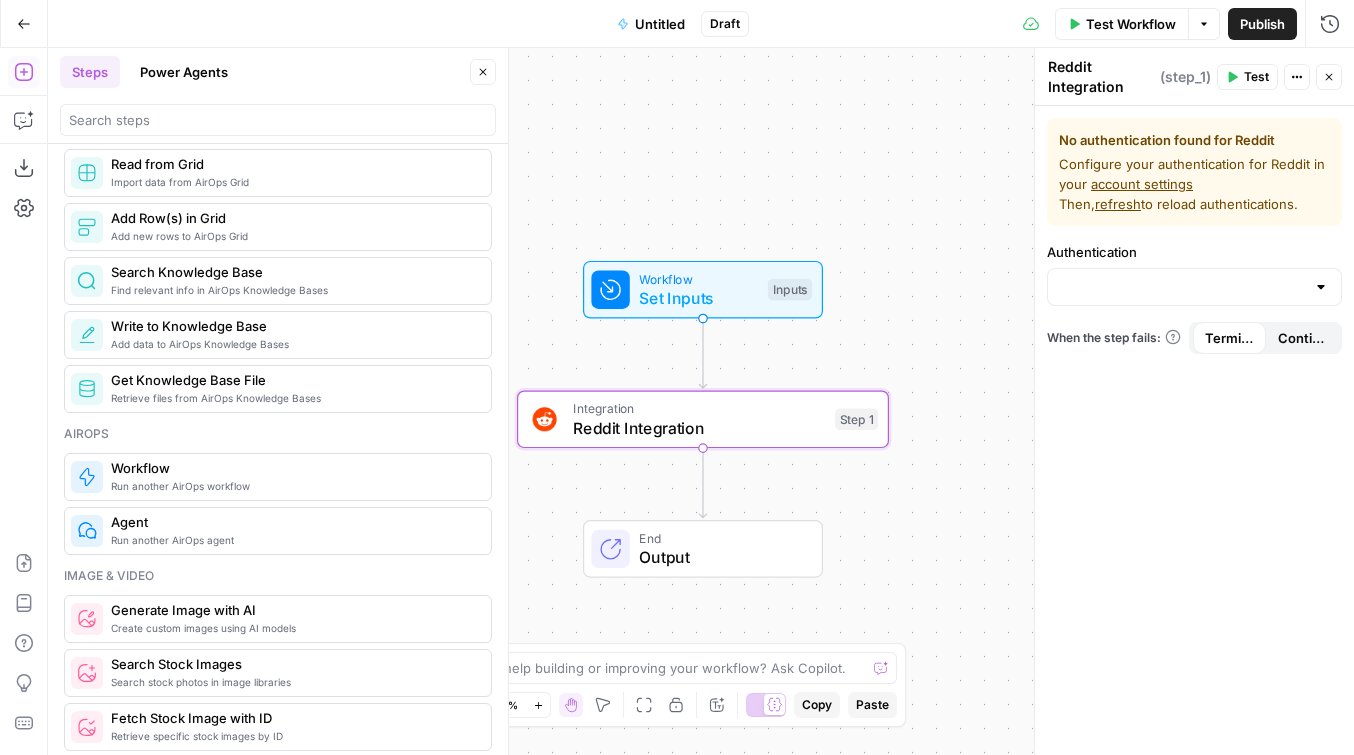 click on "Go Back" at bounding box center [24, 24] 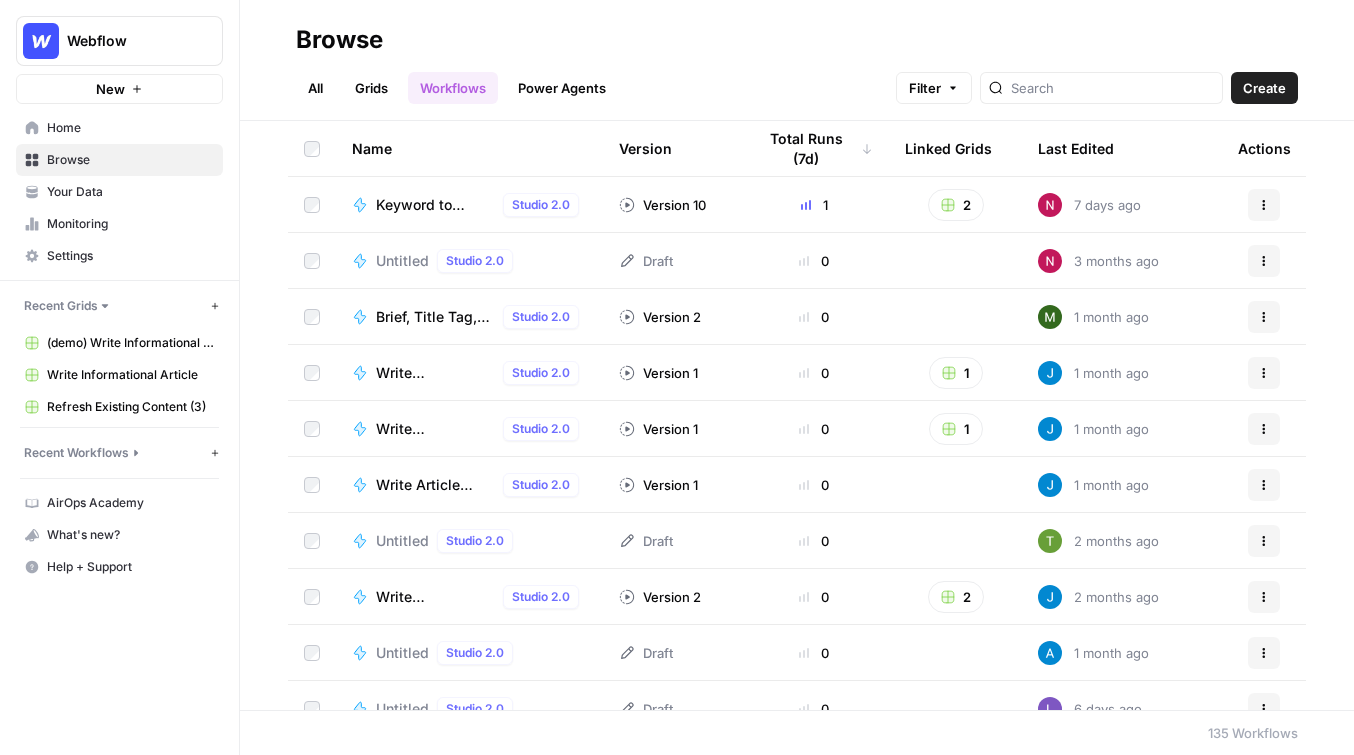 click on "Monitoring" at bounding box center [130, 224] 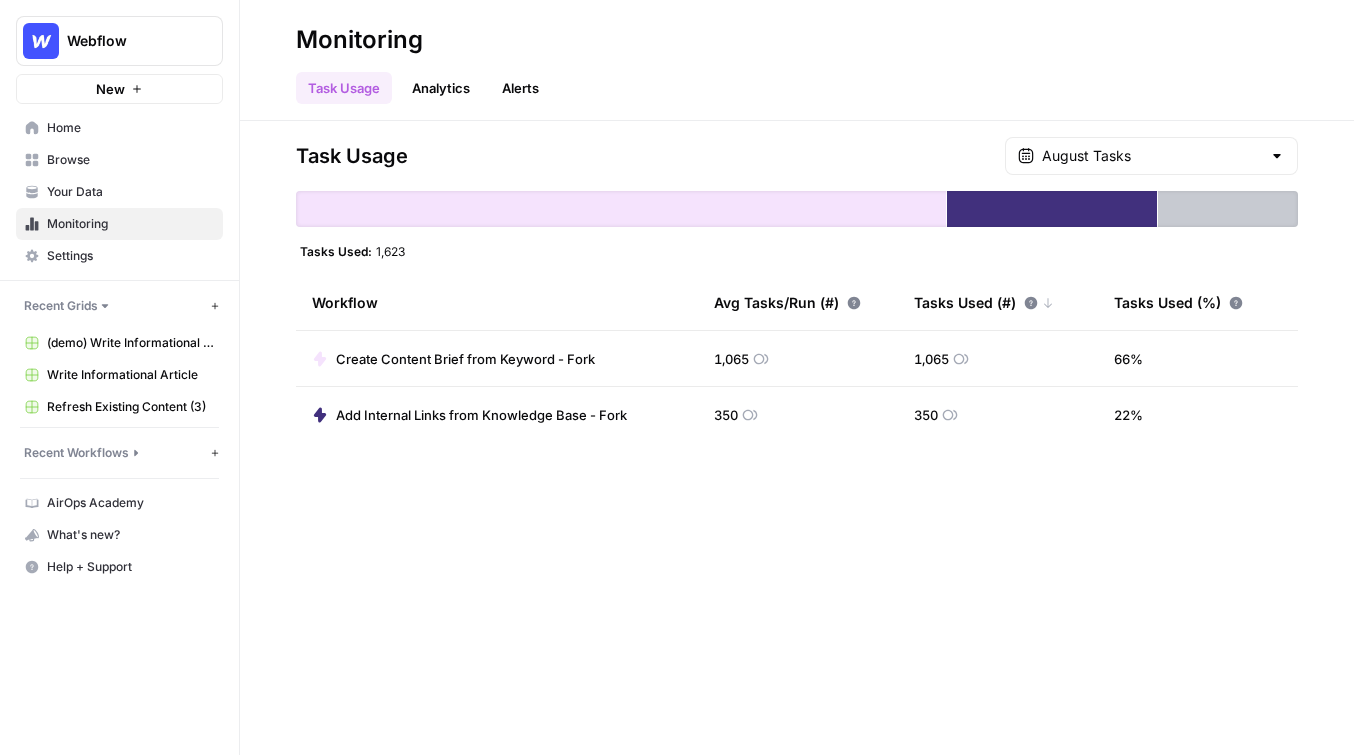 click on "Browse" at bounding box center (130, 160) 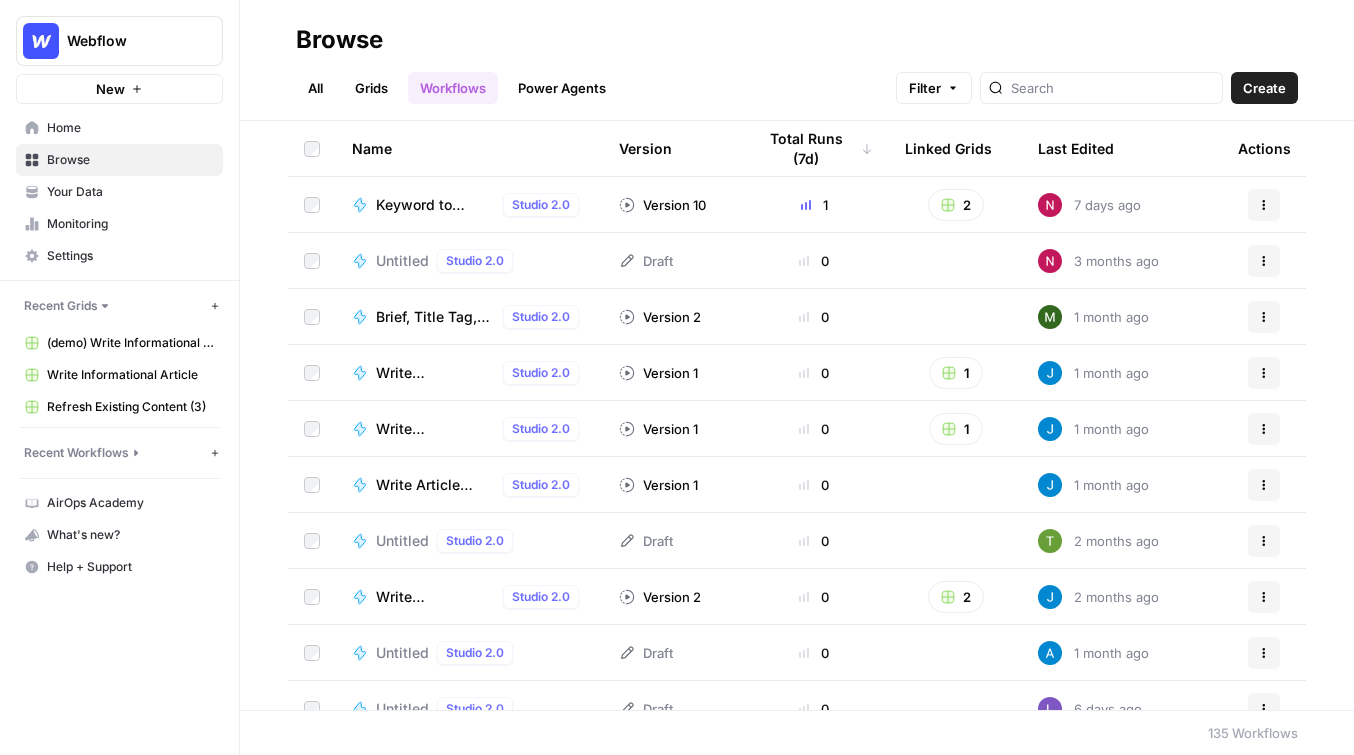 click on "Your Data" at bounding box center (130, 192) 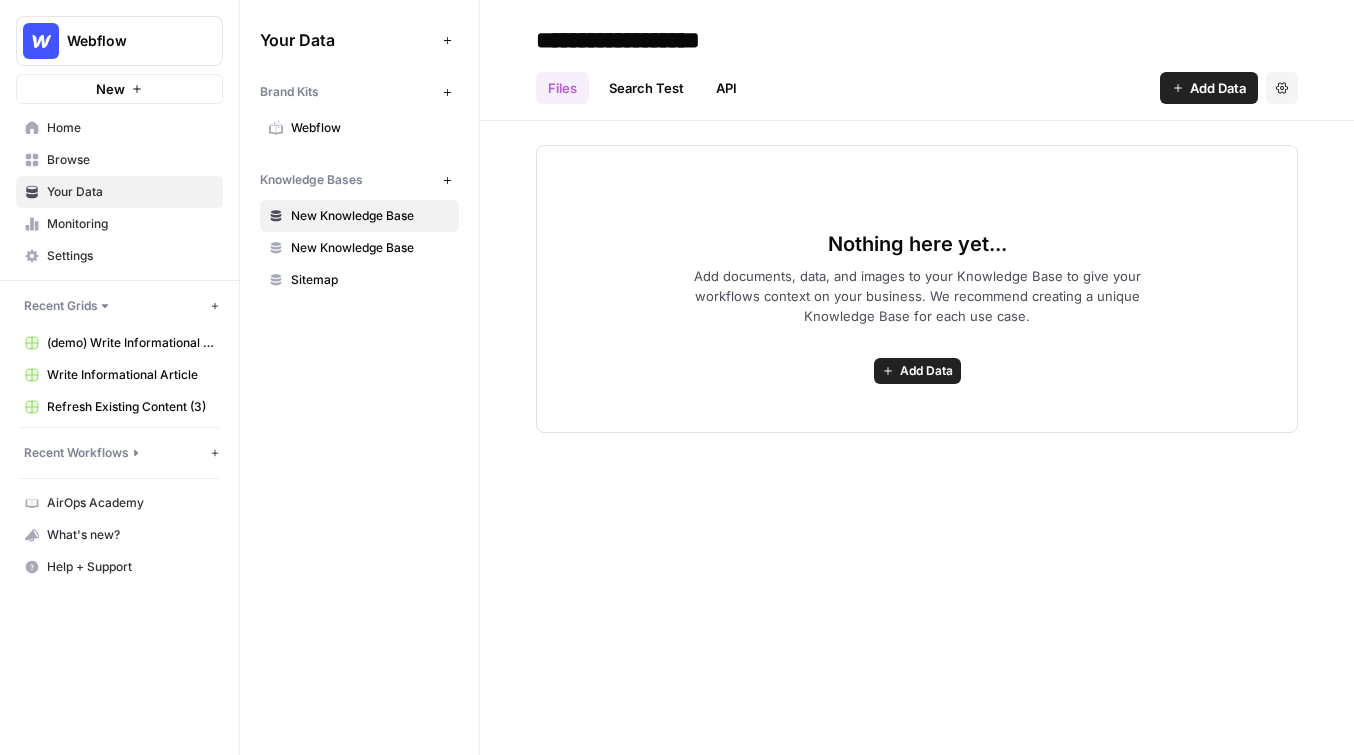 click on "Browse" at bounding box center [119, 160] 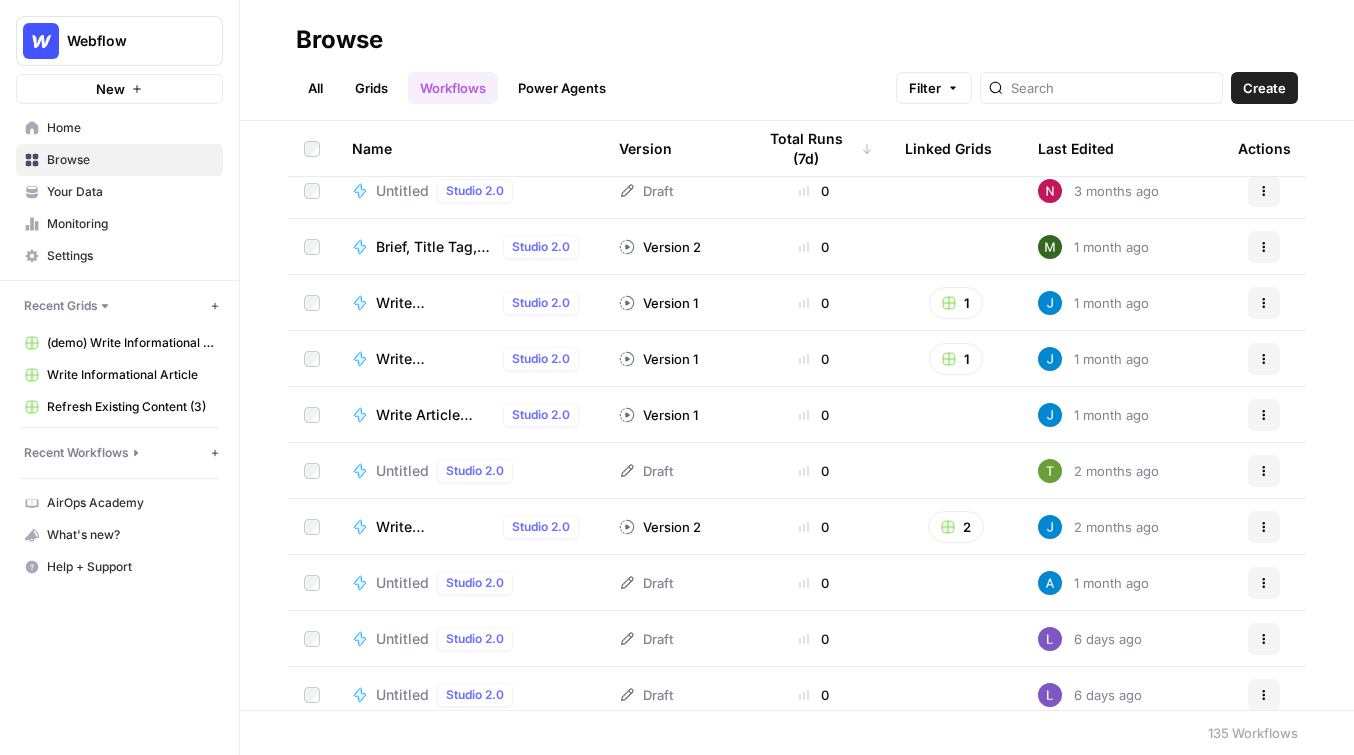 scroll, scrollTop: 0, scrollLeft: 0, axis: both 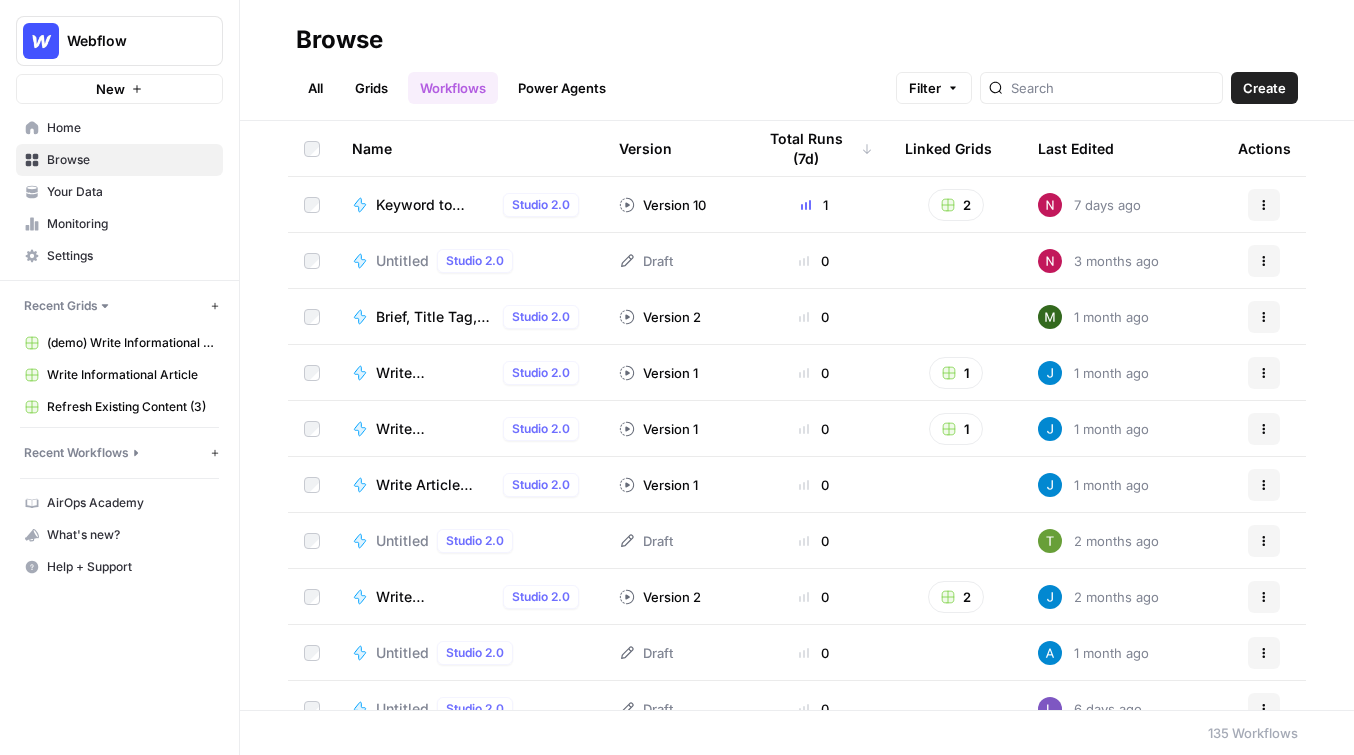 click on "Your Data" at bounding box center [130, 192] 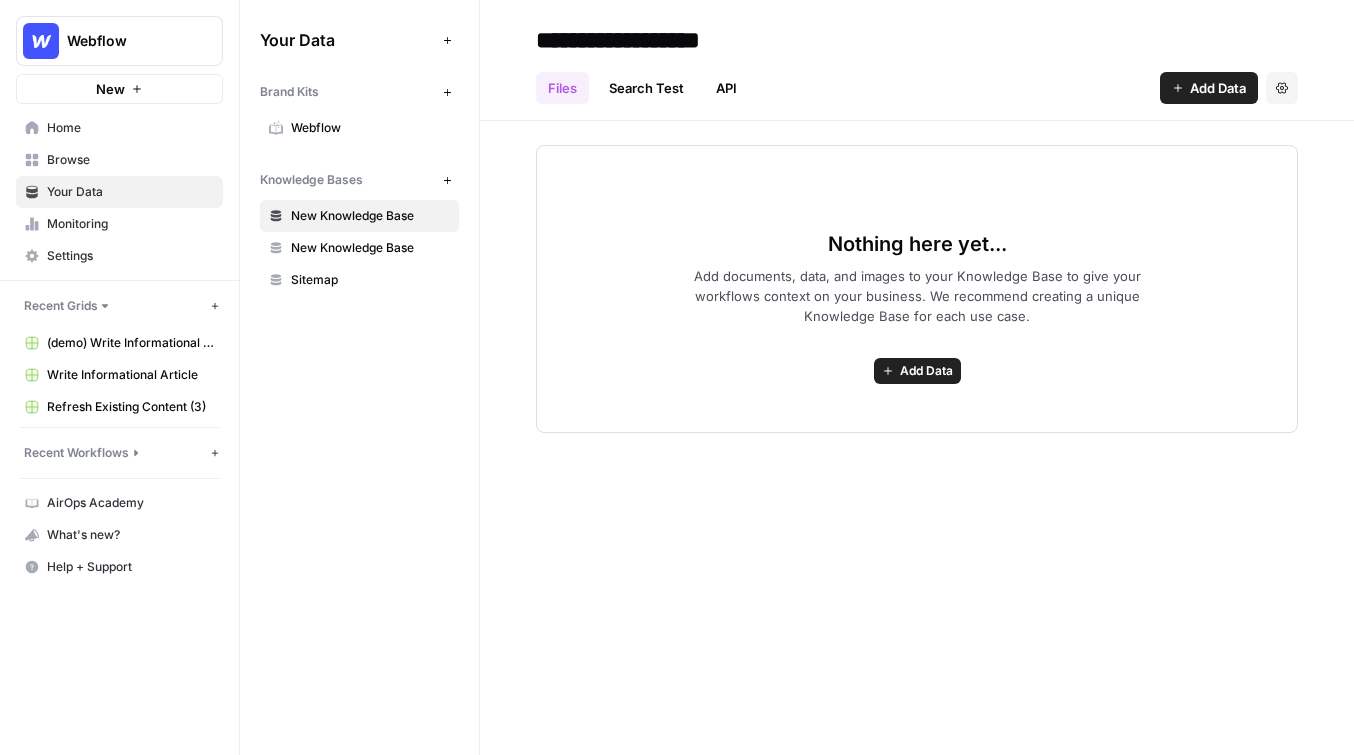 click on "Browse" at bounding box center (130, 160) 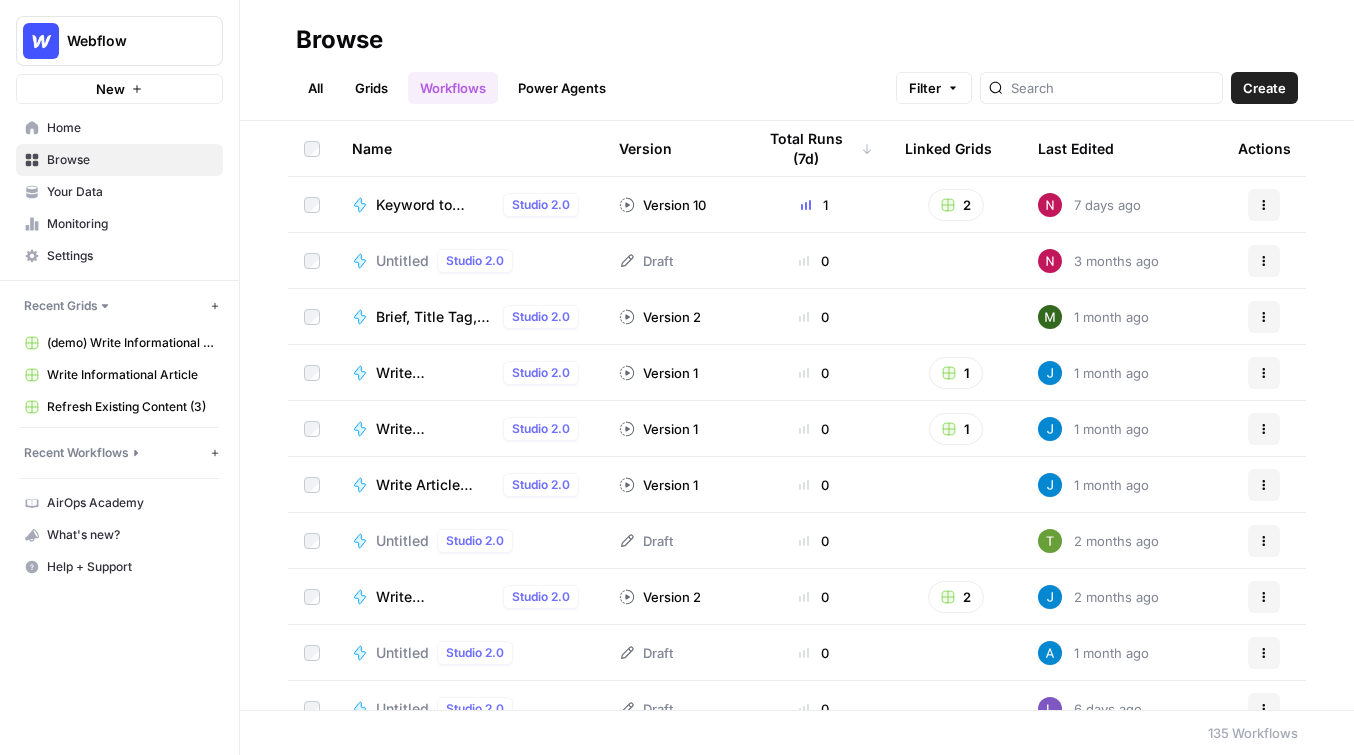 click on "Grids" at bounding box center (371, 88) 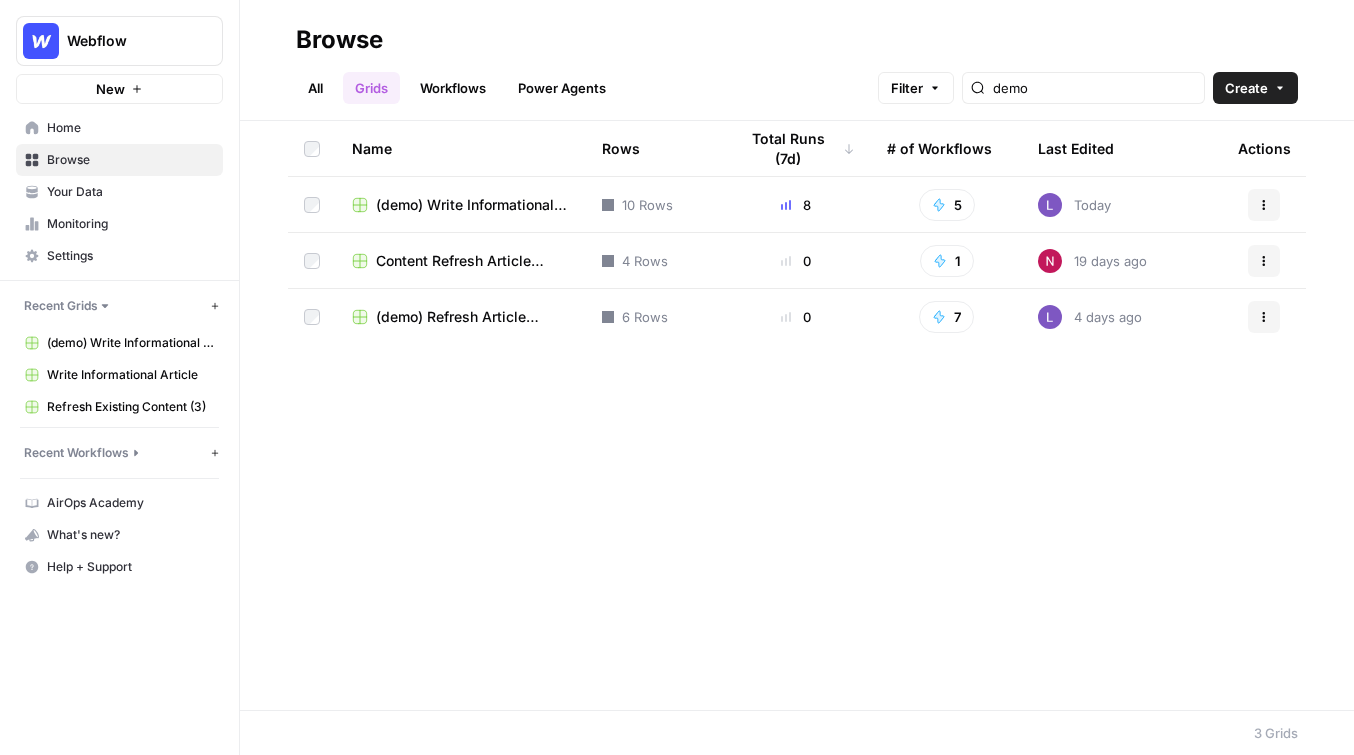 click on "All" at bounding box center [315, 88] 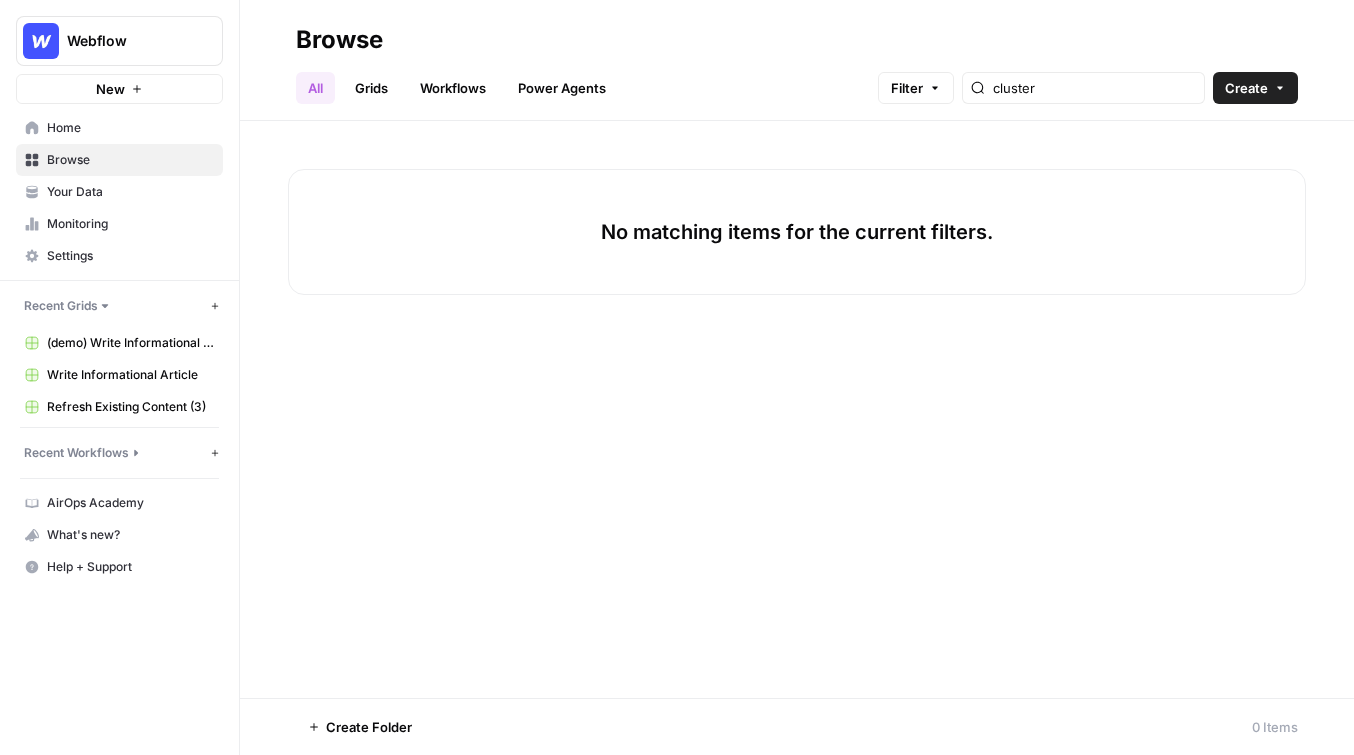 click on "Workflows" at bounding box center [453, 88] 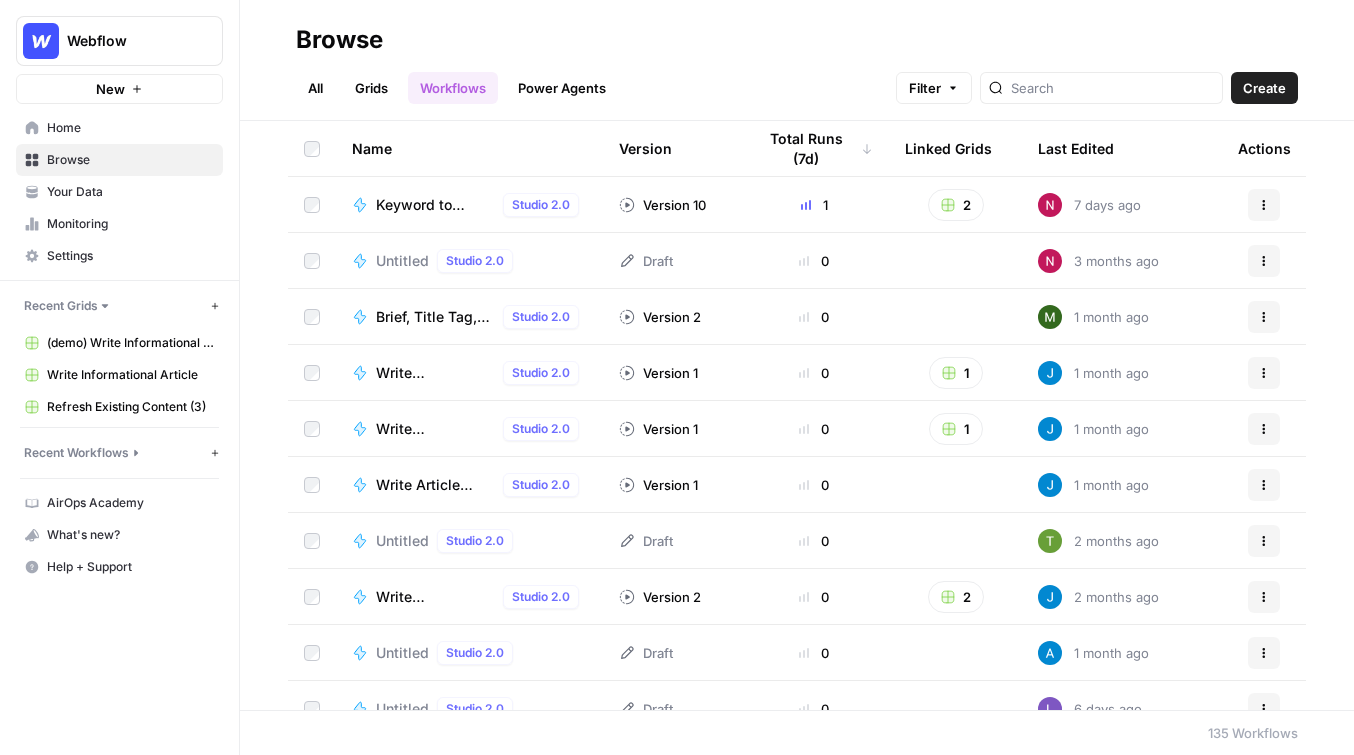 click on "Create" at bounding box center (1264, 88) 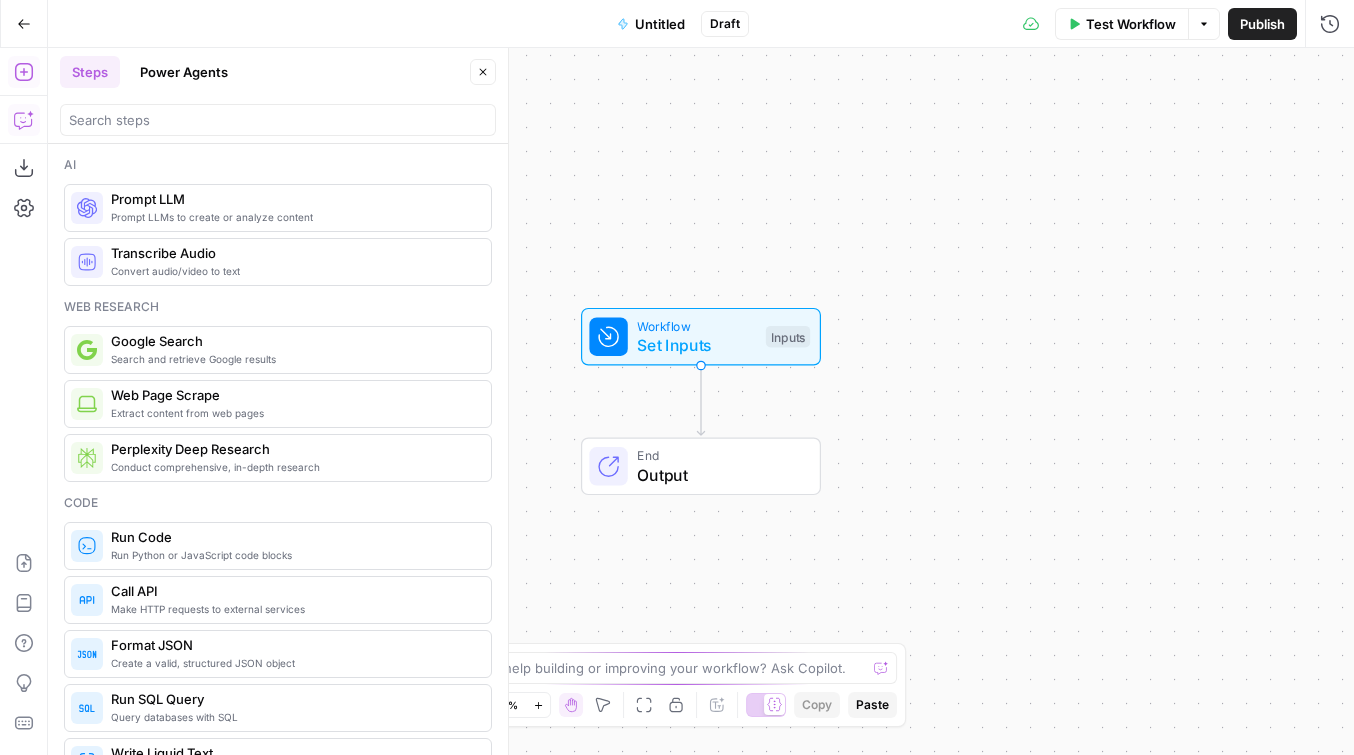 click 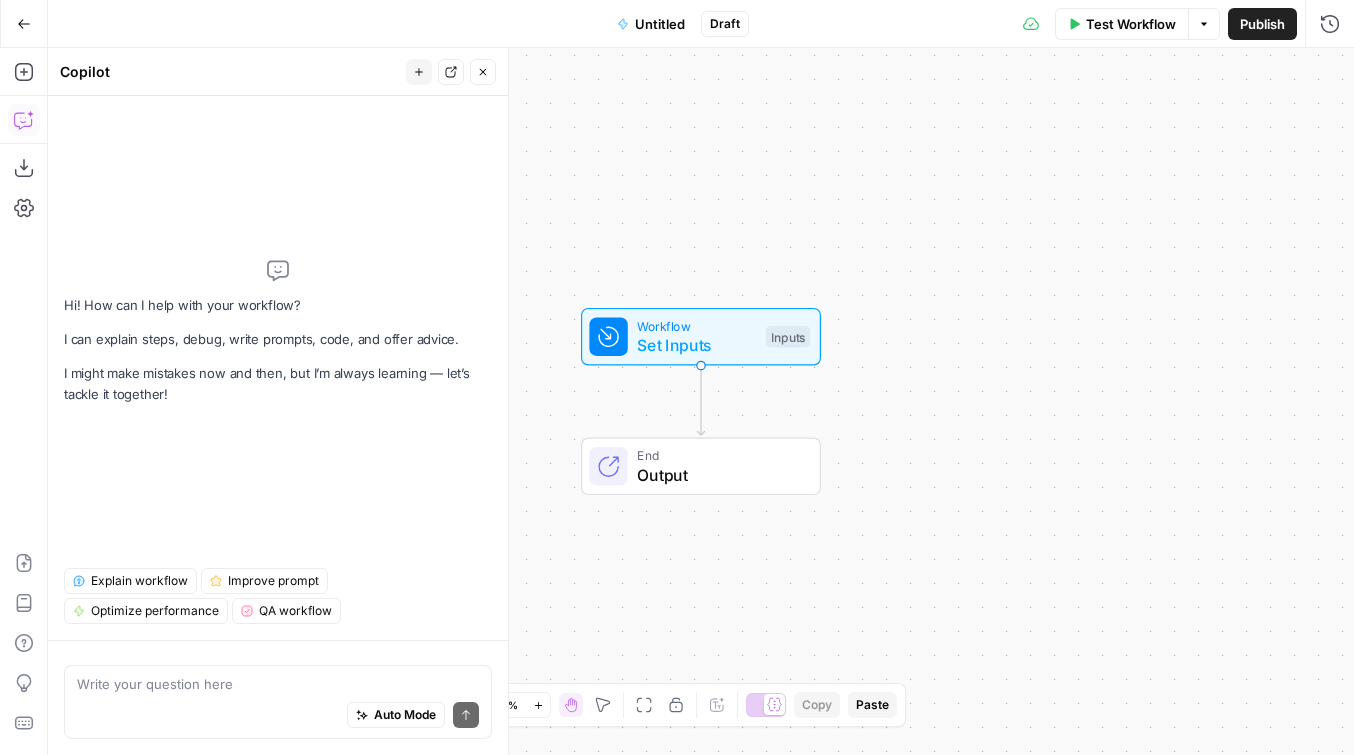 click at bounding box center [278, 684] 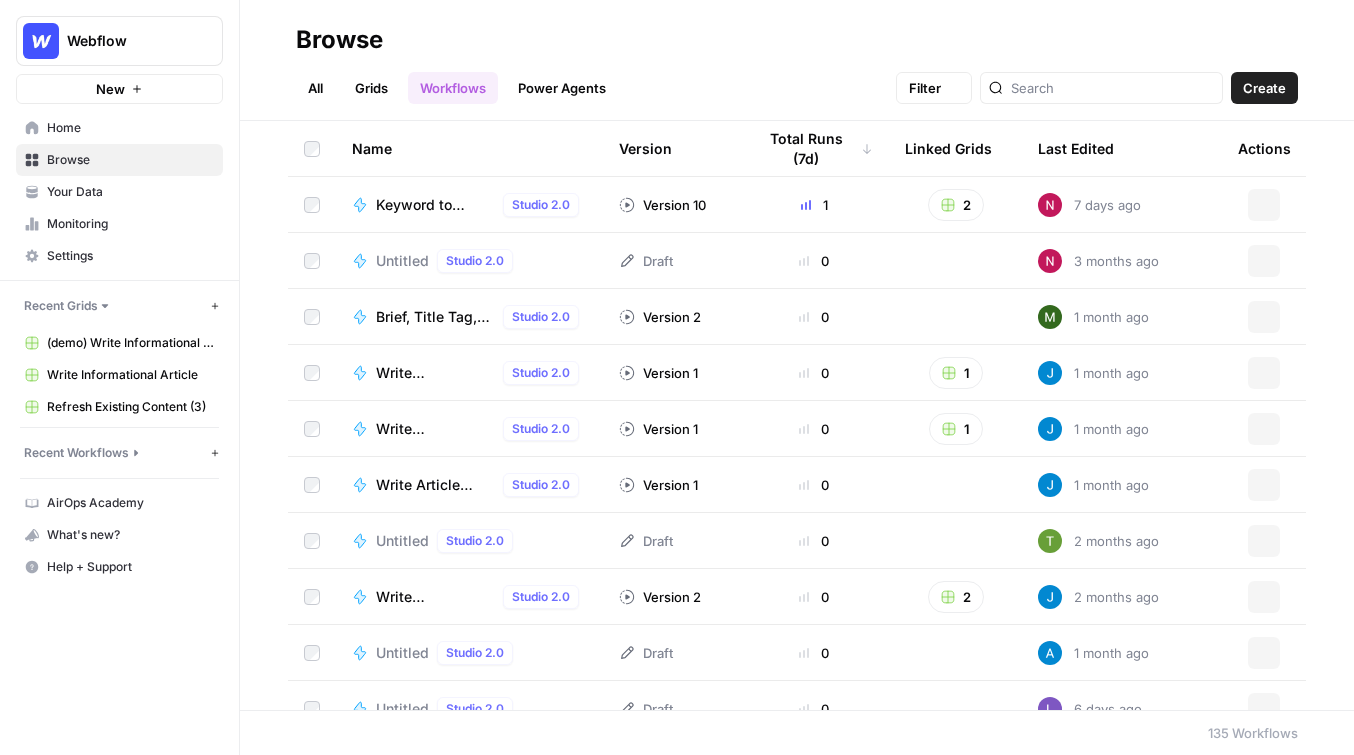 click on "Webflow" at bounding box center (127, 41) 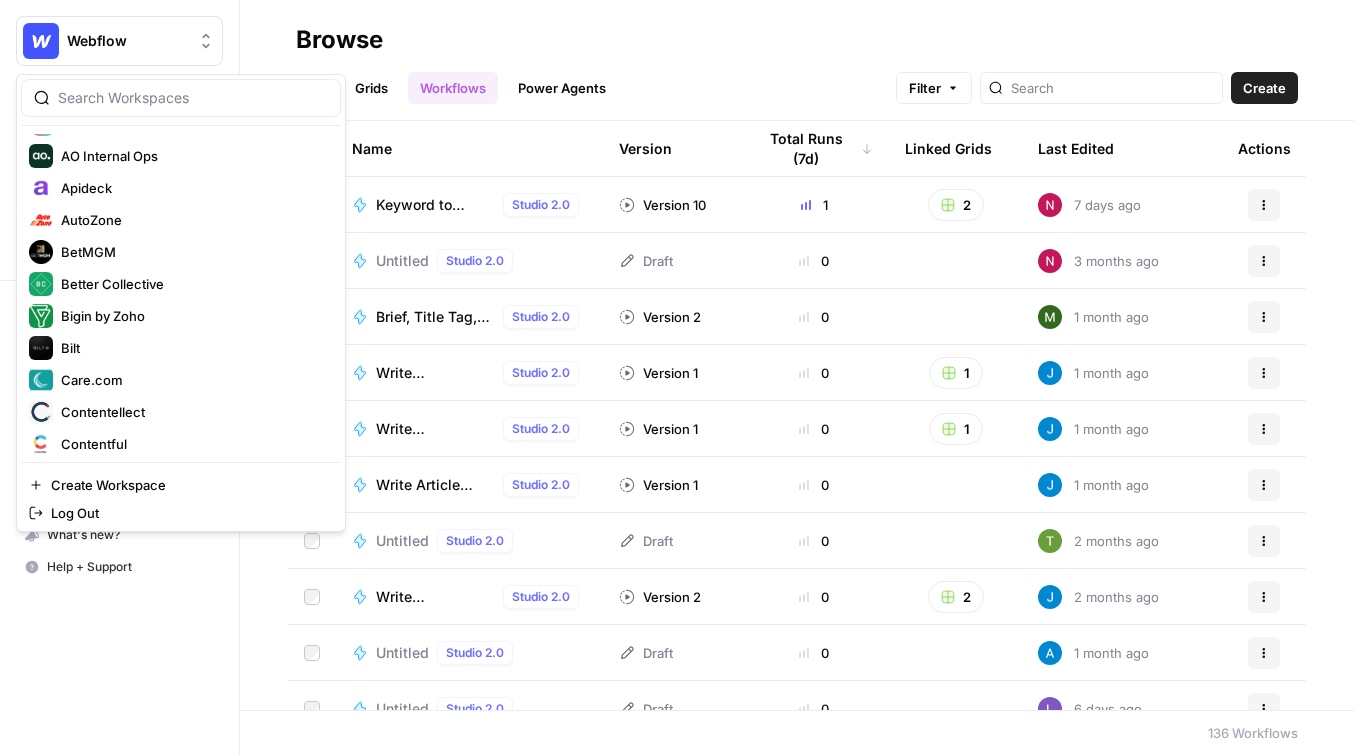 scroll, scrollTop: 0, scrollLeft: 0, axis: both 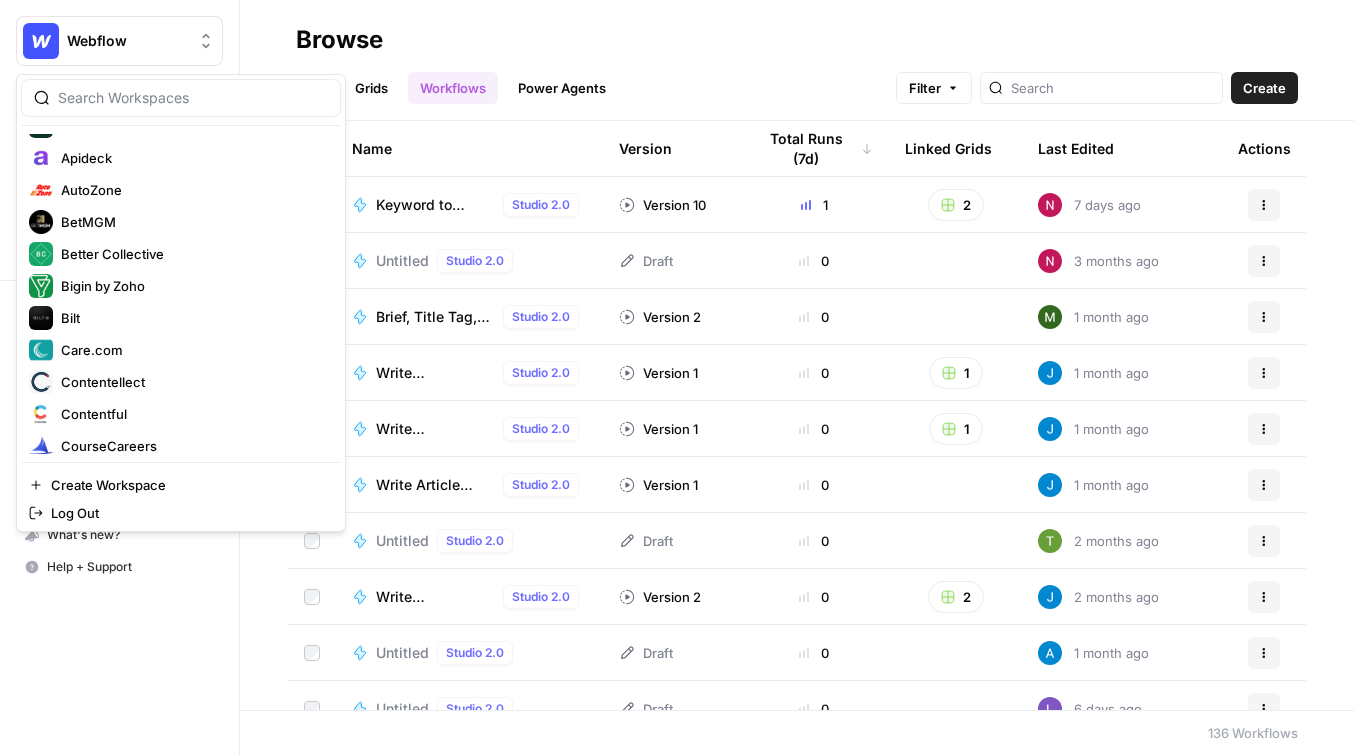 click on "Webflow" at bounding box center [272, 41] 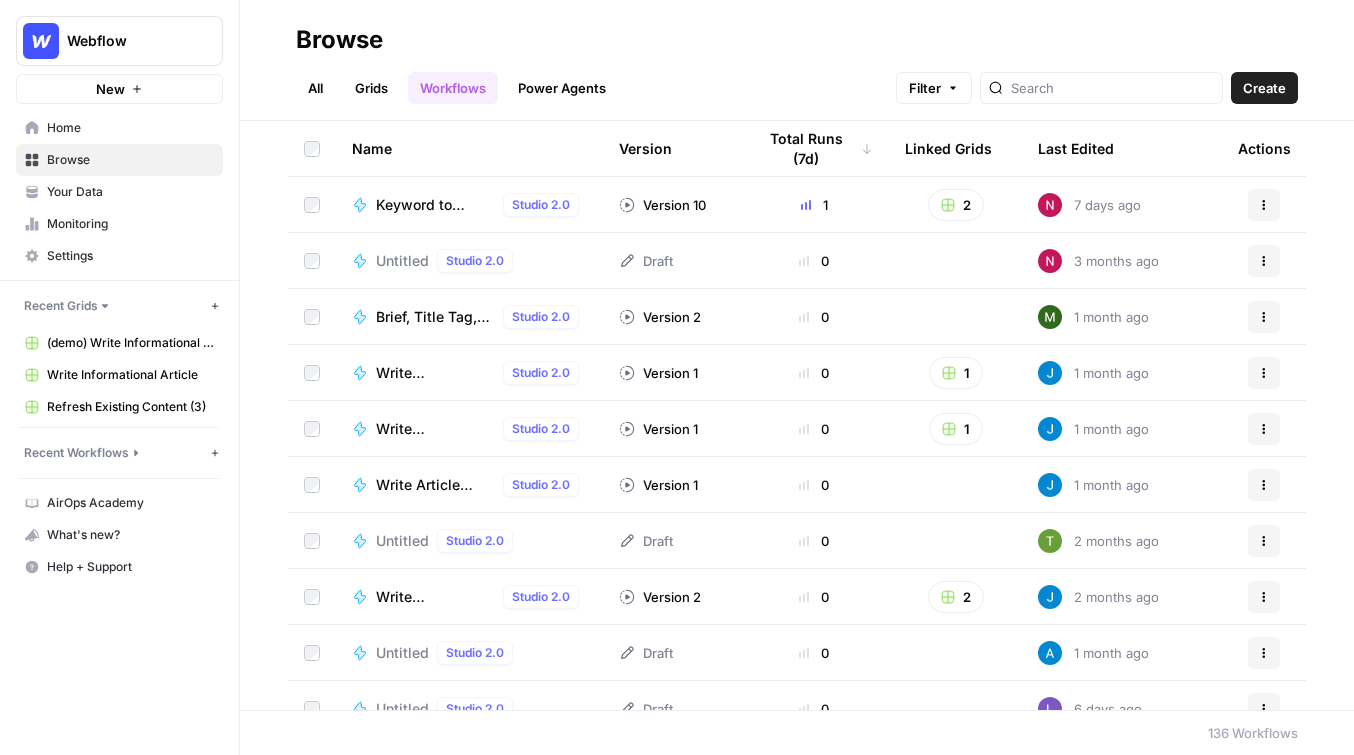 click on "Monitoring" at bounding box center (119, 224) 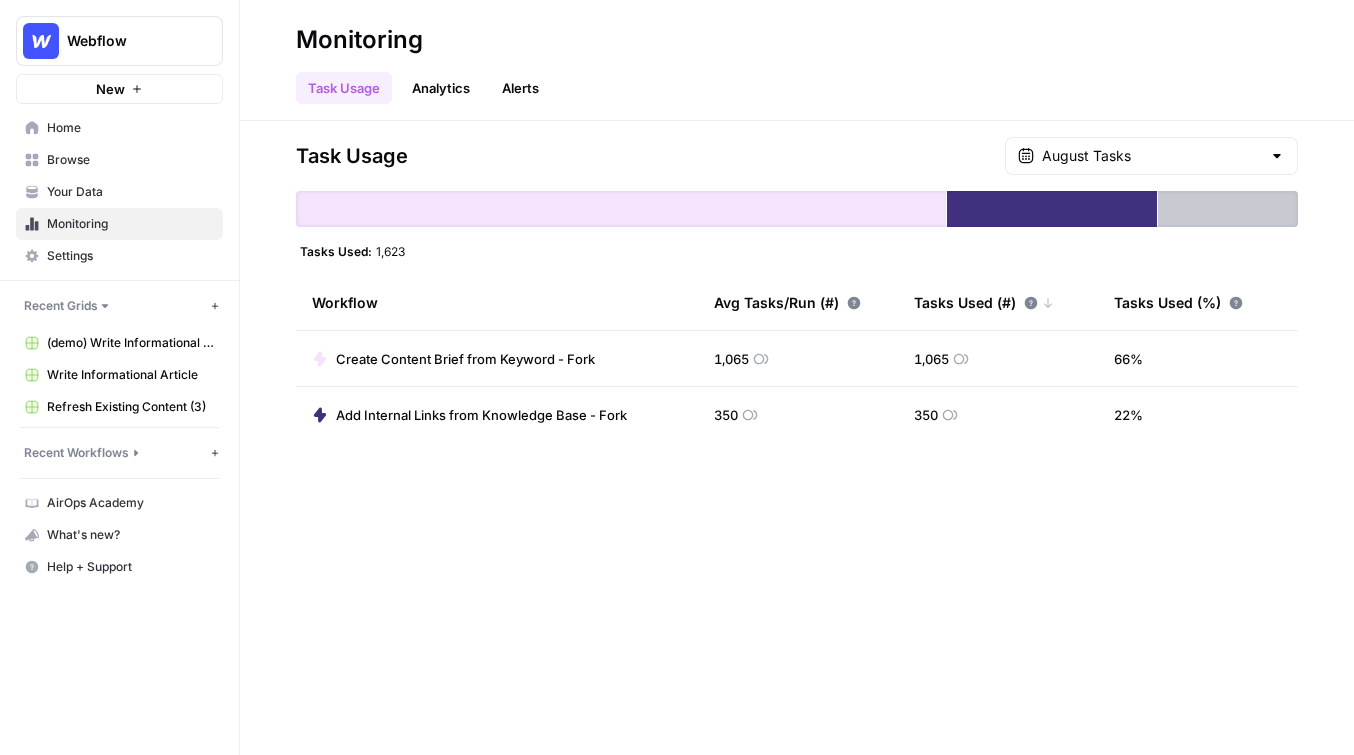 click on "Settings" at bounding box center (119, 256) 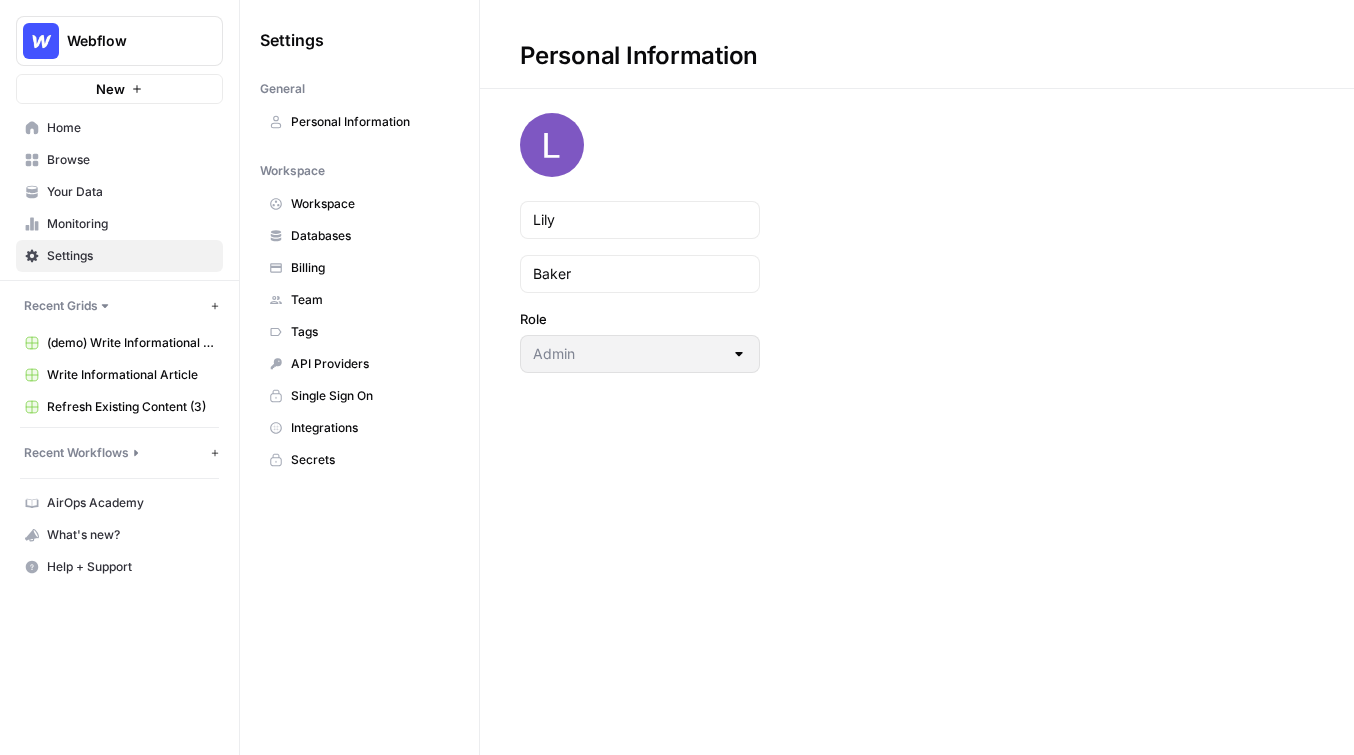 click on "Monitoring" at bounding box center [130, 224] 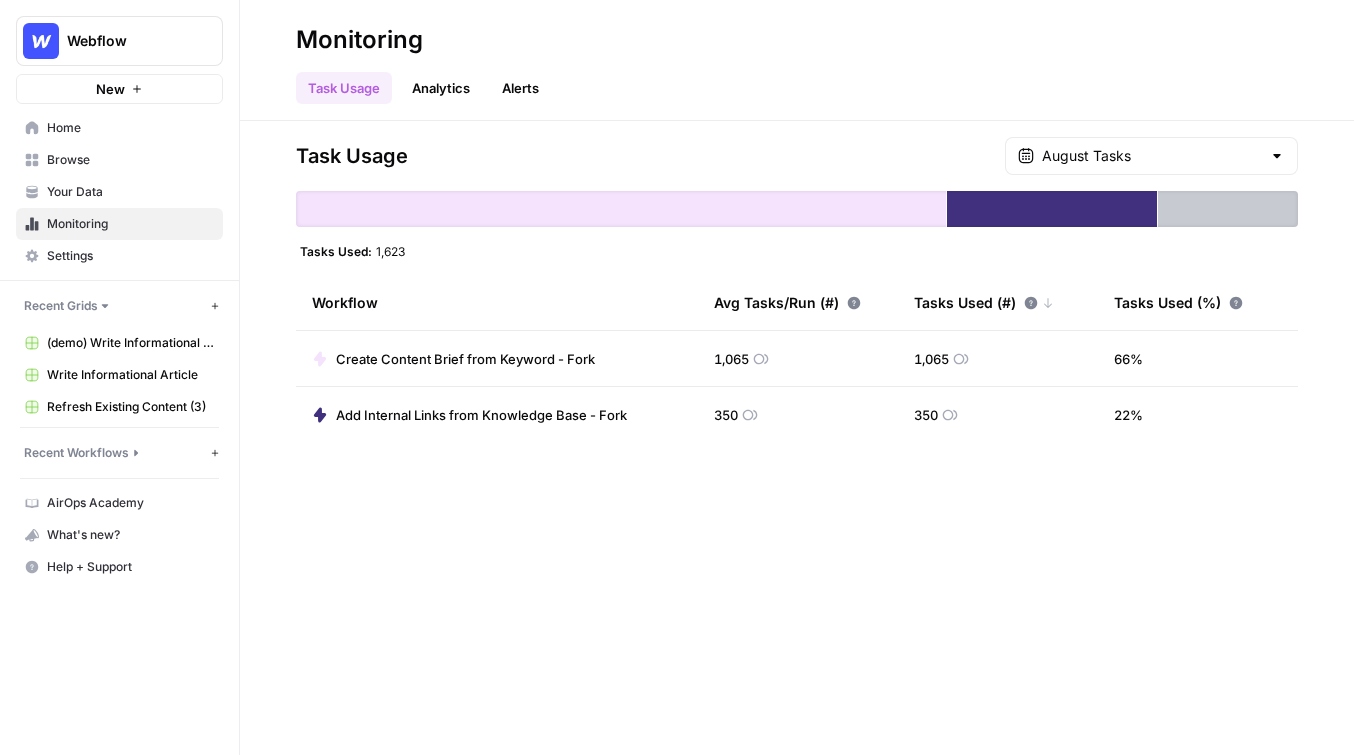 click on "Analytics" at bounding box center (441, 88) 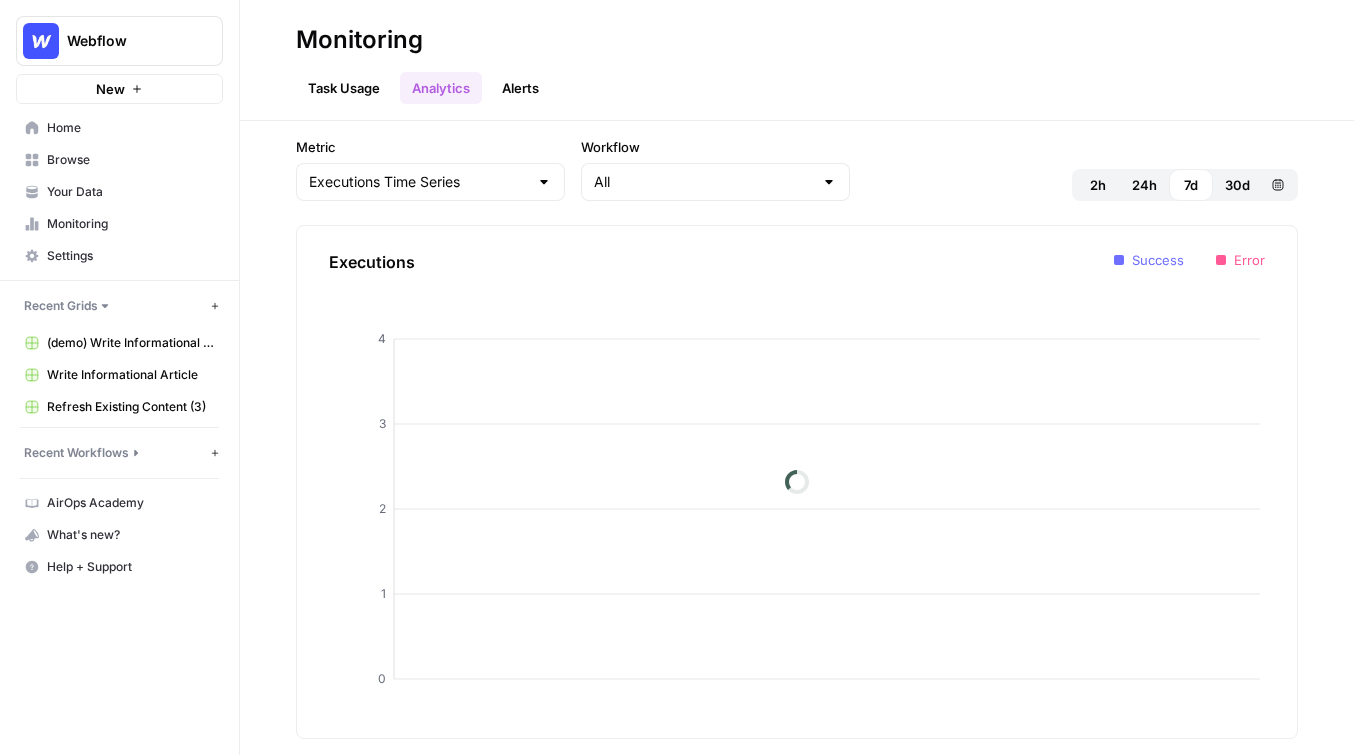 click on "Task Usage" at bounding box center [344, 88] 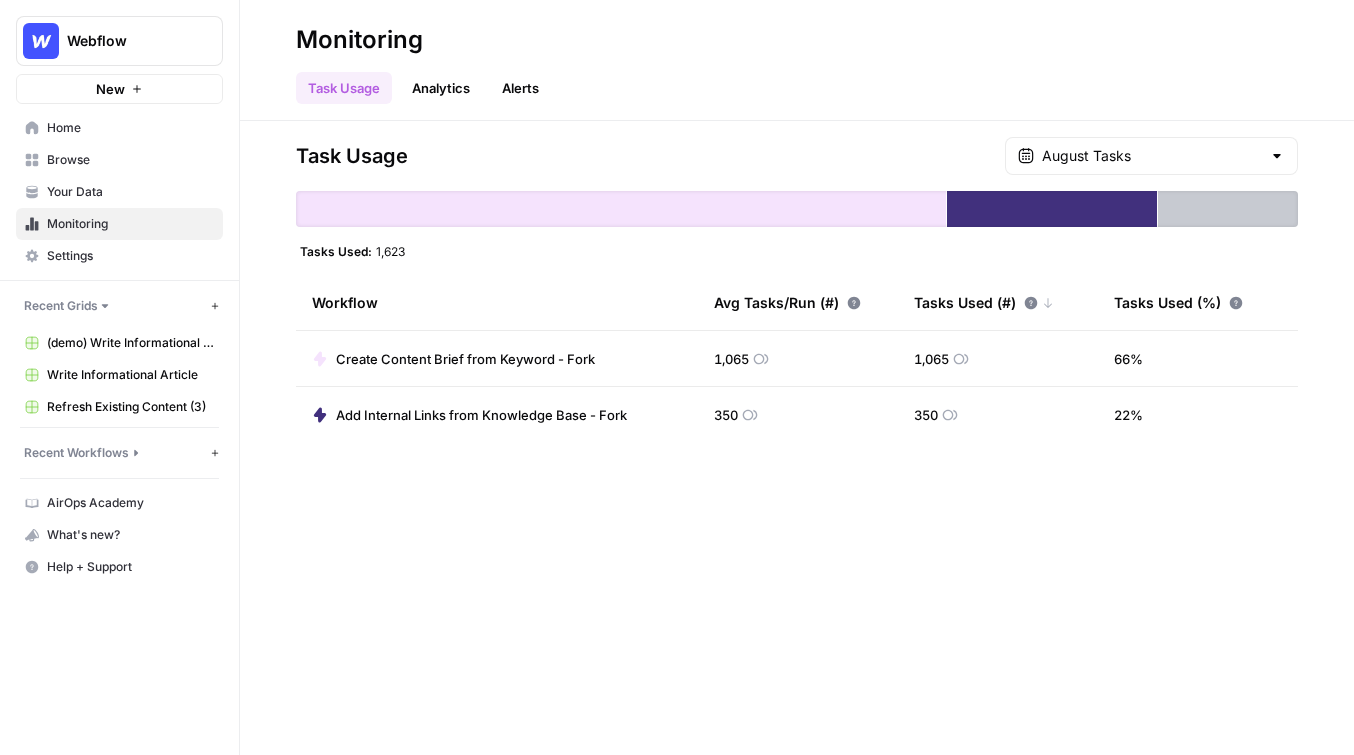 click on "Monitoring Task Usage Analytics Alerts" at bounding box center [797, 60] 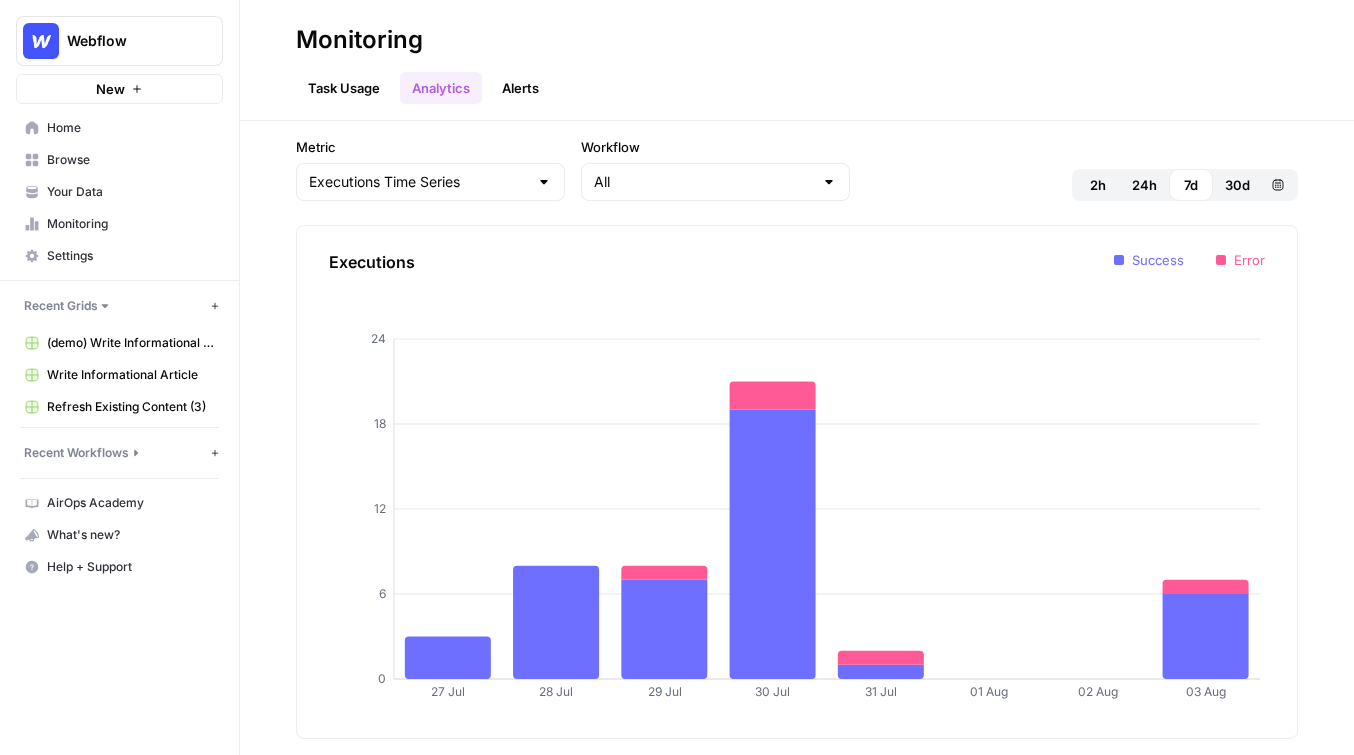 click on "Task Usage" at bounding box center [344, 88] 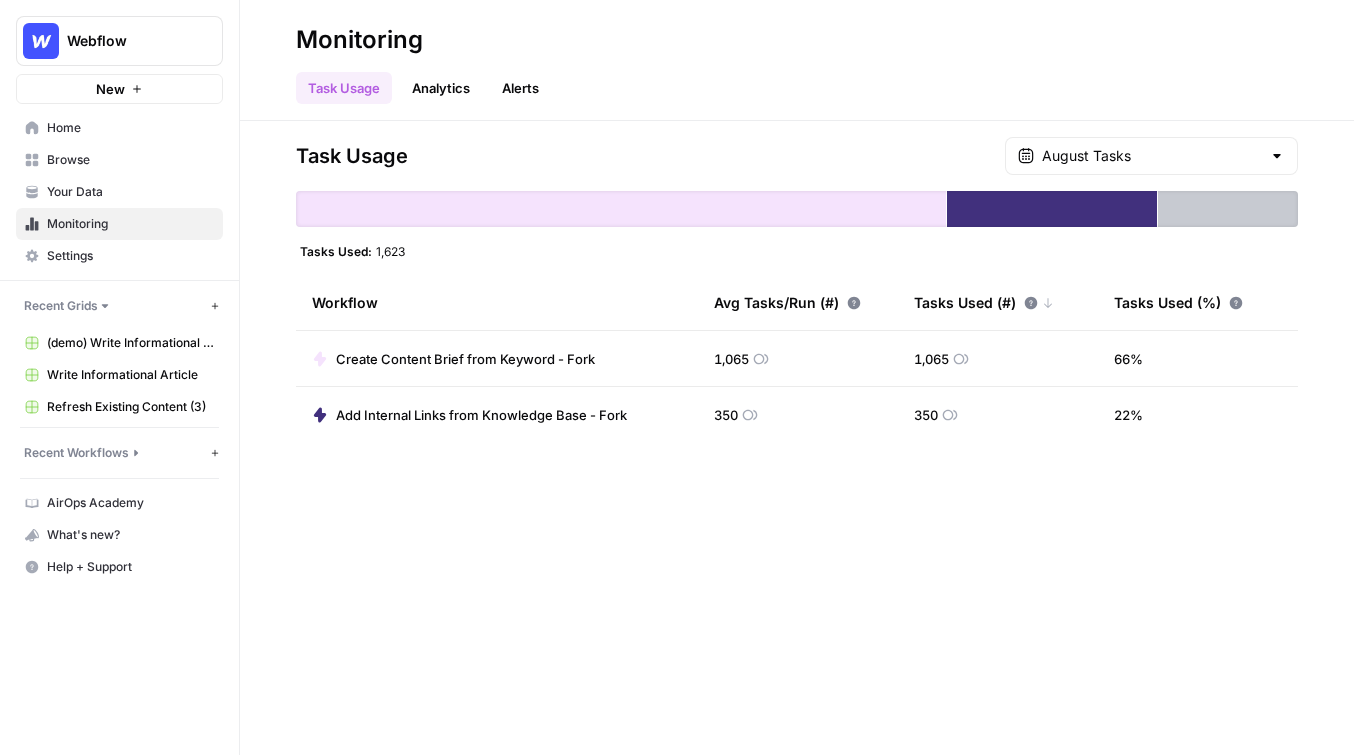 click on "Home" at bounding box center (130, 128) 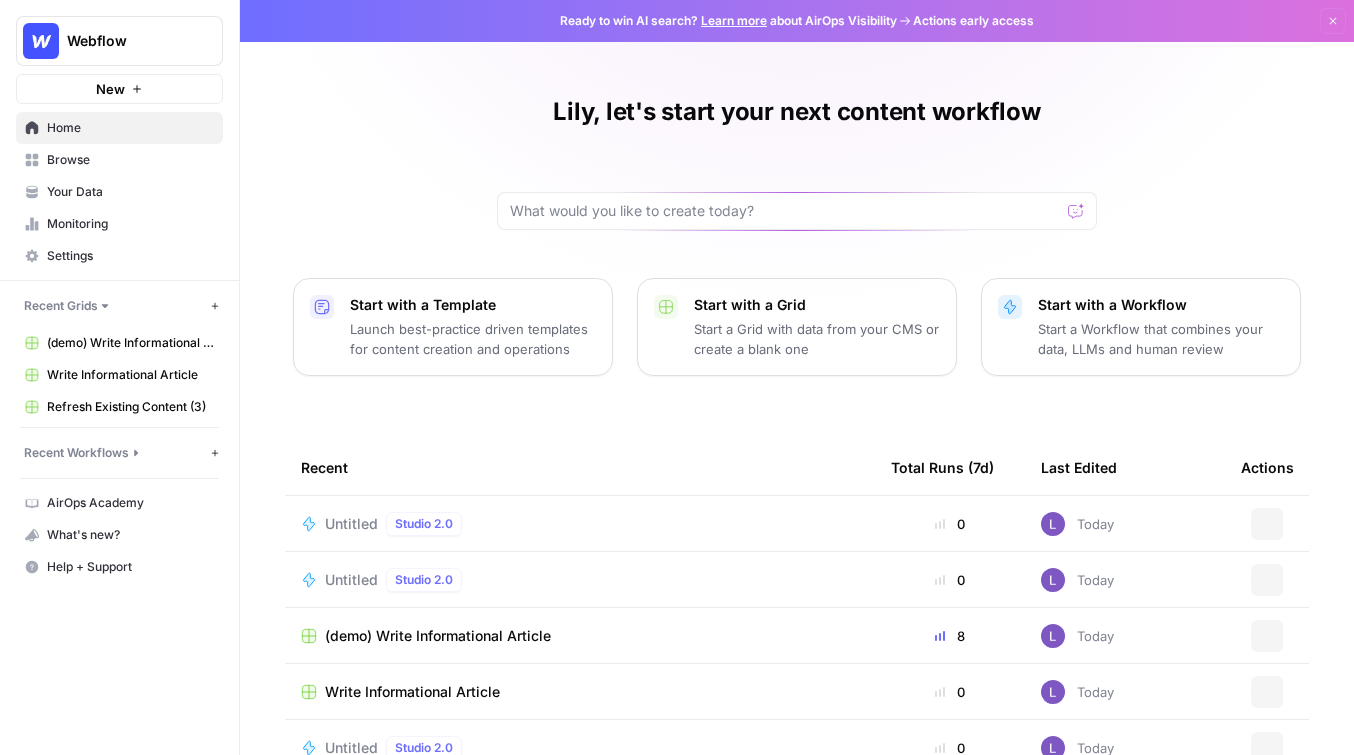 click on "Browse" at bounding box center [130, 160] 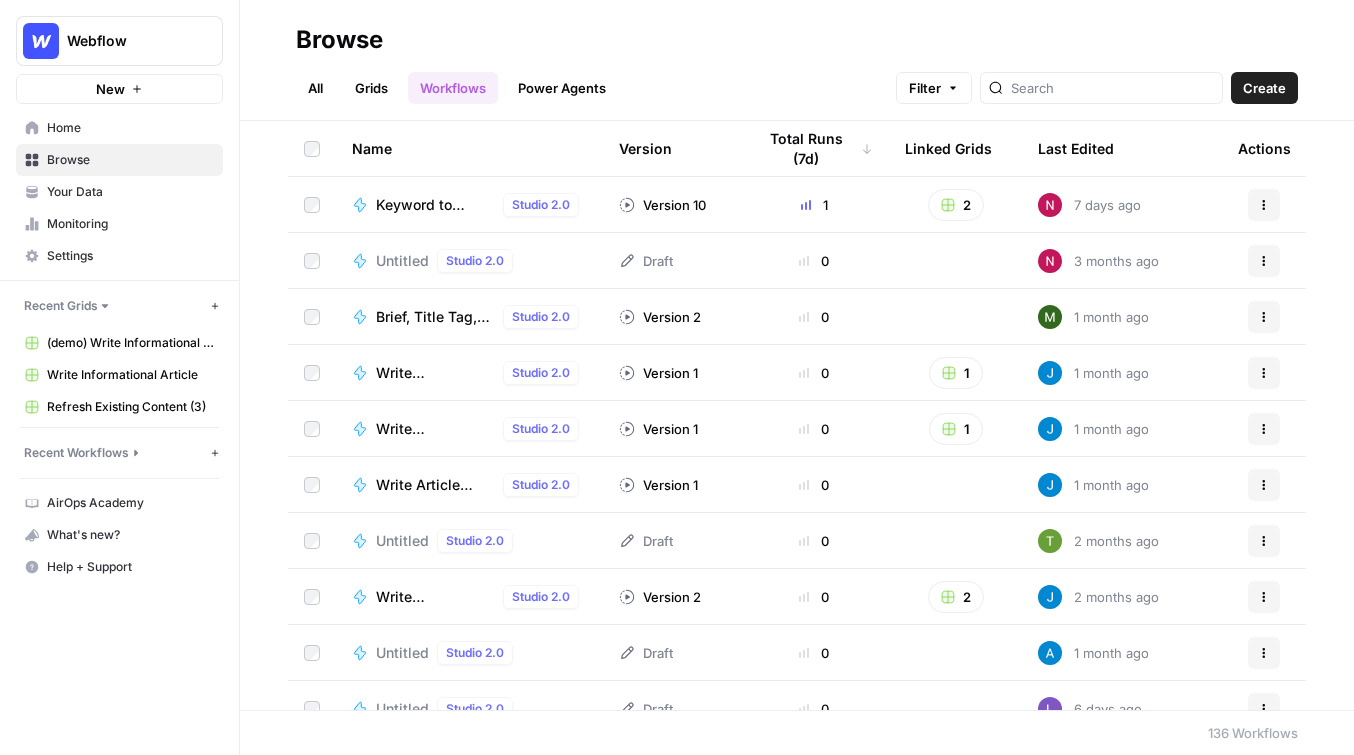 click on "Workflows" at bounding box center [453, 88] 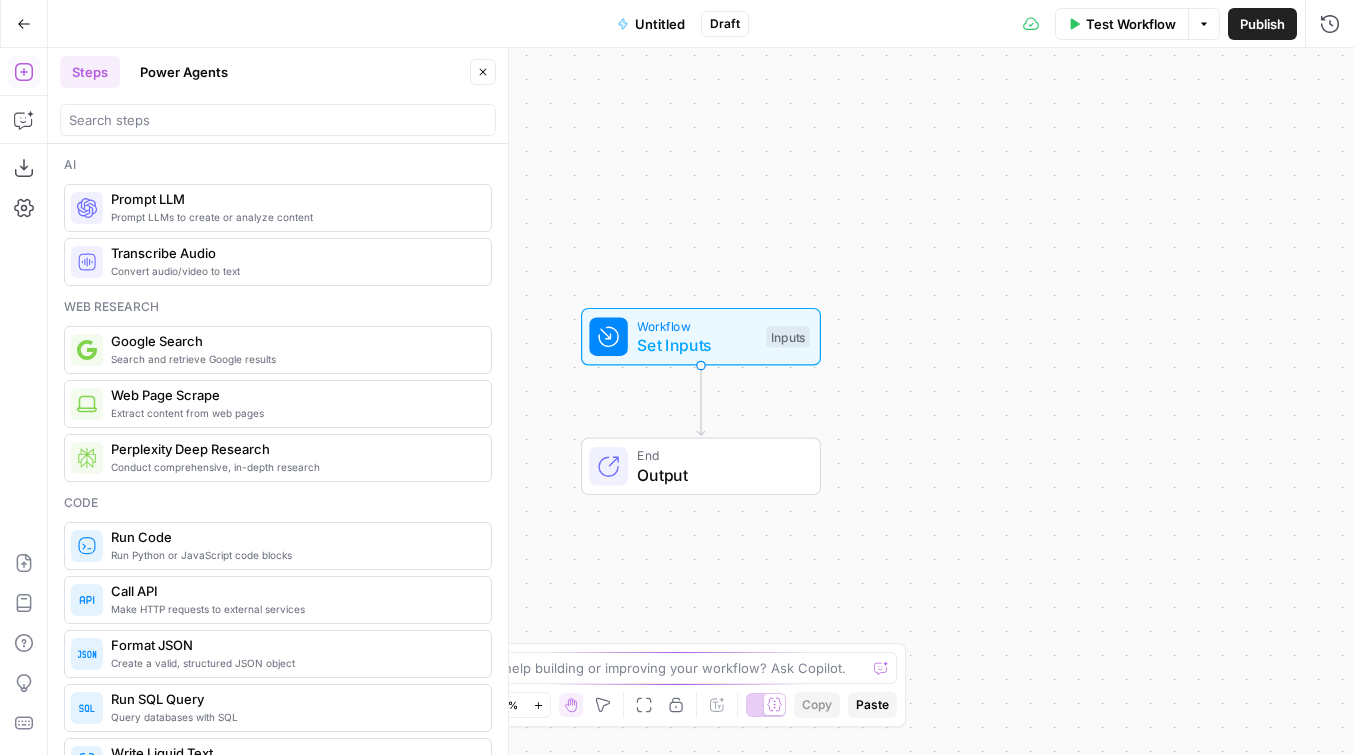 click on "Steps Power Agents Close" at bounding box center (278, 96) 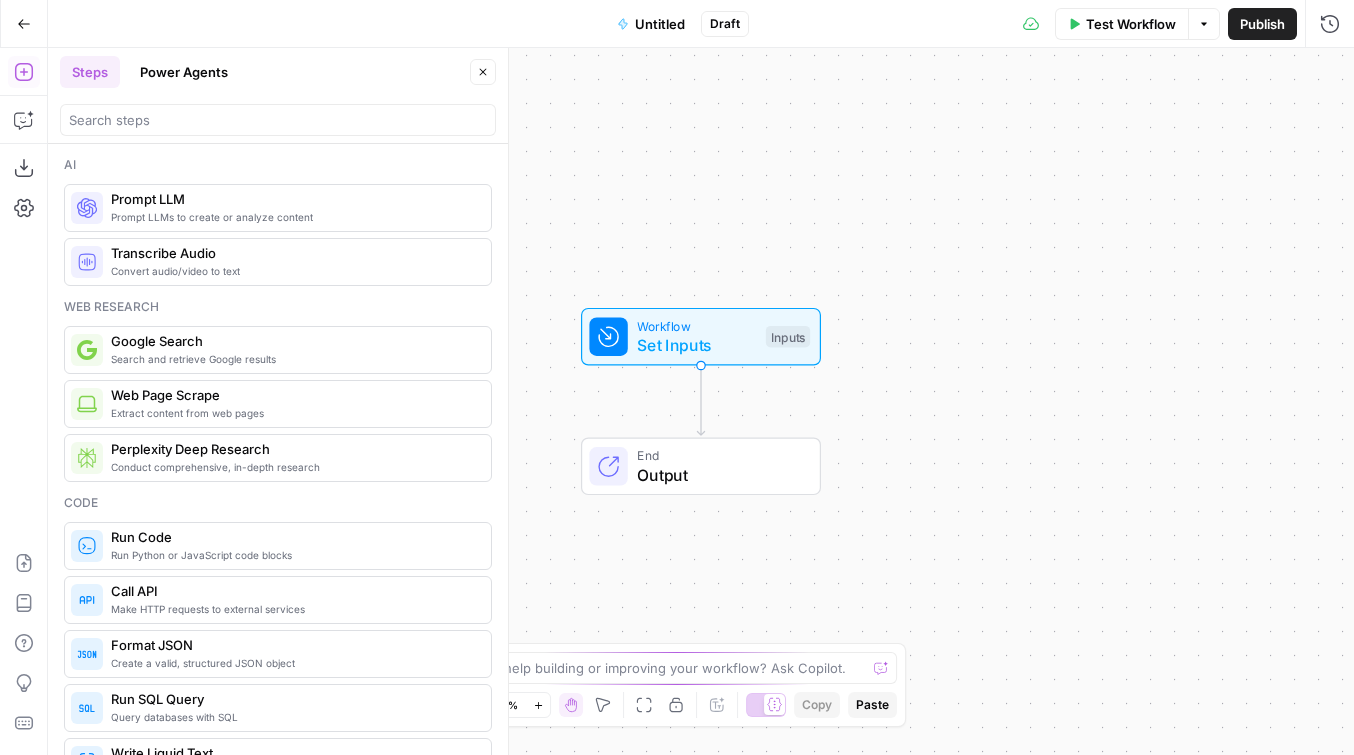 click on "Power Agents" at bounding box center [184, 72] 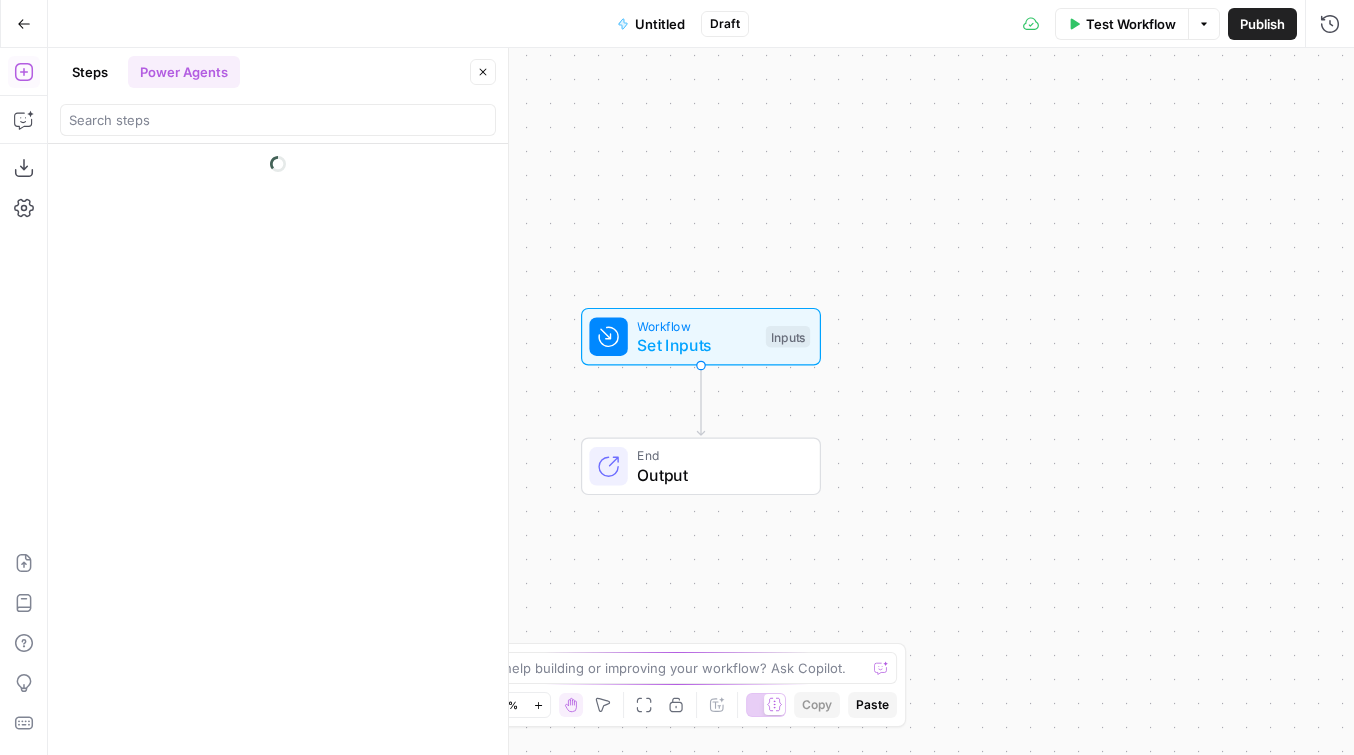 click at bounding box center (278, 120) 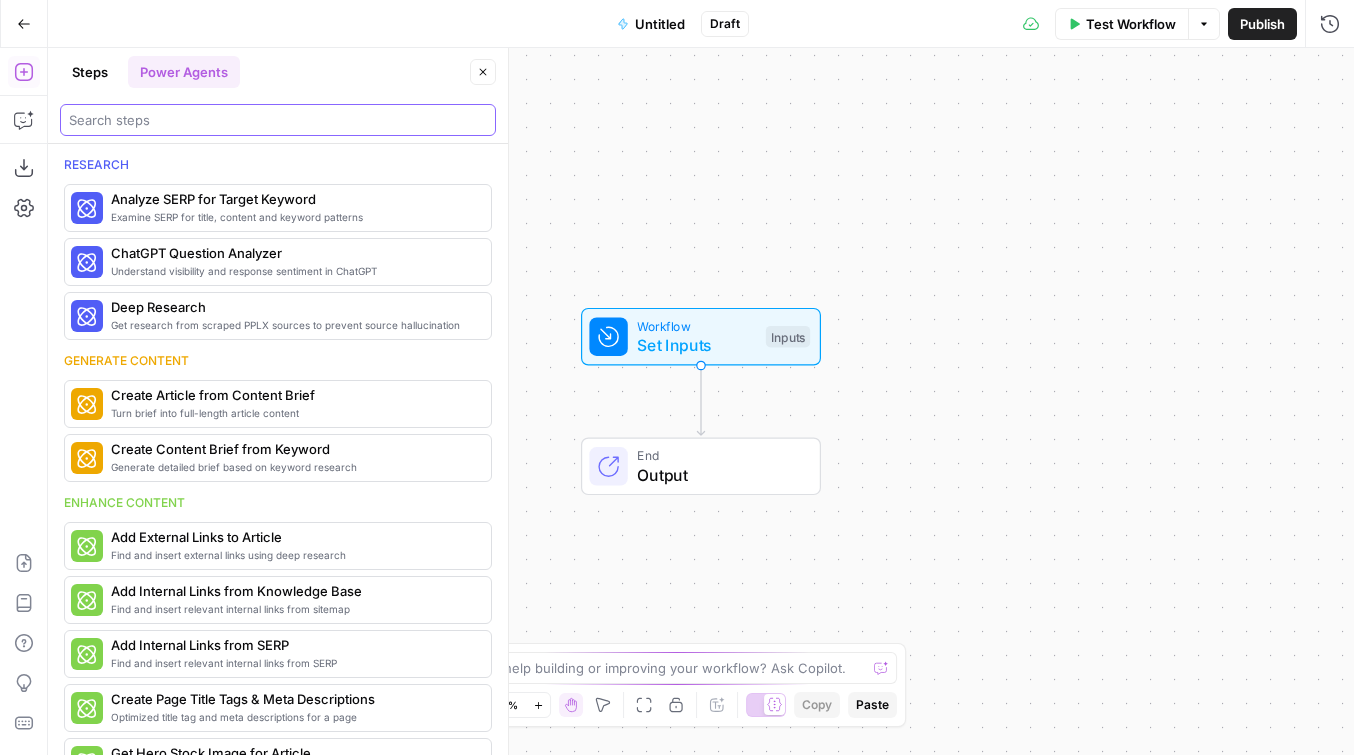 type on "c" 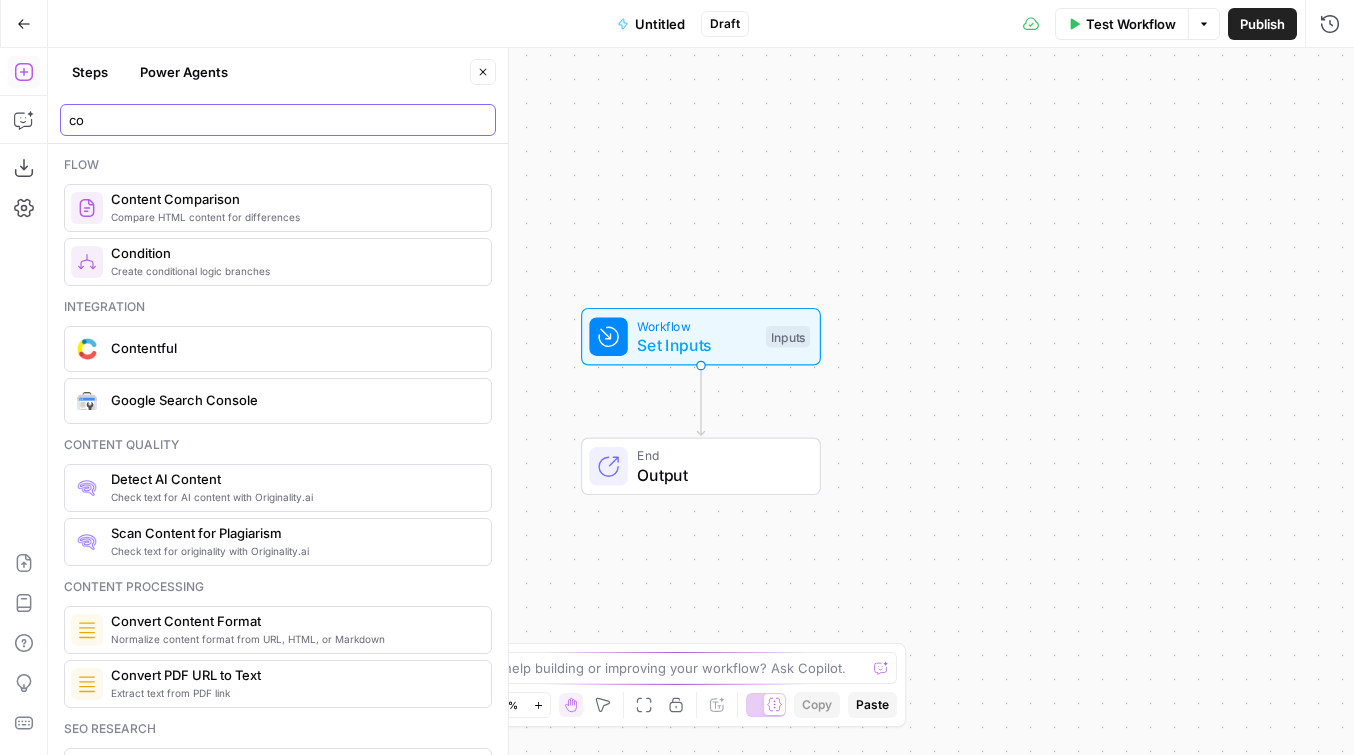 type on "c" 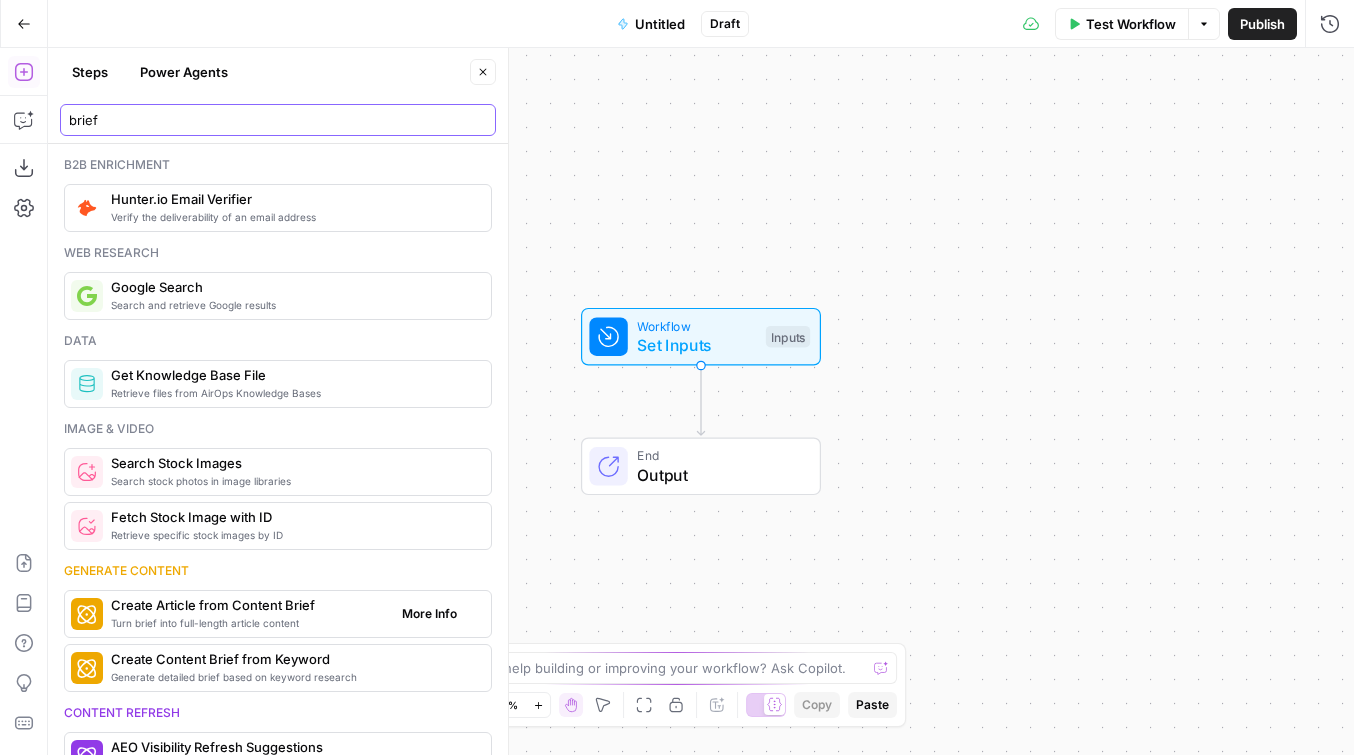 scroll, scrollTop: 72, scrollLeft: 0, axis: vertical 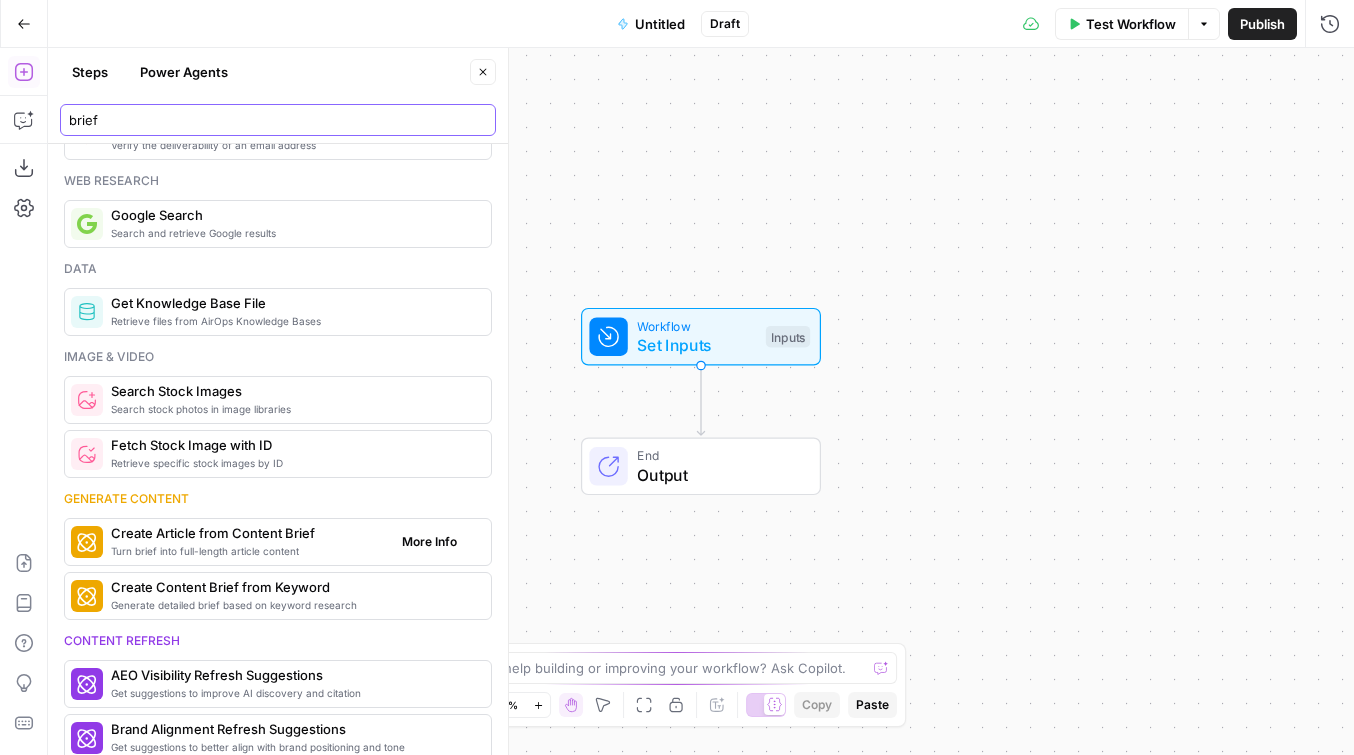 type on "brief" 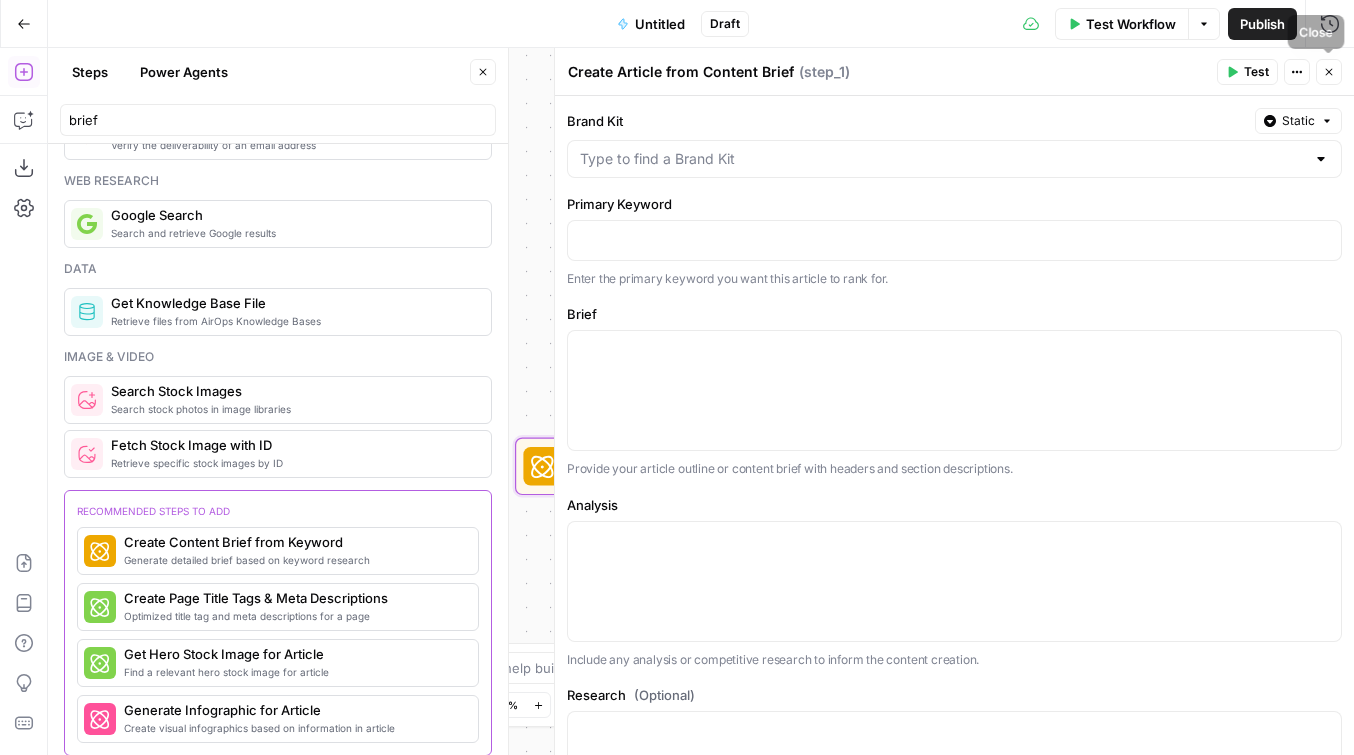 click on "Close" at bounding box center (1329, 72) 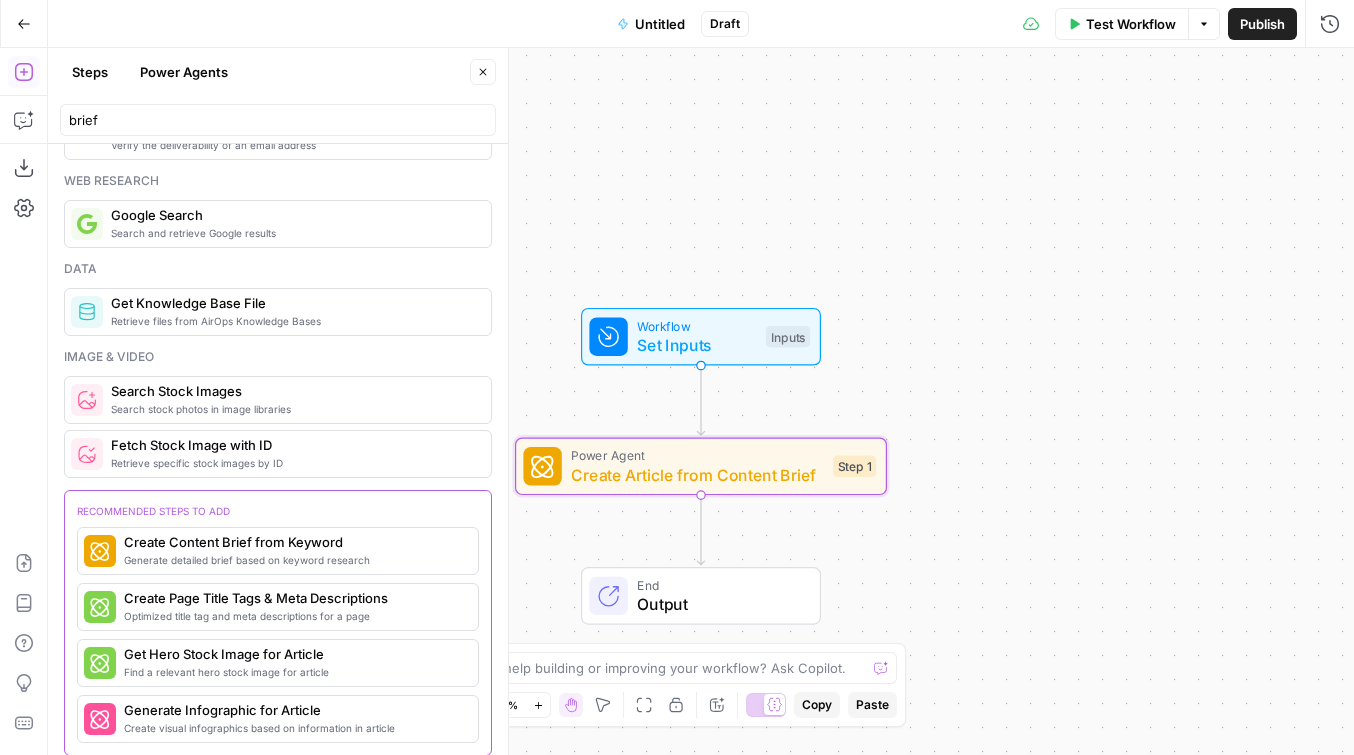 click 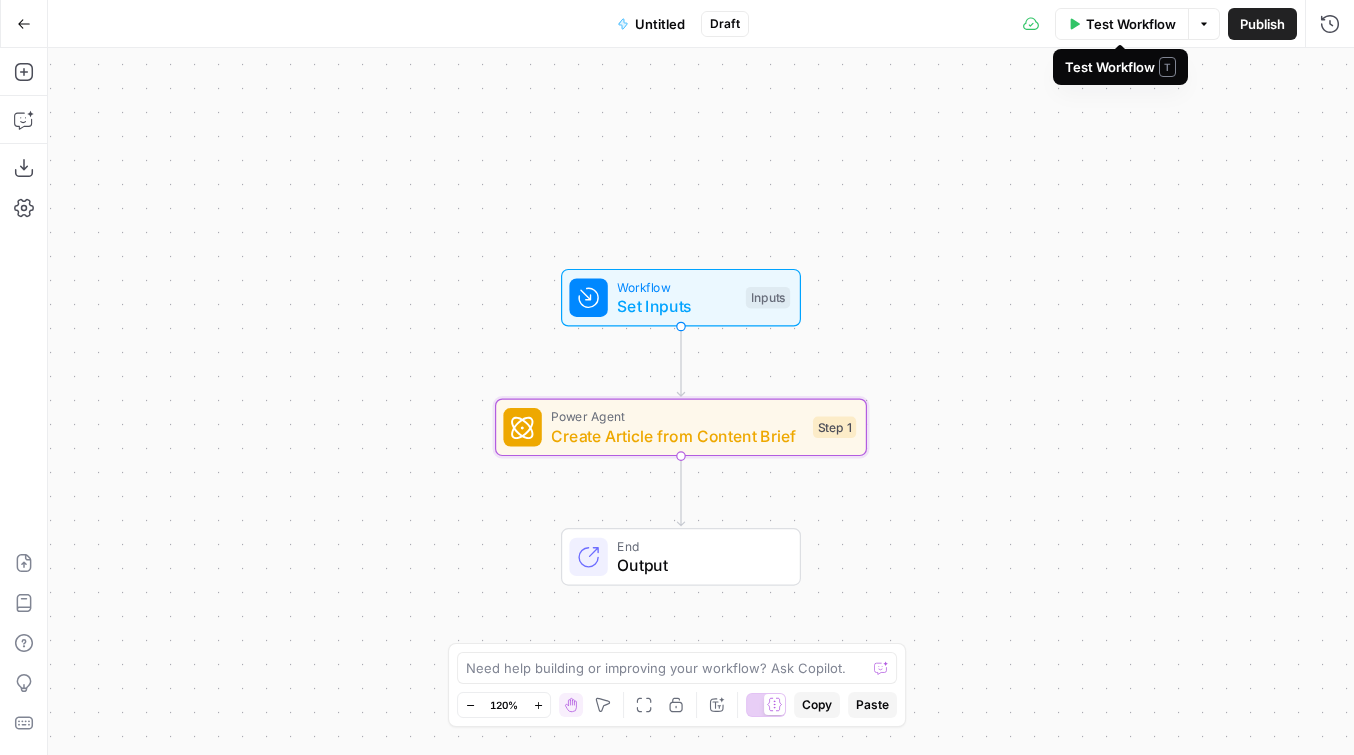 click on "Test Workflow" at bounding box center [1131, 24] 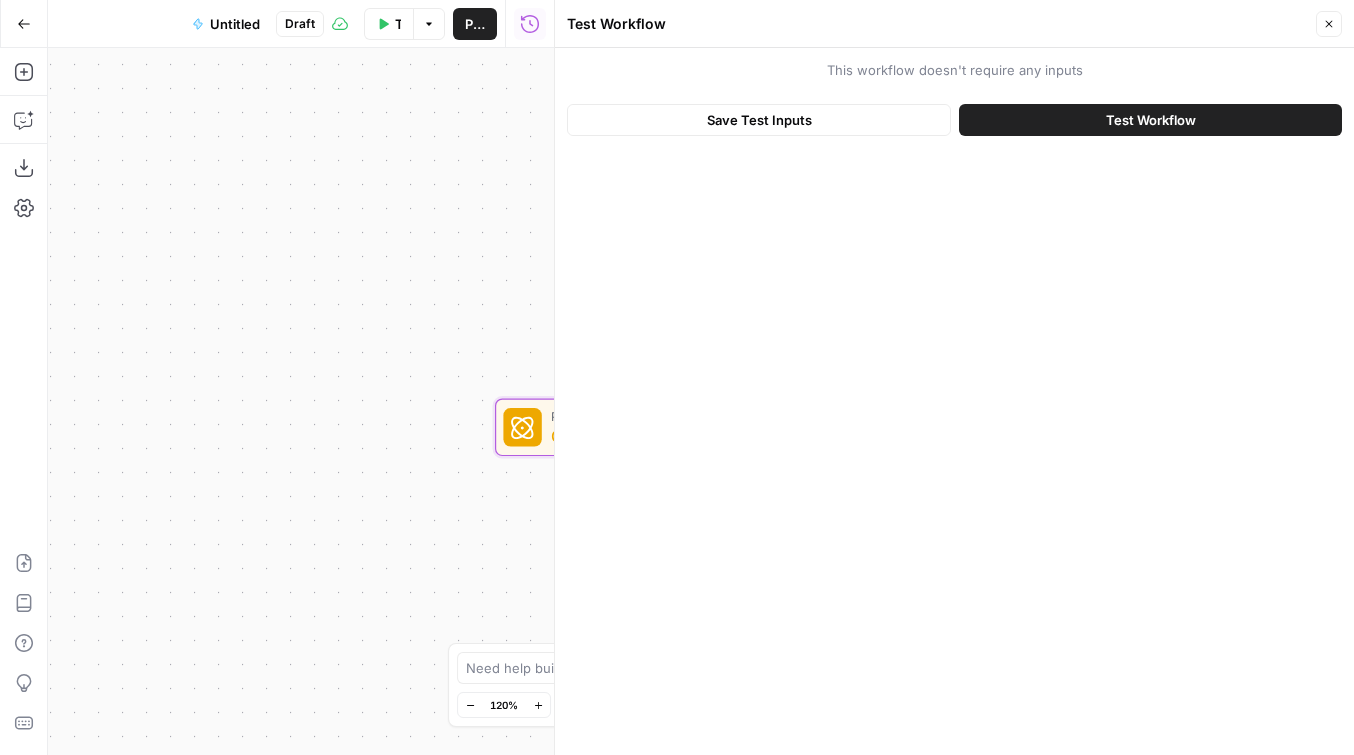 click on "Test Workflow" at bounding box center (1150, 120) 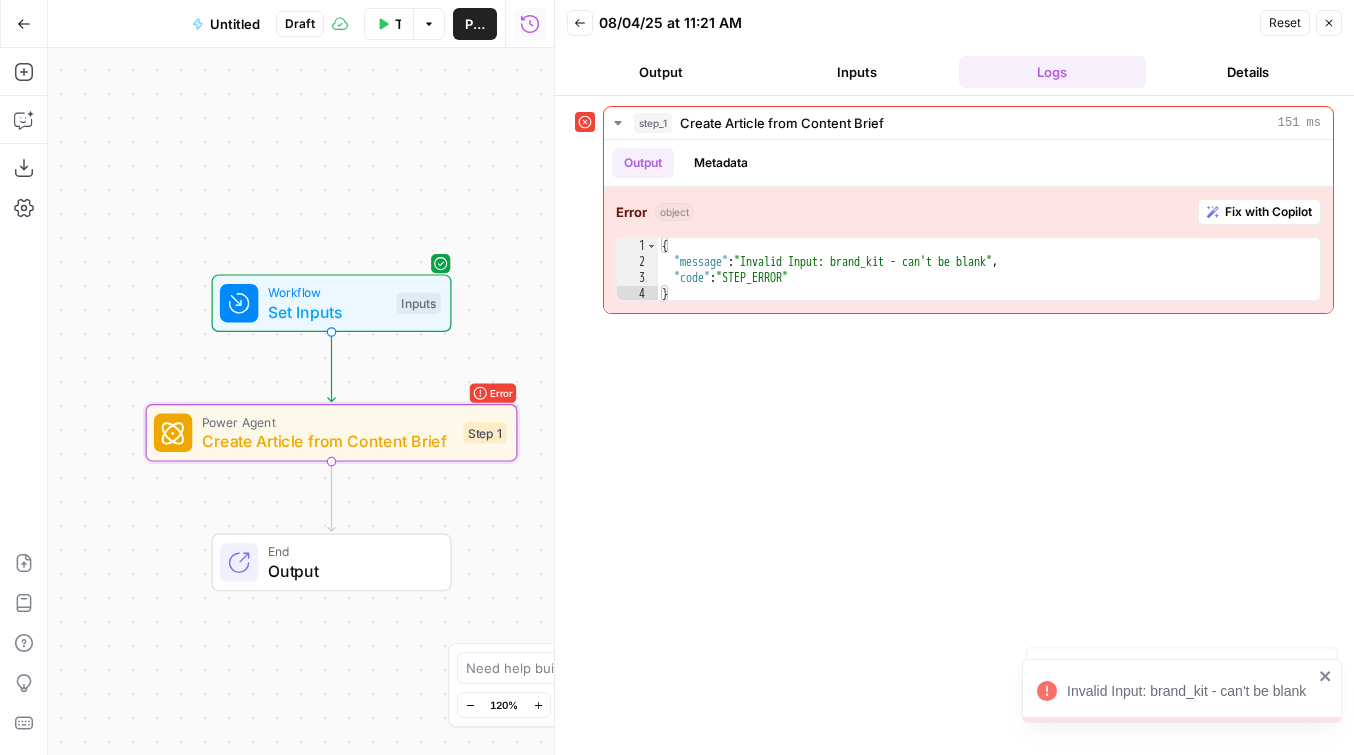 click on "Create Article from Content Brief" at bounding box center [328, 441] 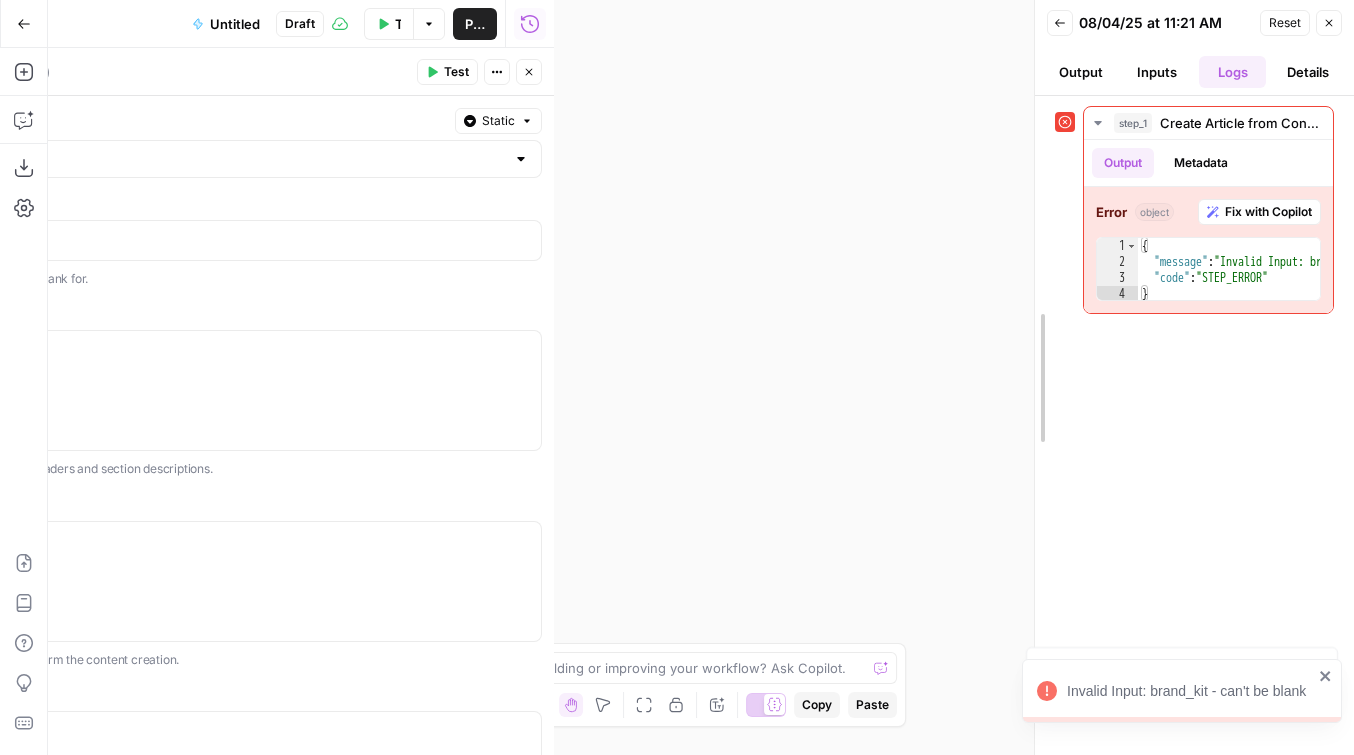 drag, startPoint x: 552, startPoint y: 188, endPoint x: 1153, endPoint y: 202, distance: 601.163 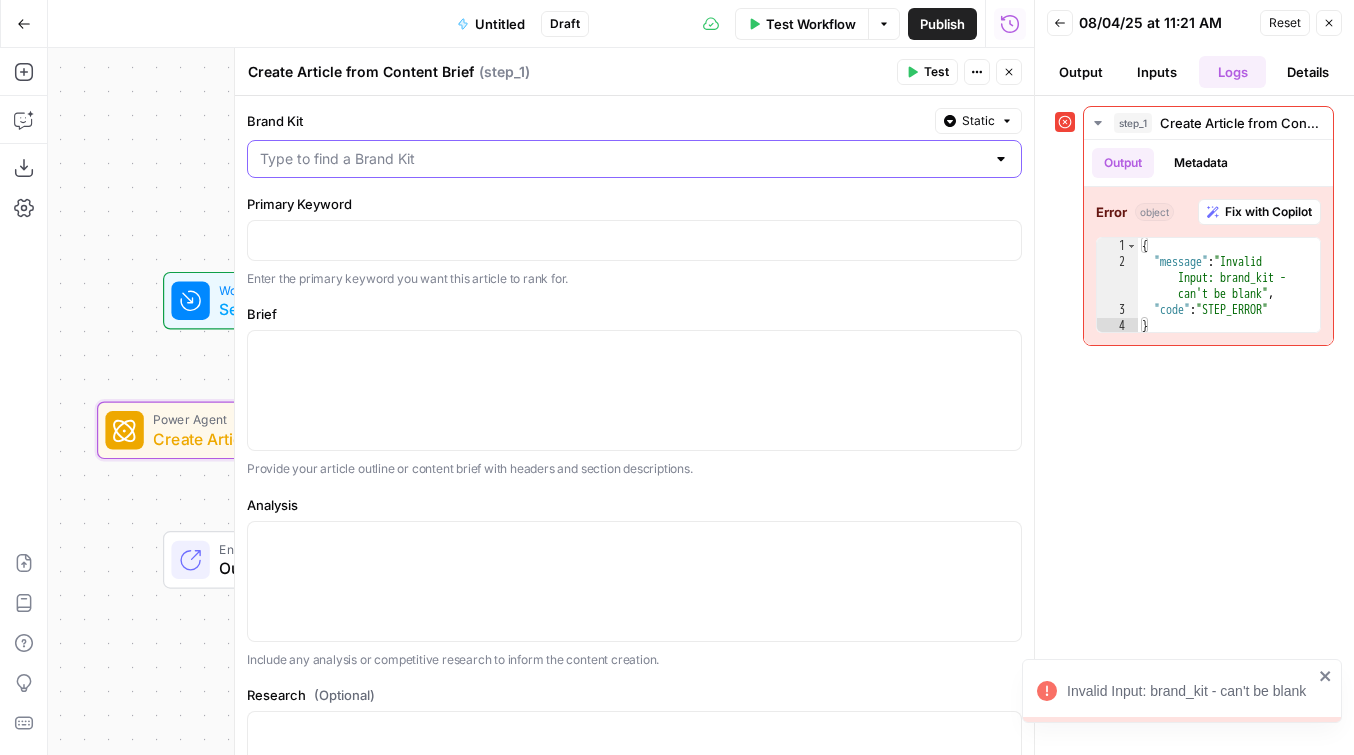 click on "Brand Kit" at bounding box center [622, 159] 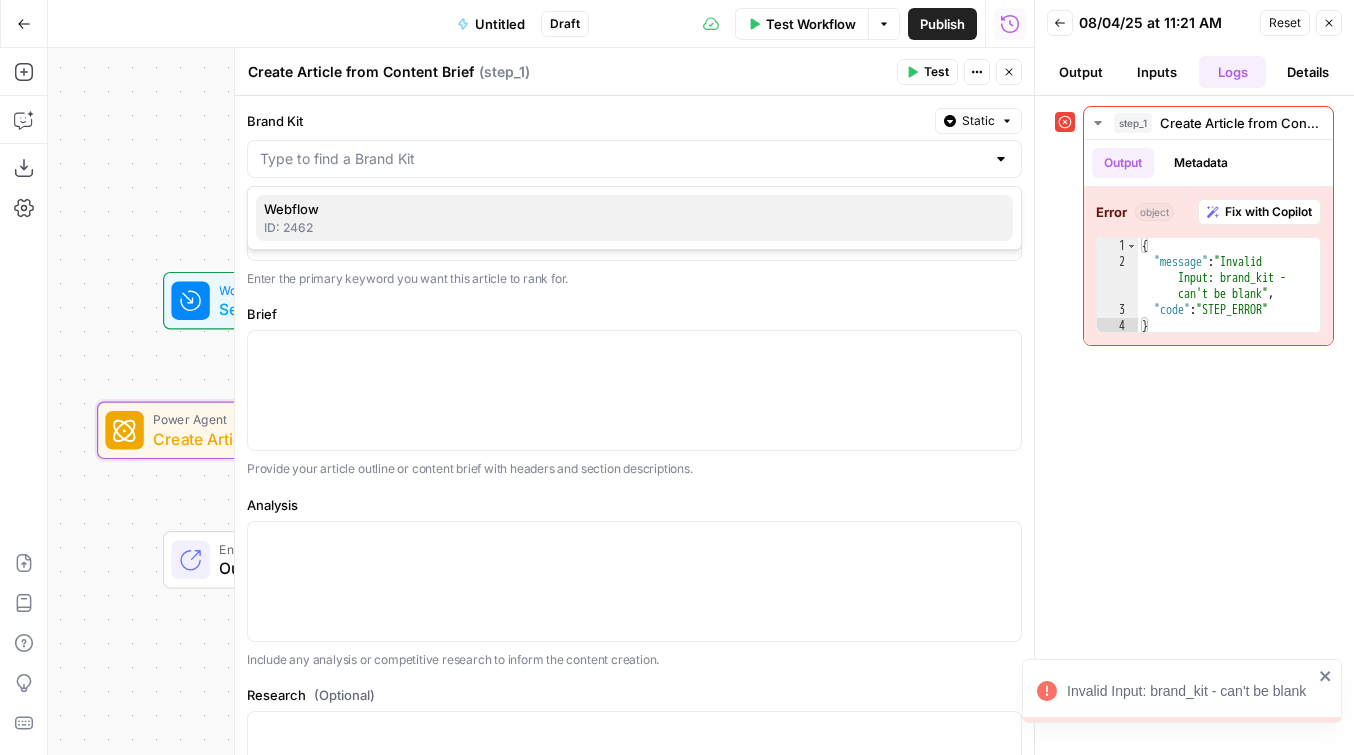 click on "ID: 2462" at bounding box center (634, 228) 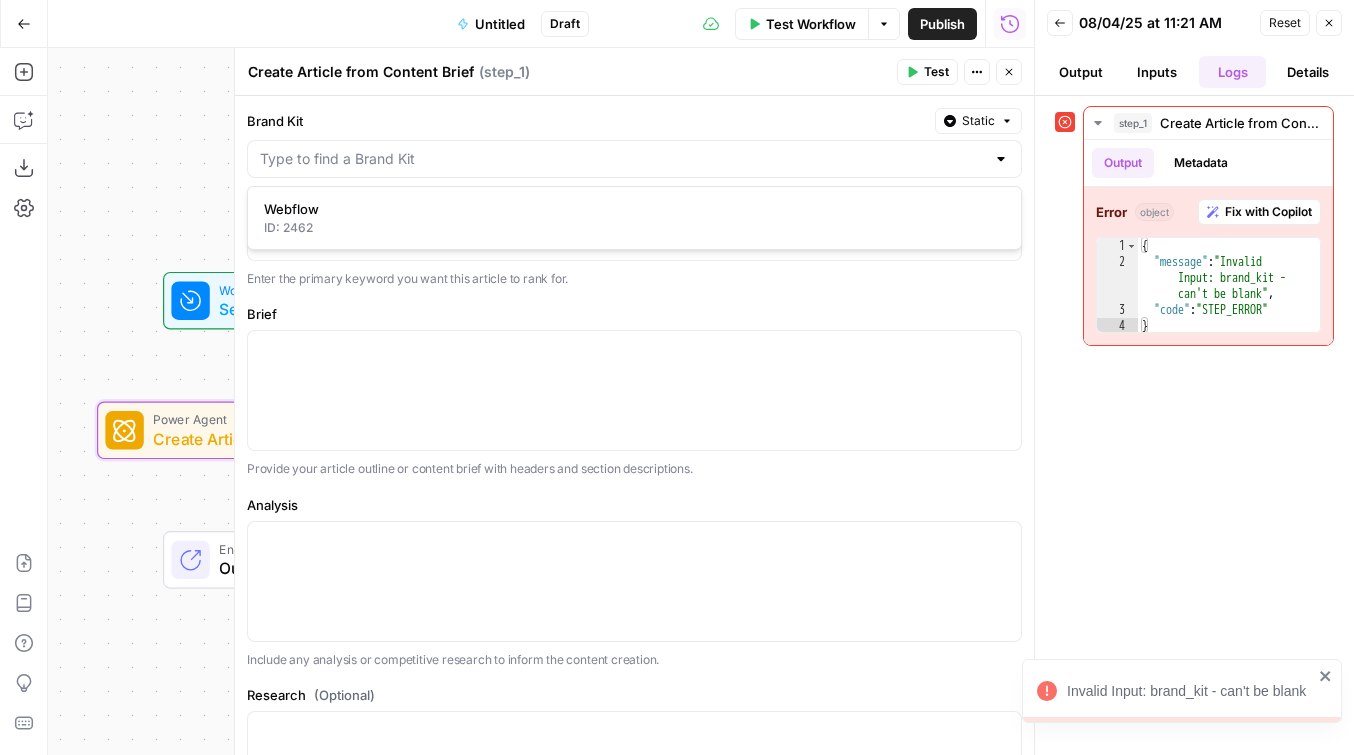type on "Webflow" 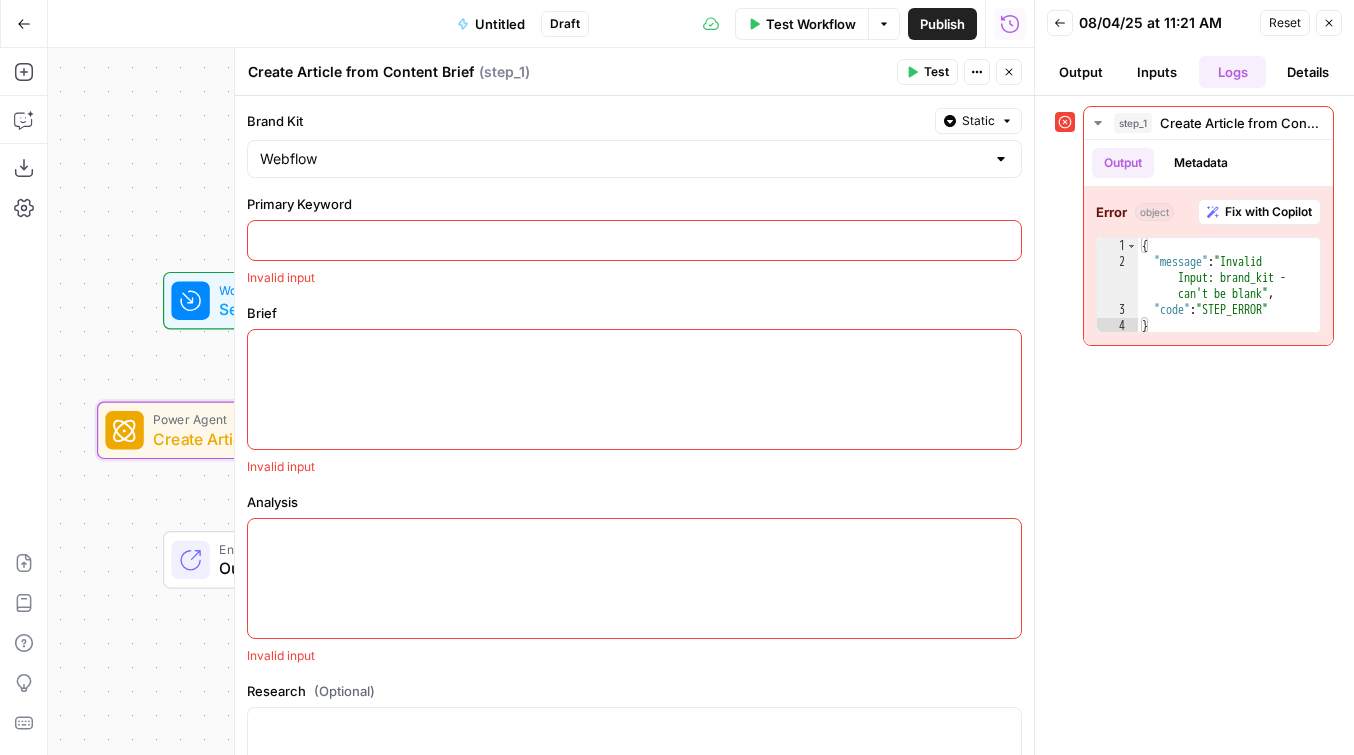 click at bounding box center [634, 239] 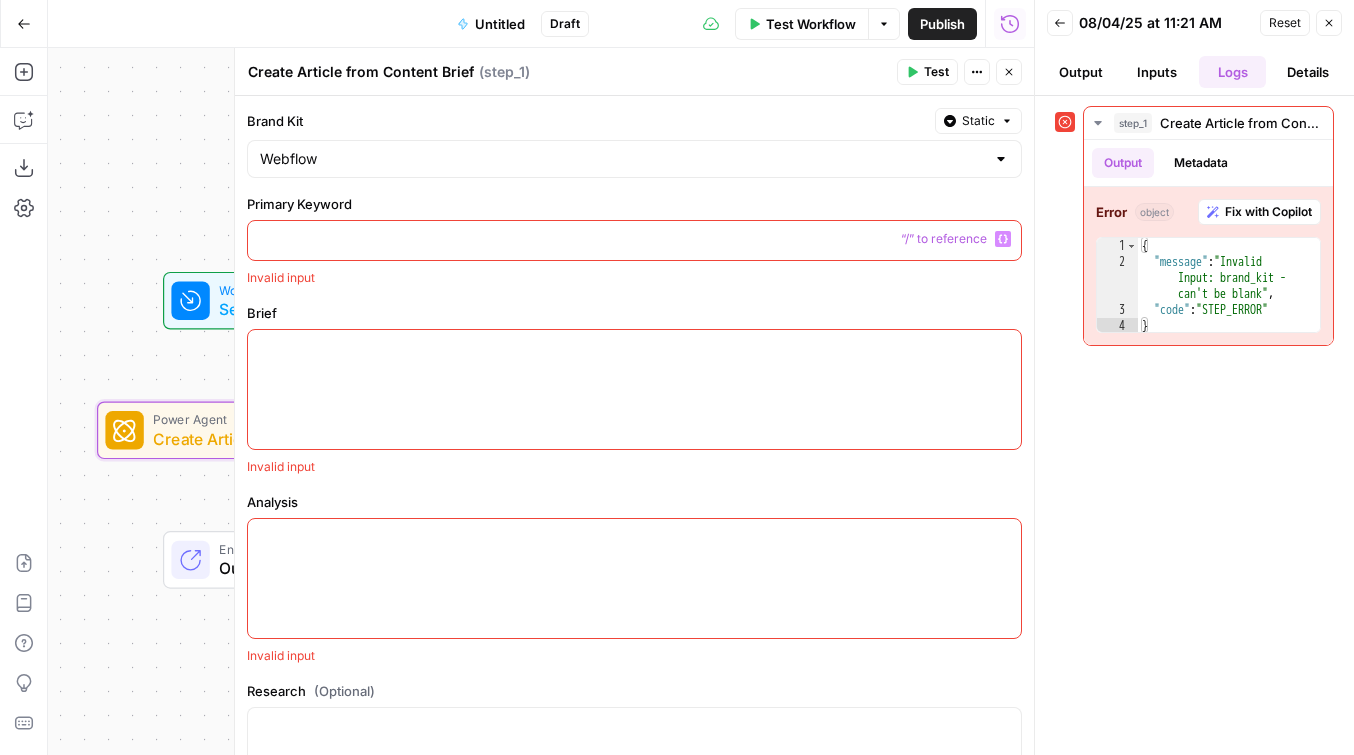 click at bounding box center [634, 389] 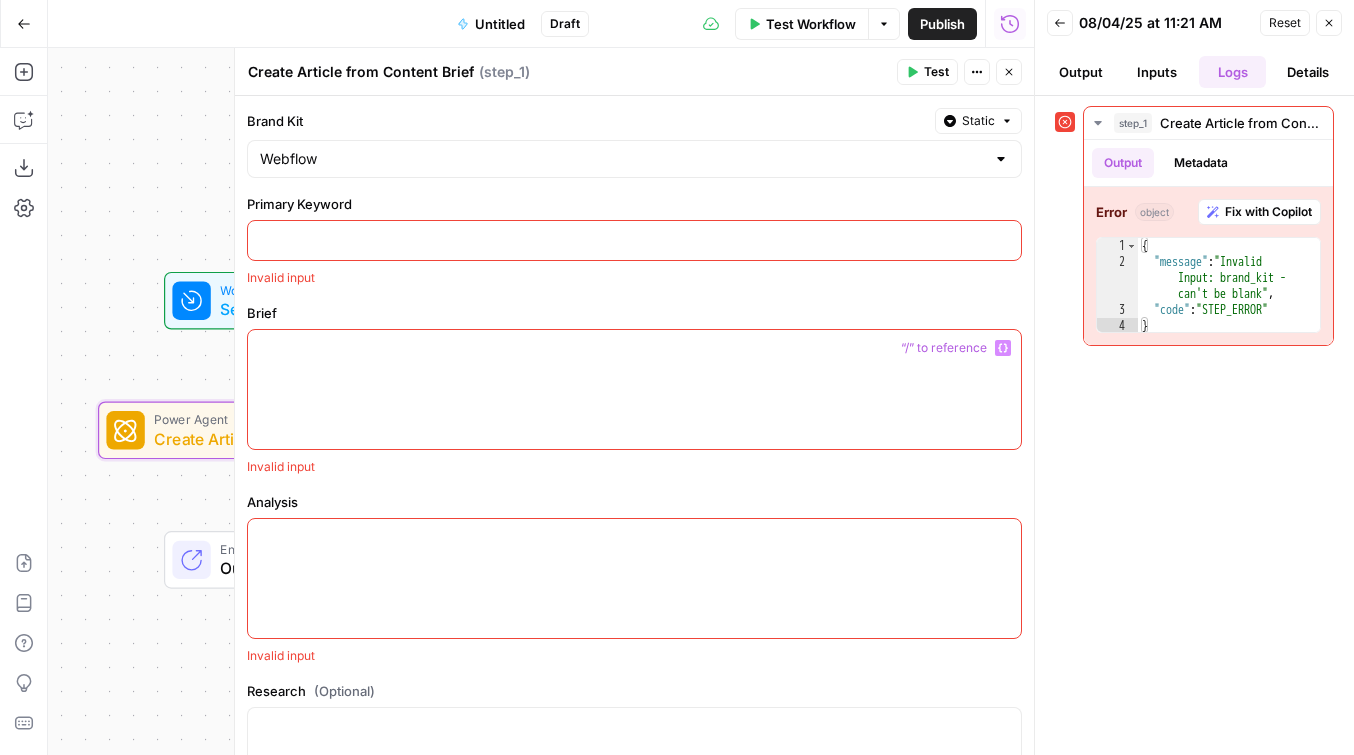 click on "Workflow Set Inputs Inputs Error Power Agent Create Article from Content Brief Step 1 End Output" at bounding box center (541, 401) 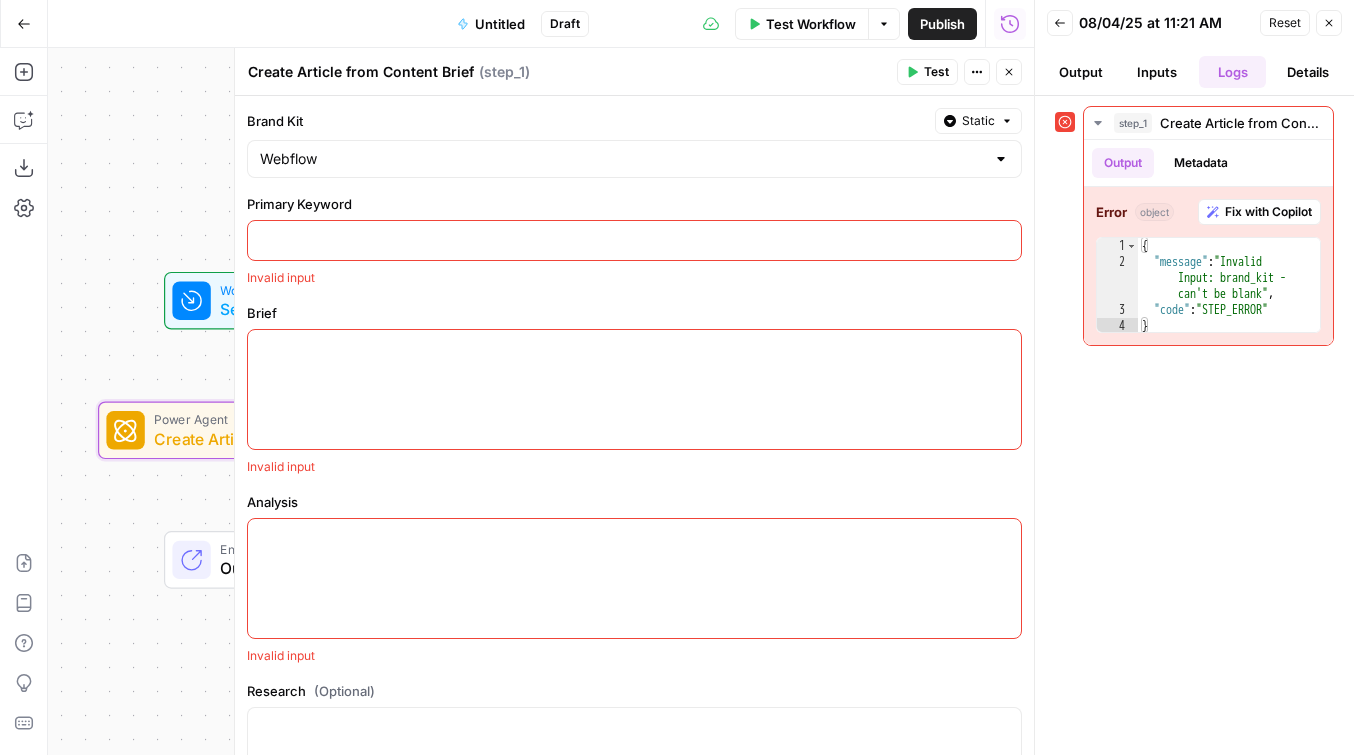 click on "Reset Close" at bounding box center (1301, 23) 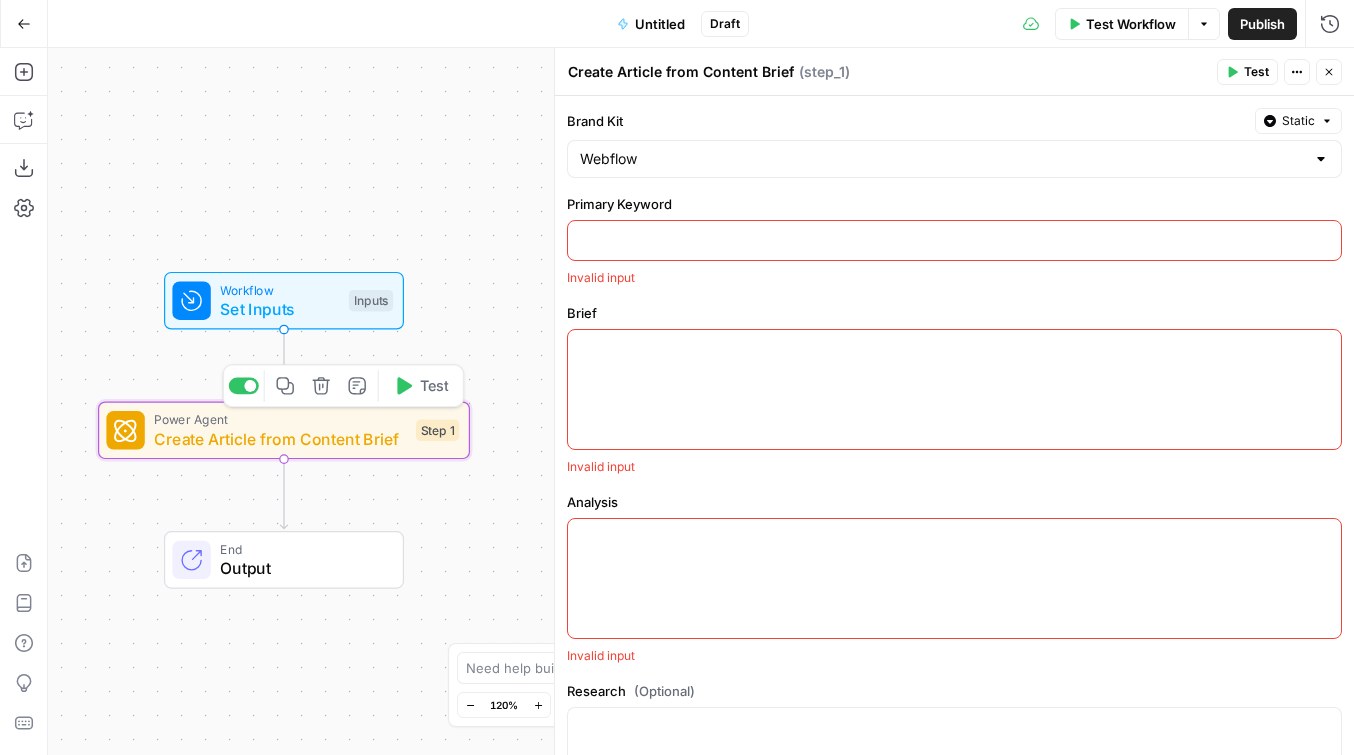 click 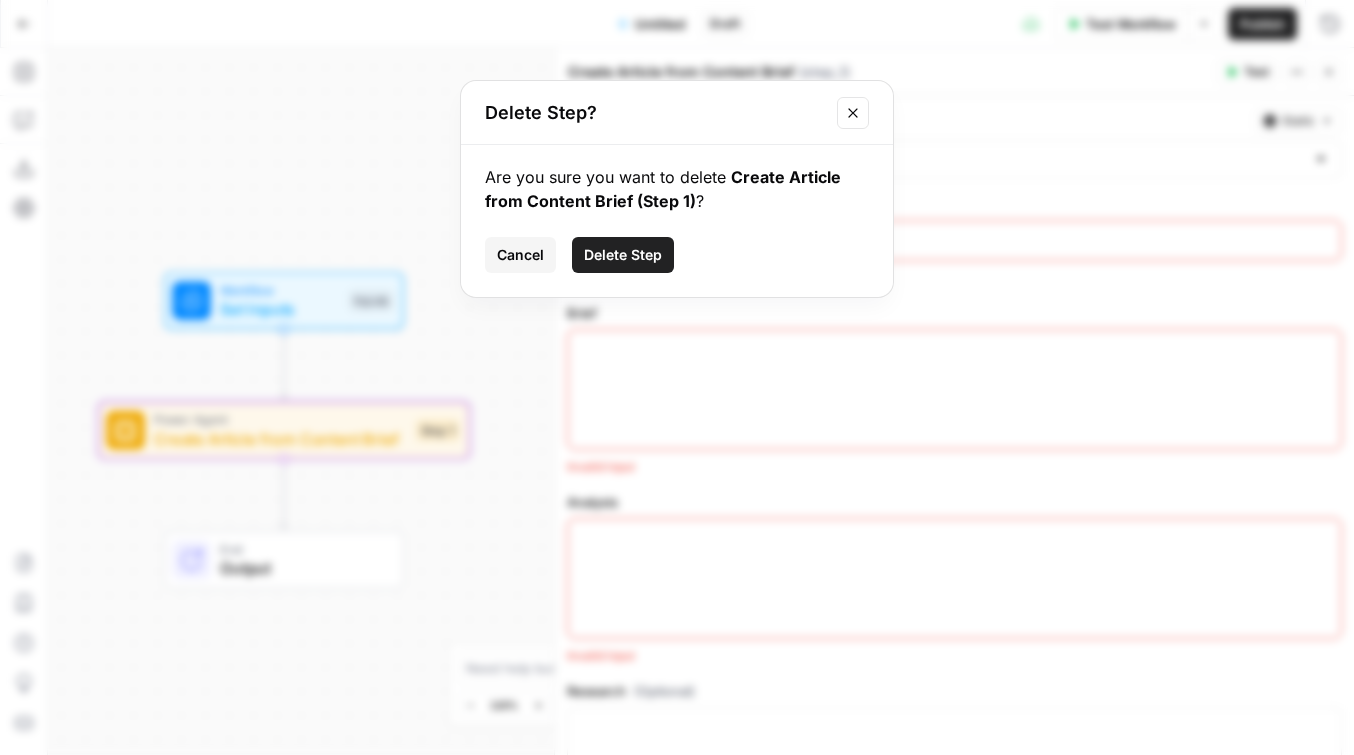 click on "Delete Step" at bounding box center (623, 255) 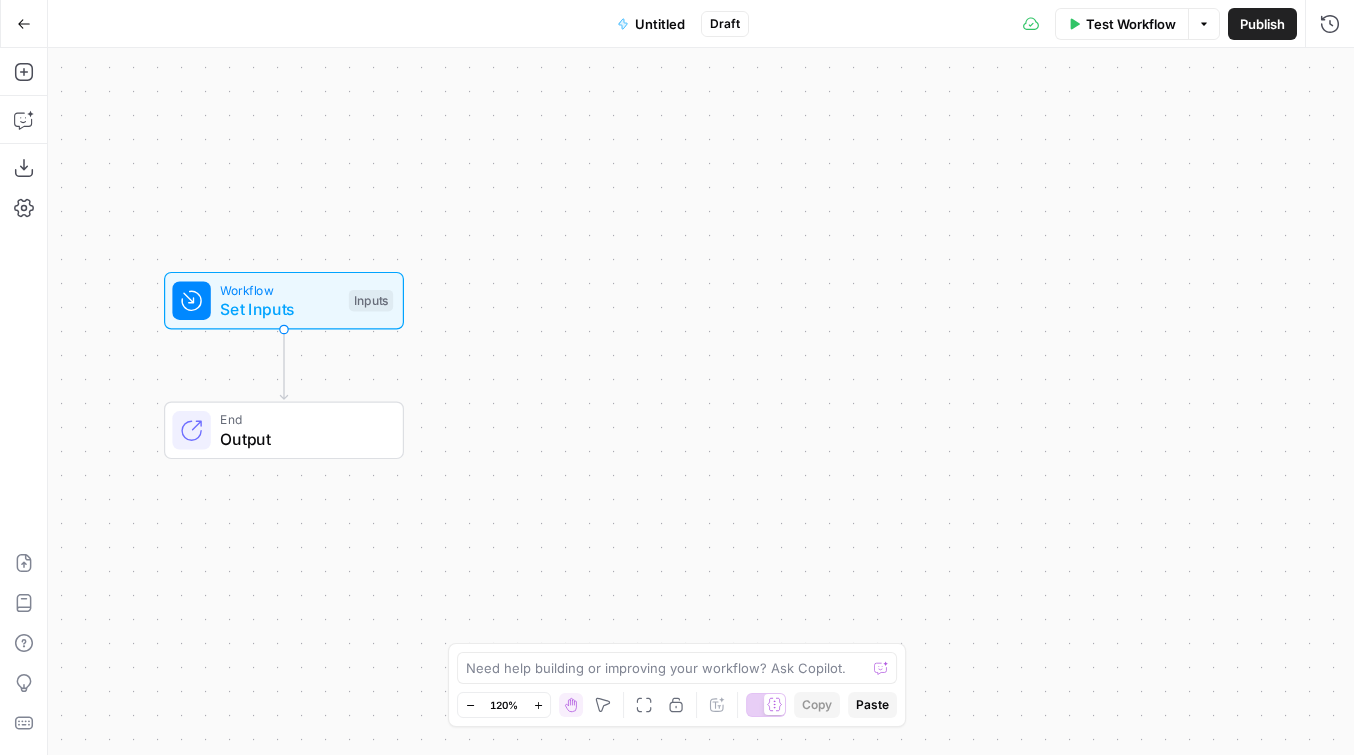 click on "Go Back" at bounding box center (24, 24) 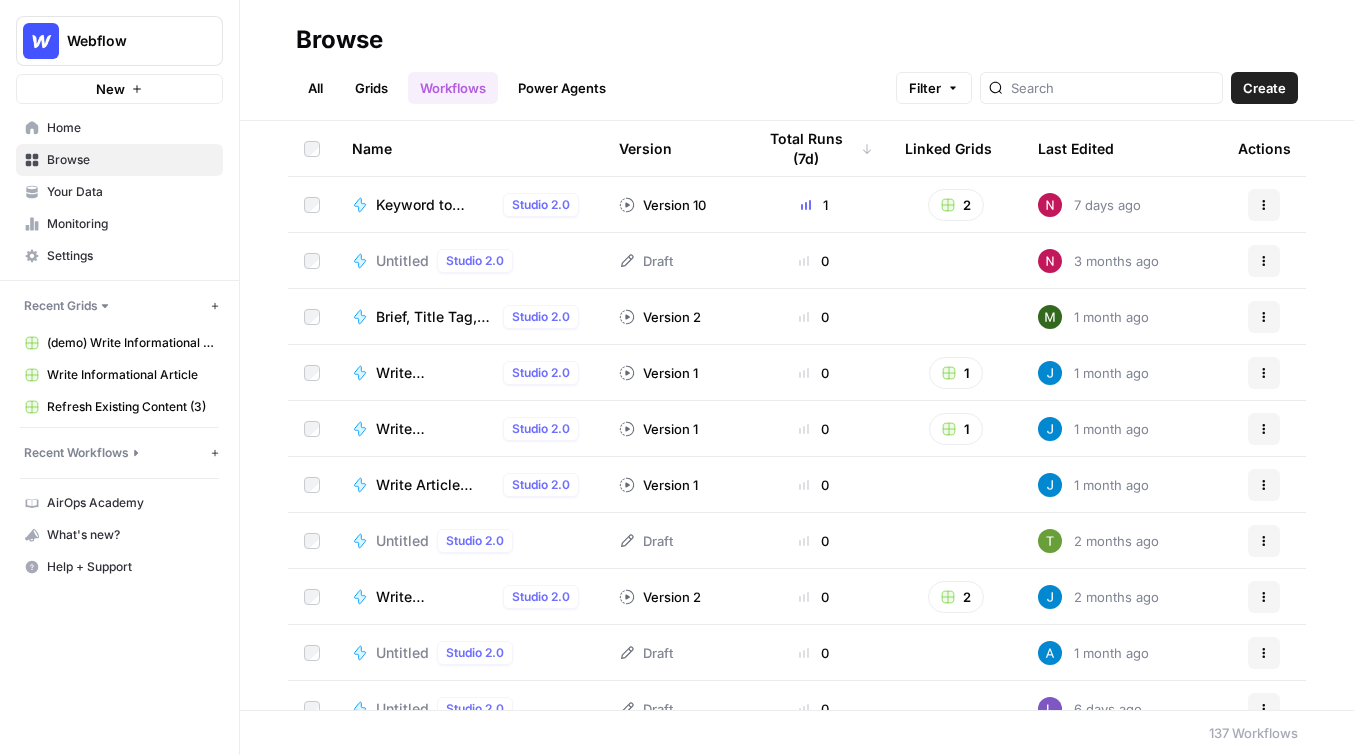 click on "Grids" at bounding box center [371, 88] 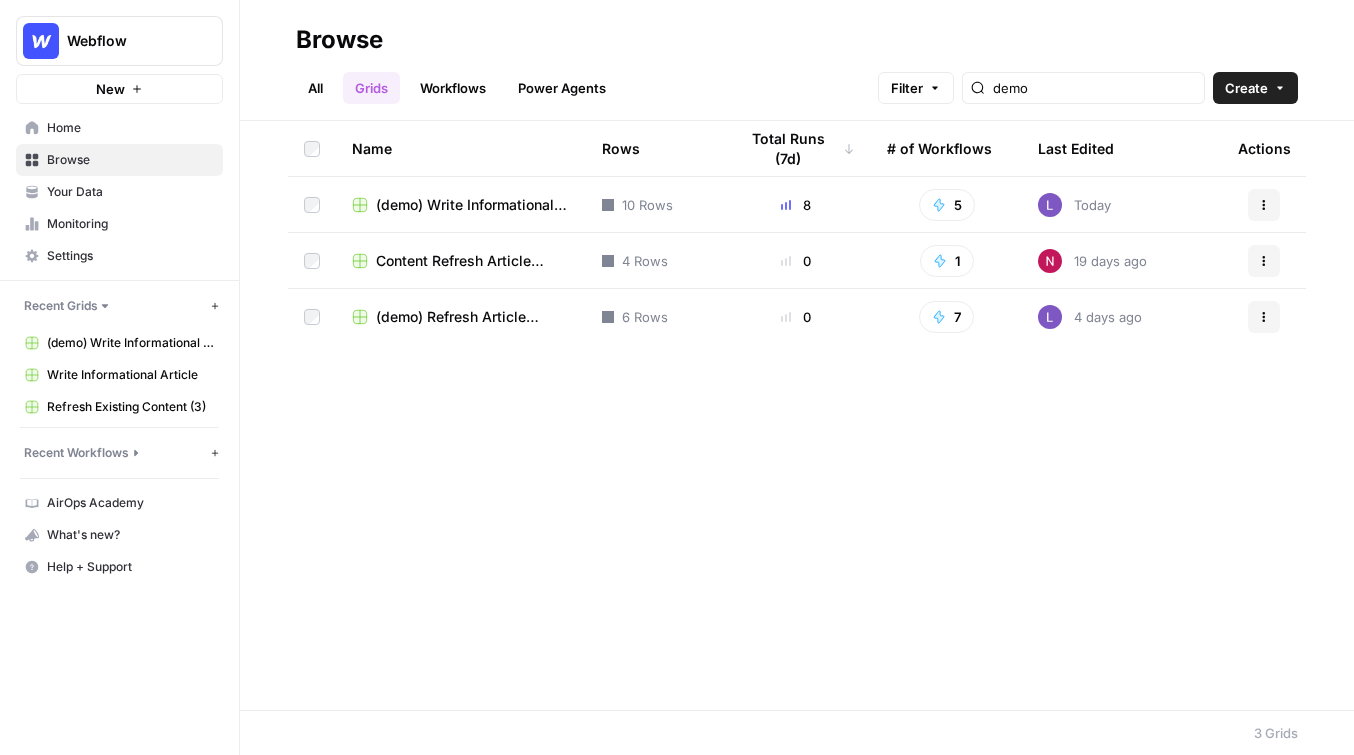 click on "All" at bounding box center (315, 88) 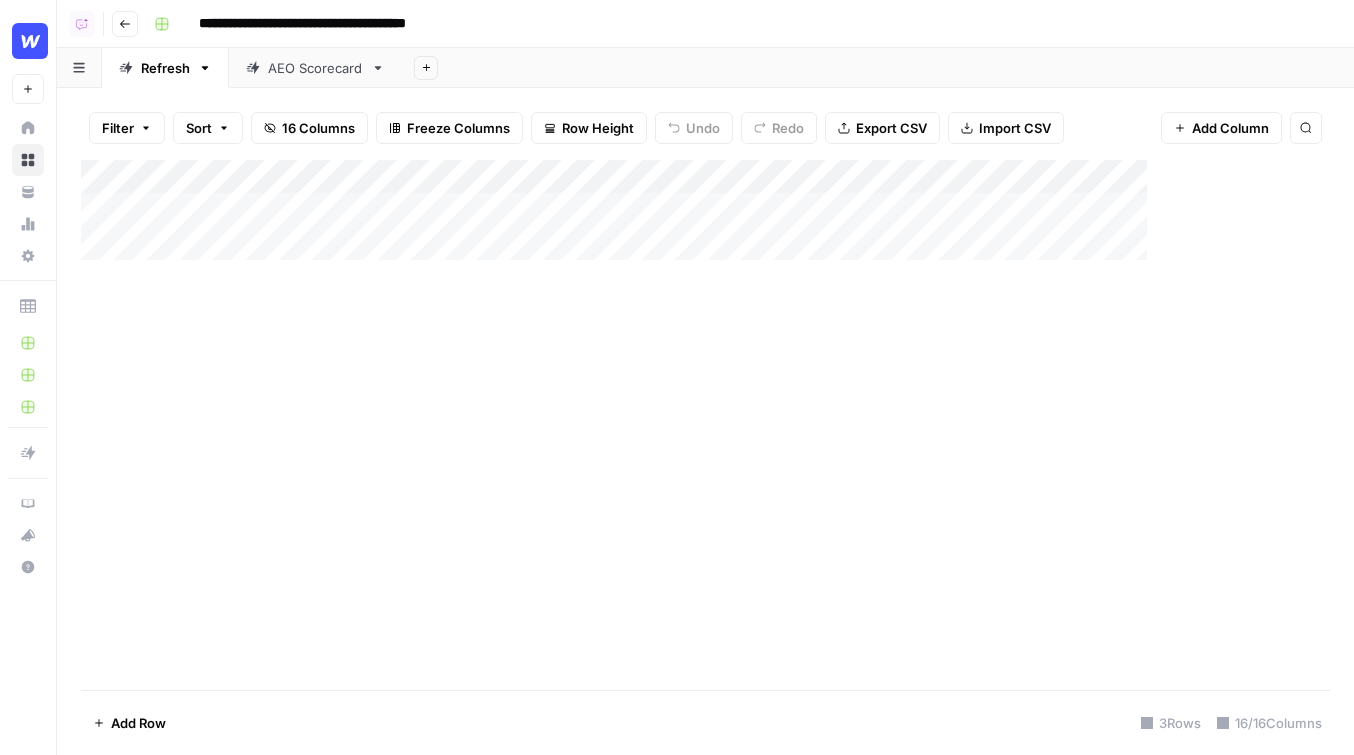 scroll, scrollTop: 0, scrollLeft: 0, axis: both 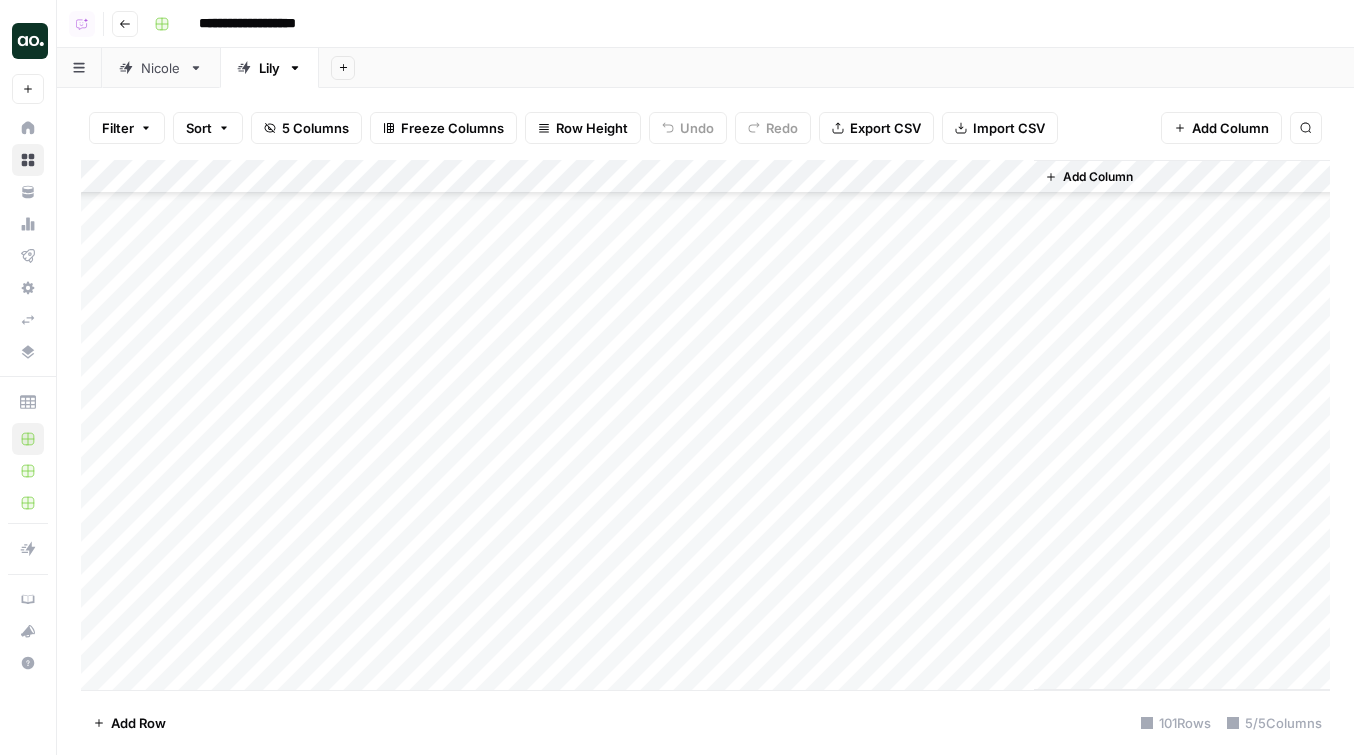 click on "Add Column" at bounding box center [705, 425] 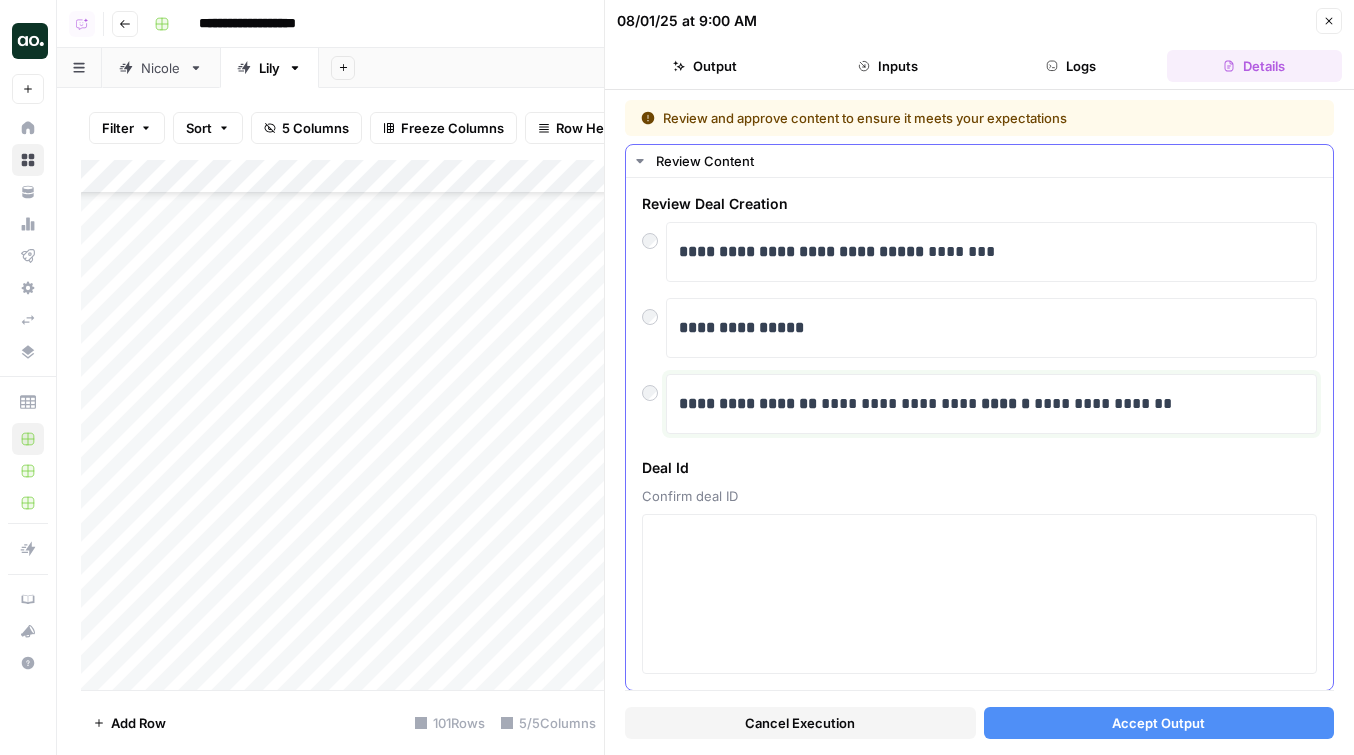 click on "**********" at bounding box center (991, 404) 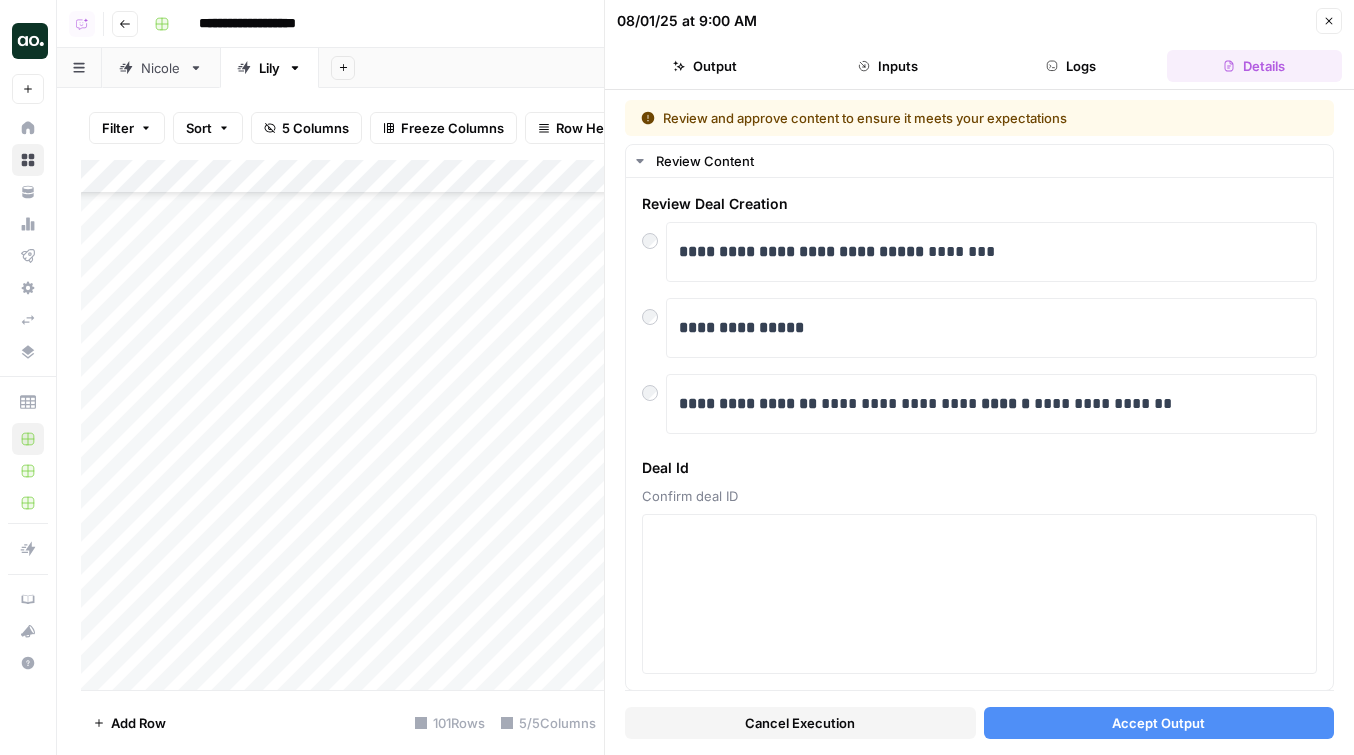 click on "Accept Output" at bounding box center [1159, 723] 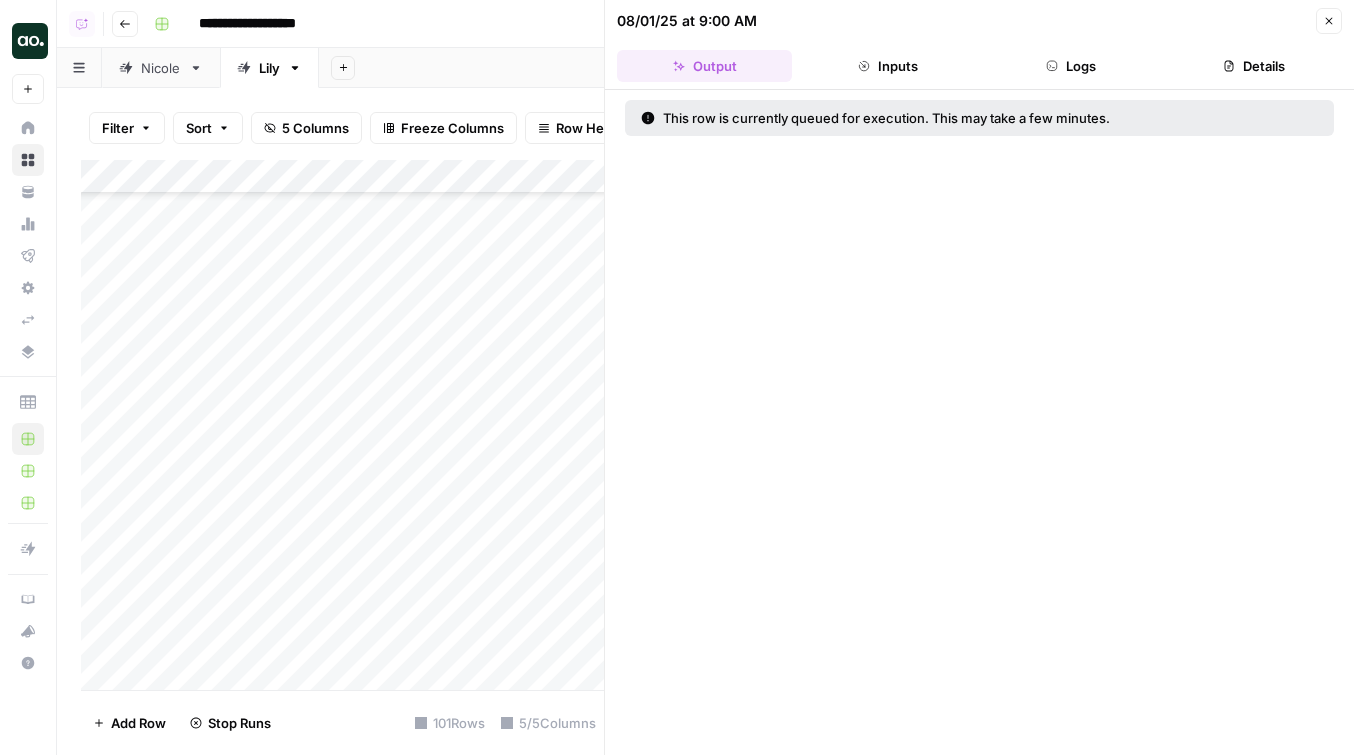 click 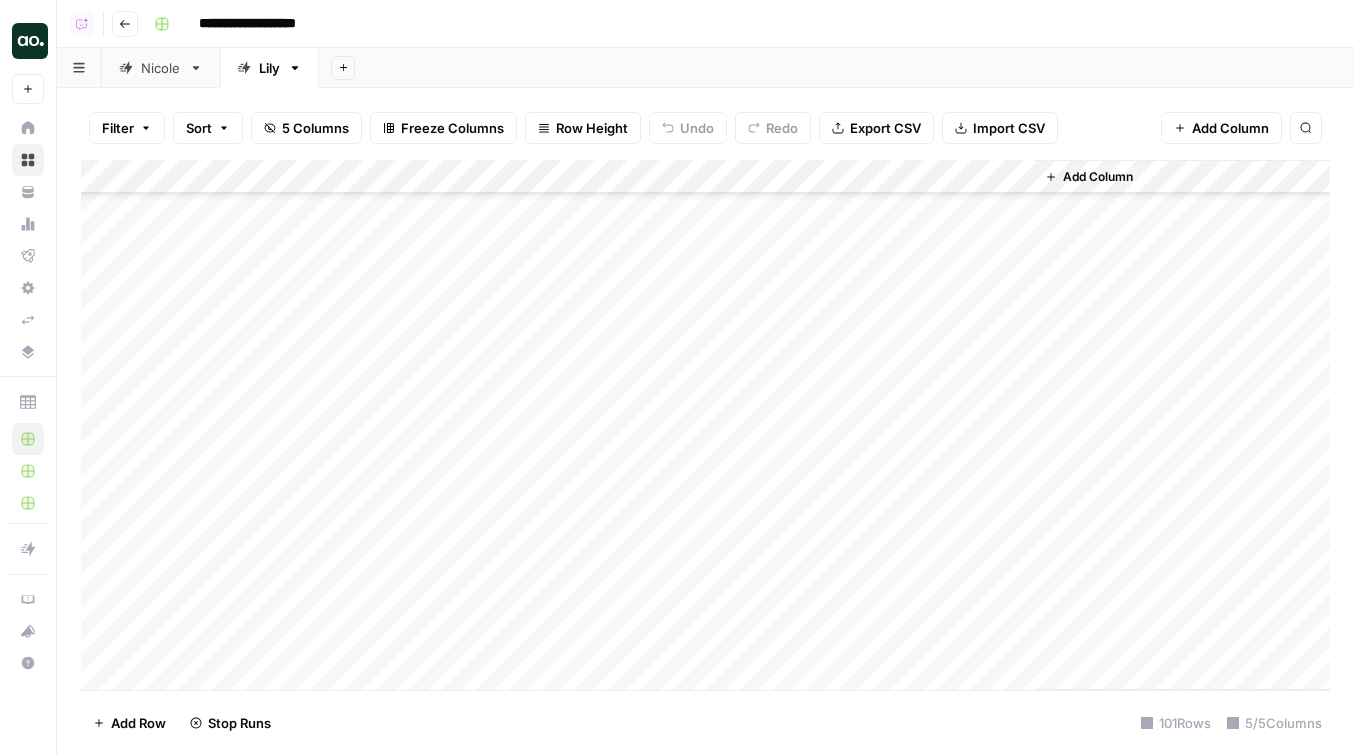 click on "Add Column" at bounding box center [705, 425] 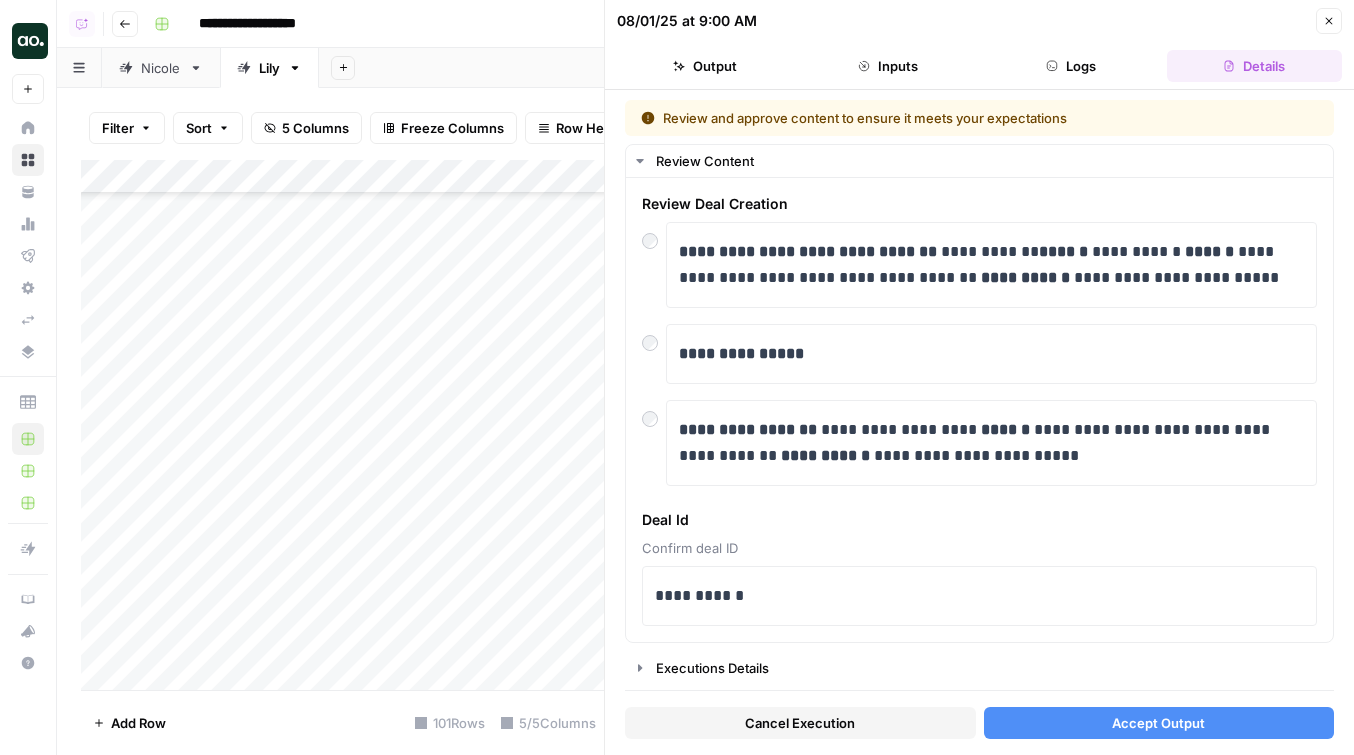 click on "**********" at bounding box center (979, 422) 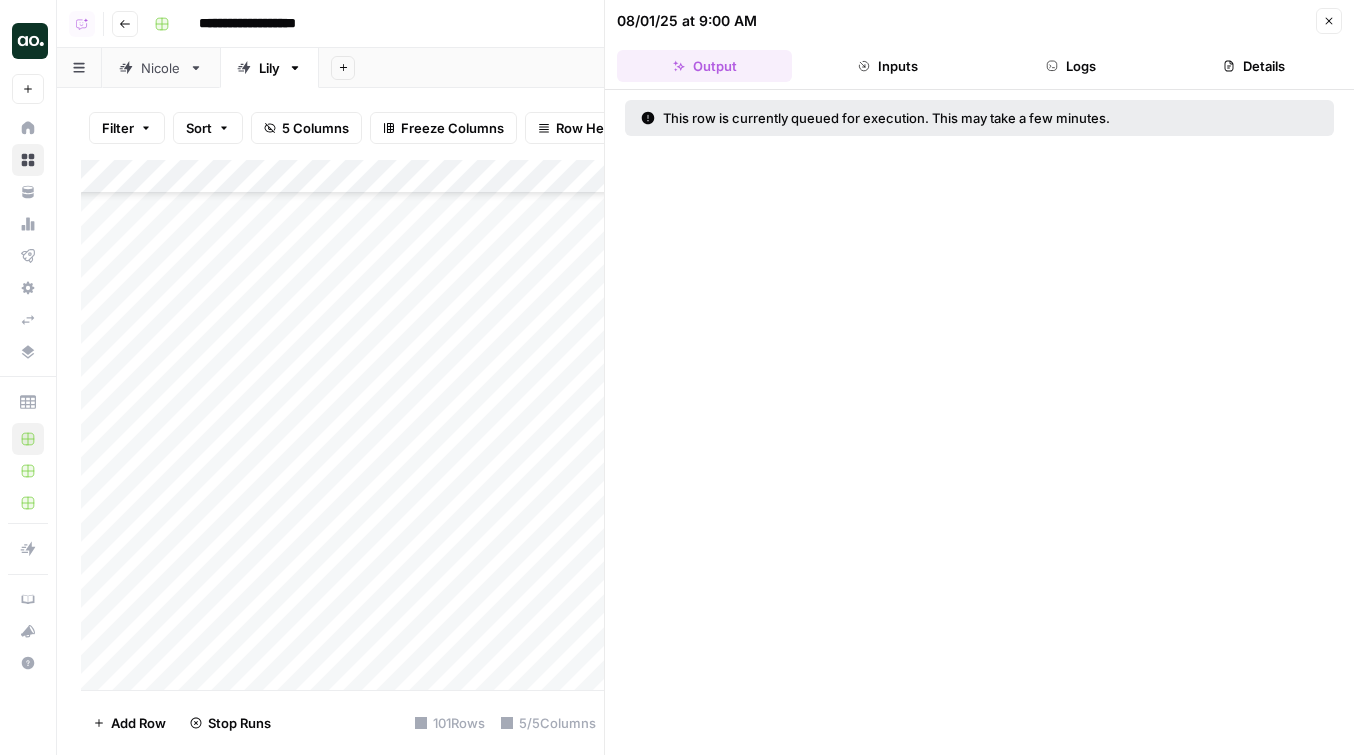 click on "[DATE] at [TIME] Close" at bounding box center (979, 21) 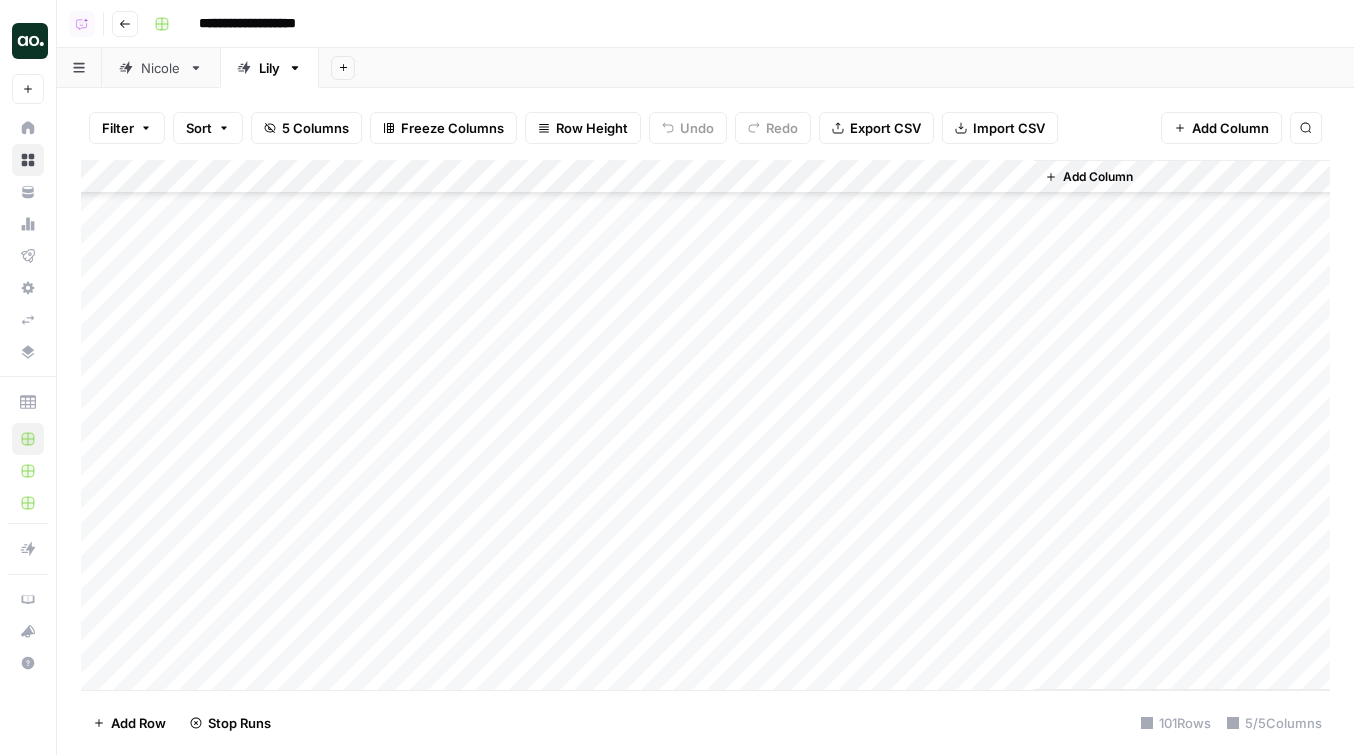 click on "Add Column" at bounding box center (705, 425) 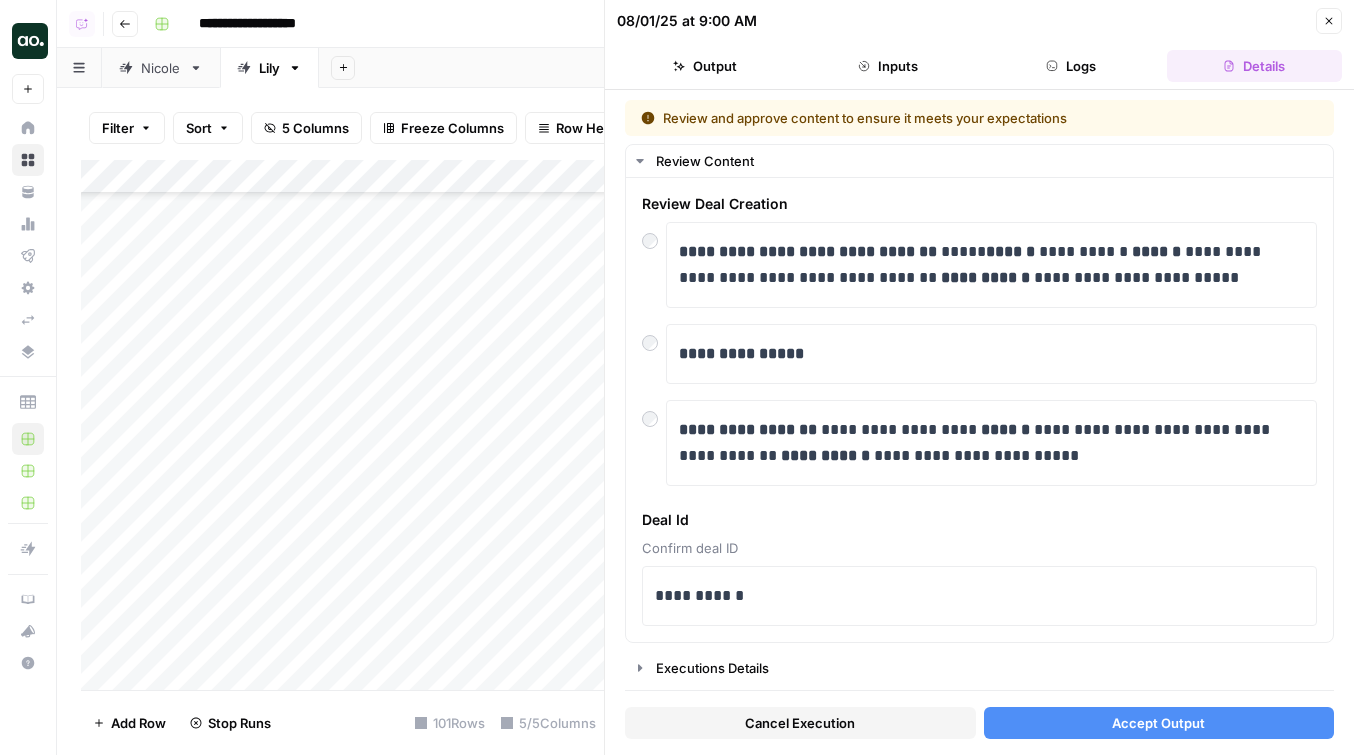 click on "Accept Output" at bounding box center (1159, 723) 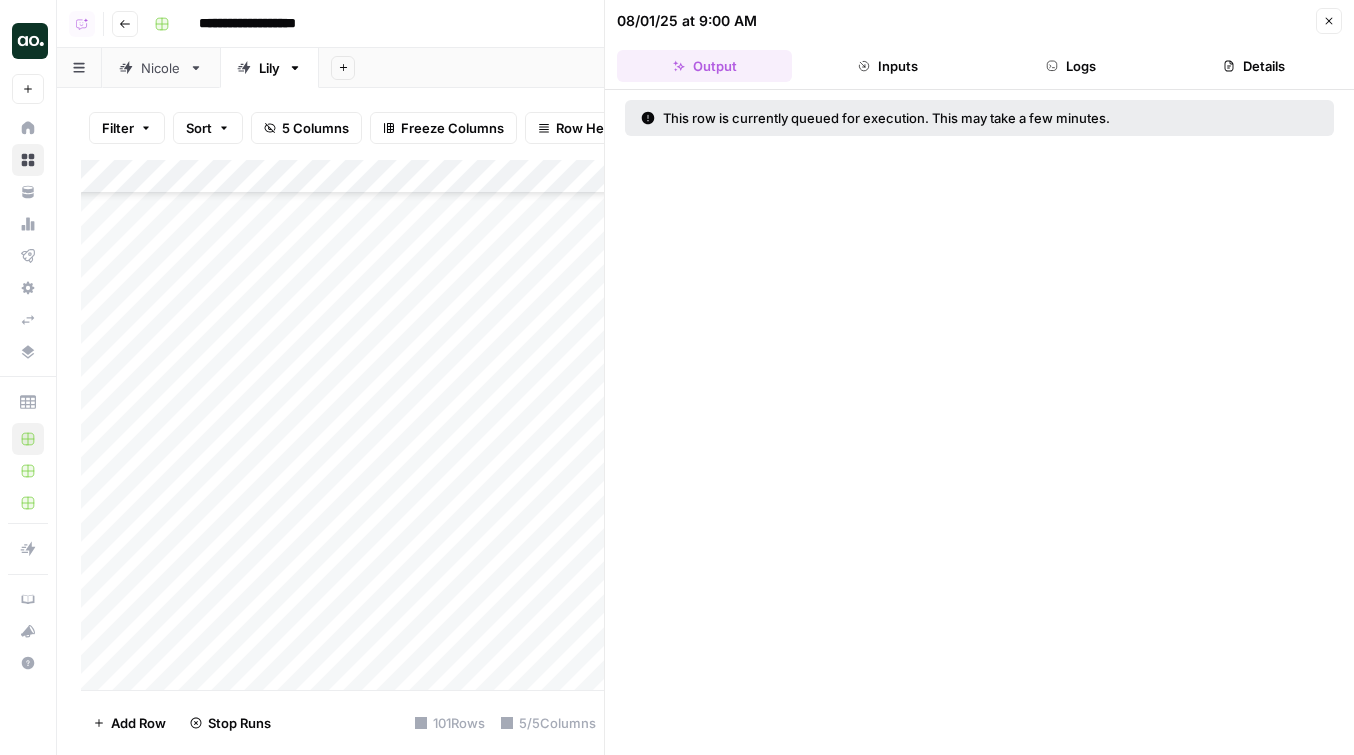 click on "Close" at bounding box center (1329, 21) 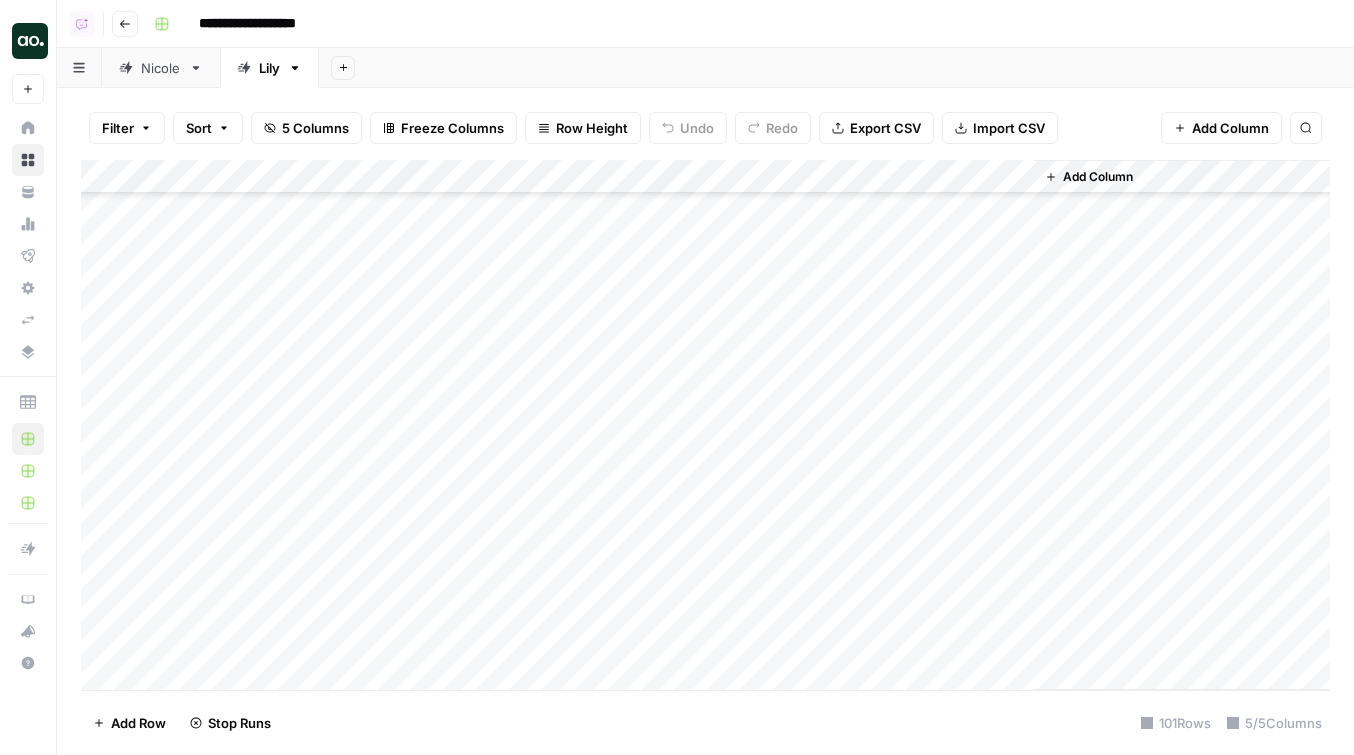 click on "Add Column" at bounding box center (705, 425) 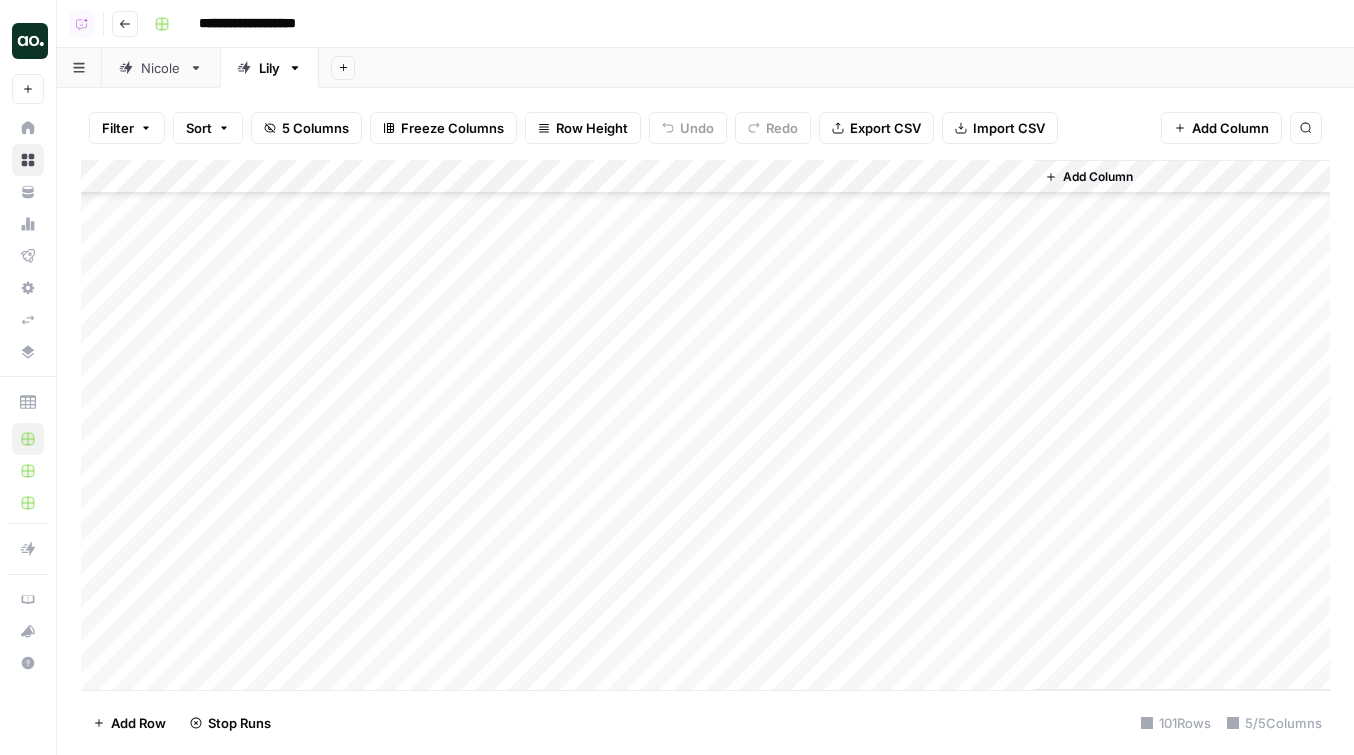 click on "Add Column" at bounding box center [705, 425] 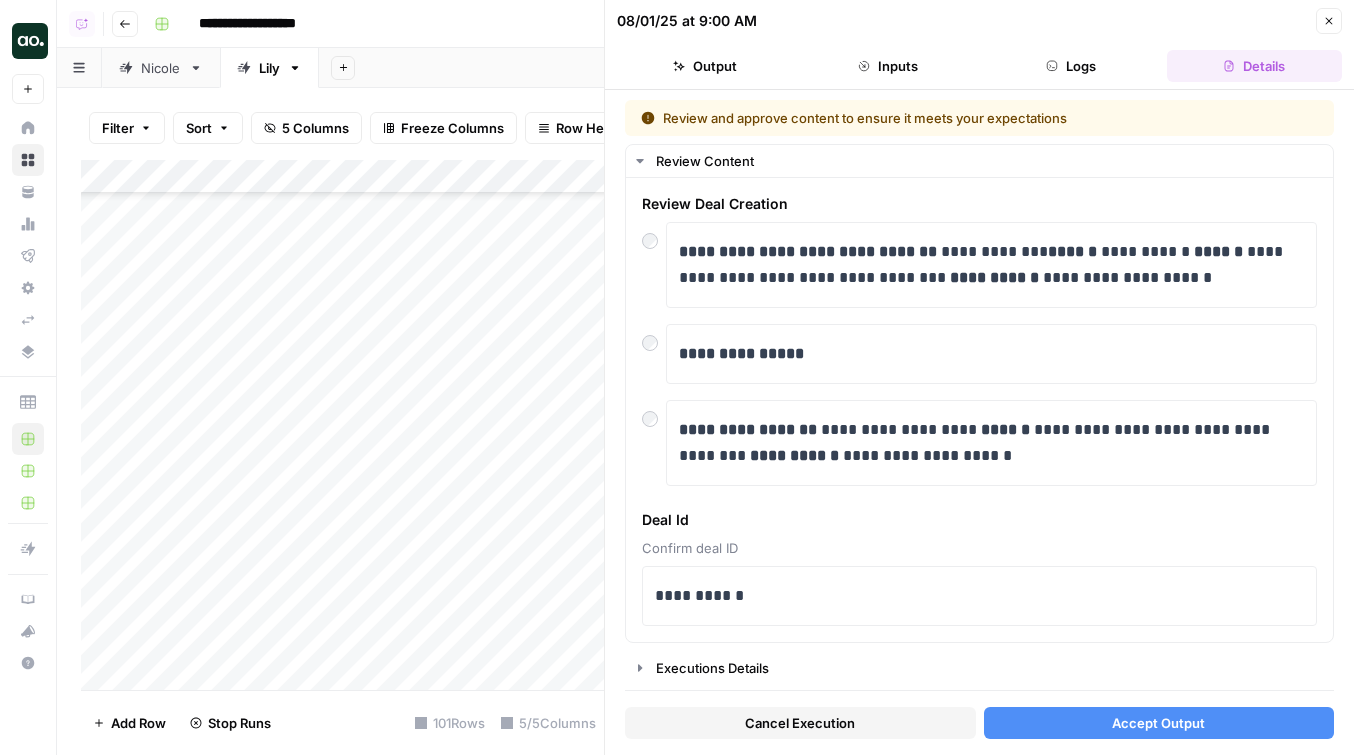 click on "Accept Output" at bounding box center [1159, 723] 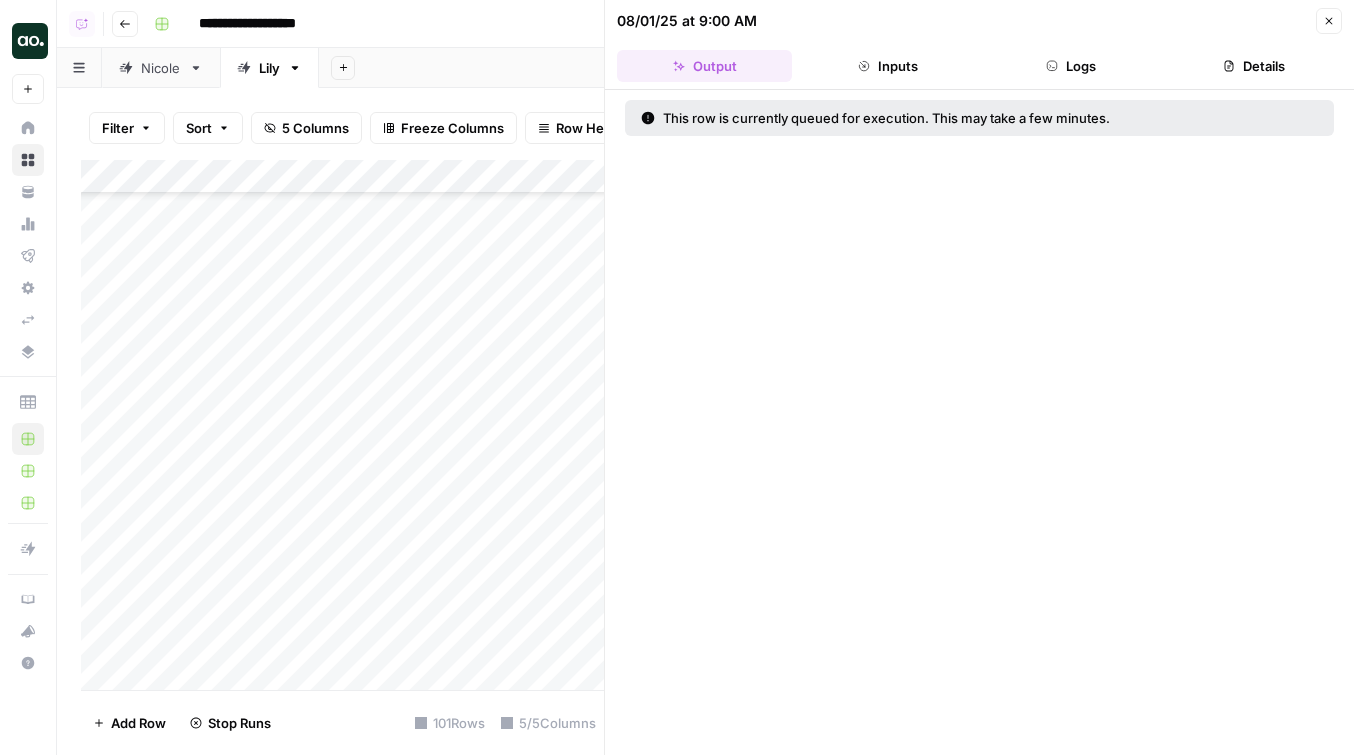 click on "[DATE] at [TIME] Close Output Inputs Logs Details" at bounding box center (979, 45) 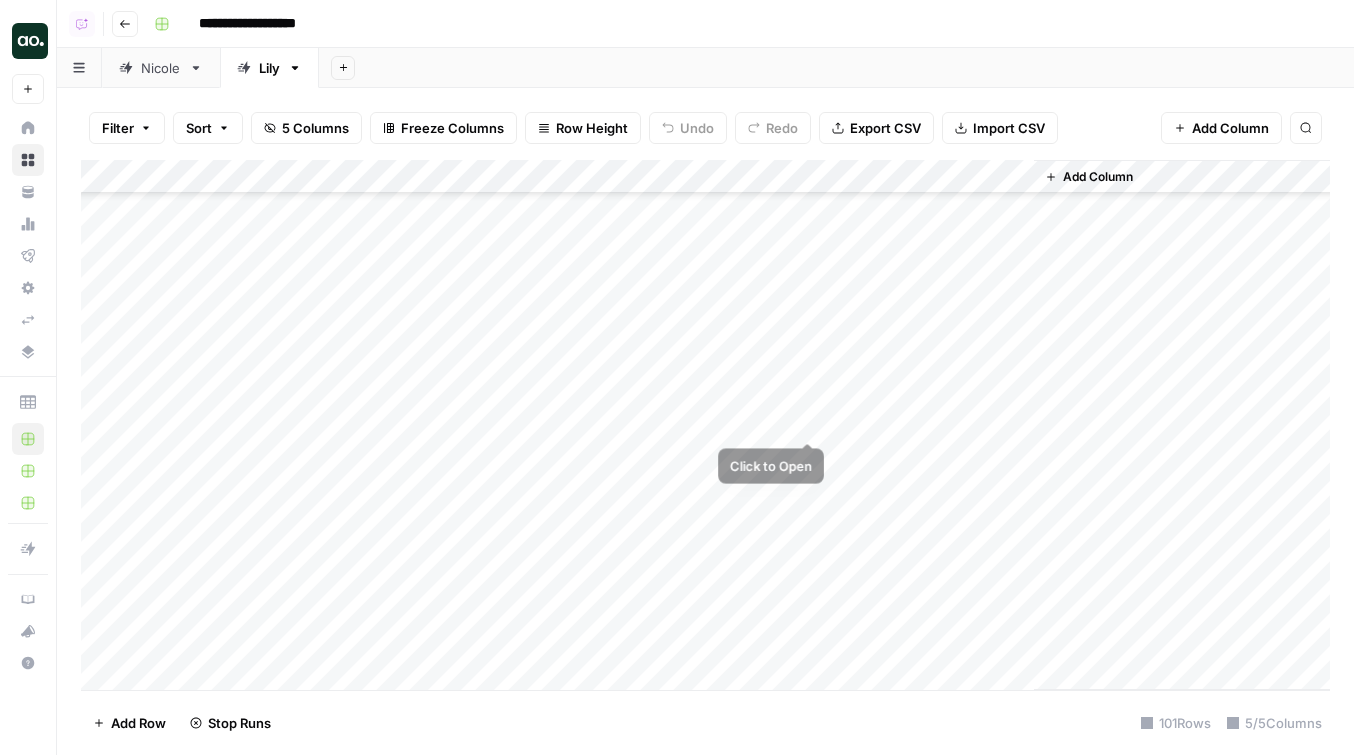click on "Add Column" at bounding box center [705, 425] 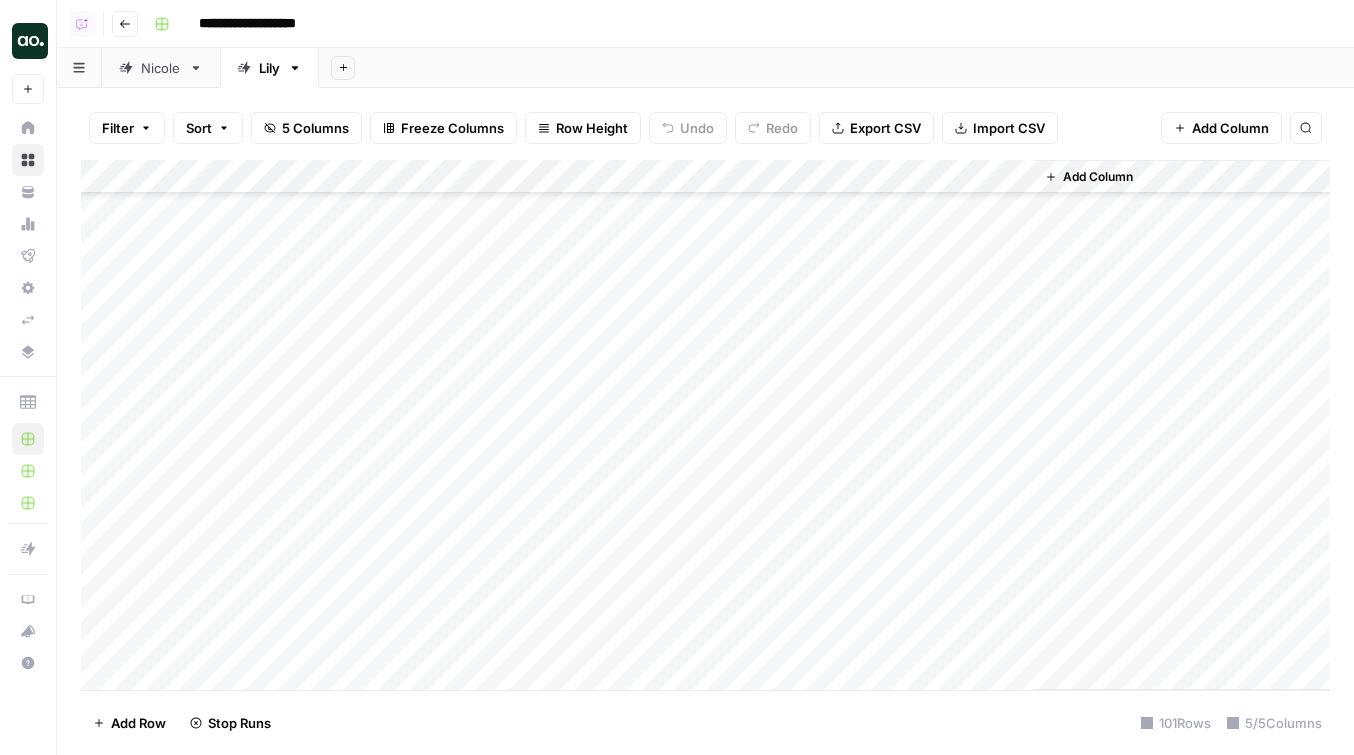 click on "Add Column" at bounding box center (705, 425) 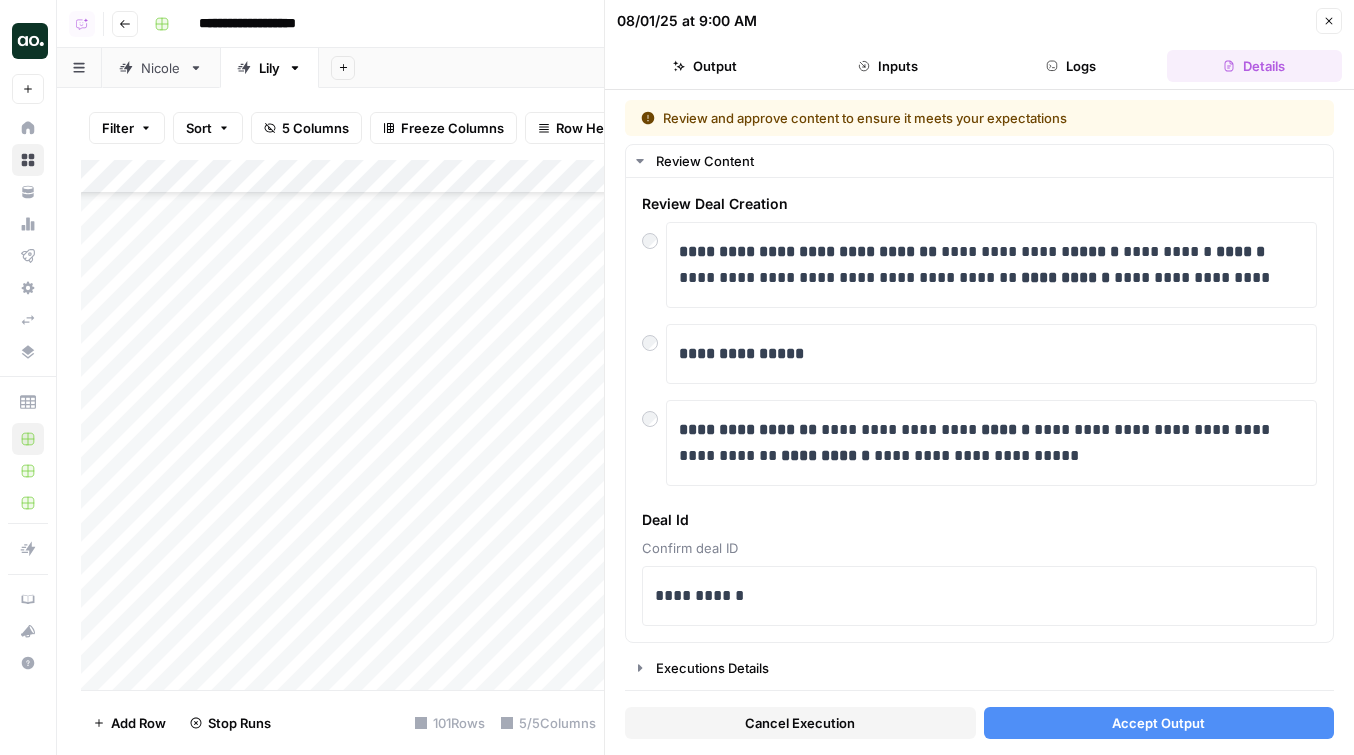 click on "Accept Output" at bounding box center (1158, 723) 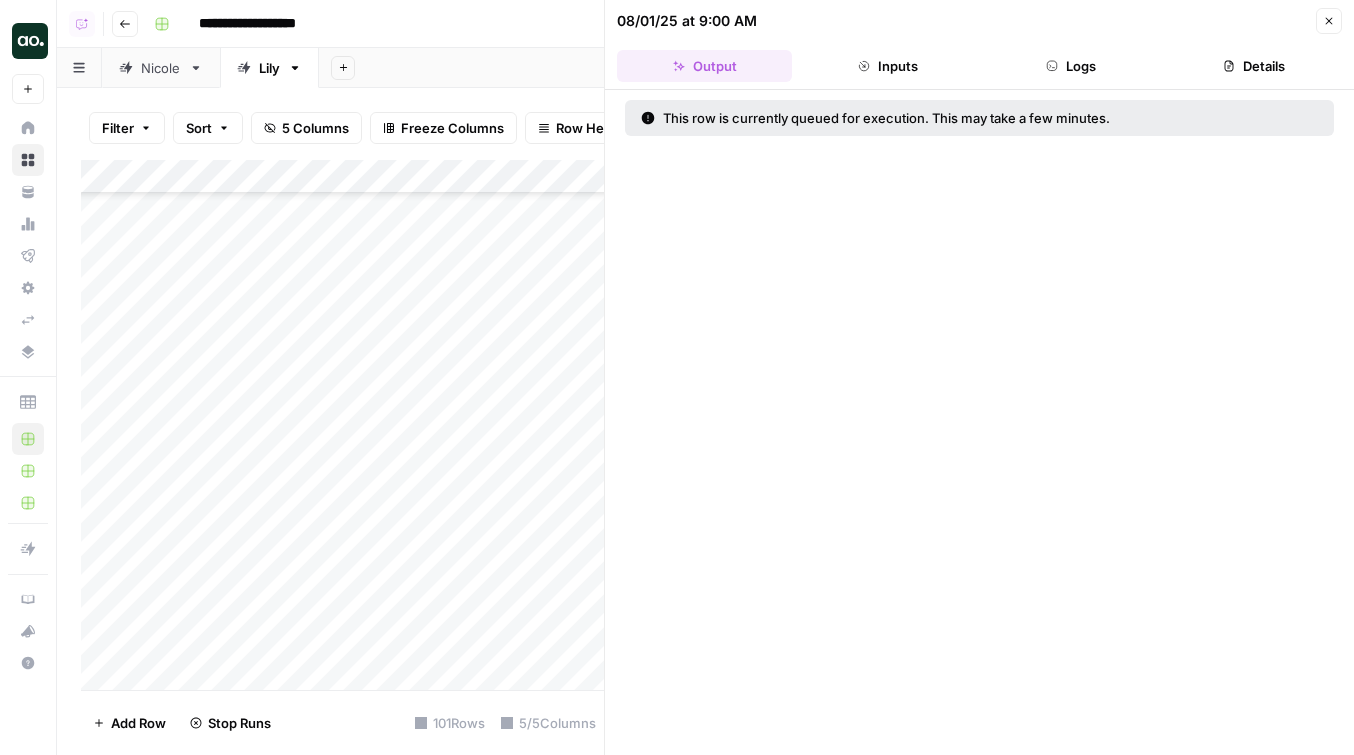 click 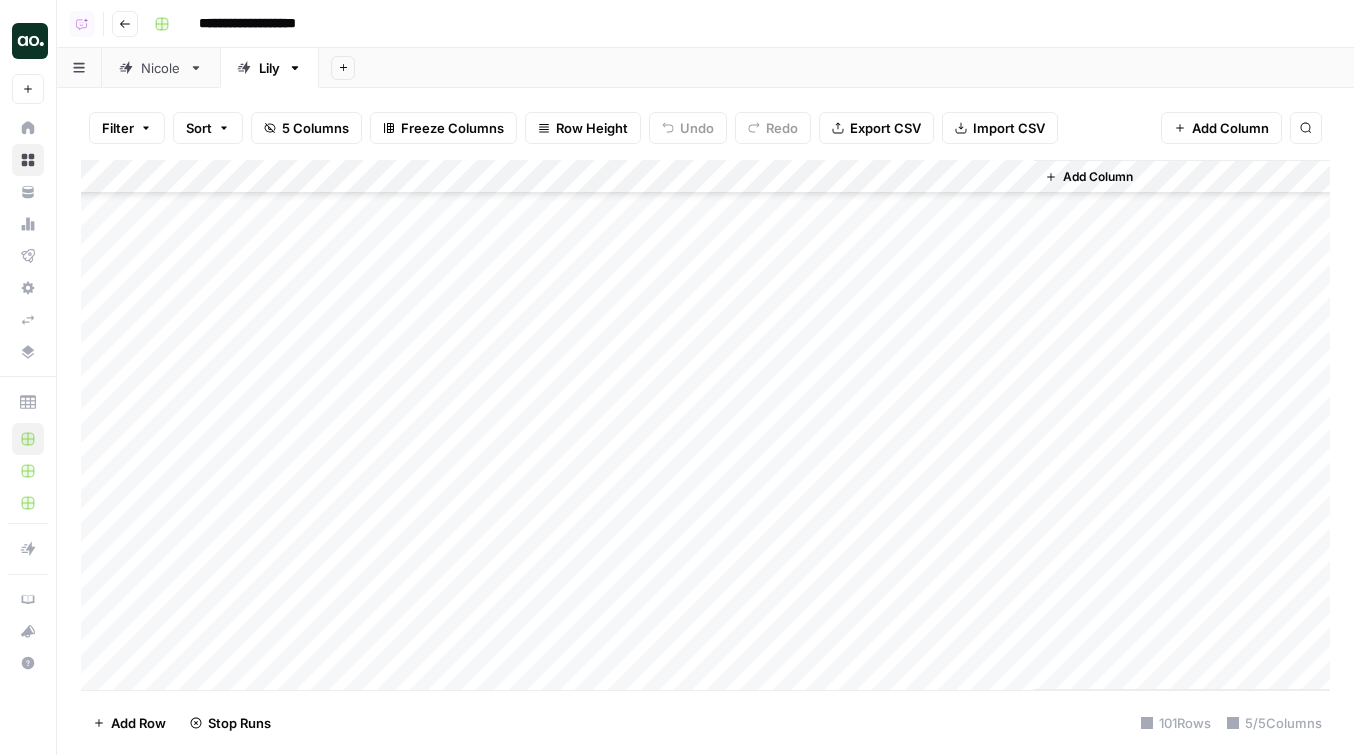 click on "Add Column" at bounding box center [705, 425] 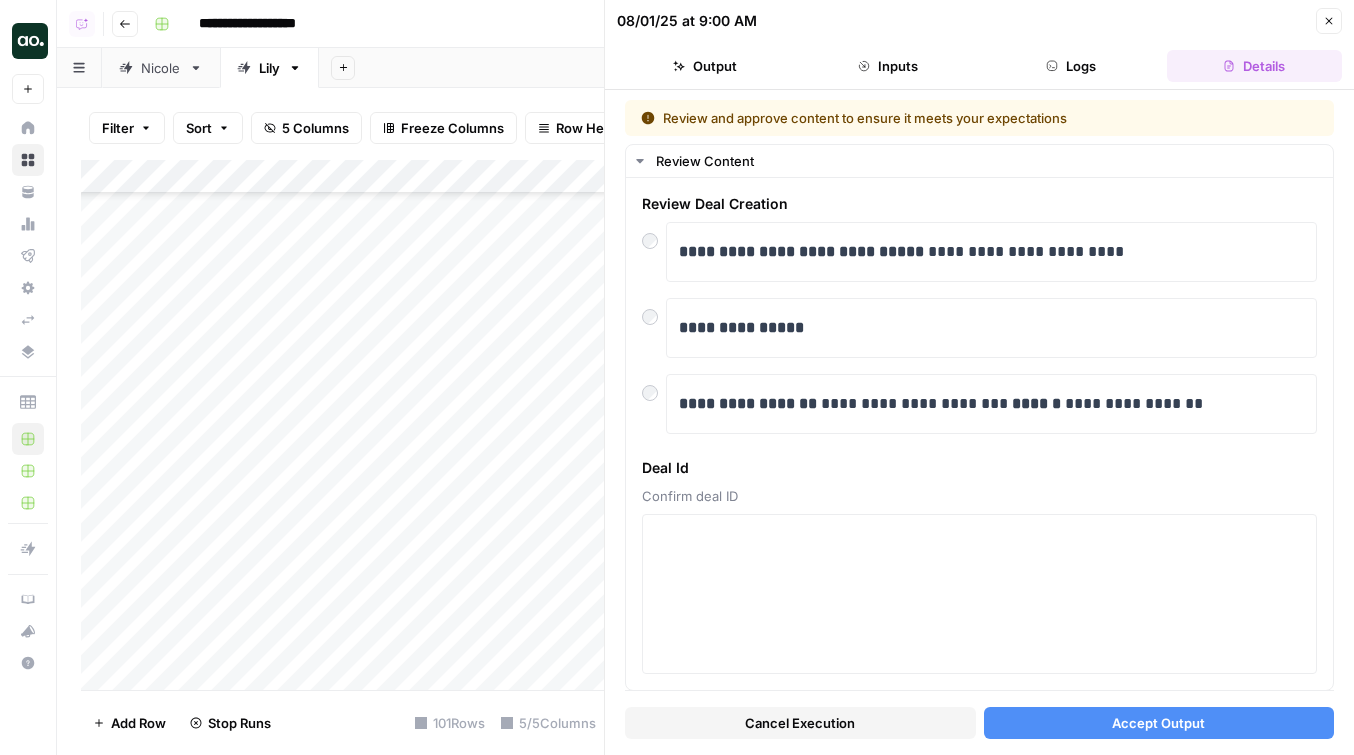 click on "Accept Output" at bounding box center (1159, 723) 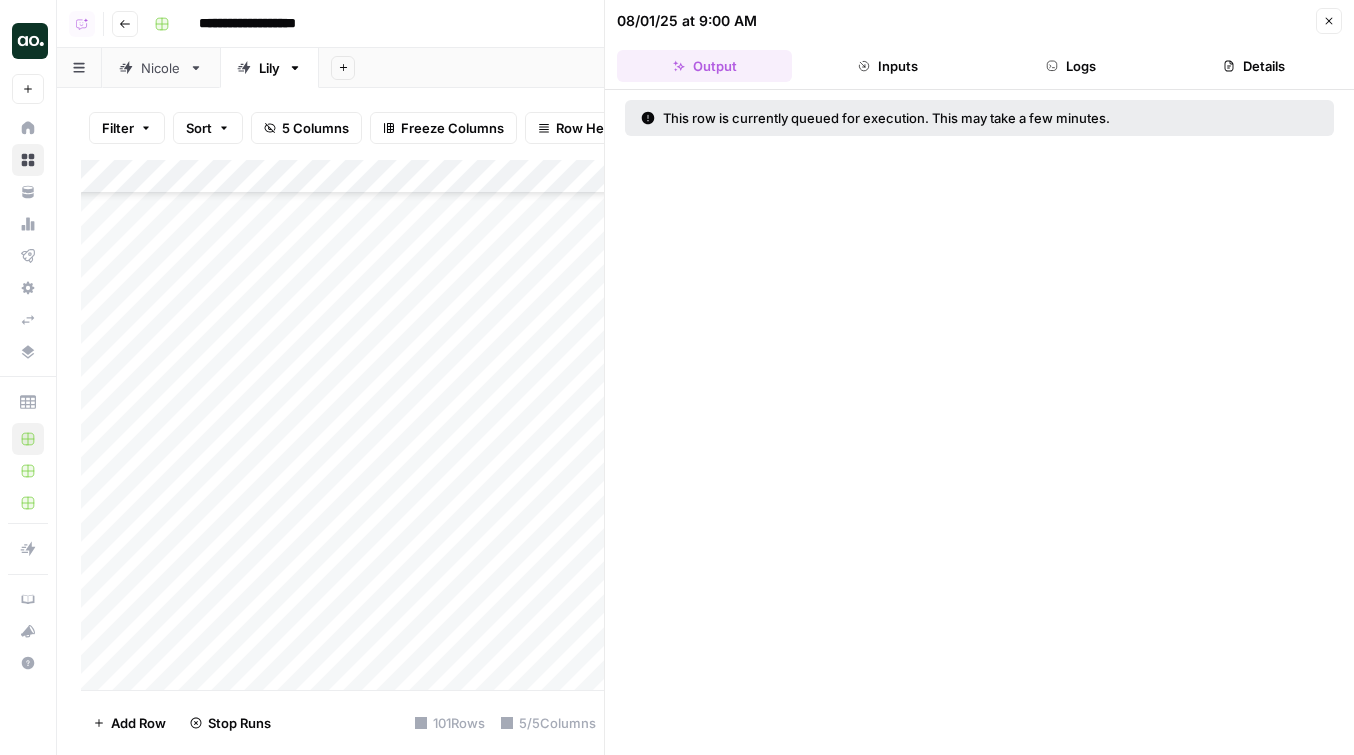 click 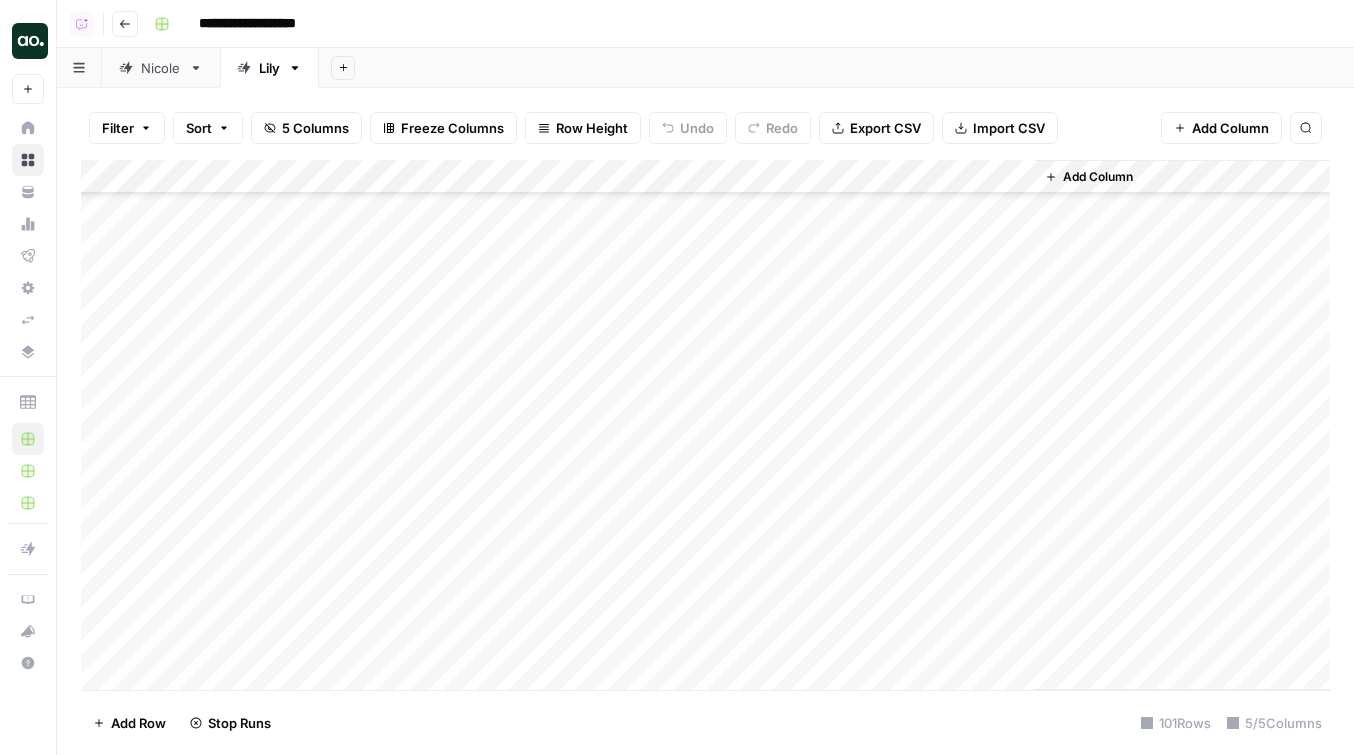 click on "Add Column" at bounding box center (705, 425) 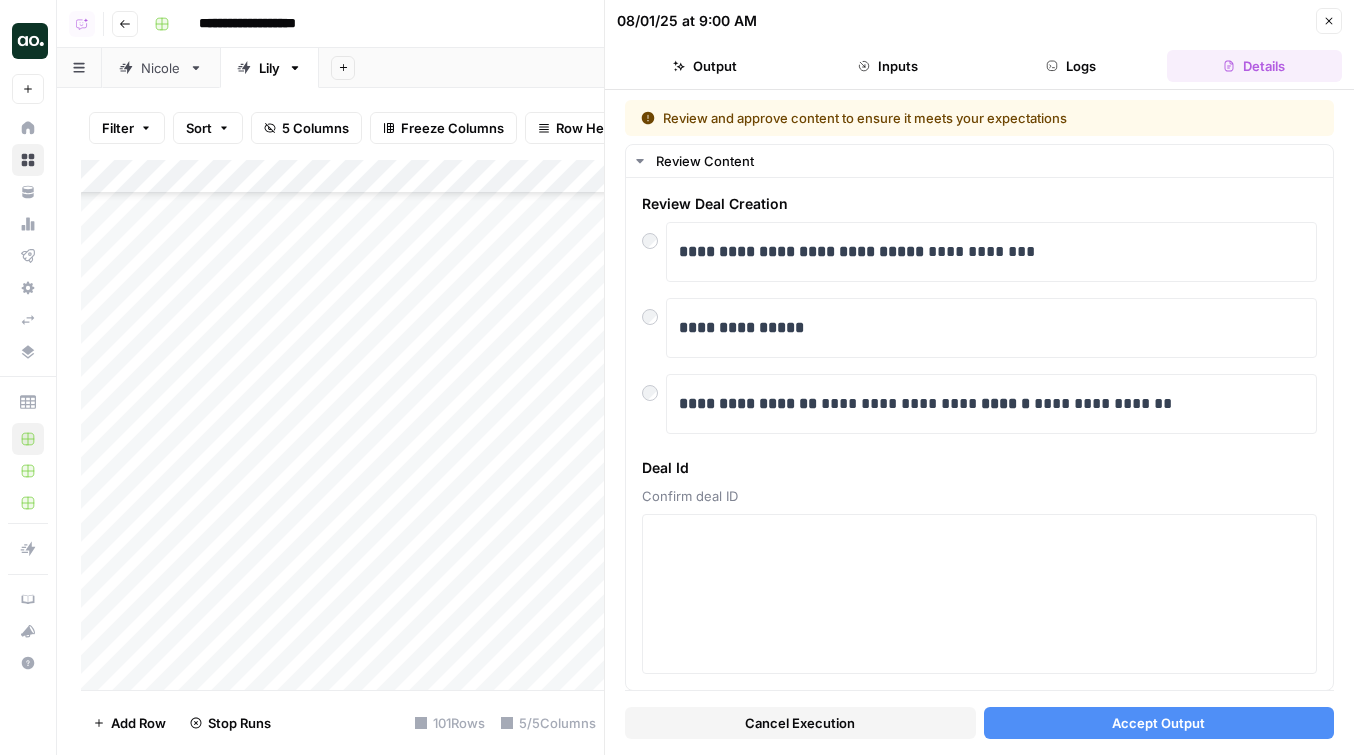 click on "Accept Output" at bounding box center [1159, 723] 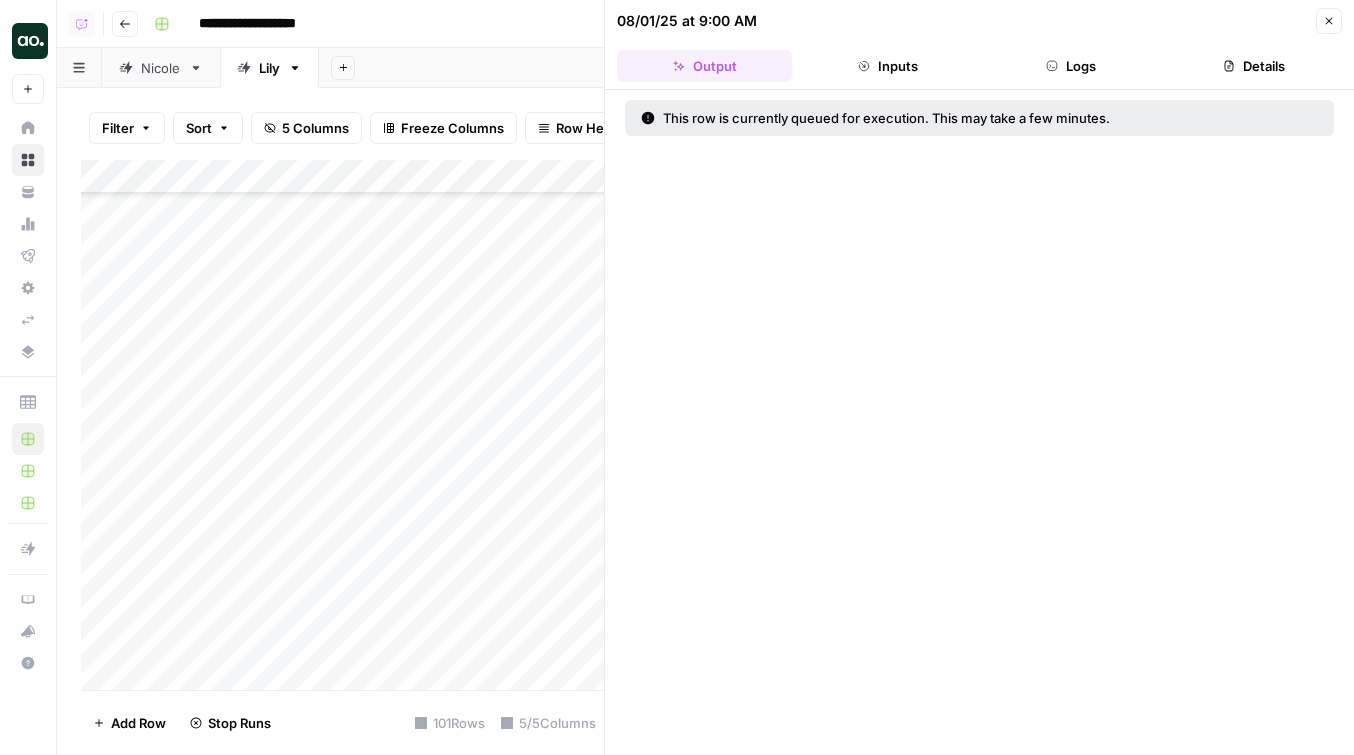 click on "Close" at bounding box center [1329, 21] 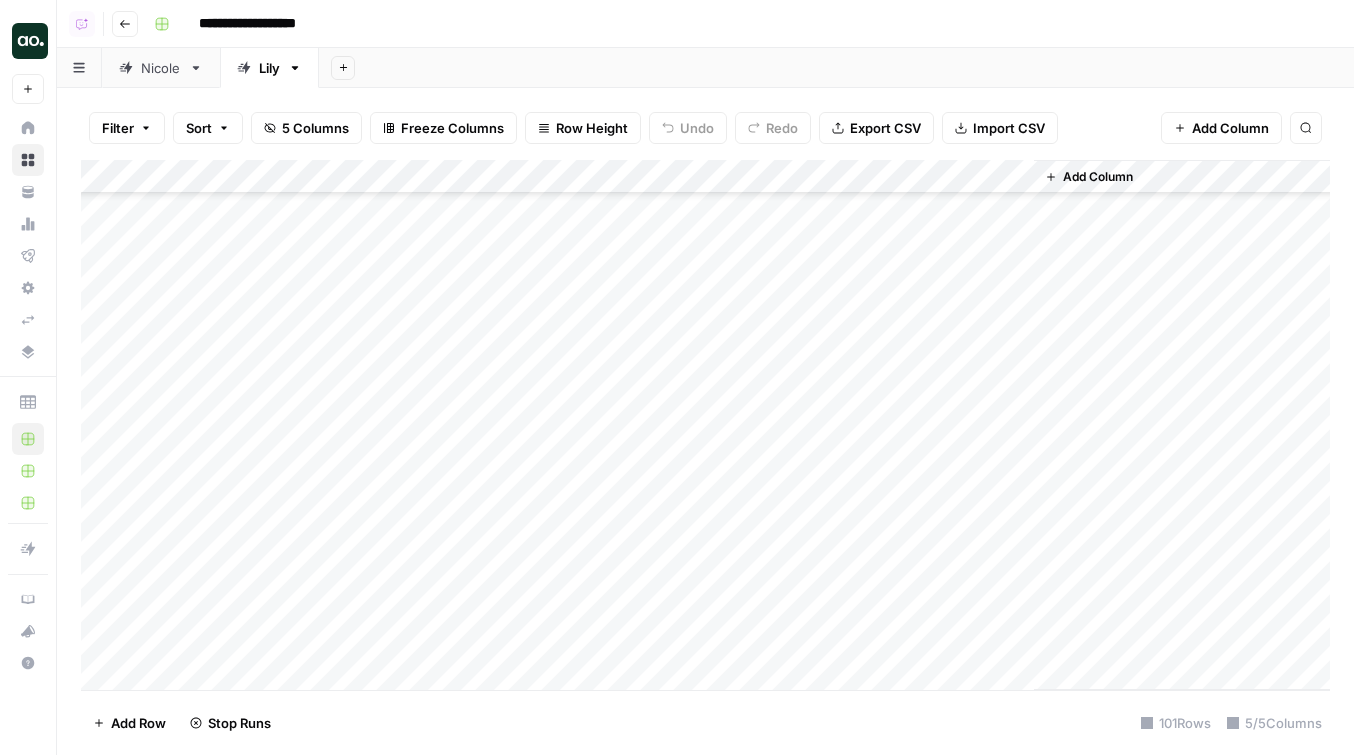 click on "Add Column" at bounding box center (705, 425) 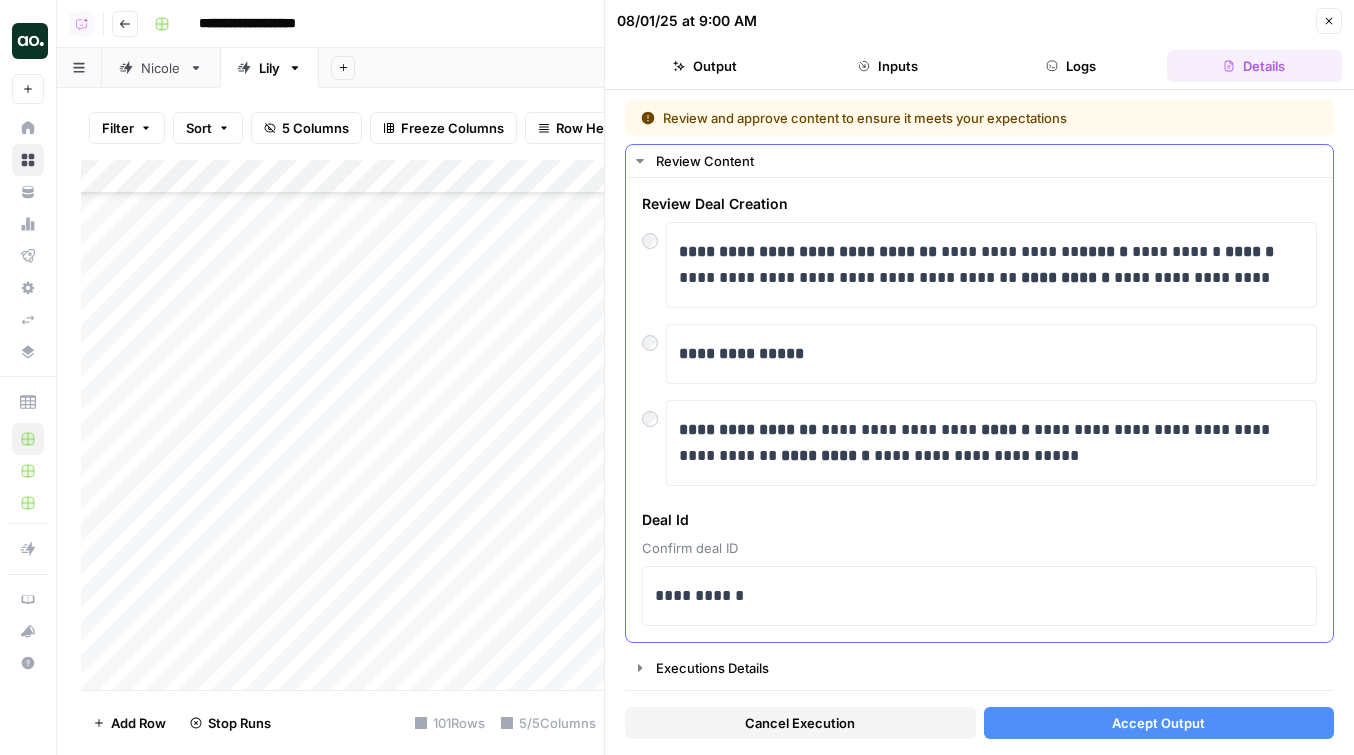 click at bounding box center (654, 414) 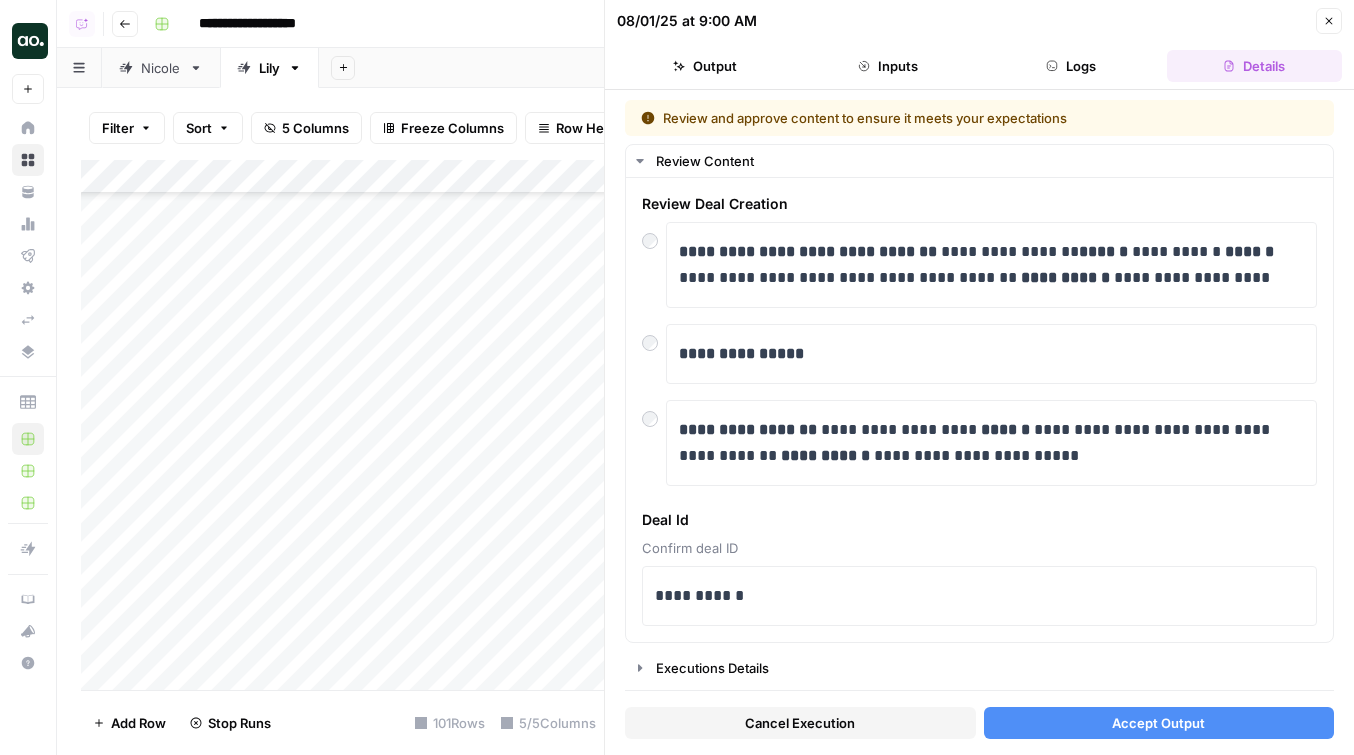 click on "Accept Output" at bounding box center [1158, 723] 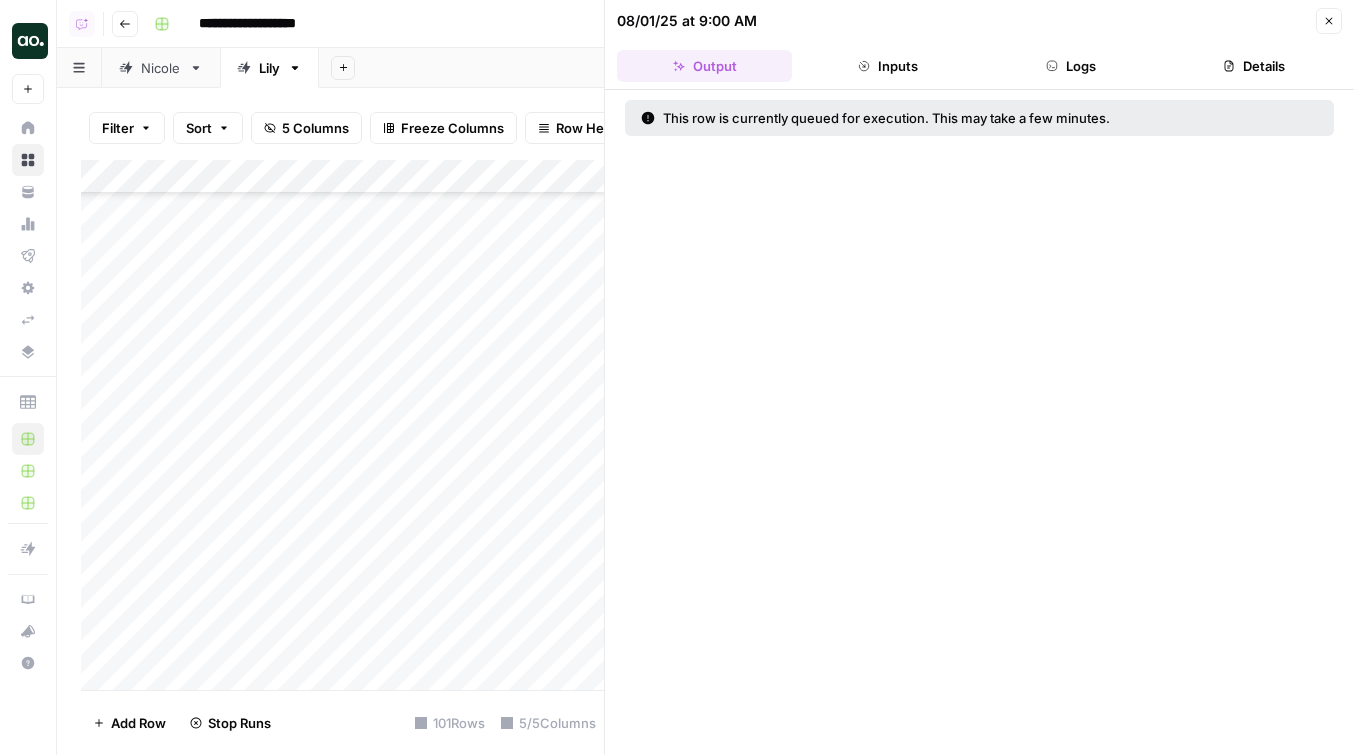 click on "[DATE] at [TIME] Close Output Inputs Logs Details" at bounding box center [979, 45] 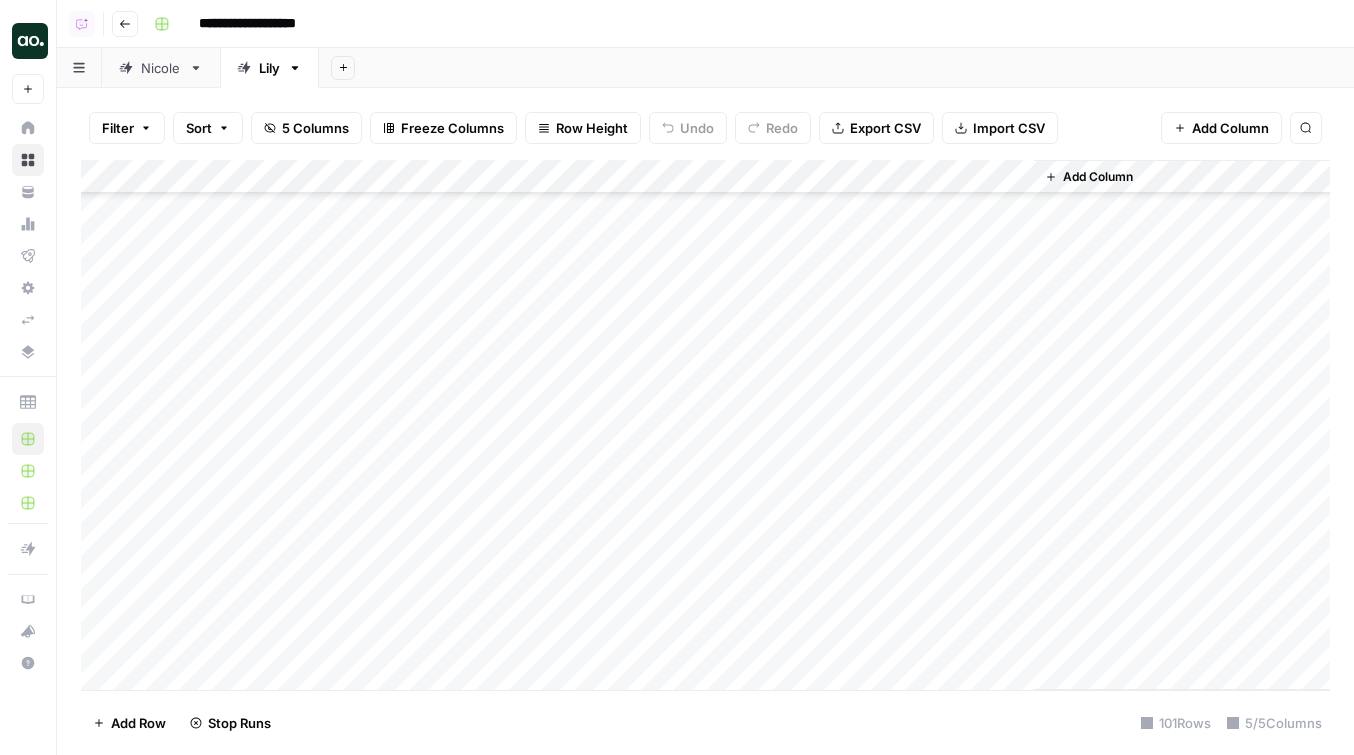 click on "Add Column" at bounding box center [705, 425] 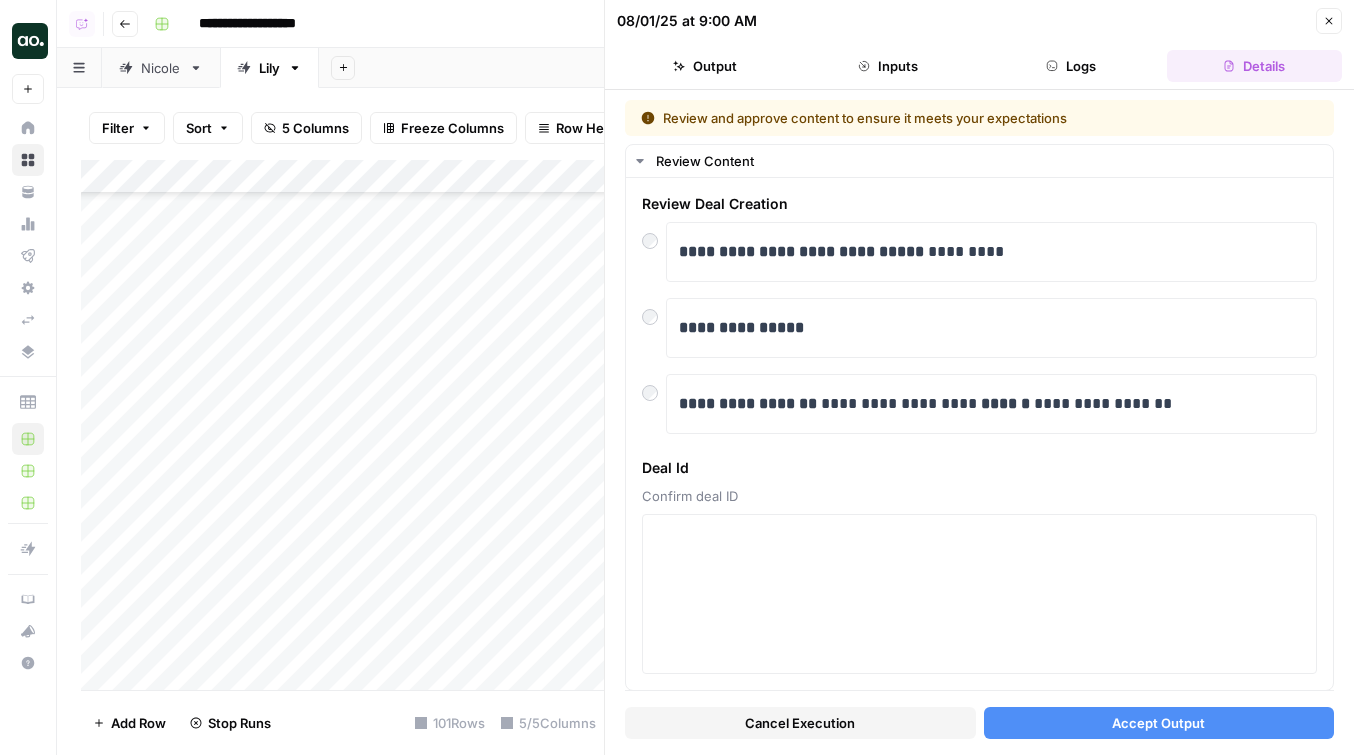 click on "Accept Output" at bounding box center [1159, 723] 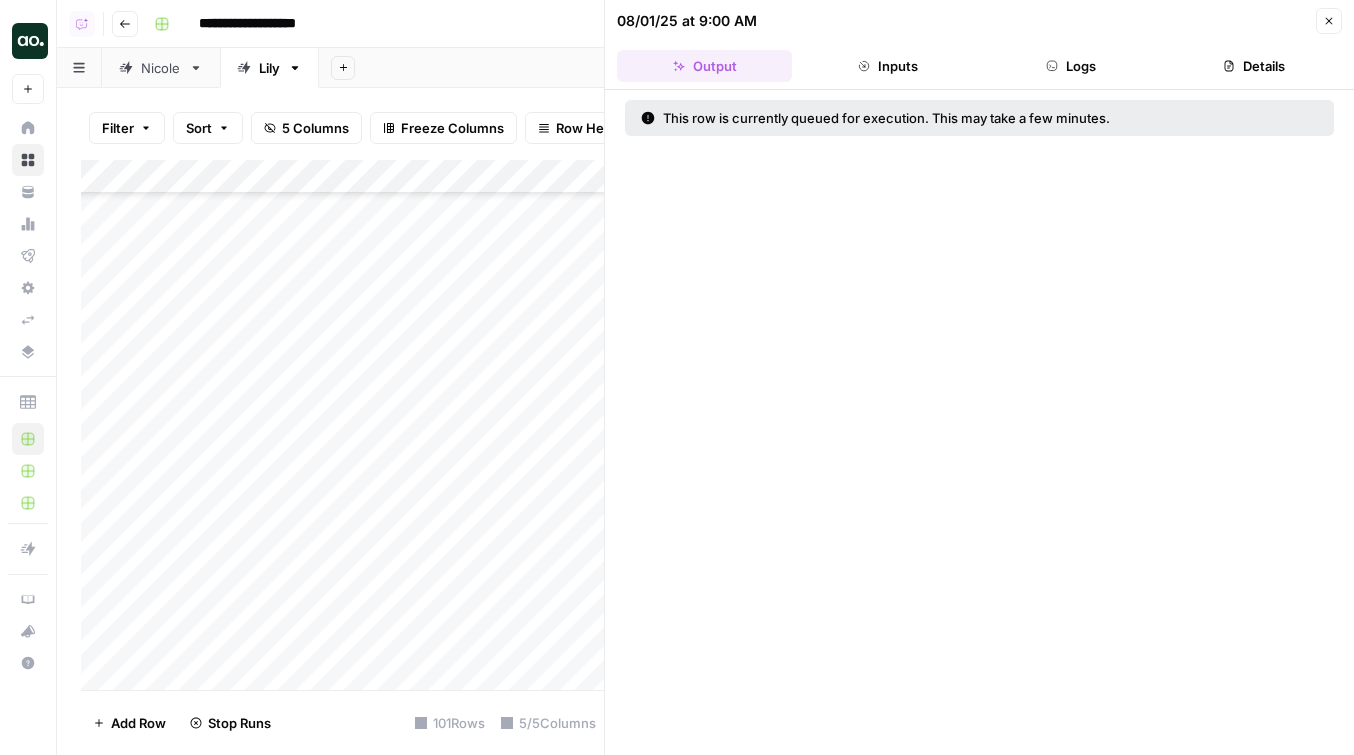 click 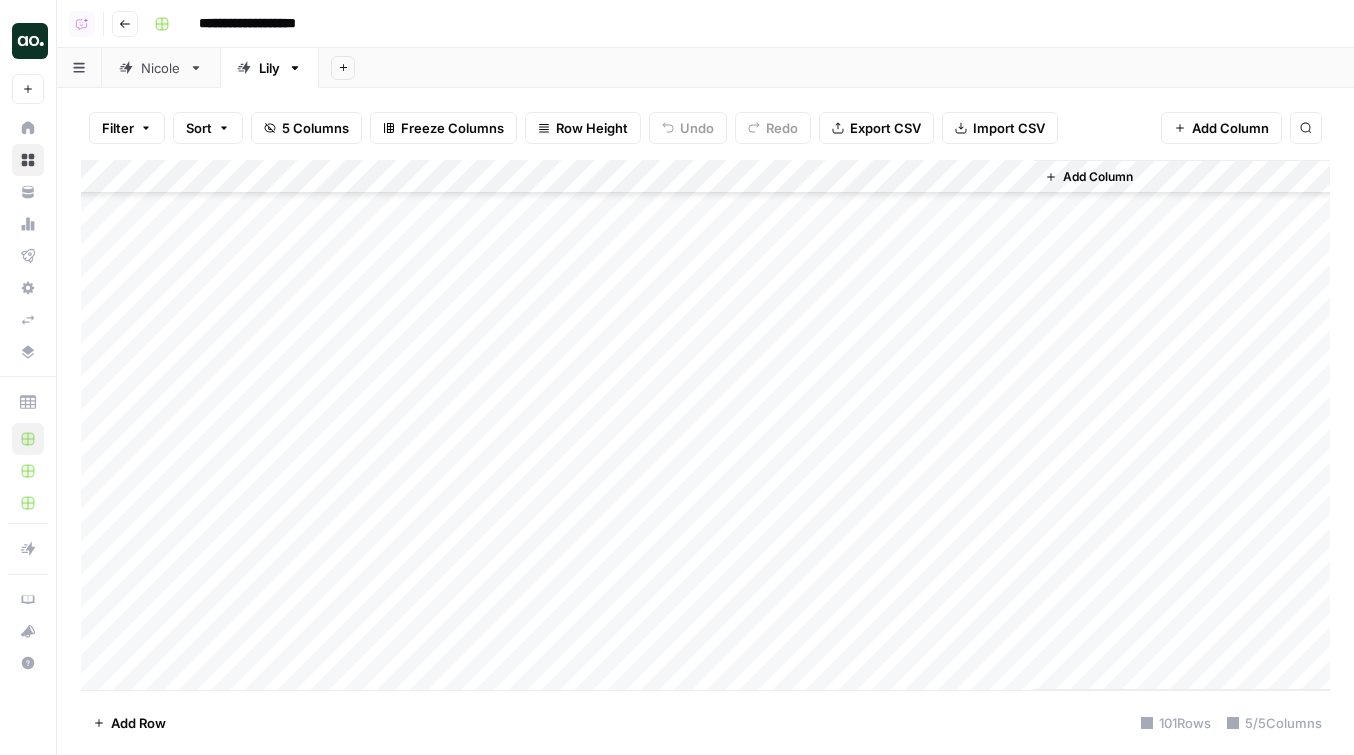 click on "Add Column" at bounding box center (705, 425) 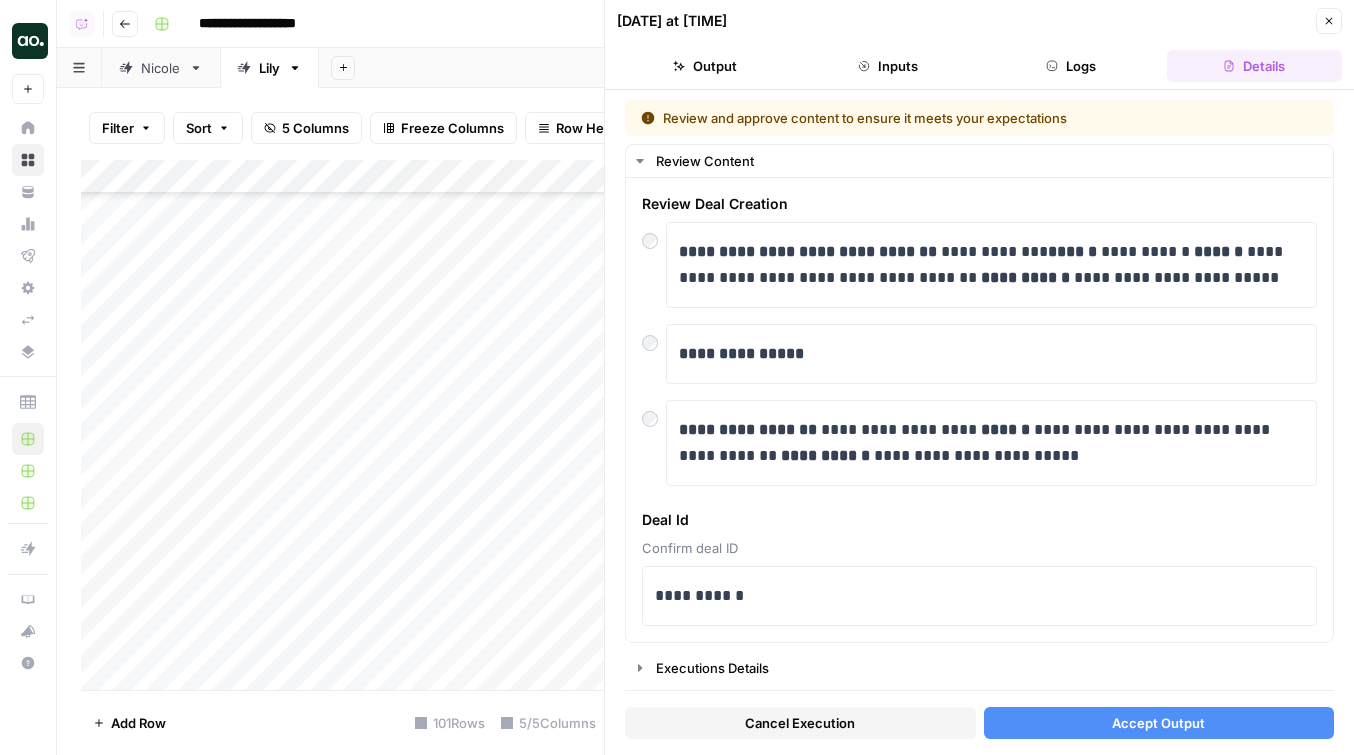 click on "Accept Output" at bounding box center [1159, 723] 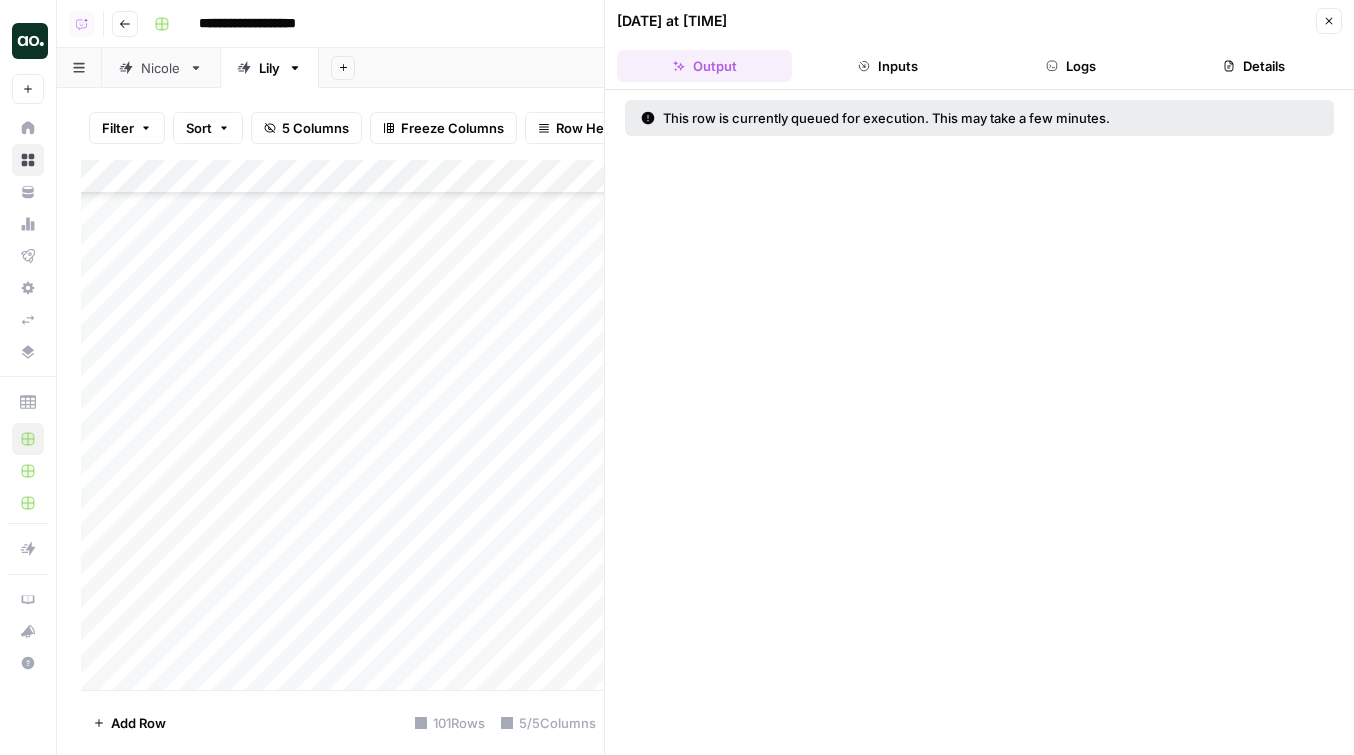 click on "Close" at bounding box center [1329, 21] 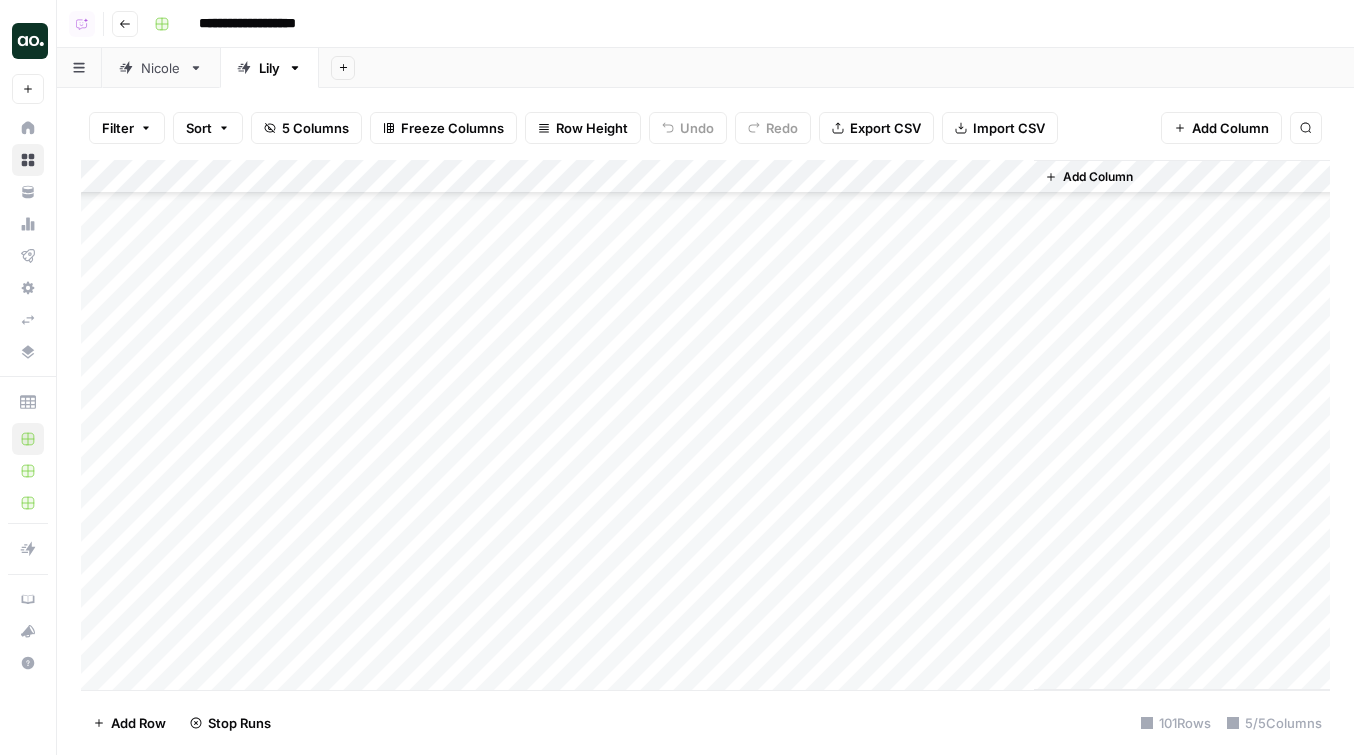 scroll, scrollTop: 2880, scrollLeft: 0, axis: vertical 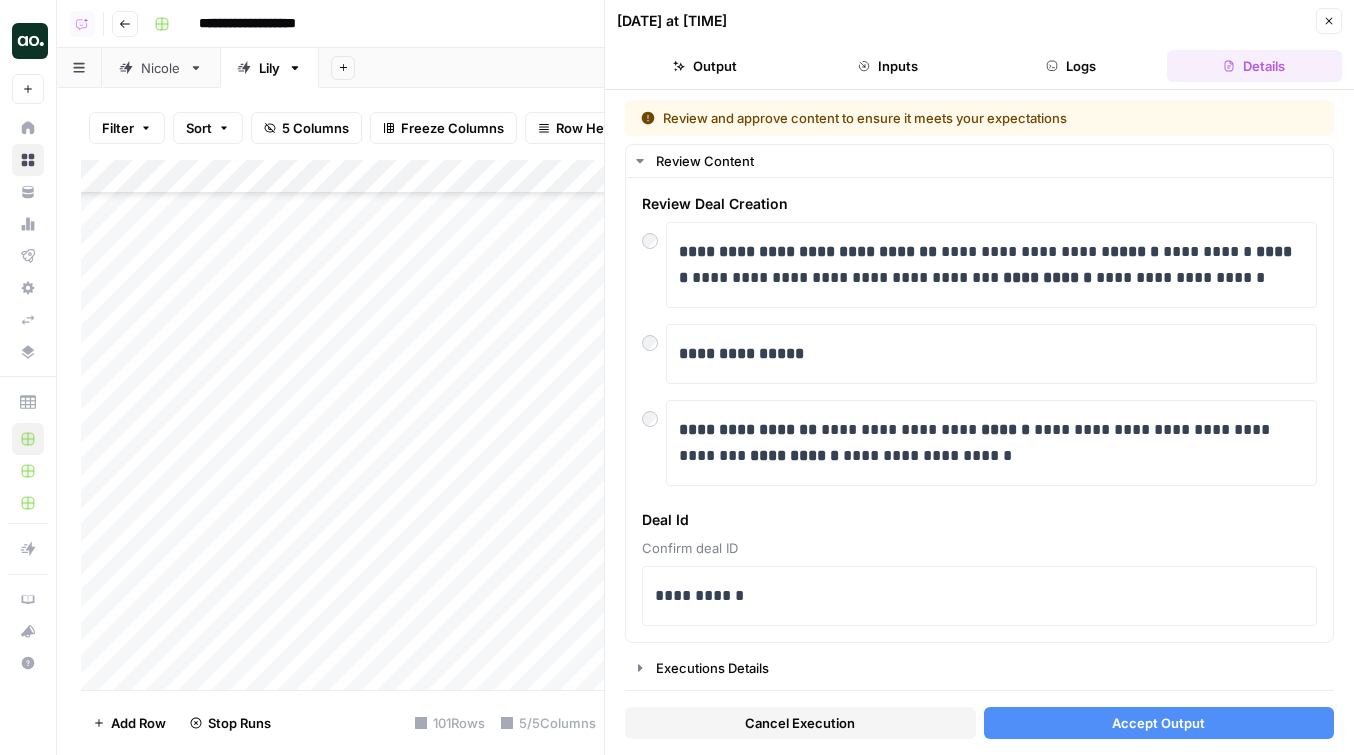 click on "Accept Output" at bounding box center [1159, 723] 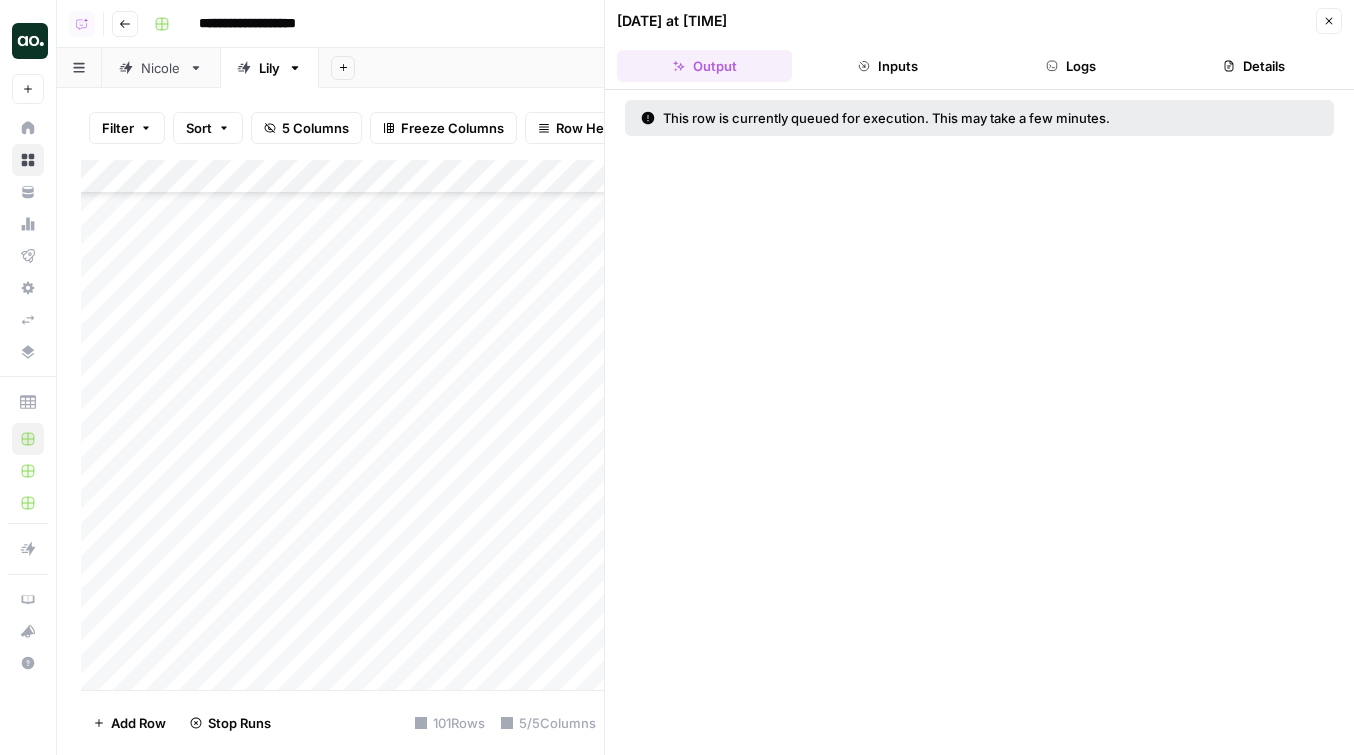 click on "Close" at bounding box center [1329, 21] 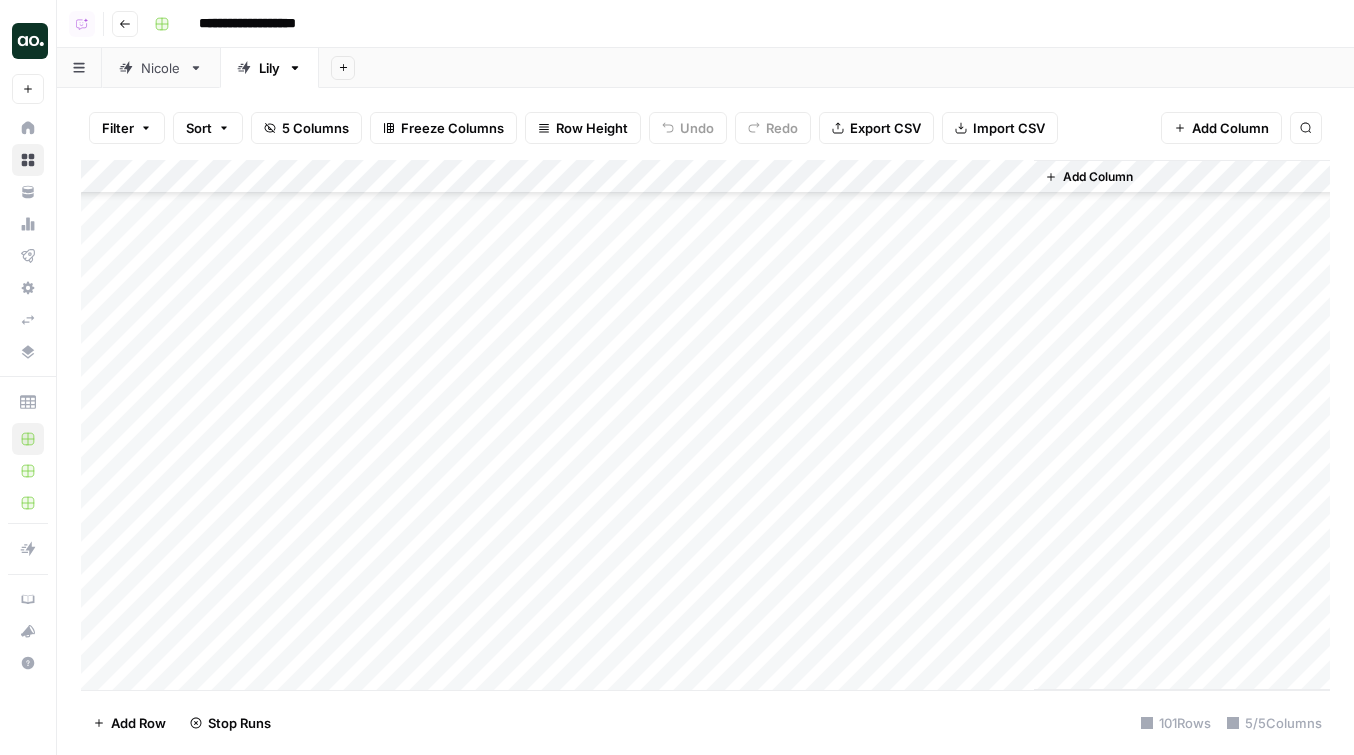 click on "Add Column" at bounding box center [705, 425] 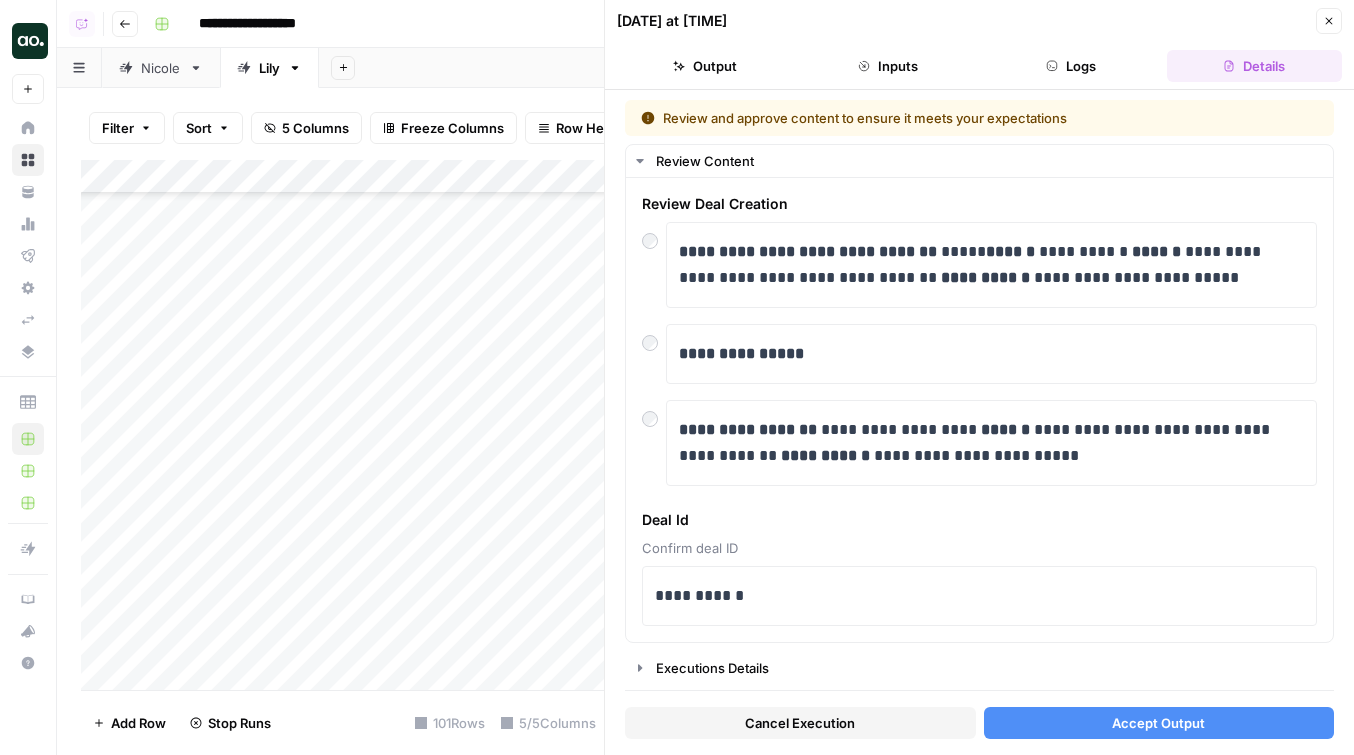 click on "Cancel Execution Accept Output" at bounding box center [979, 718] 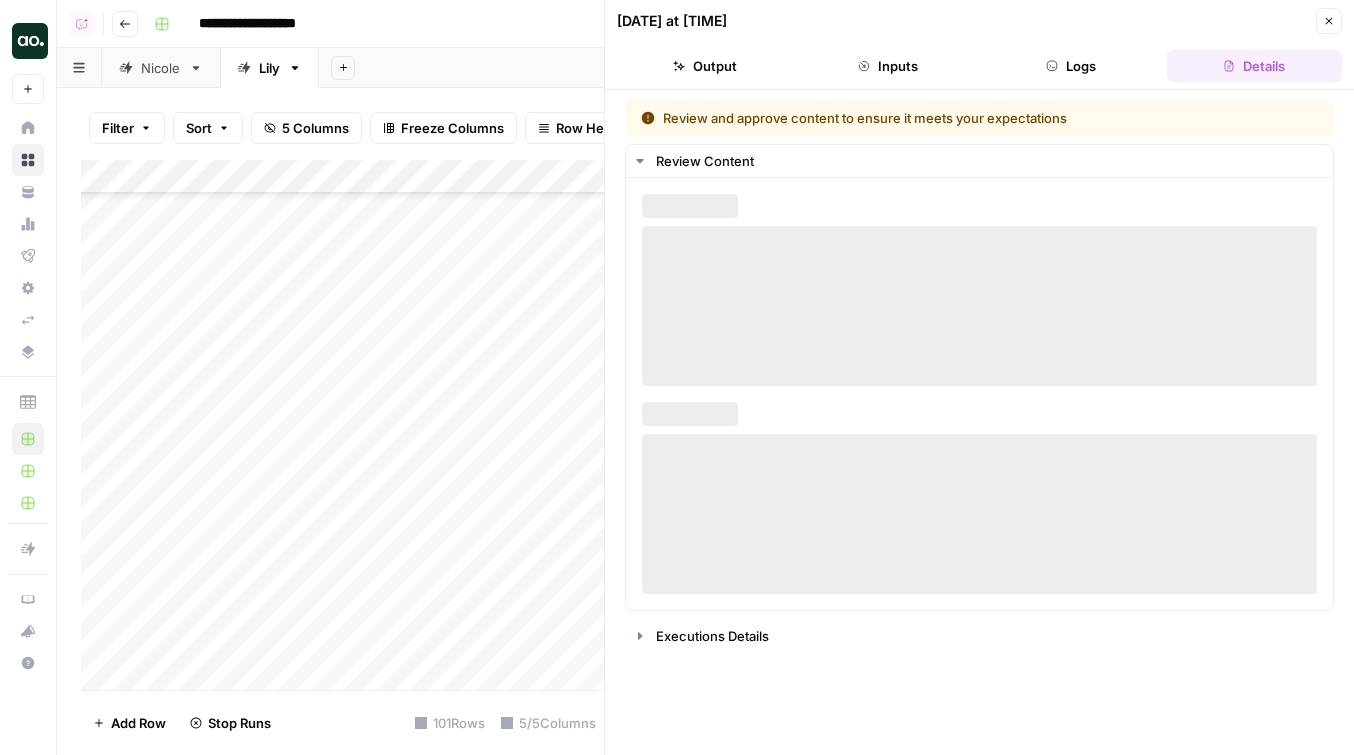 click 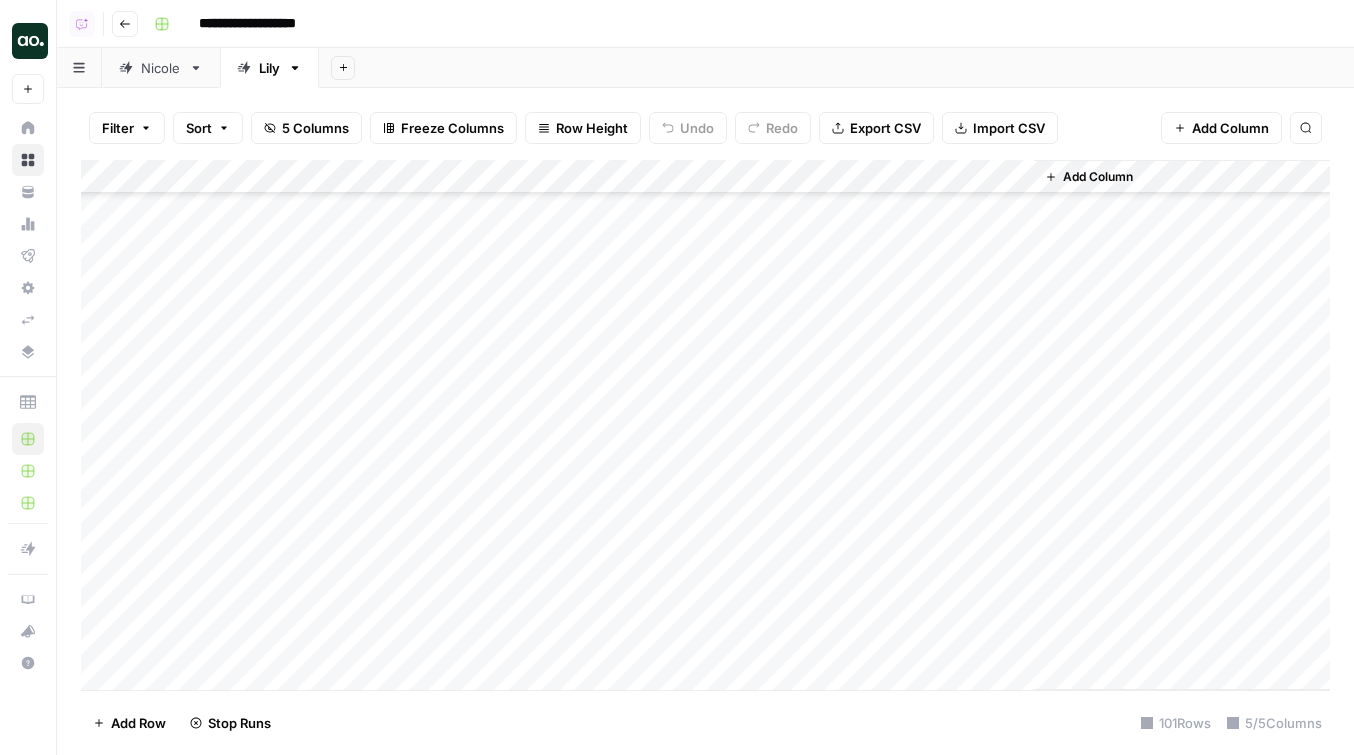 click on "Add Column" at bounding box center [705, 425] 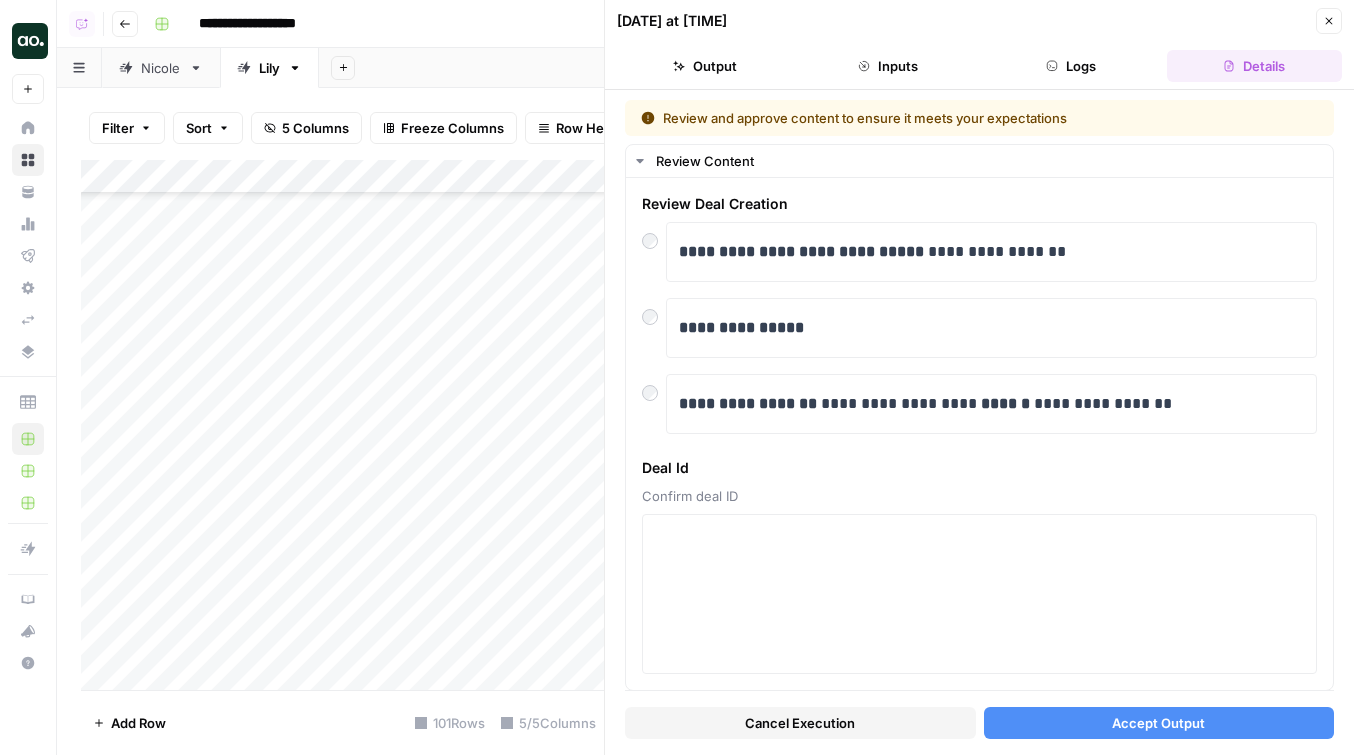 click on "Accept Output" at bounding box center [1158, 723] 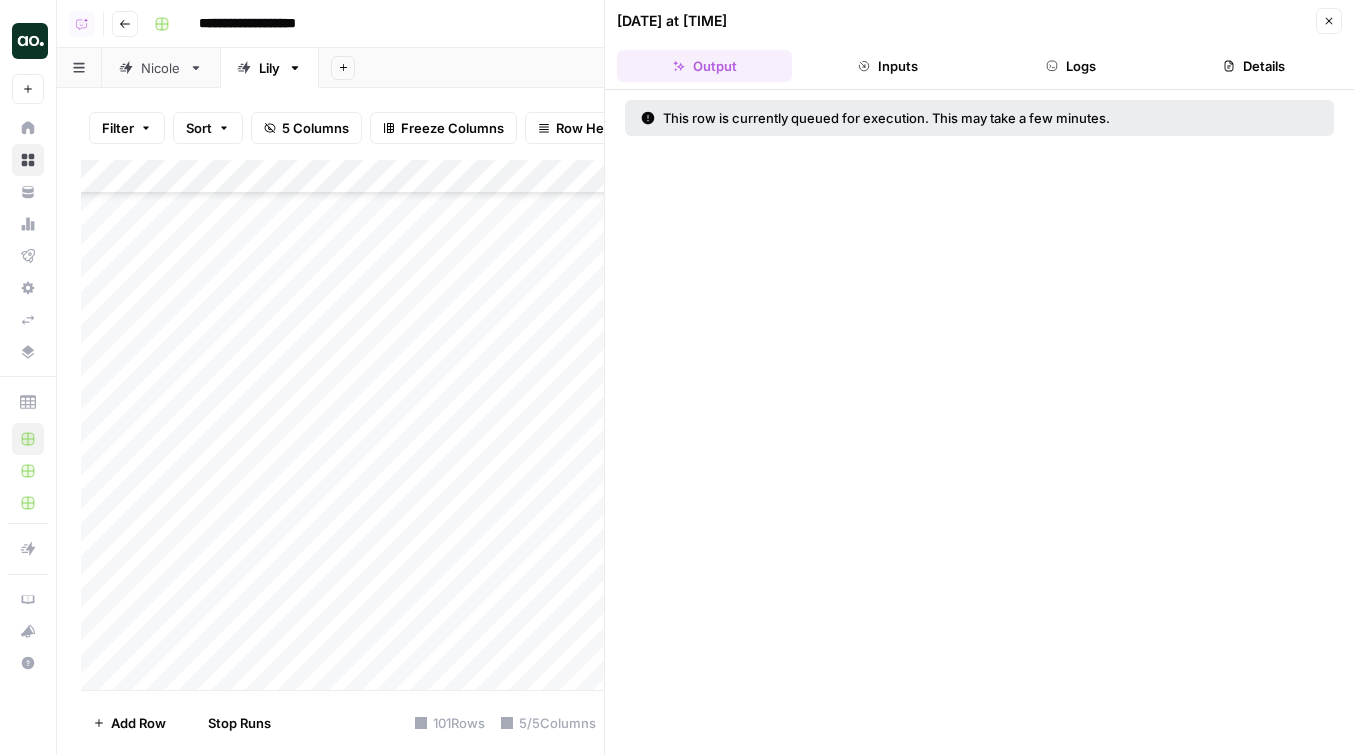click on "[DATE] at [TIME] Close" at bounding box center (979, 21) 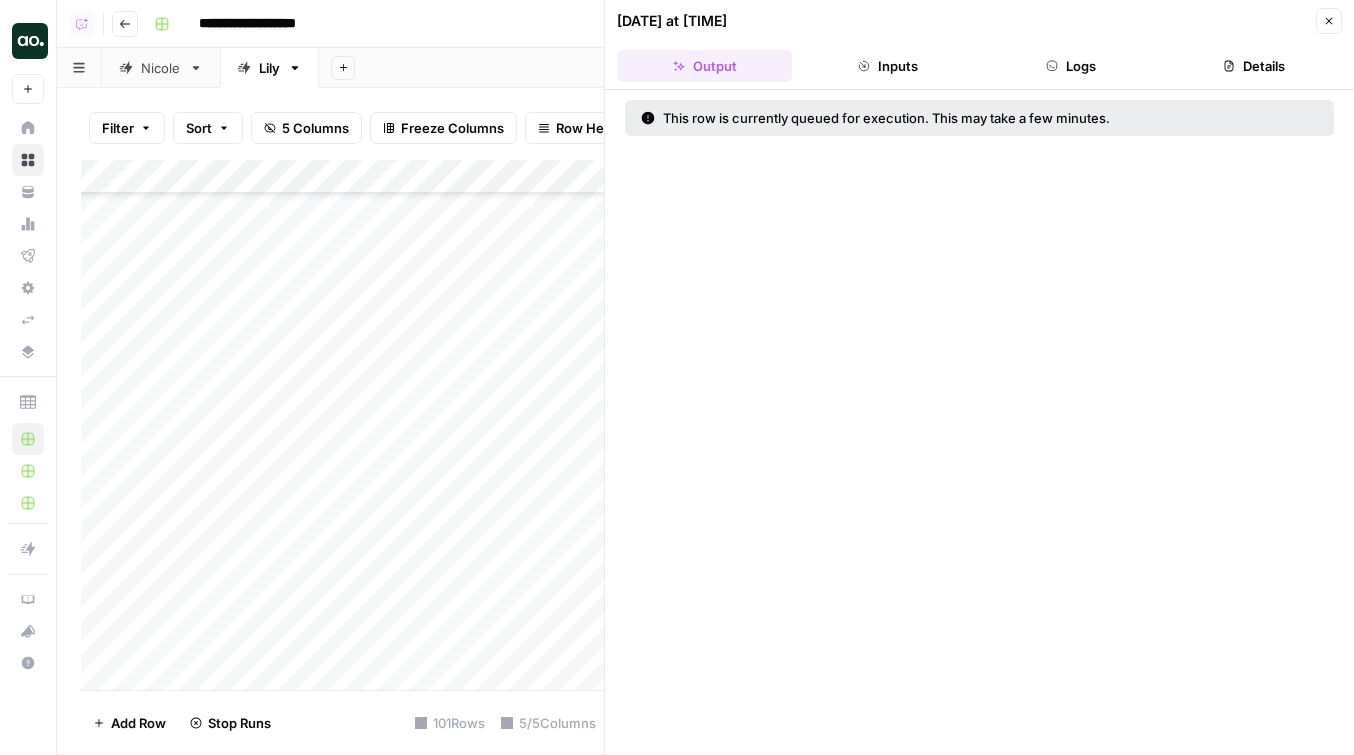 click on "Close" at bounding box center (1329, 21) 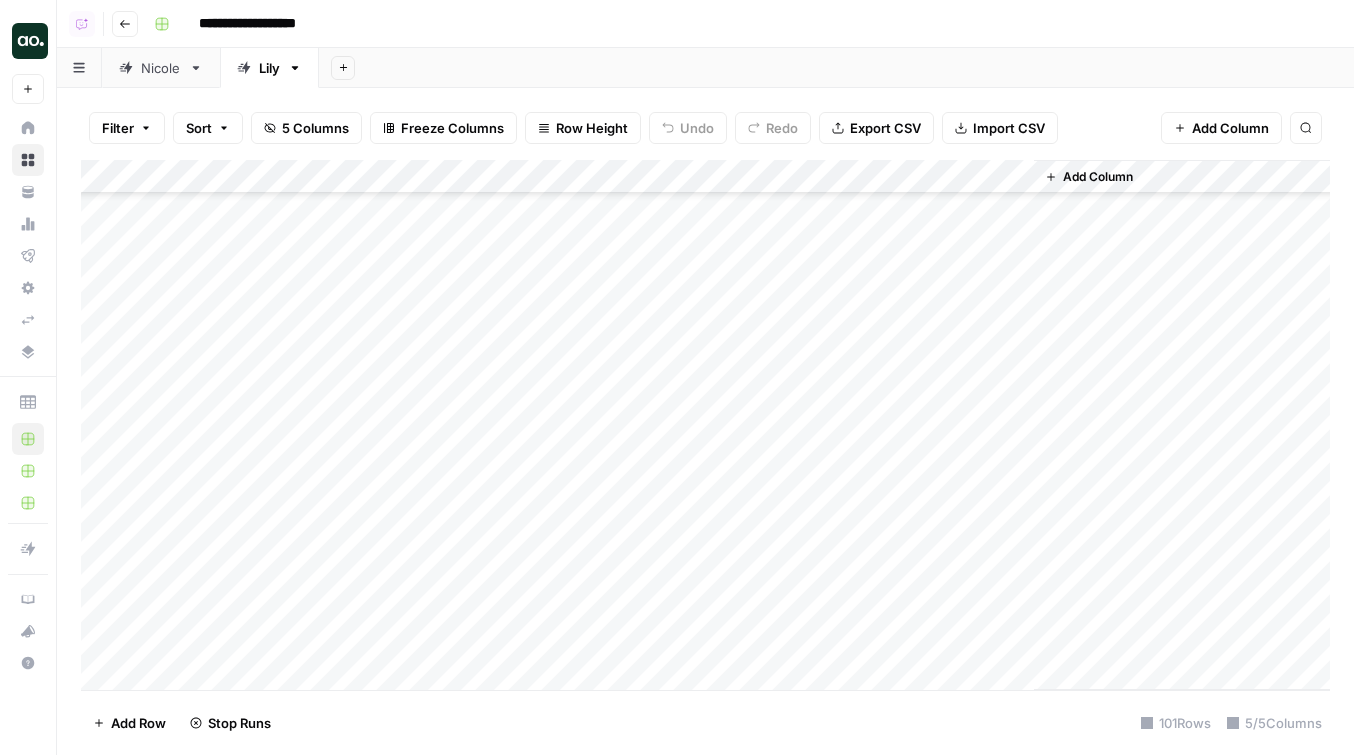 click on "Add Column" at bounding box center (705, 425) 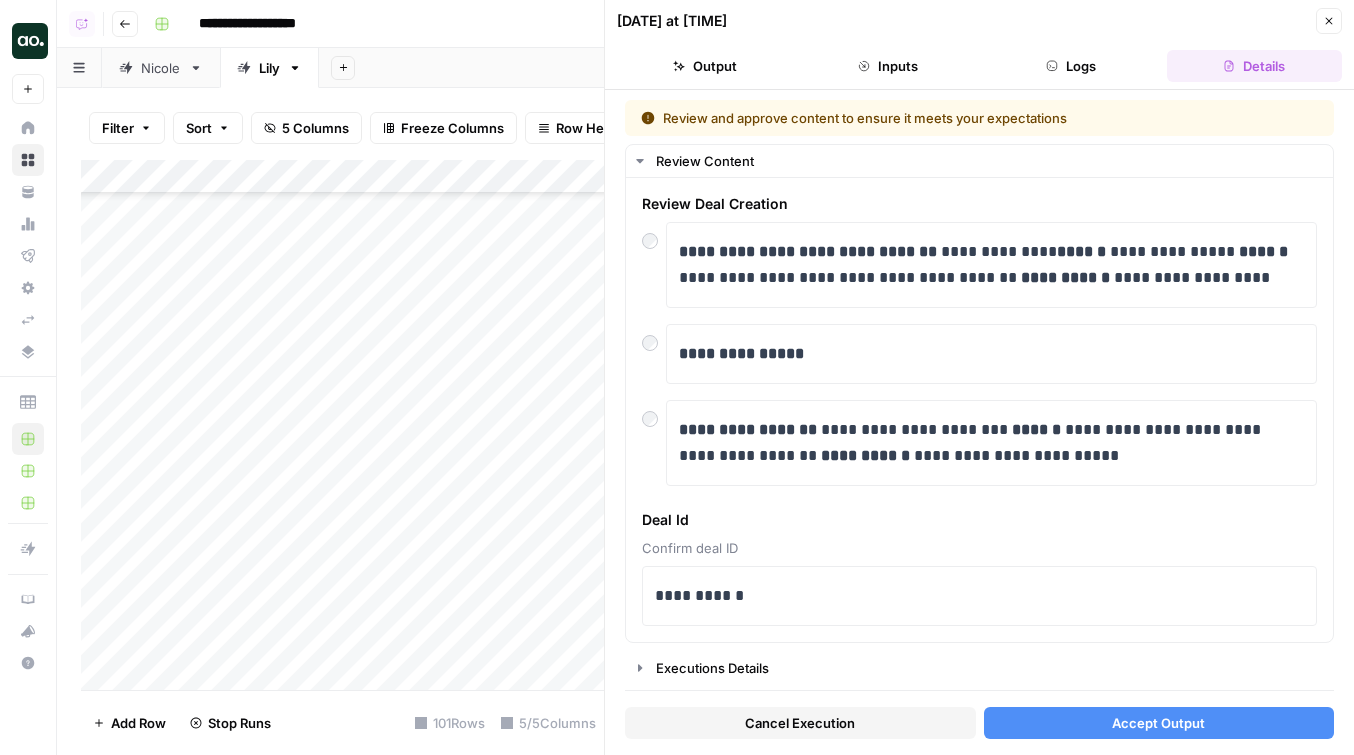 click on "Accept Output" at bounding box center (1159, 723) 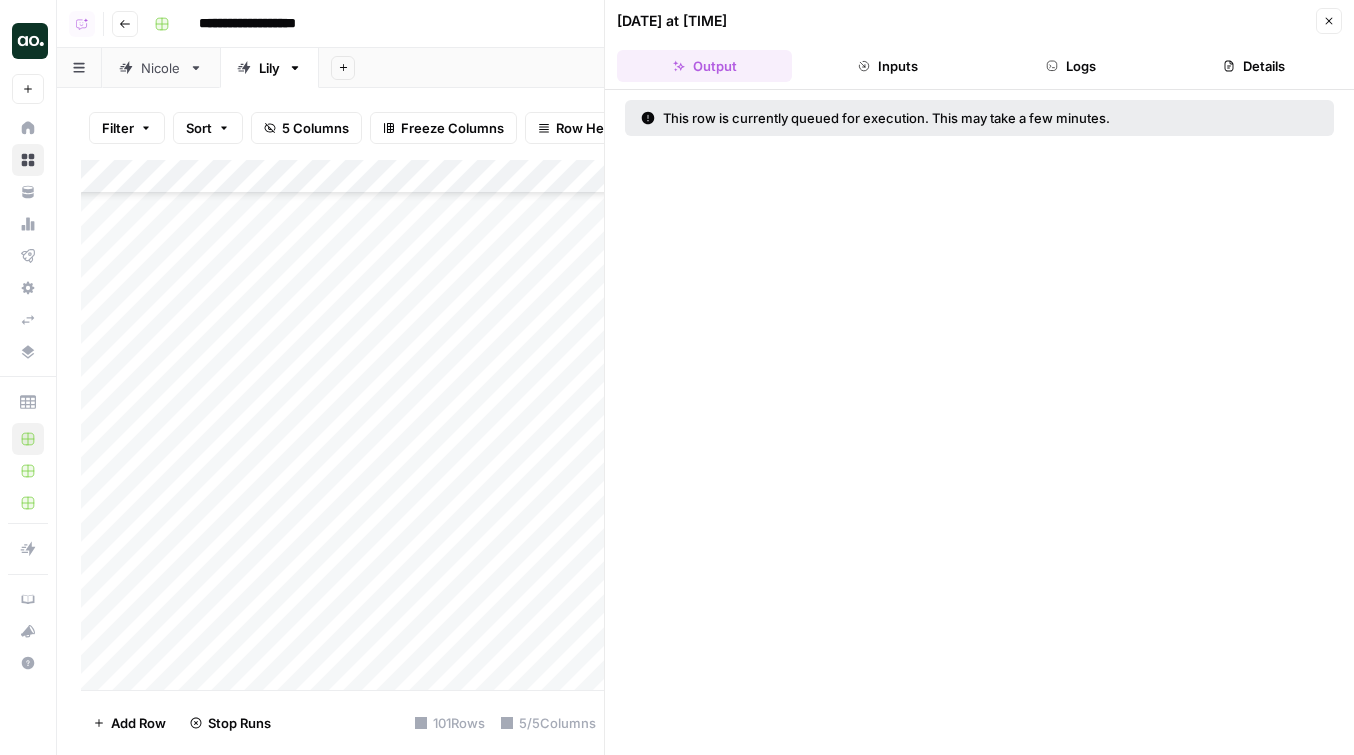 click on "This row is currently queued for execution. This may take a few minutes." at bounding box center (979, 422) 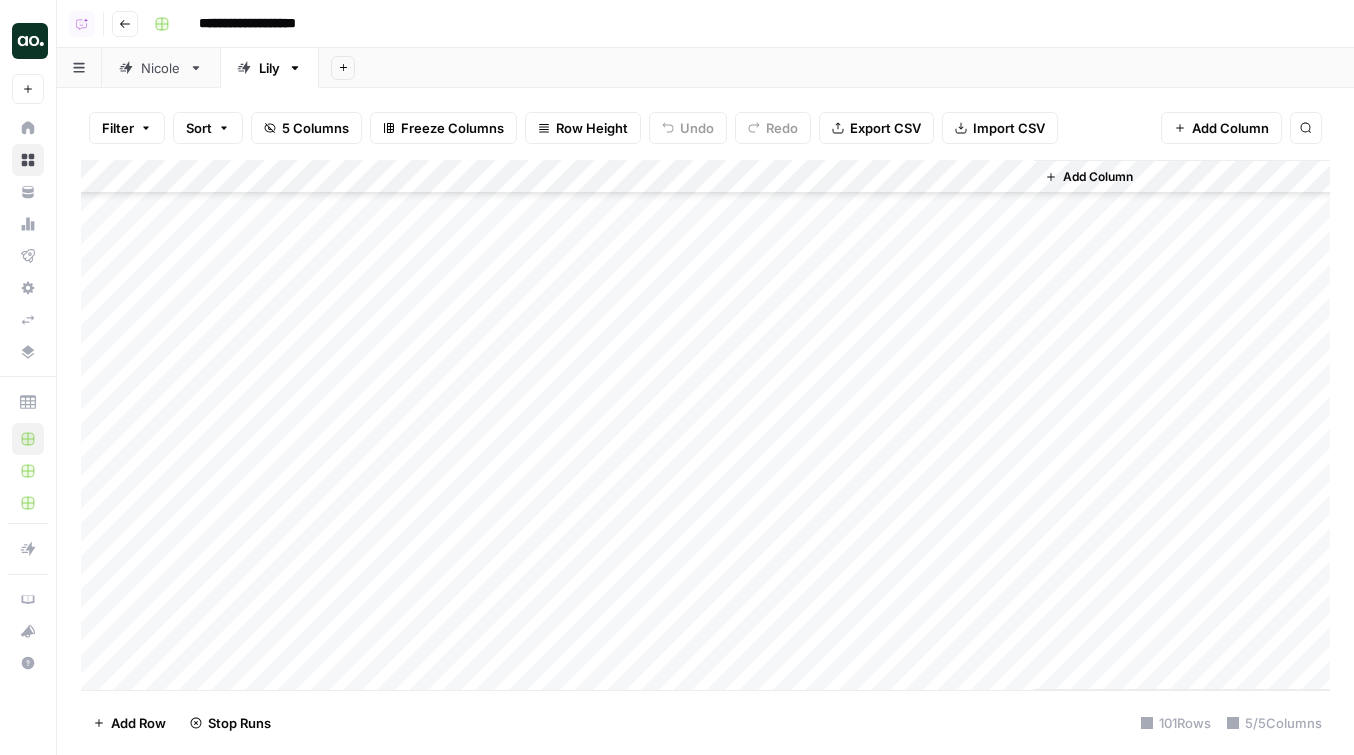 click on "Add Column" at bounding box center [705, 425] 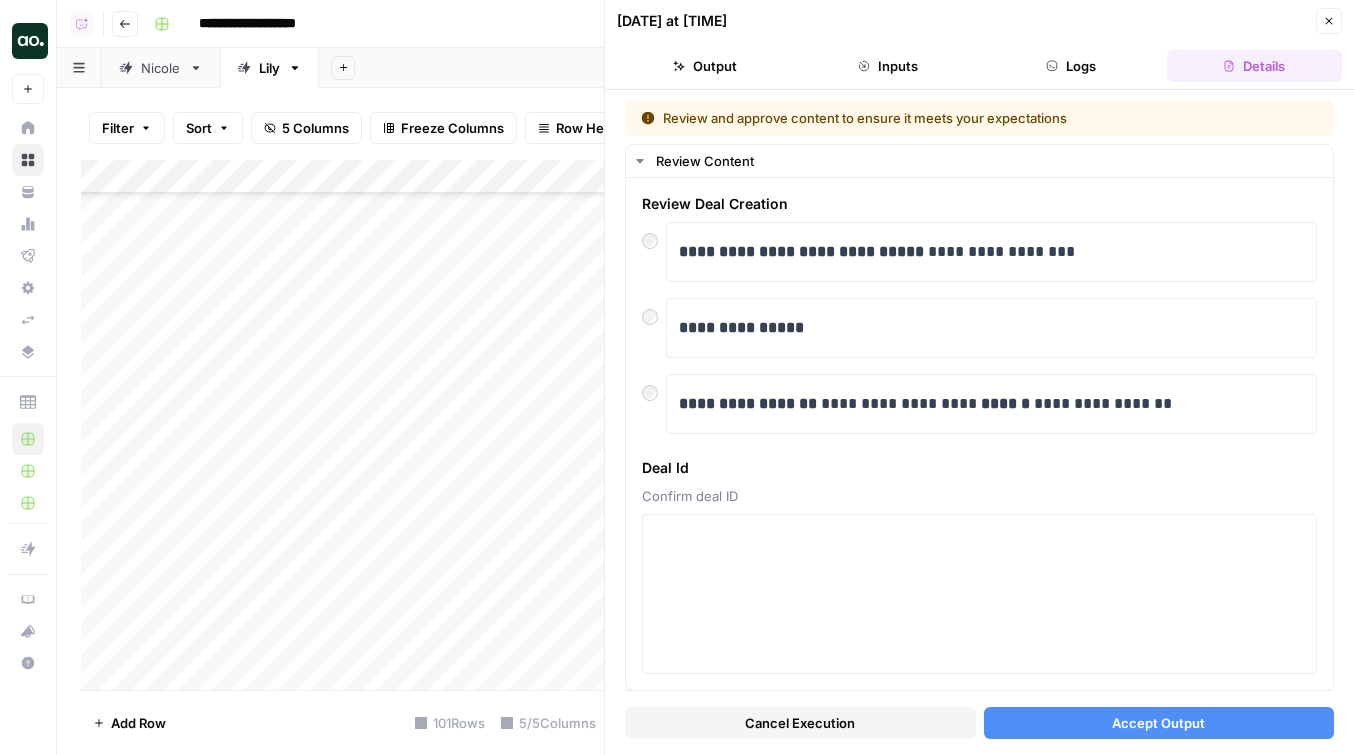 click on "Accept Output" at bounding box center [1159, 723] 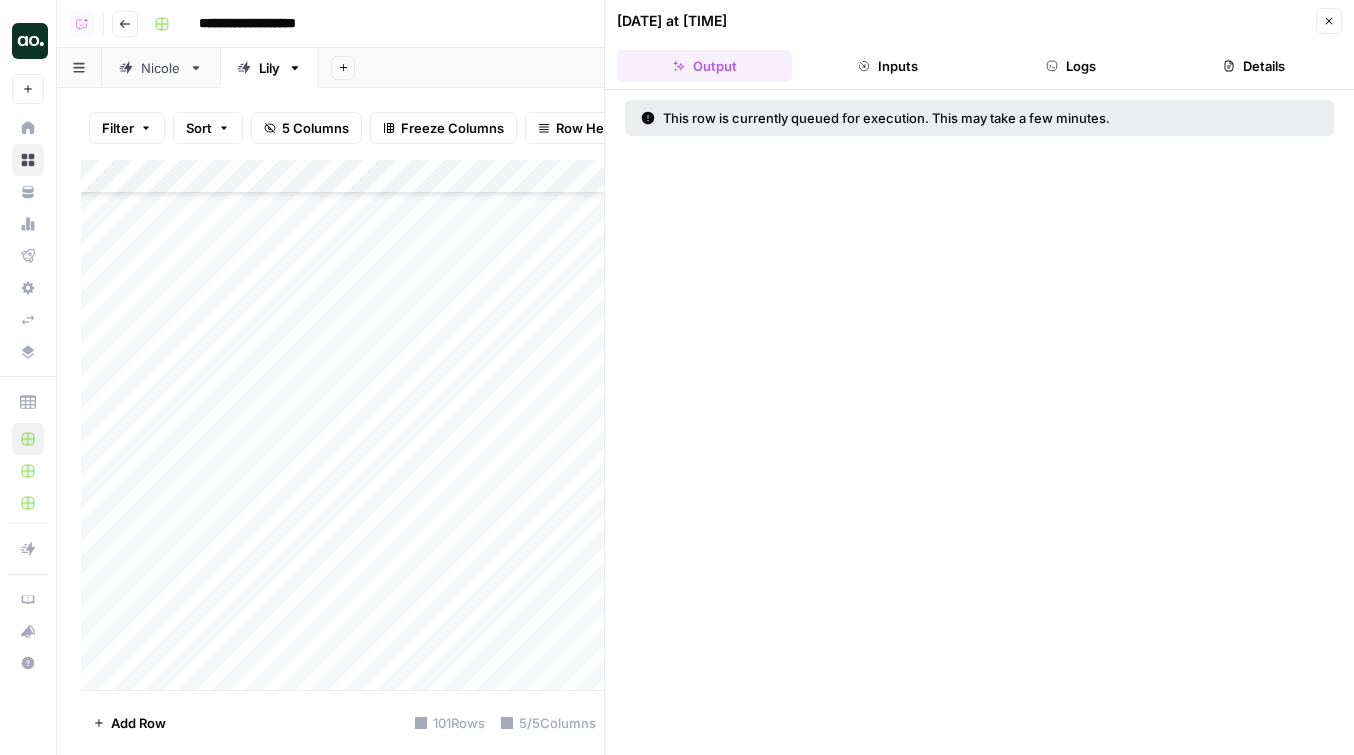 click on "[DATE] at [TIME] Close" at bounding box center [979, 21] 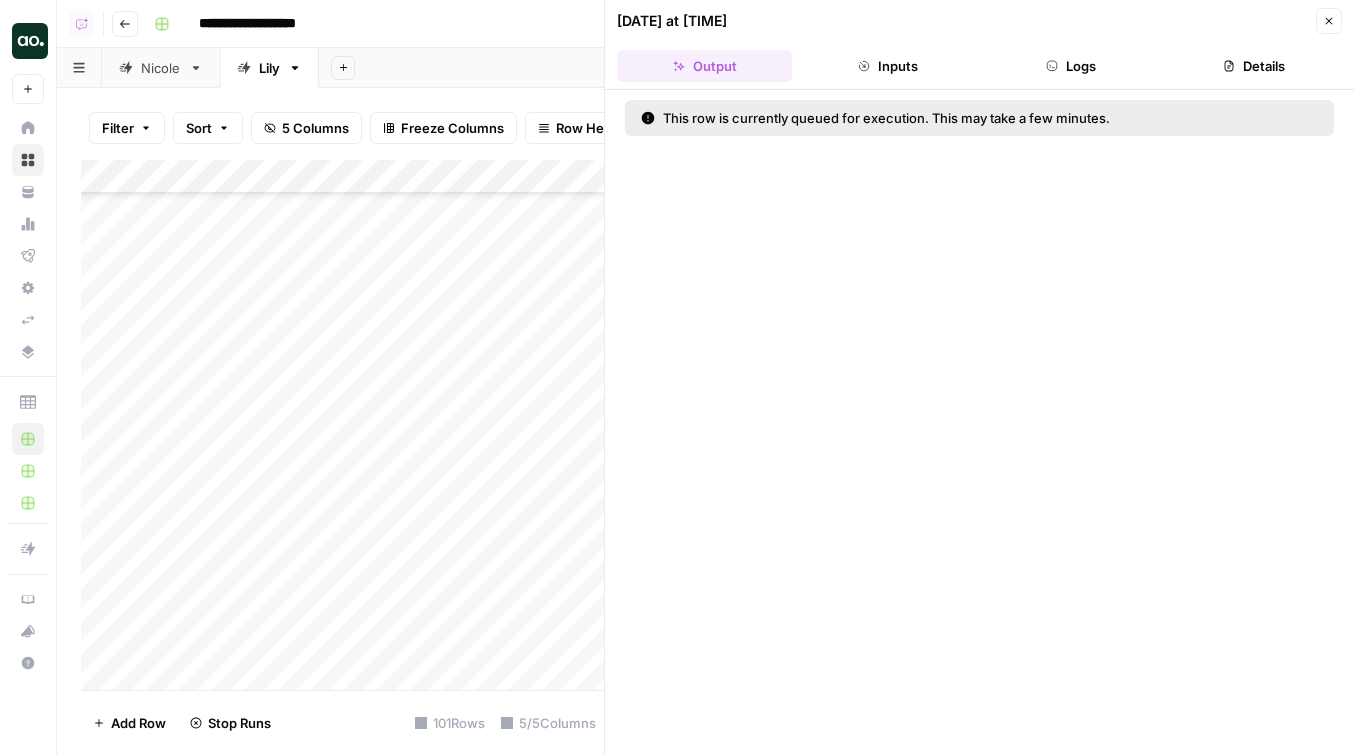 click on "Close" at bounding box center (1329, 21) 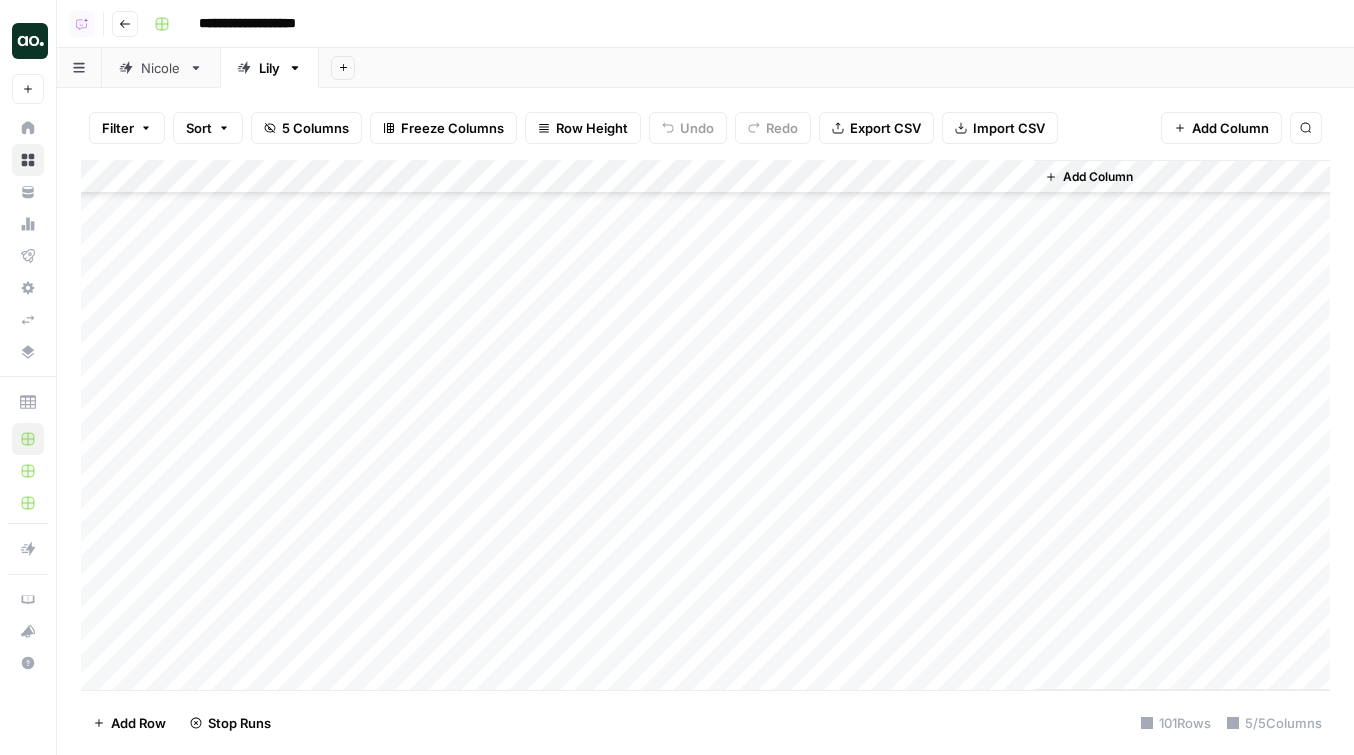 scroll, scrollTop: 2753, scrollLeft: 0, axis: vertical 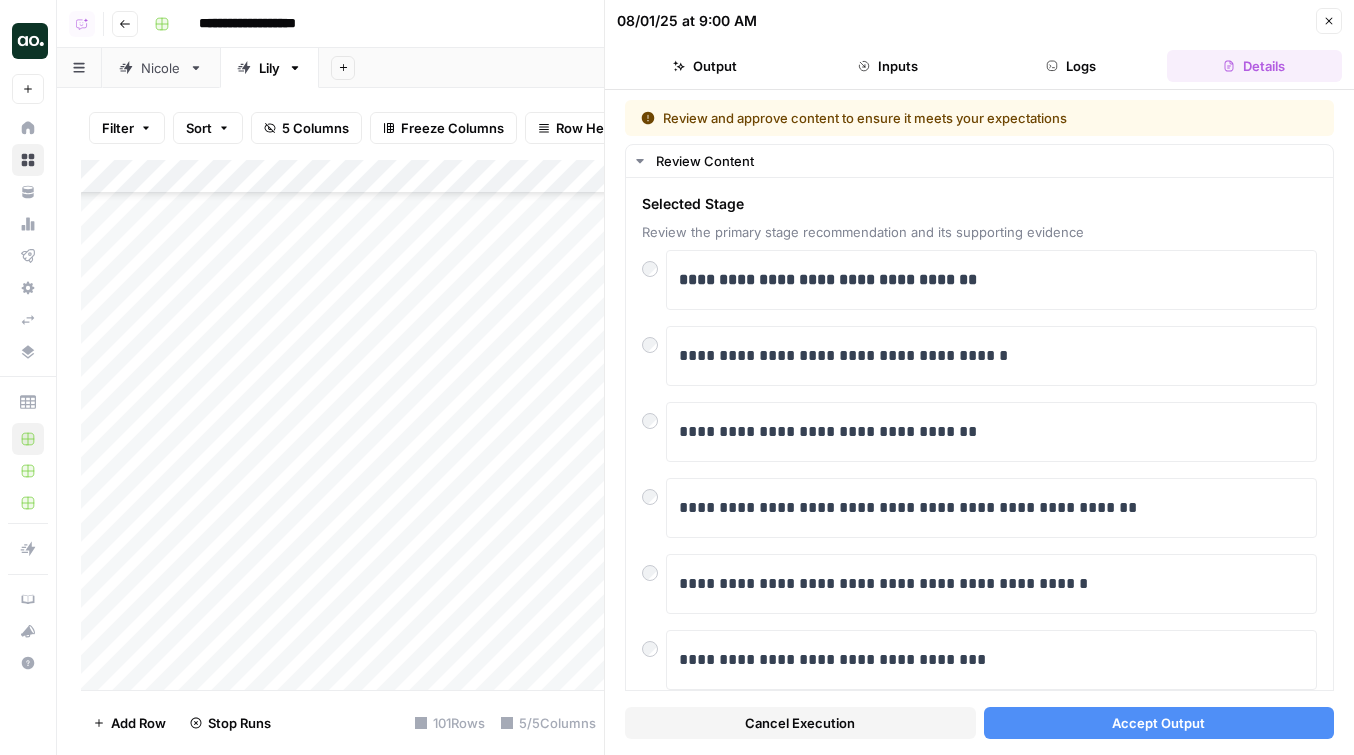 click on "Cancel Execution Accept Output" at bounding box center [979, 718] 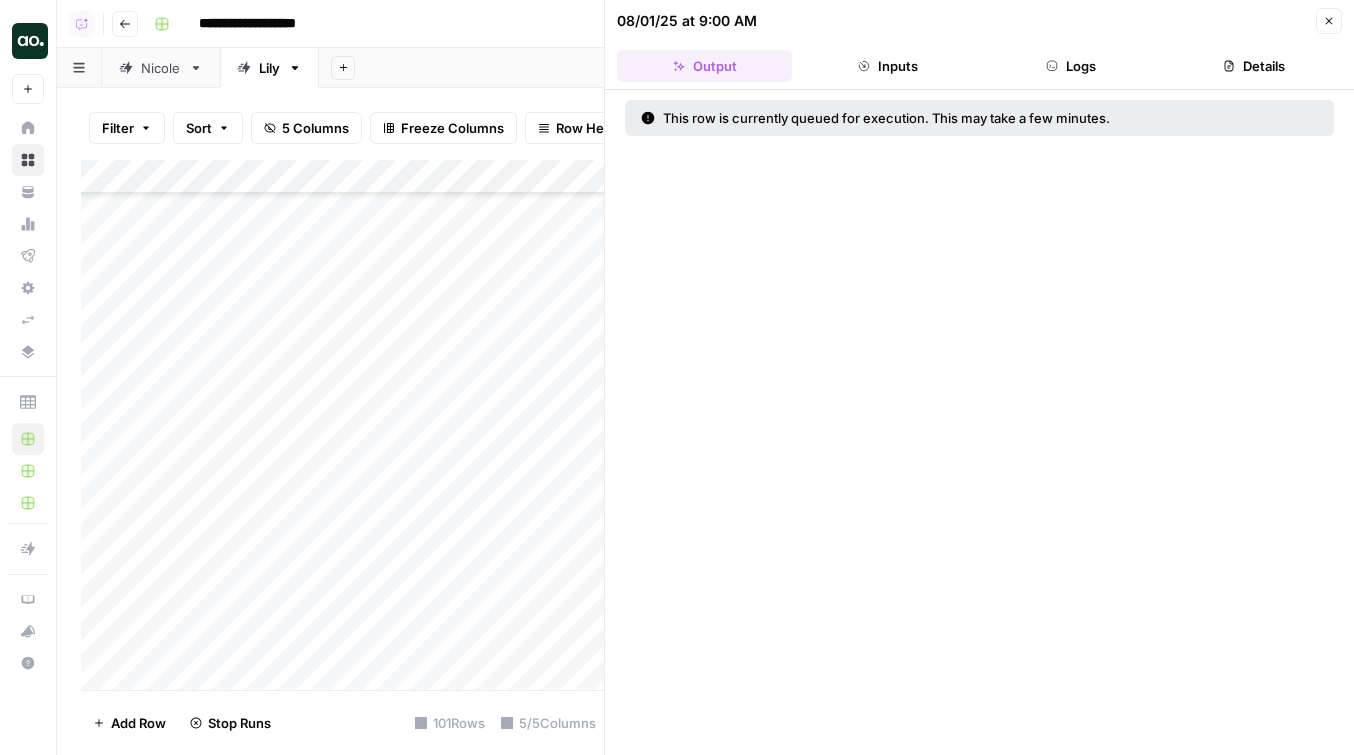 click 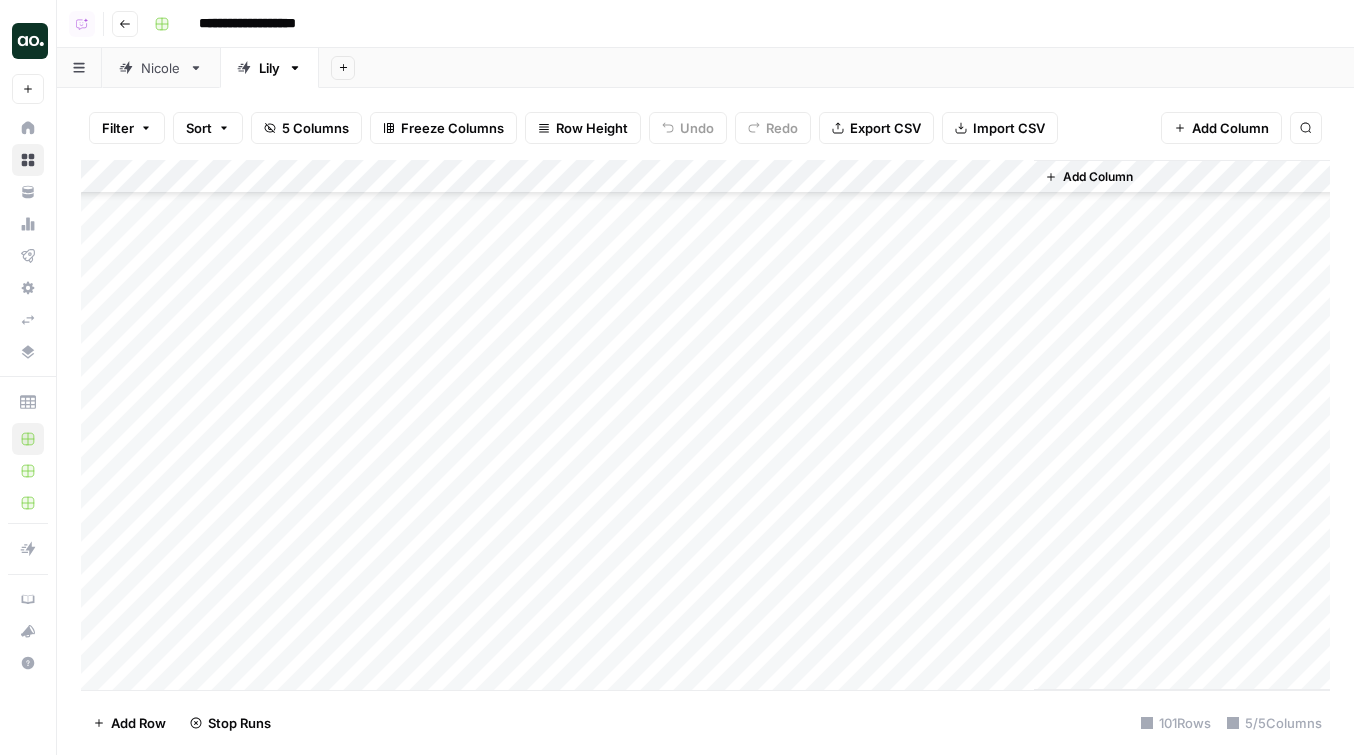 click on "Add Column" at bounding box center (705, 425) 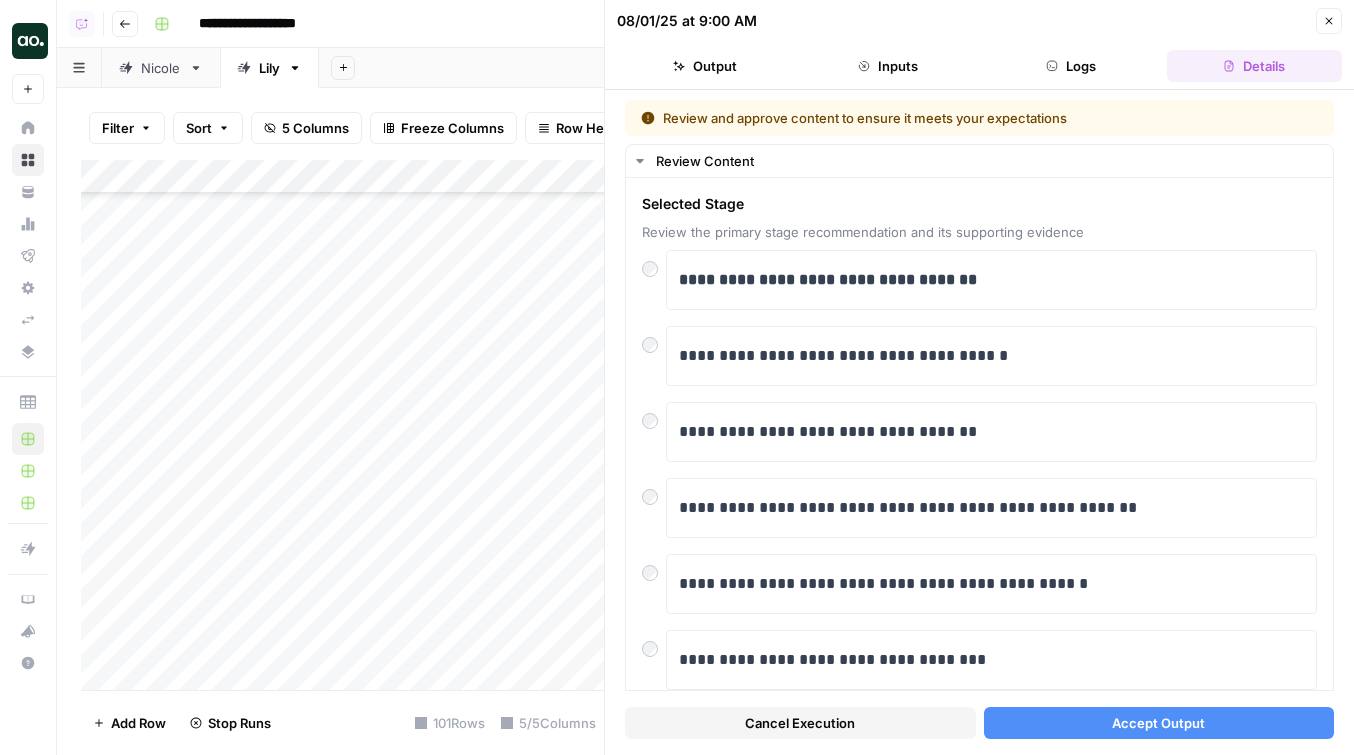 click on "Accept Output" at bounding box center (1158, 723) 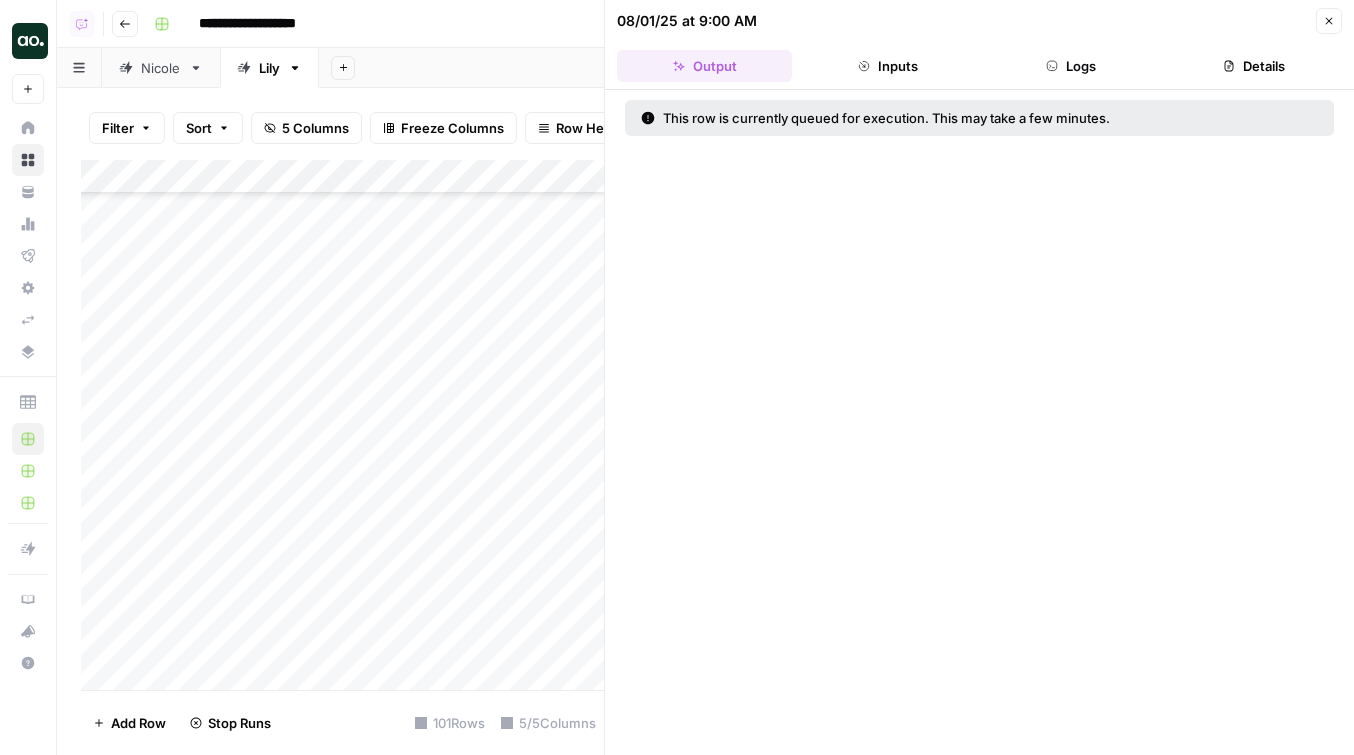 click on "[DATE] at [TIME] Close Output Inputs Logs Details" at bounding box center [979, 45] 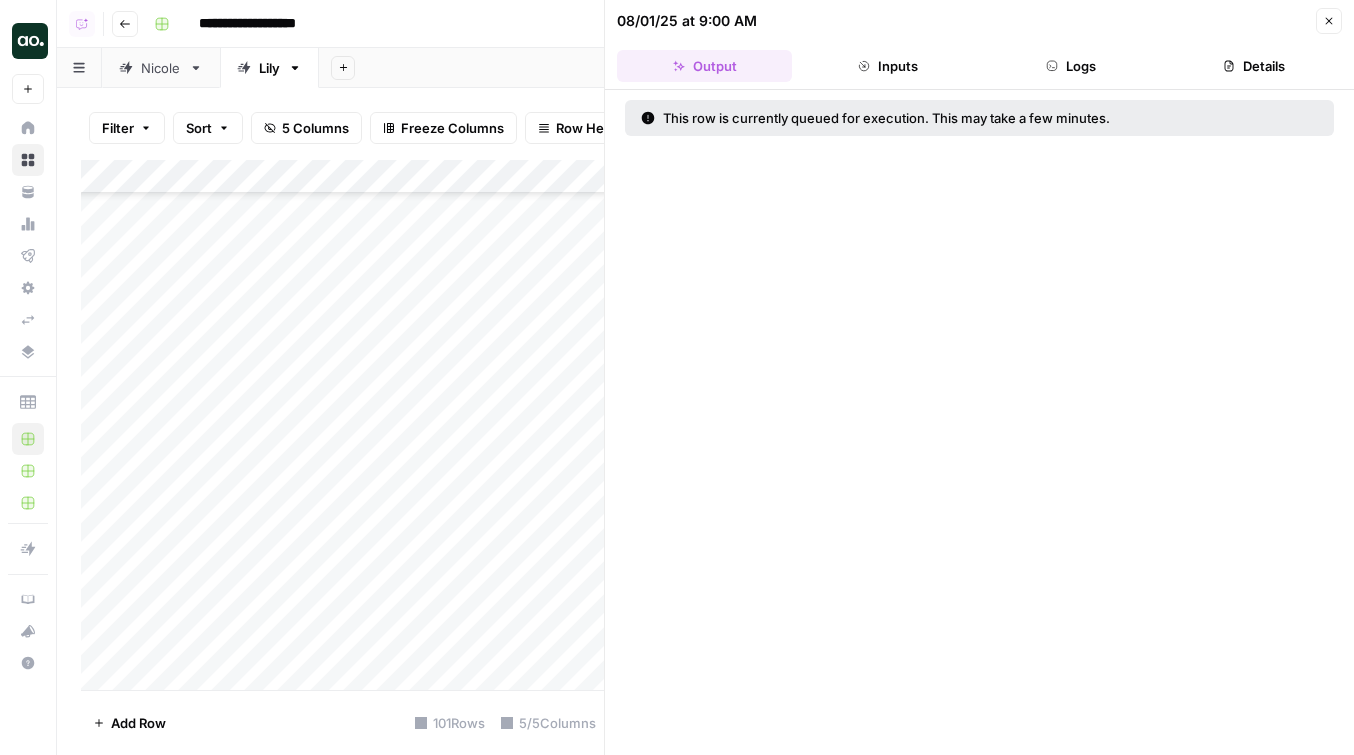 click on "Close" at bounding box center [1329, 21] 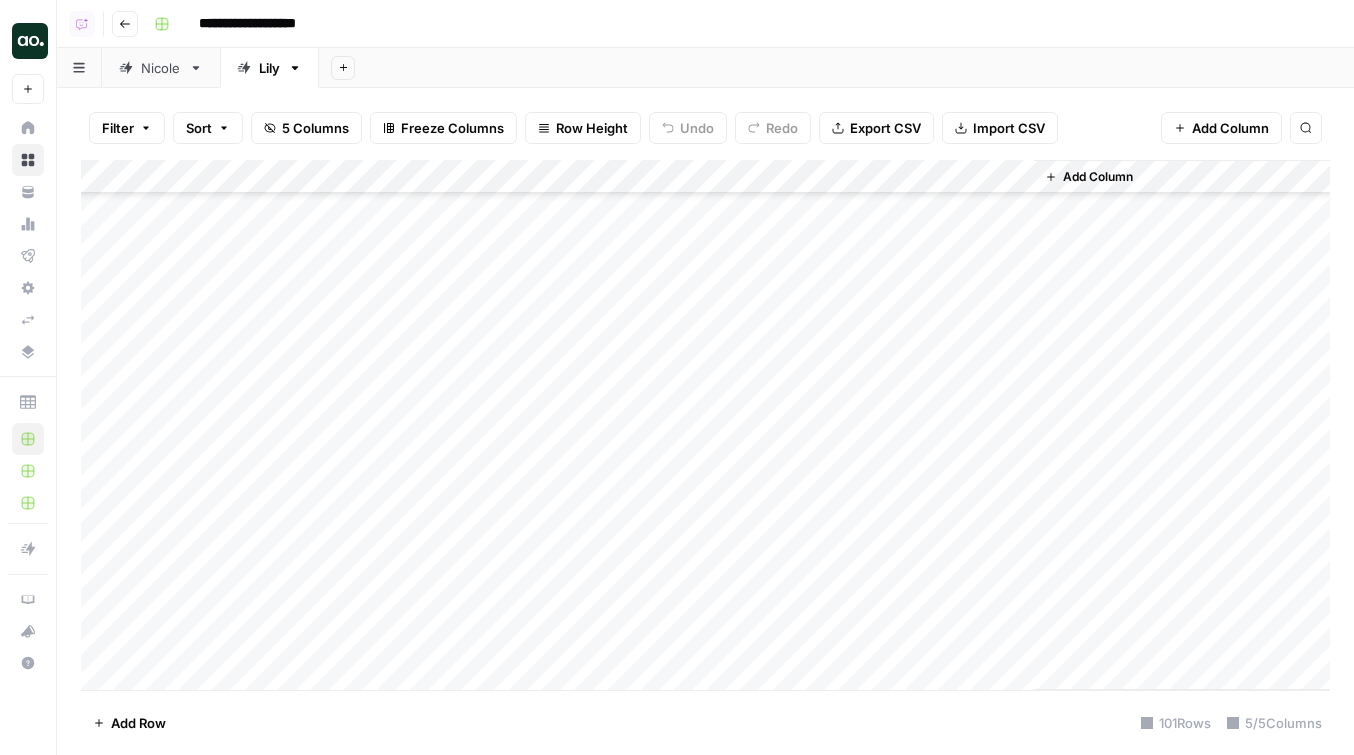 click on "Add Column" at bounding box center (705, 425) 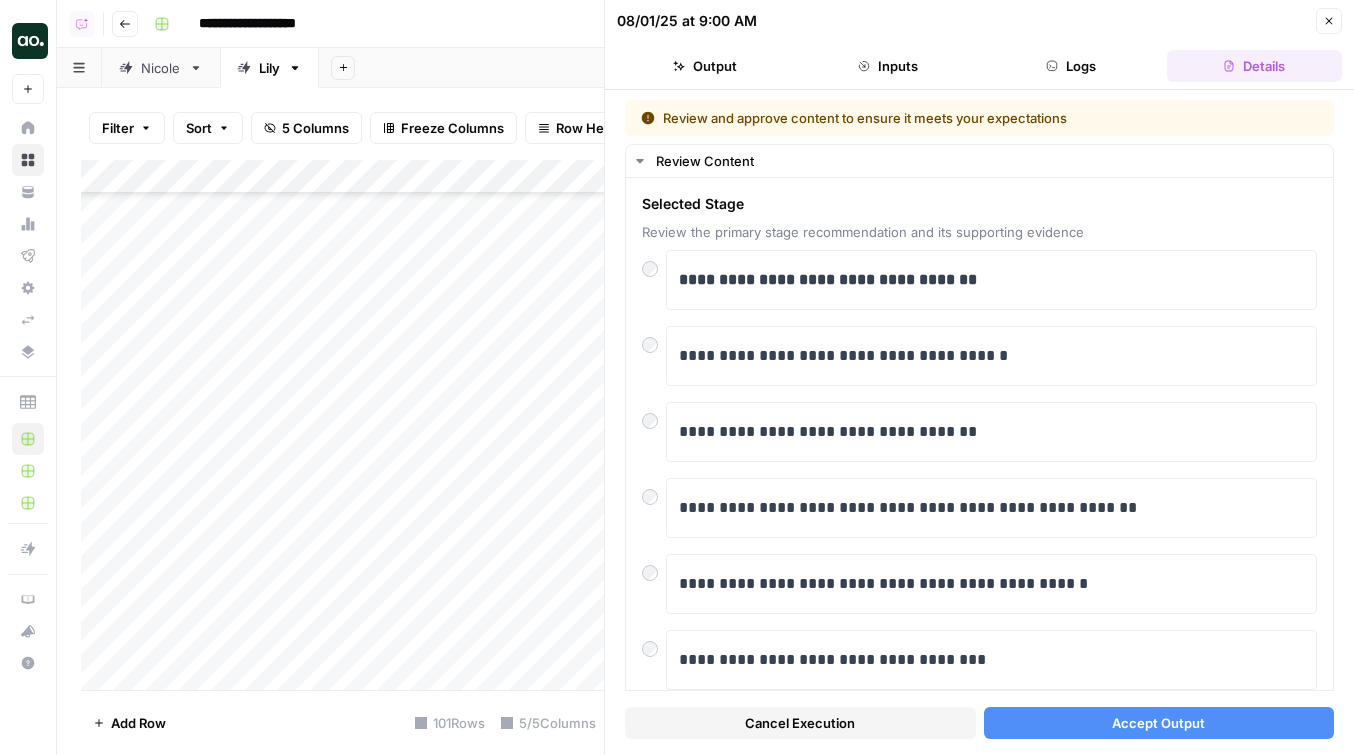 click on "Accept Output" at bounding box center [1159, 723] 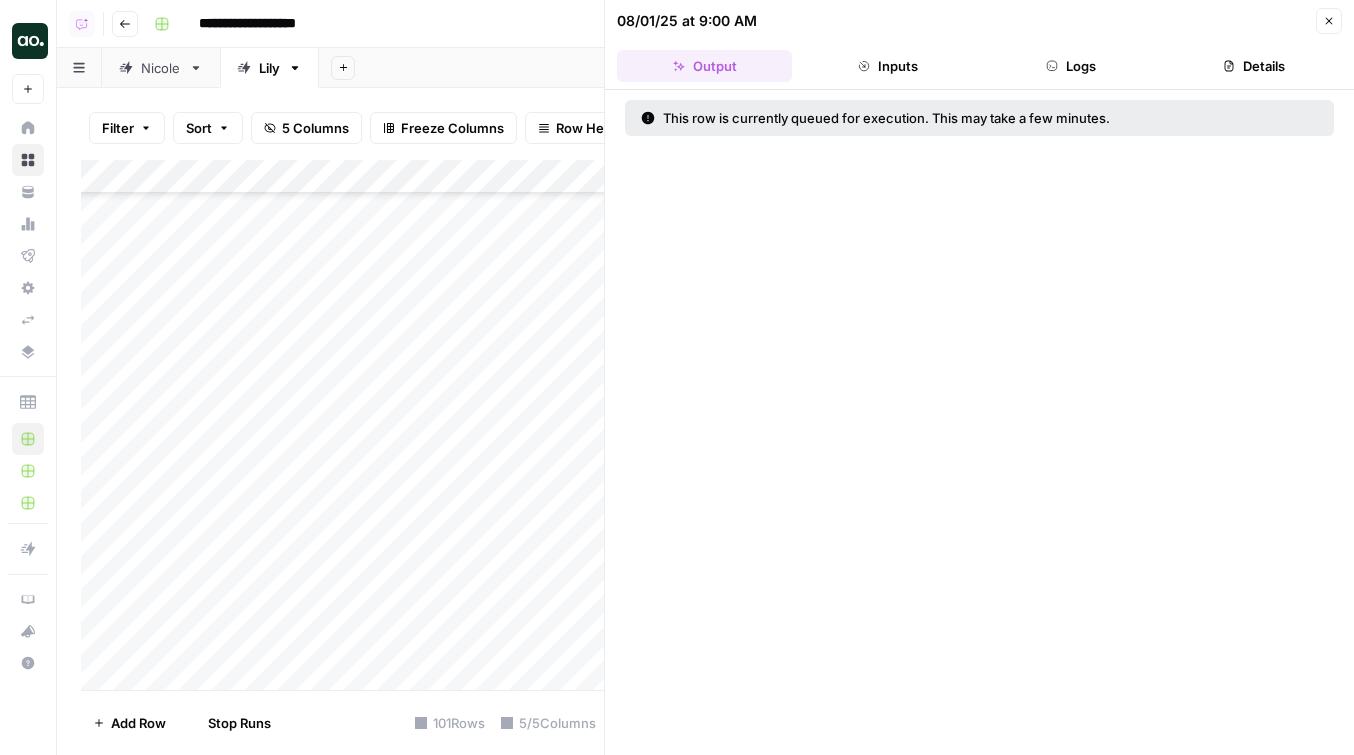 click 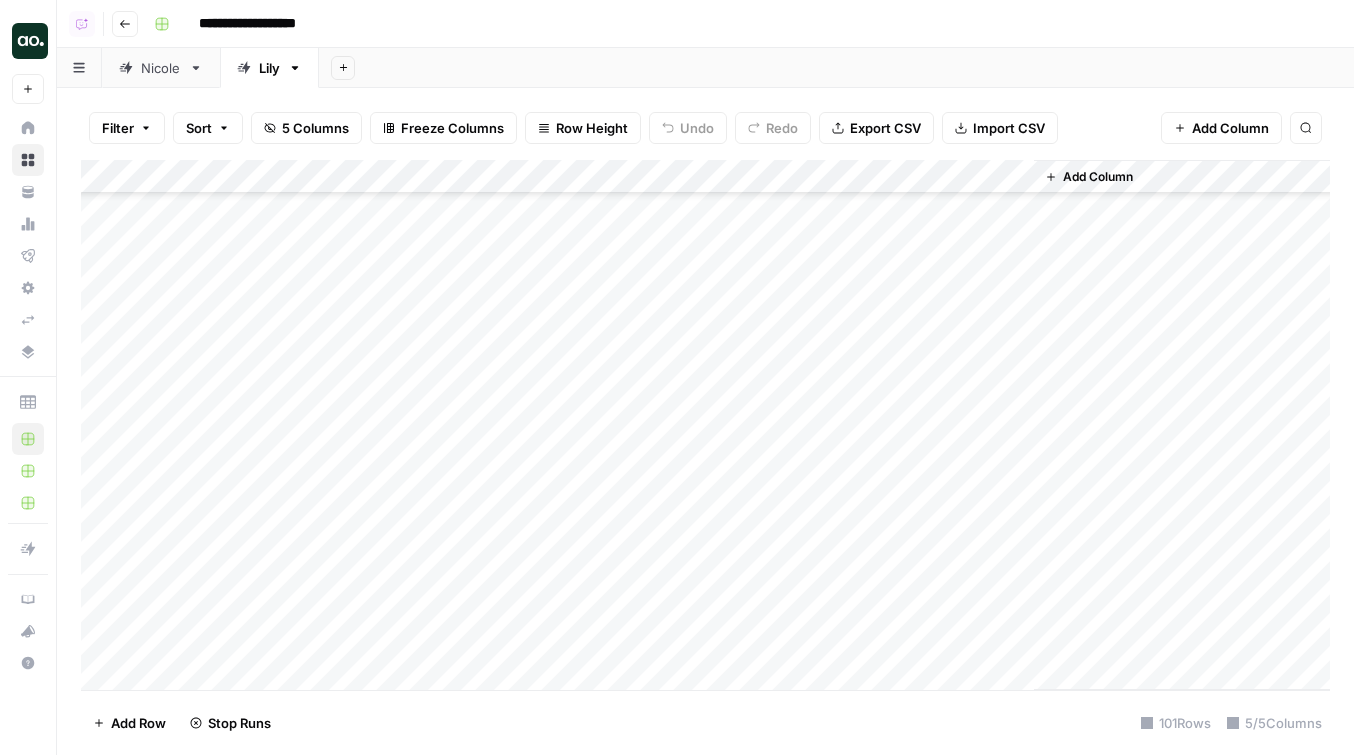 click on "Add Column" at bounding box center [705, 425] 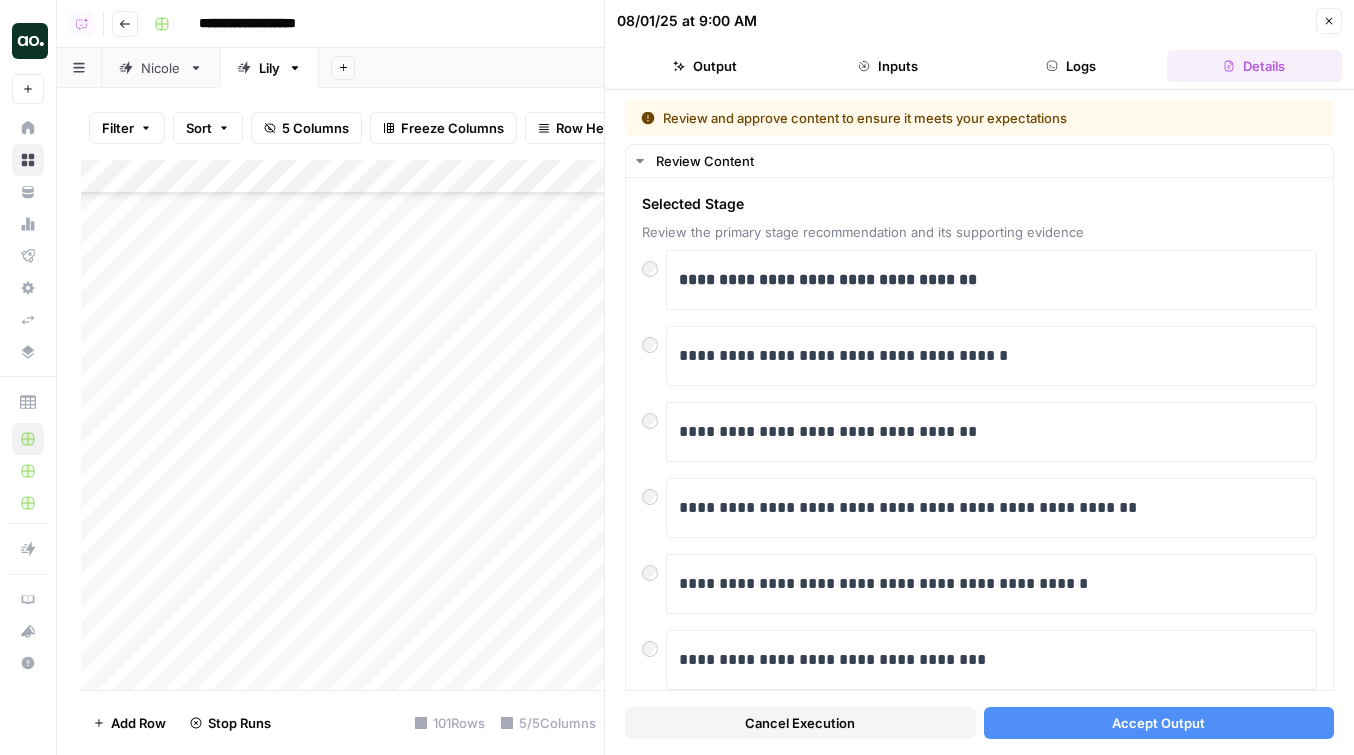 click on "Cancel Execution Accept Output" at bounding box center (979, 718) 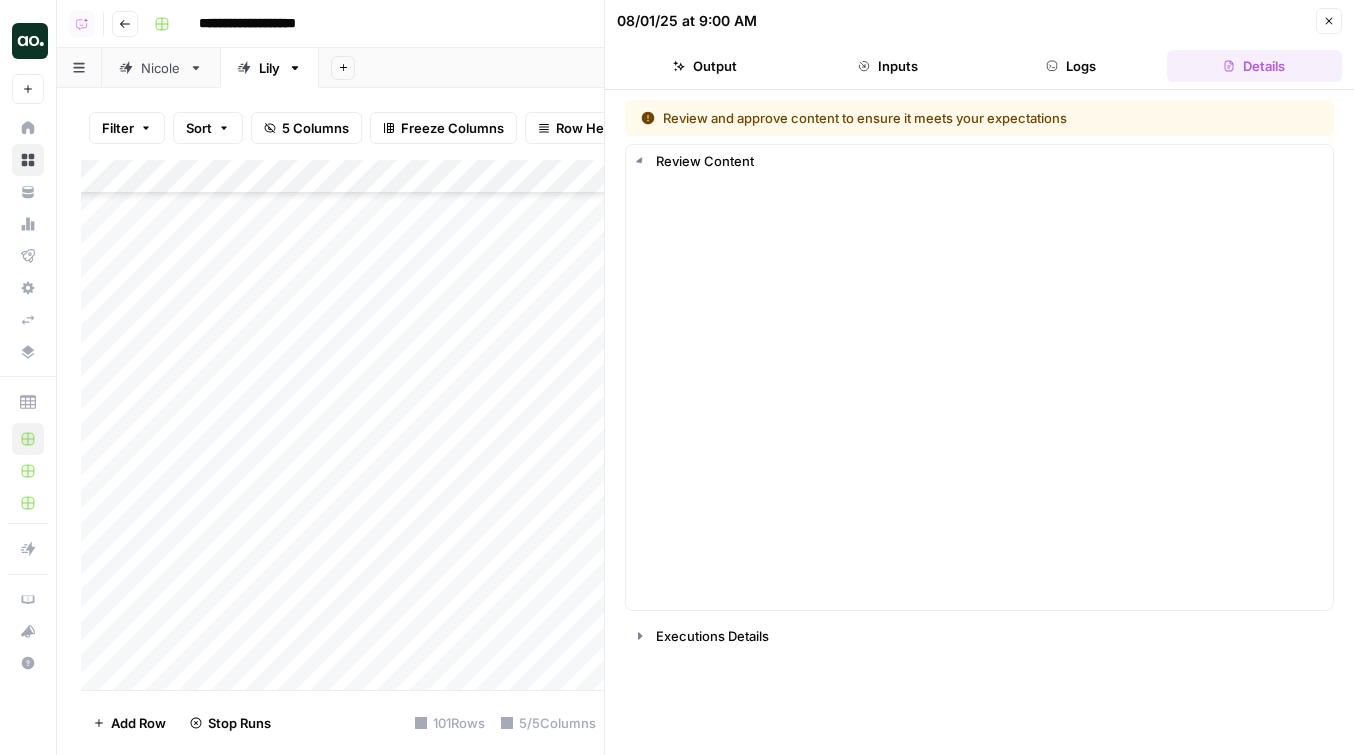 click on "08/01/25 at 9:00 AM" at bounding box center (963, 21) 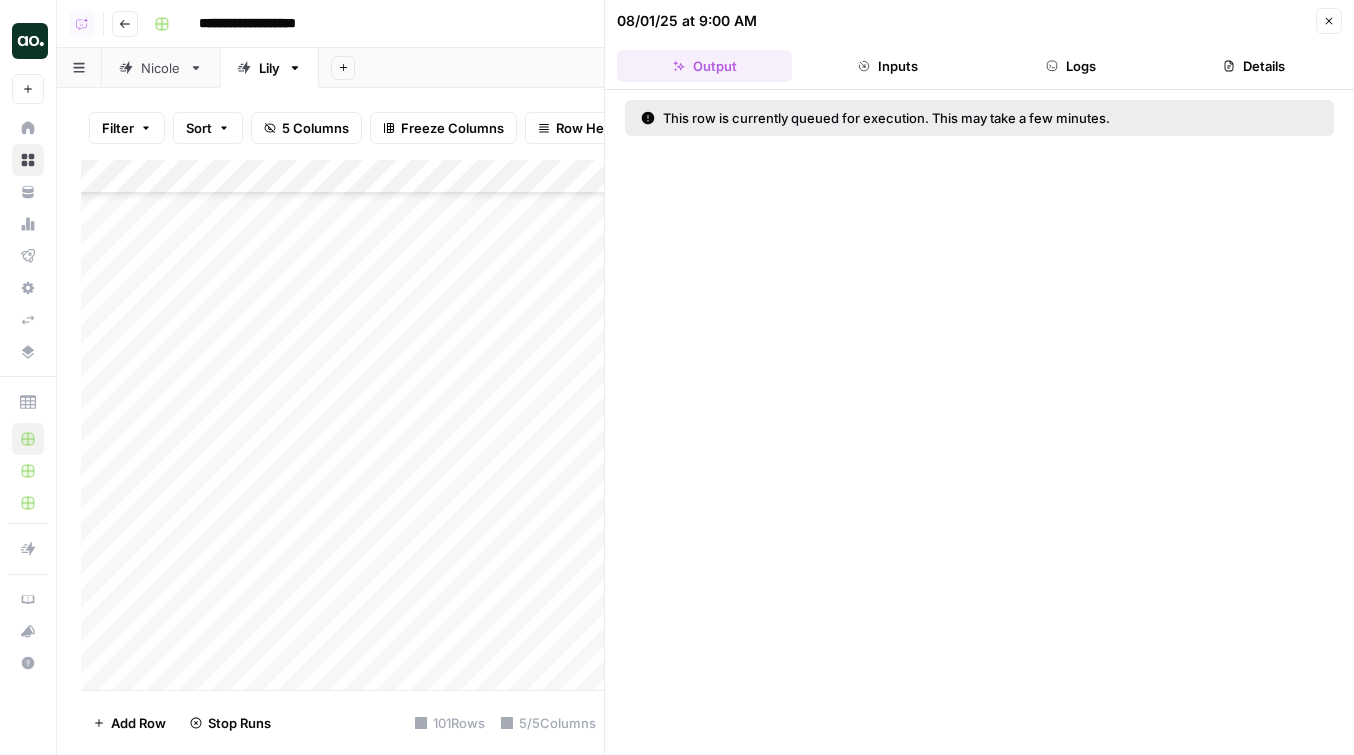 click 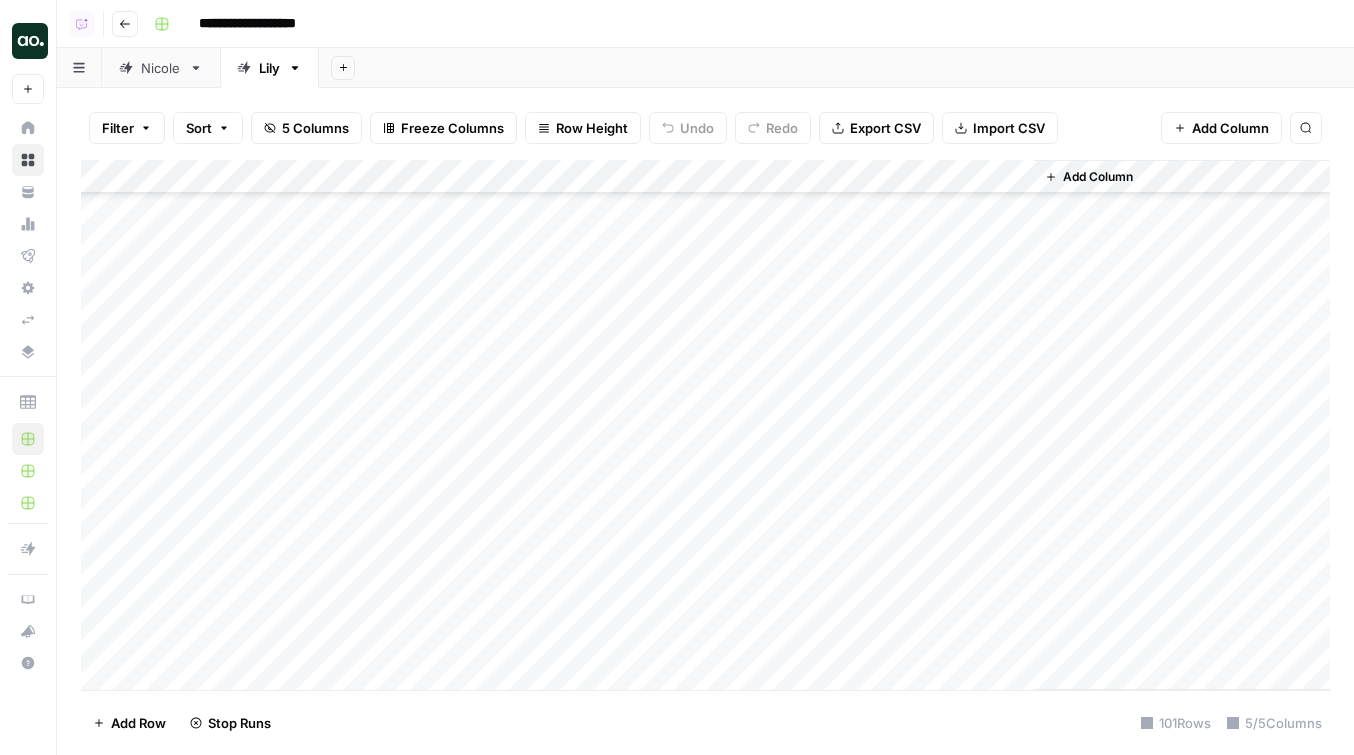 click on "Add Column" at bounding box center [705, 425] 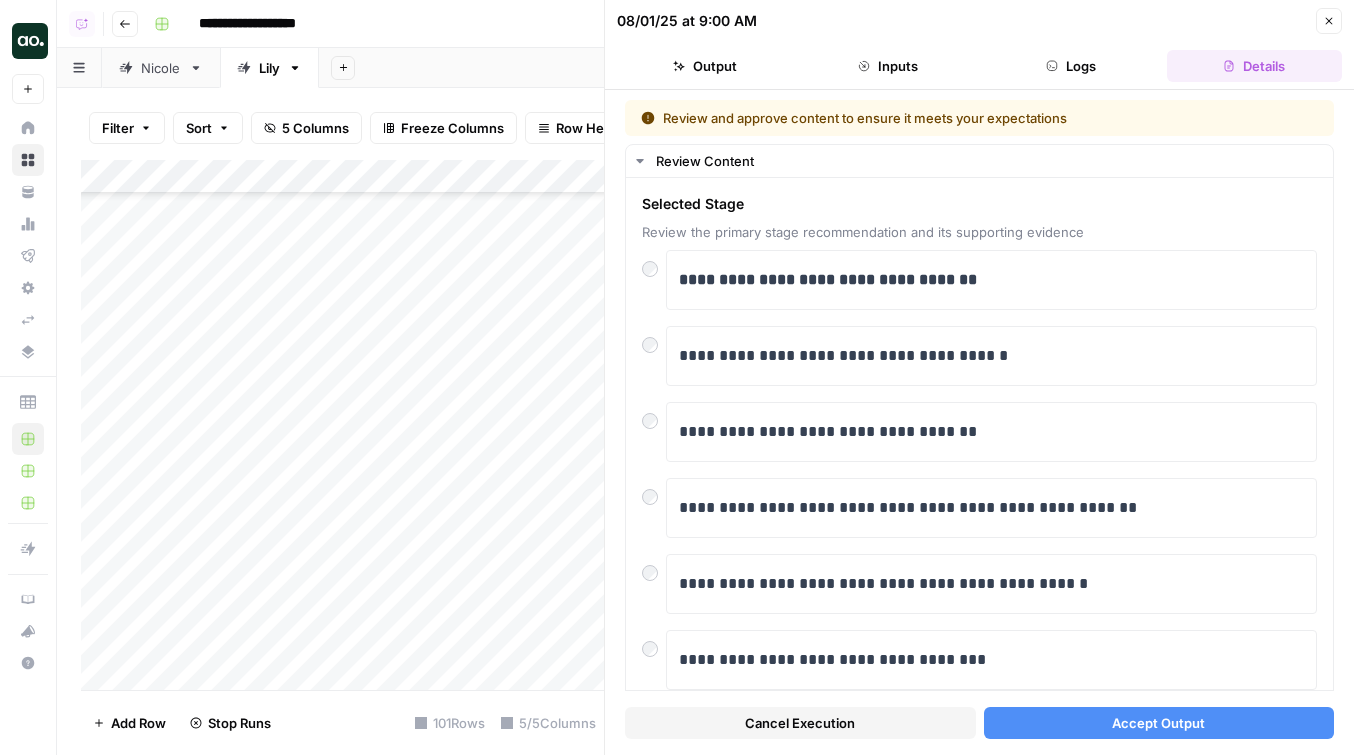 click on "Cancel Execution Accept Output" at bounding box center (979, 718) 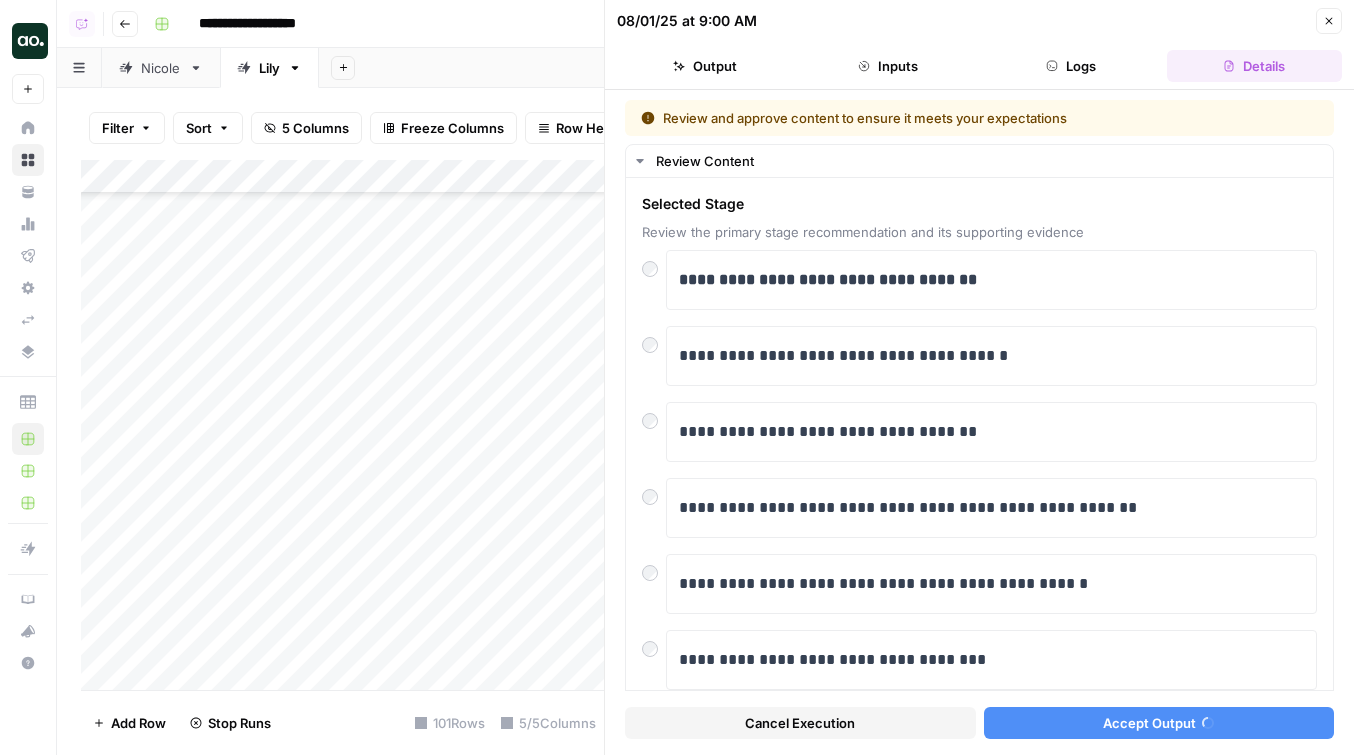 click on "Close" at bounding box center (1329, 21) 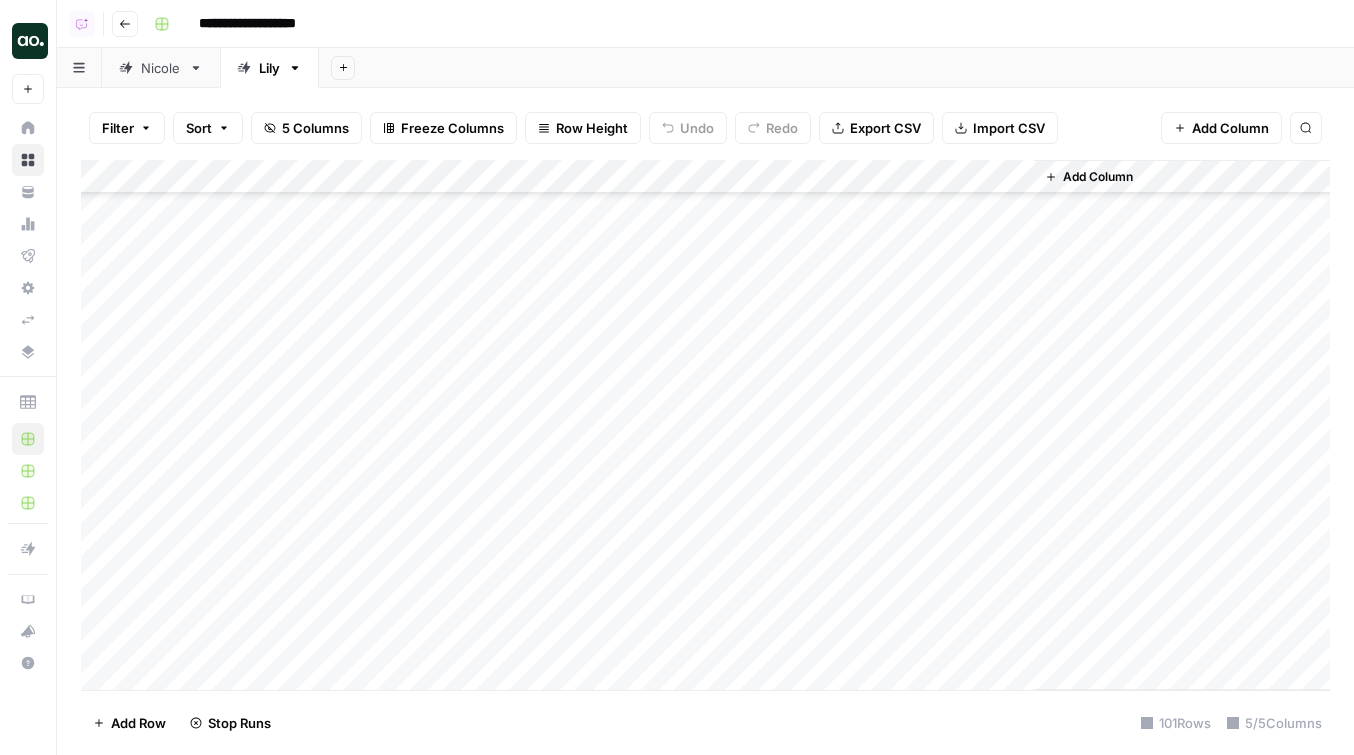 click on "Add Column" at bounding box center (705, 425) 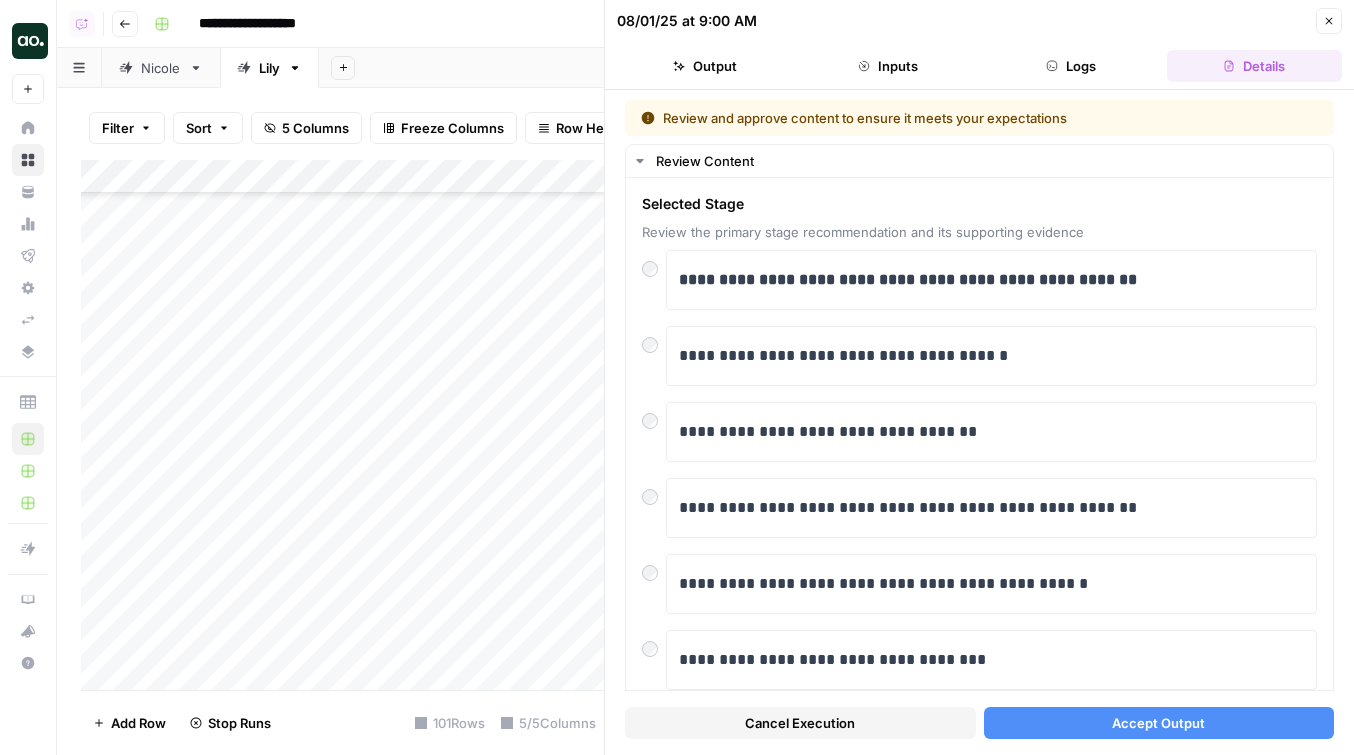 click on "Accept Output" at bounding box center (1159, 723) 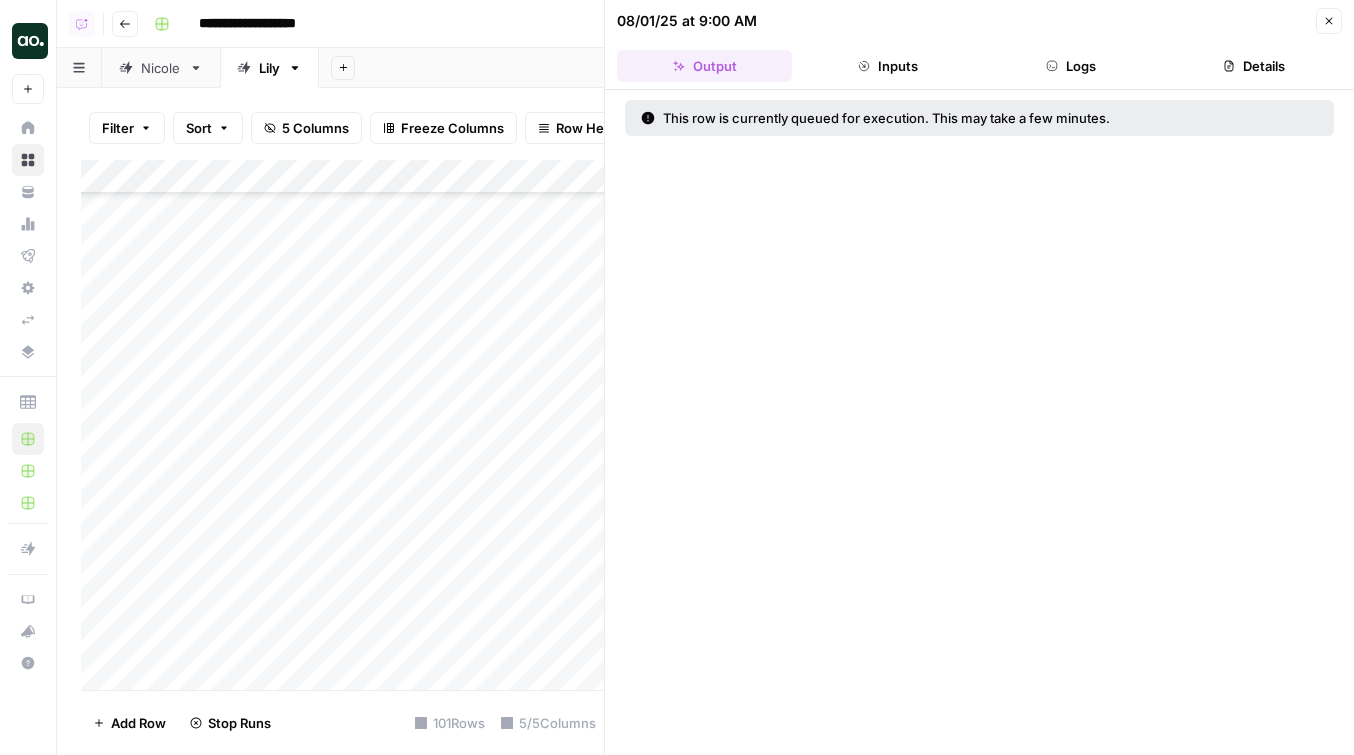 click 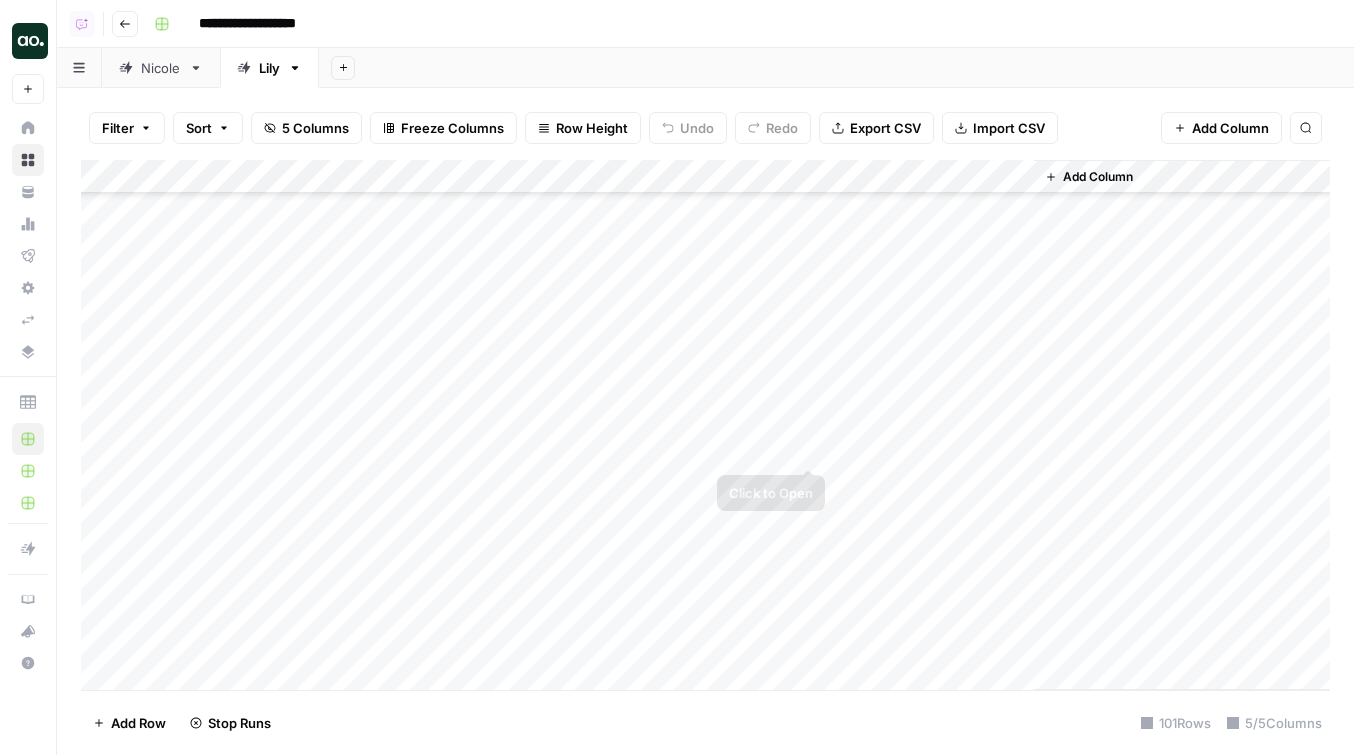 click on "Add Column" at bounding box center (705, 425) 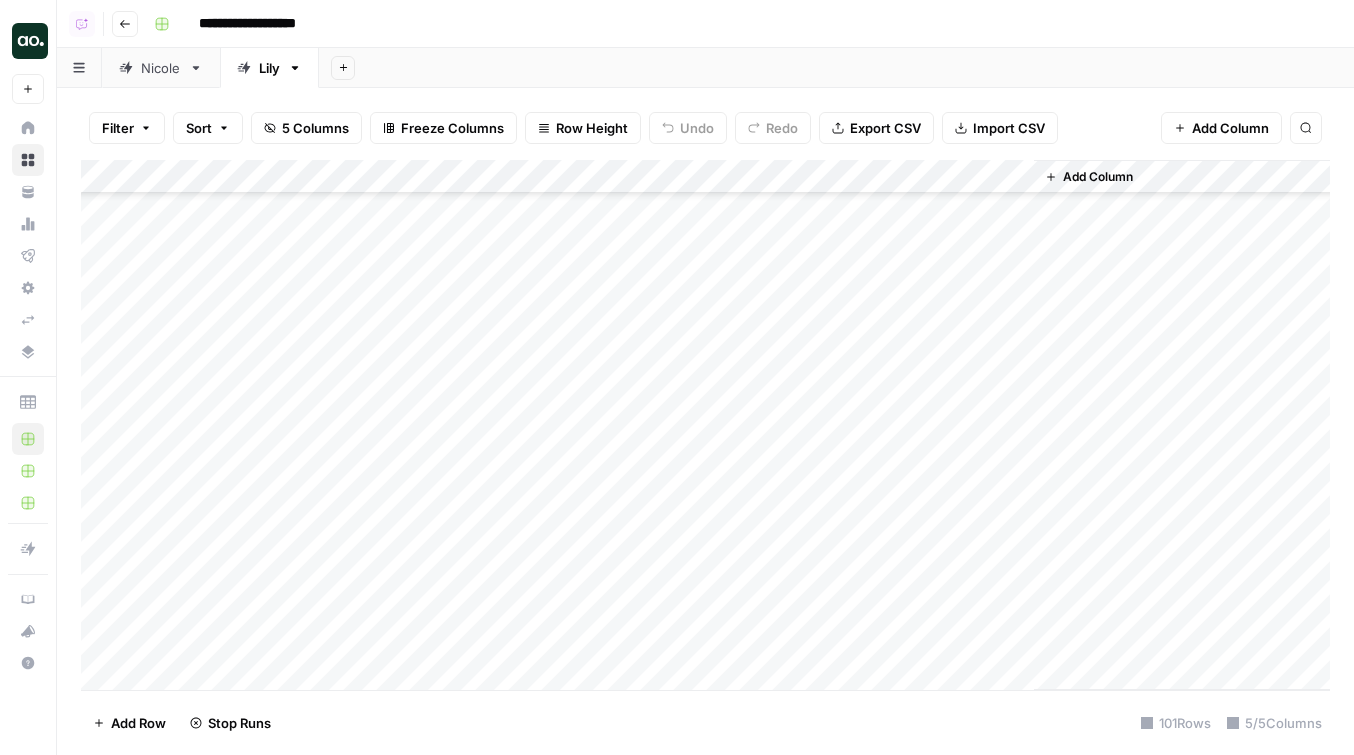 click on "Add Column" at bounding box center [705, 425] 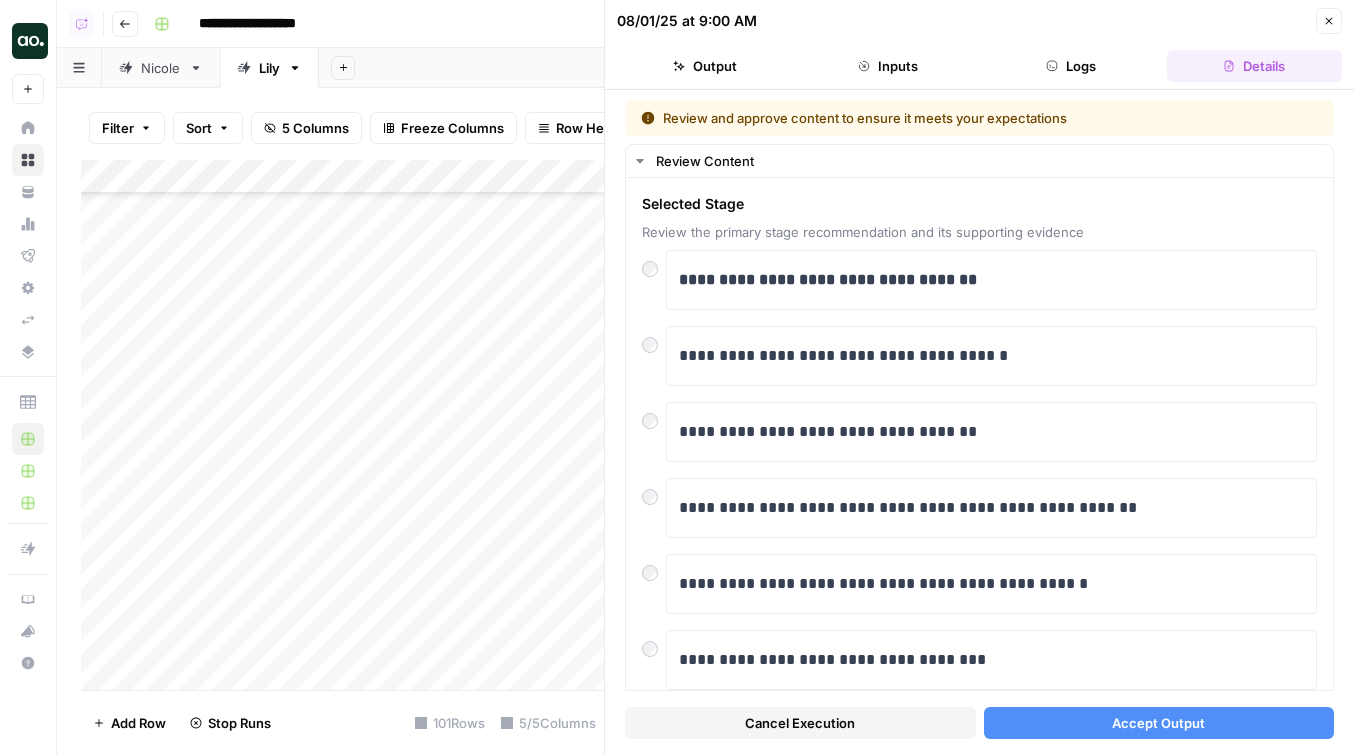 click on "Accept Output" at bounding box center [1158, 723] 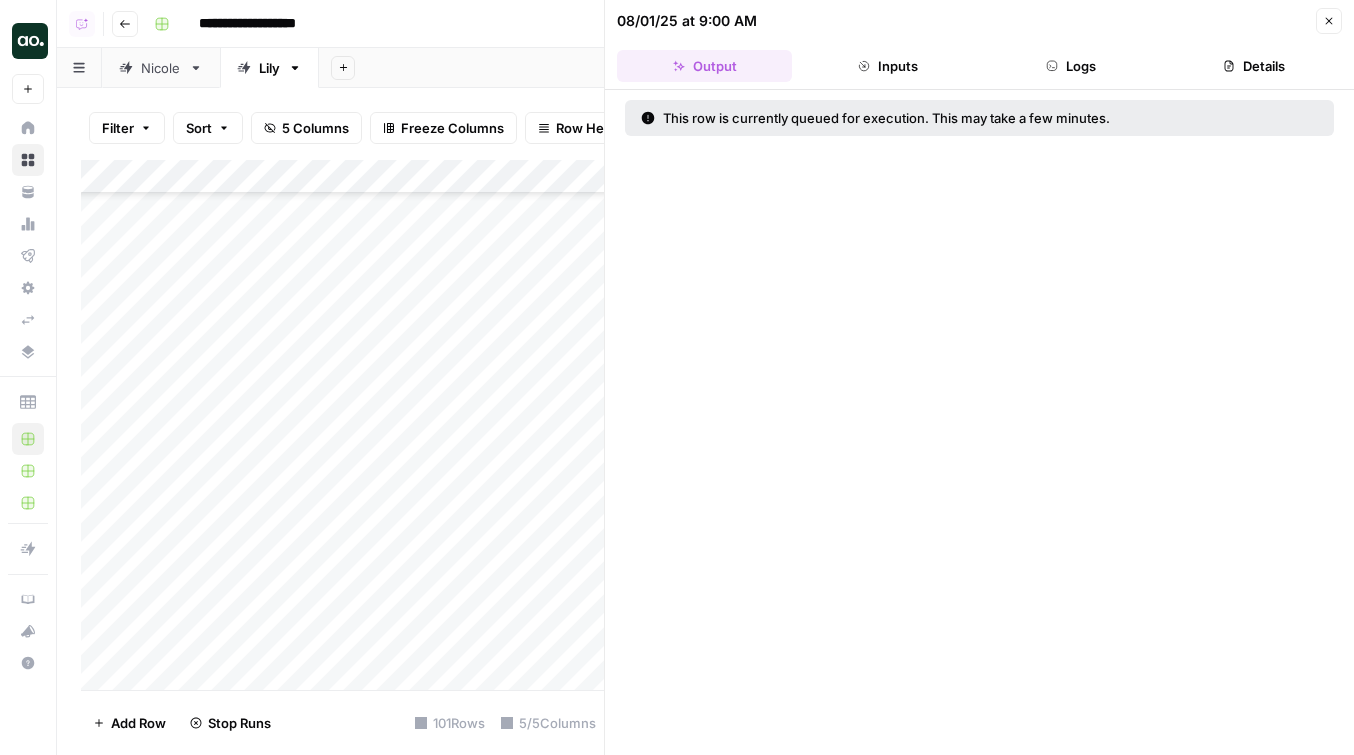 click on "Close" at bounding box center [1334, 21] 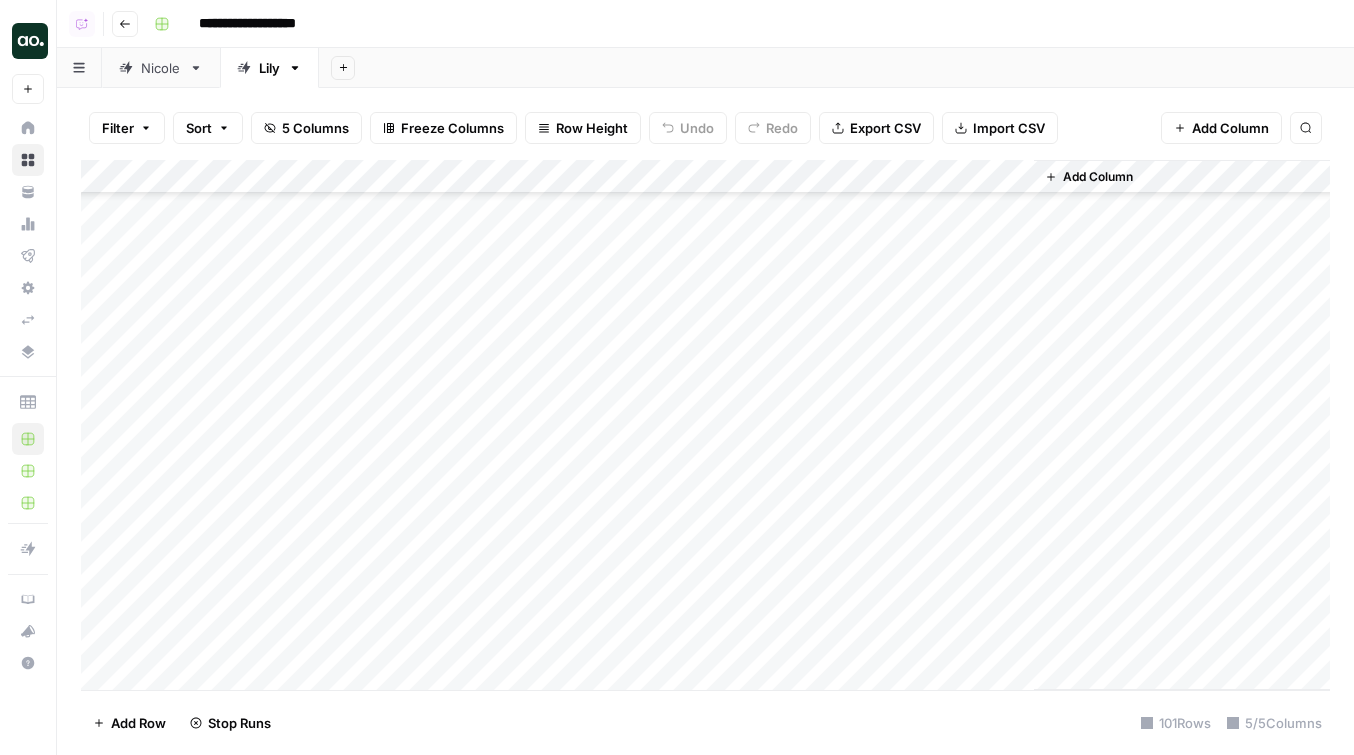 click on "Add Column" at bounding box center (705, 425) 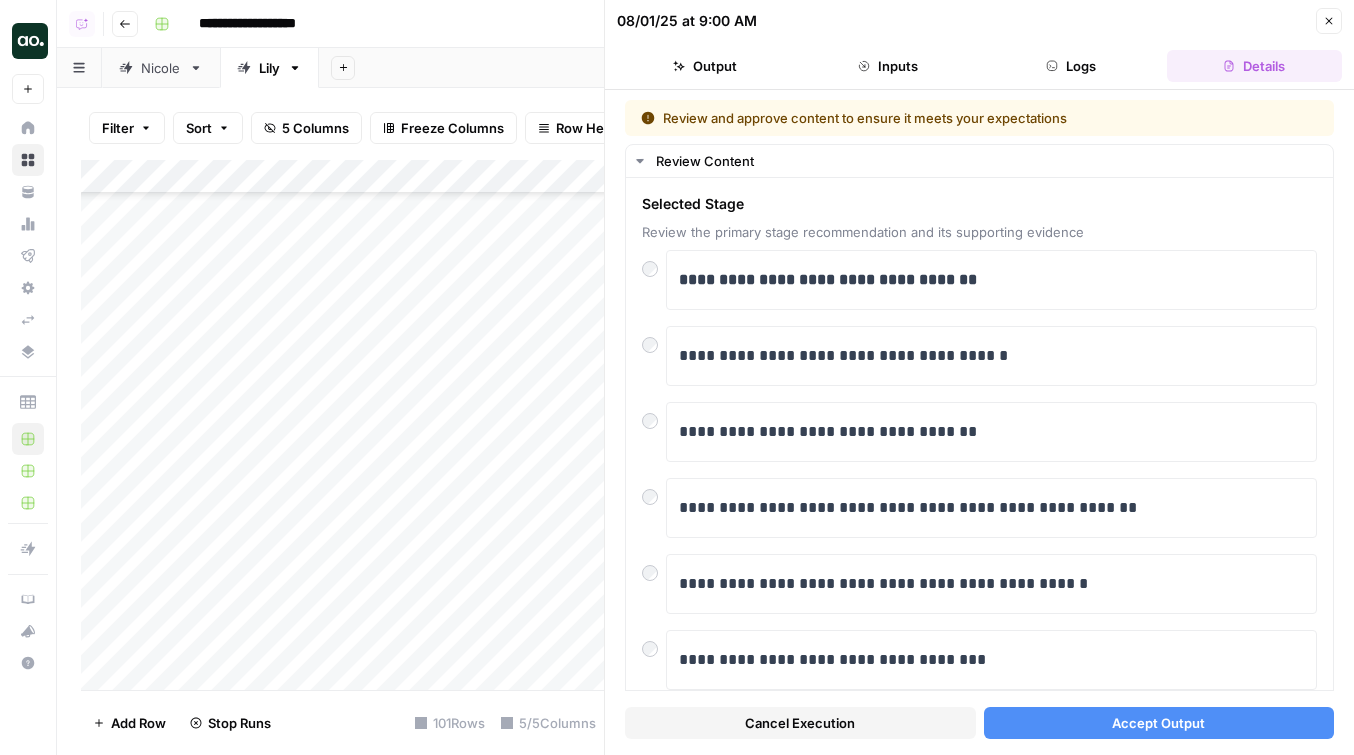 click on "Accept Output" at bounding box center [1159, 723] 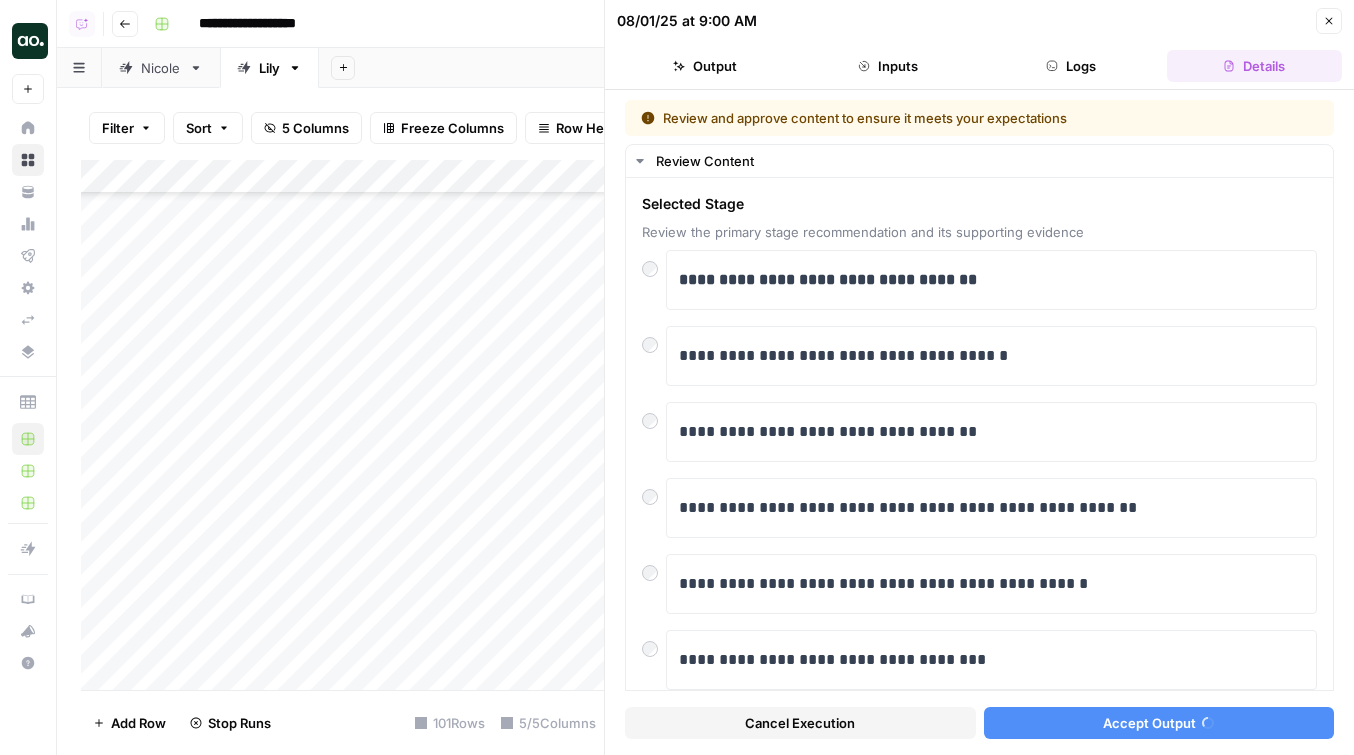 click on "Close" at bounding box center (1329, 21) 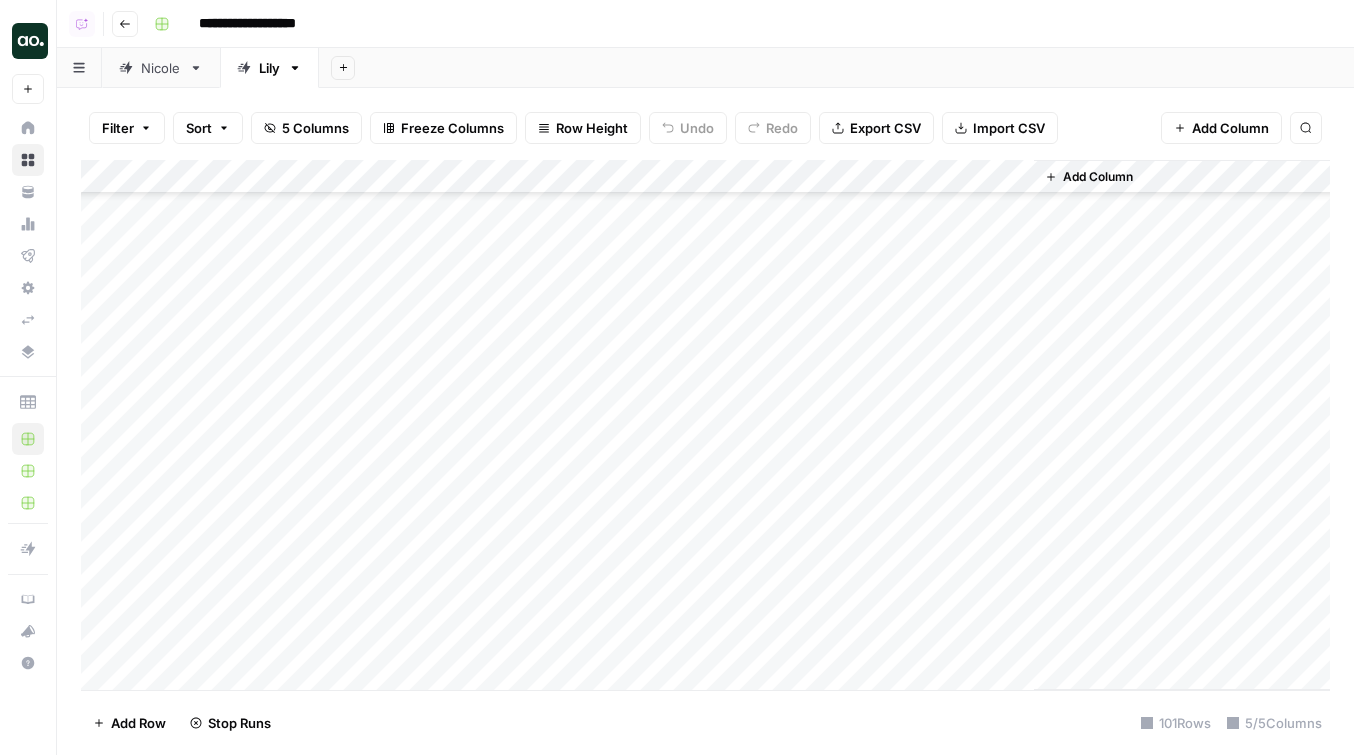 click on "Add Column" at bounding box center (705, 425) 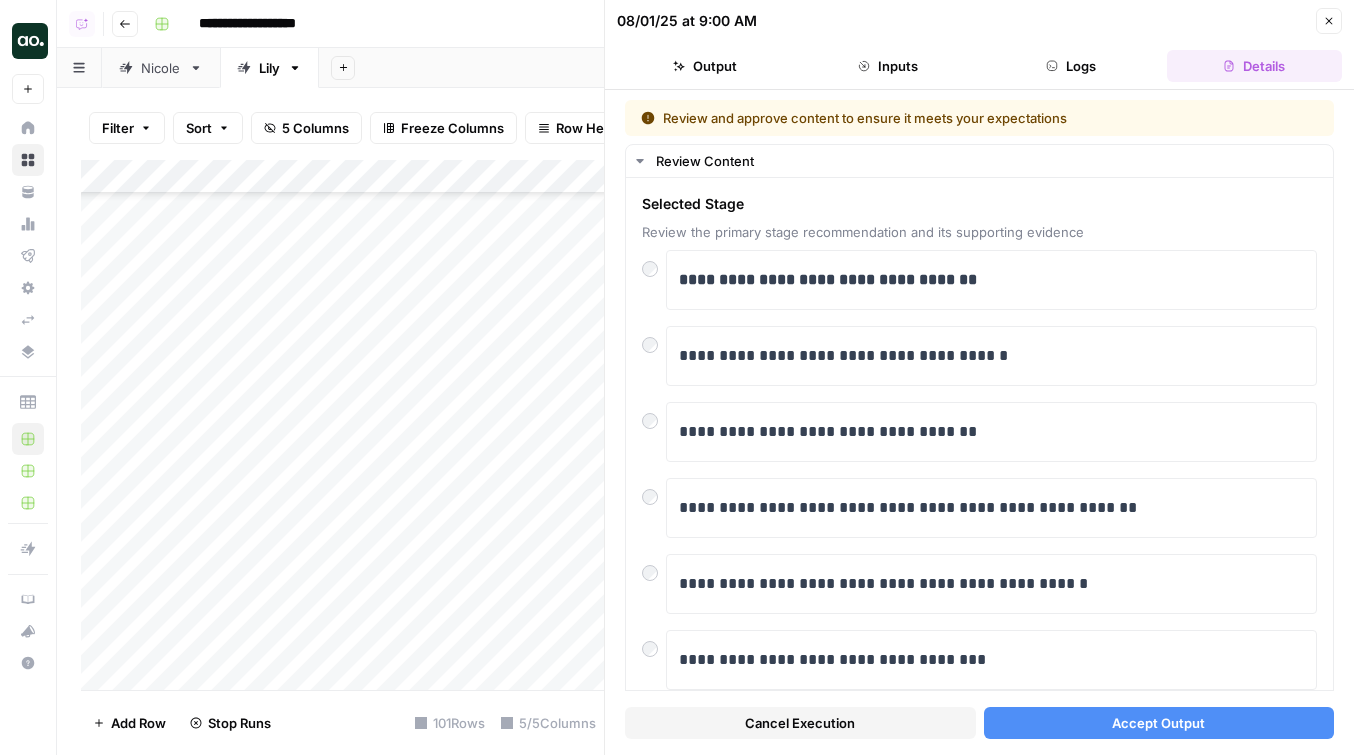 click on "Cancel Execution Accept Output" at bounding box center (979, 718) 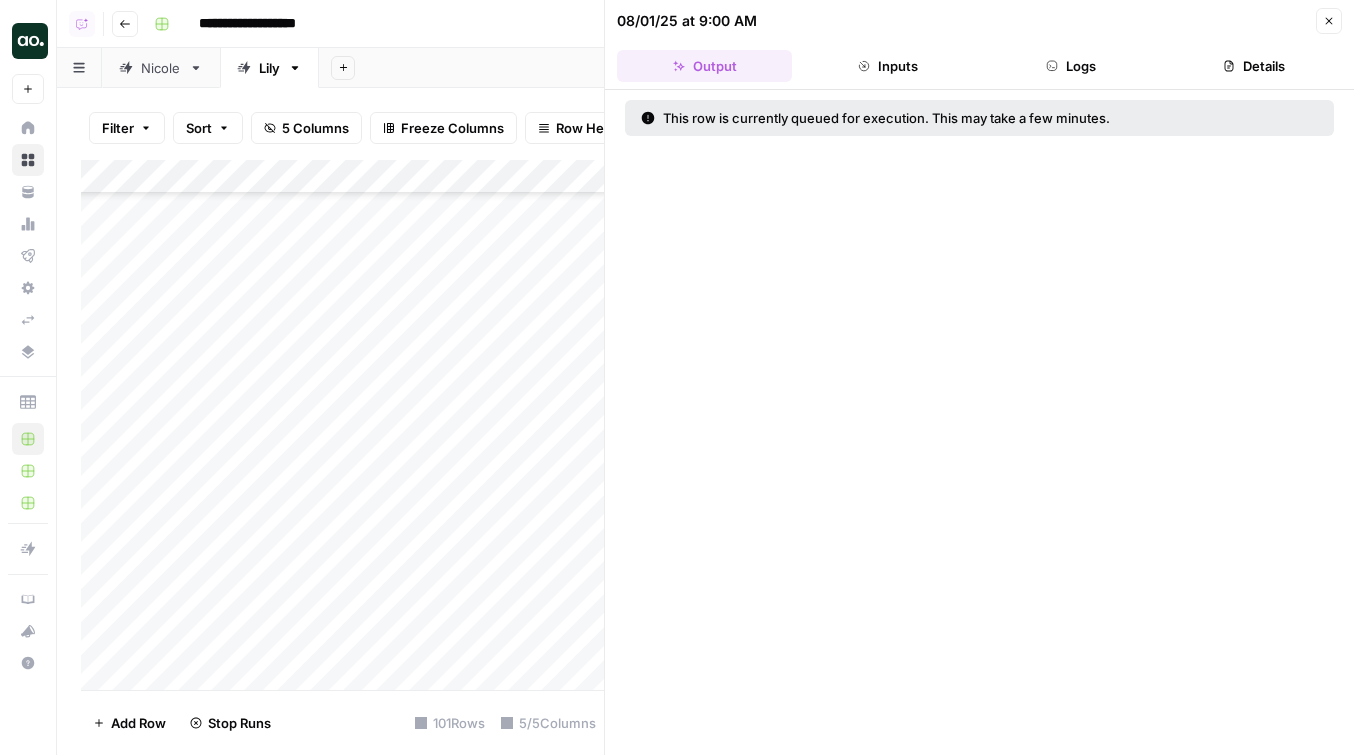 click 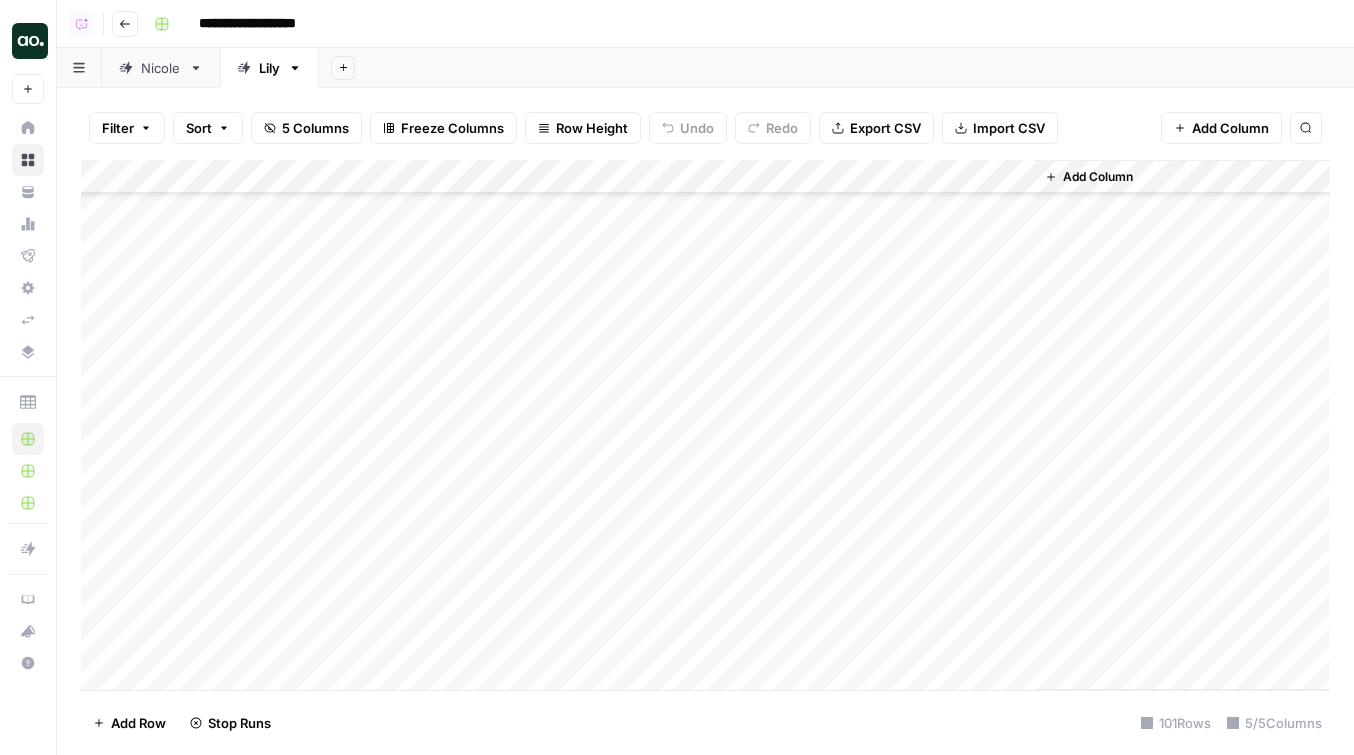 click on "Add Column" at bounding box center (705, 425) 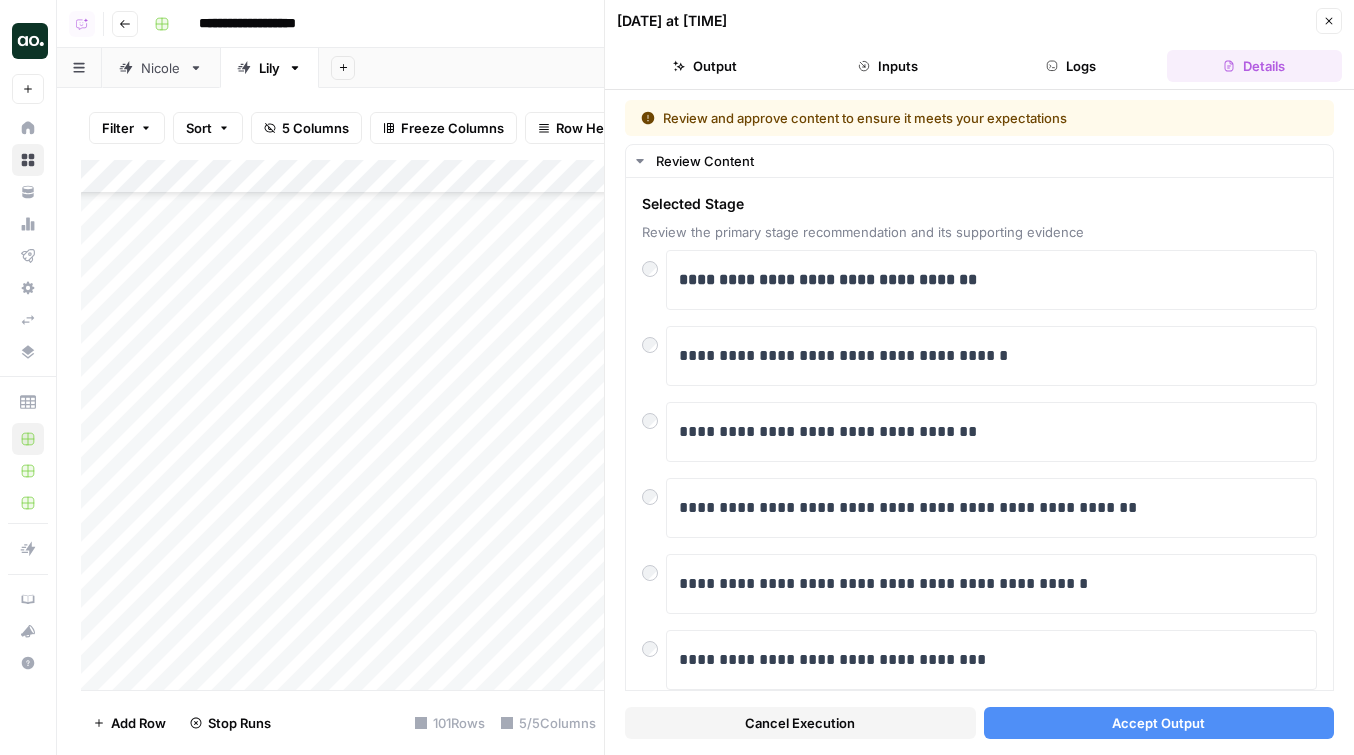 click on "**********" at bounding box center (979, 422) 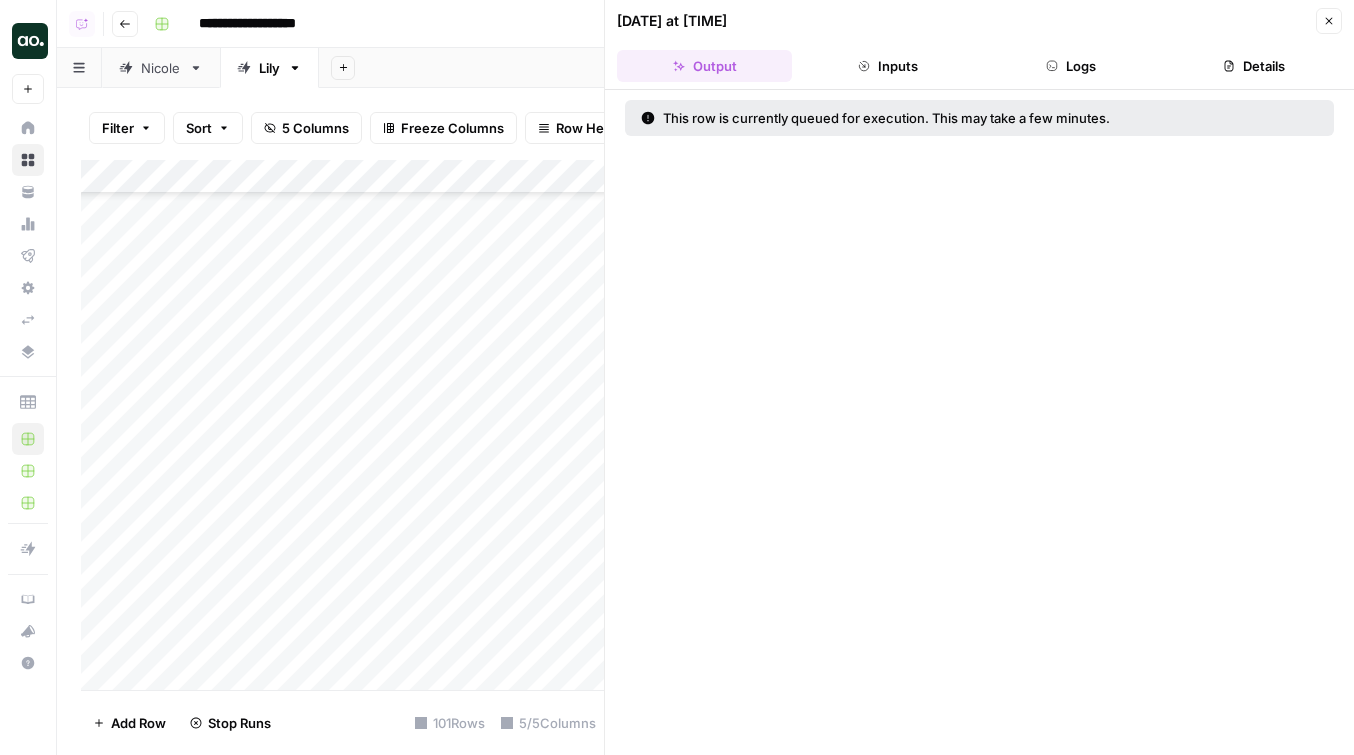 click 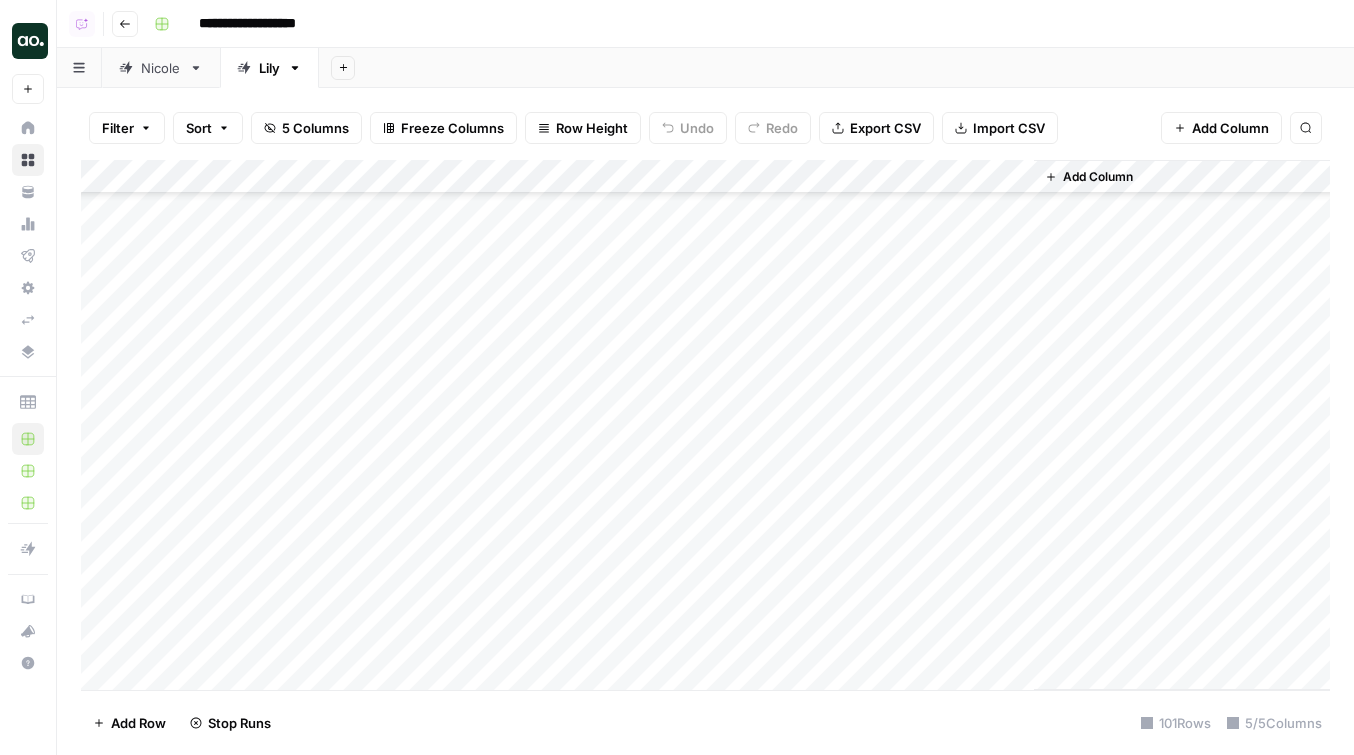 click on "Add Column" at bounding box center (705, 425) 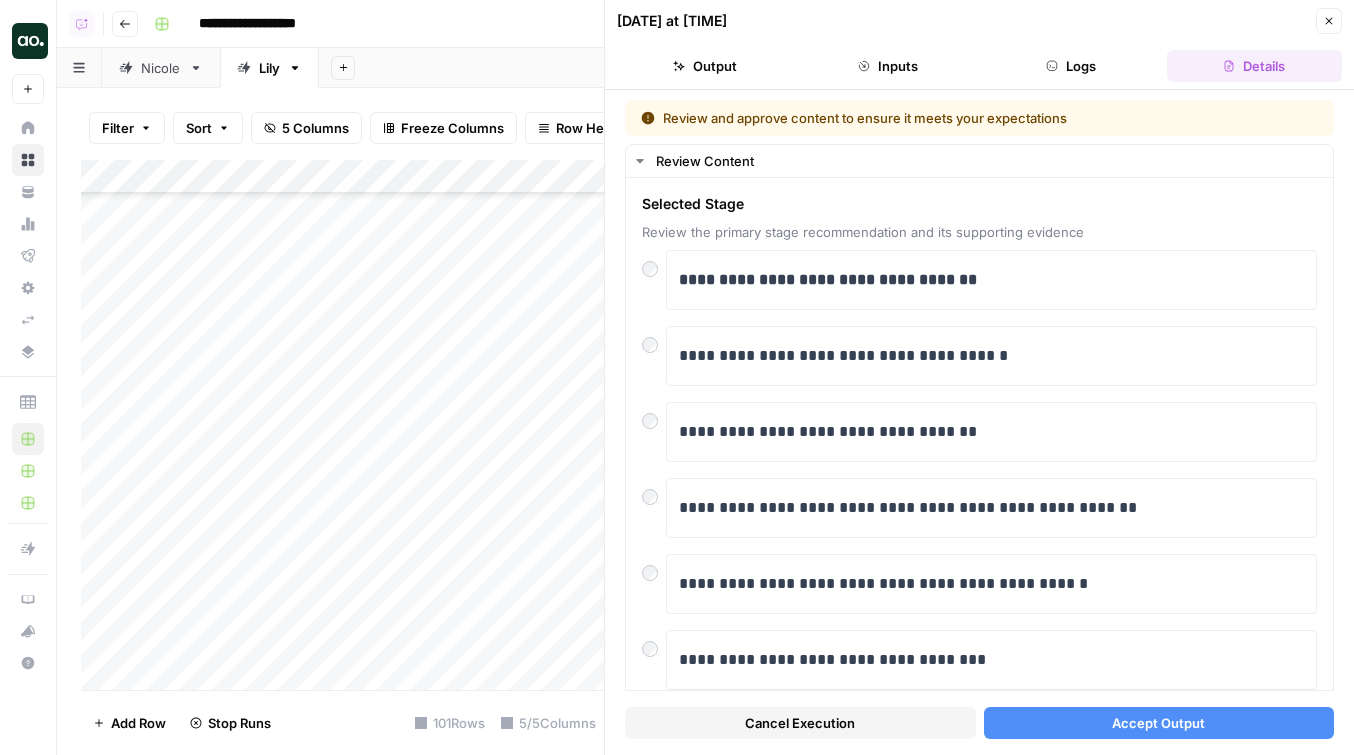 click on "Accept Output" at bounding box center [1158, 723] 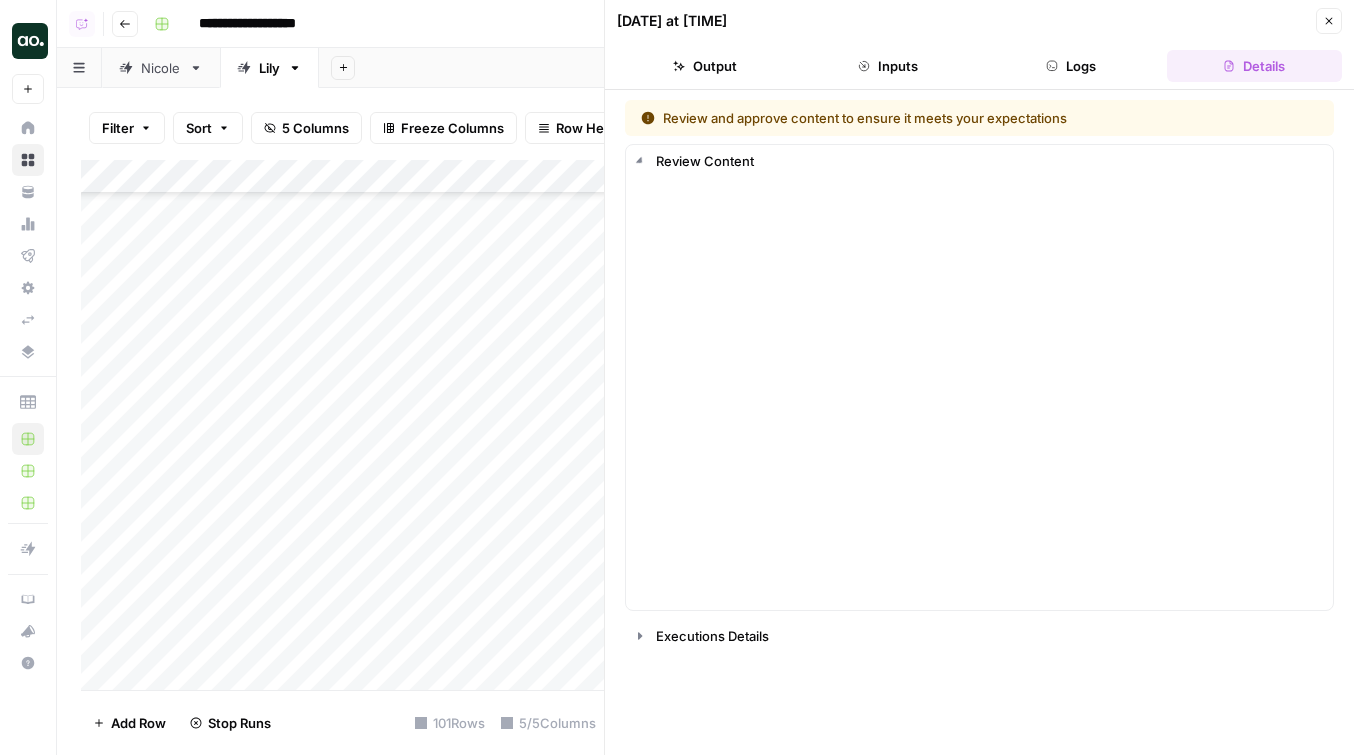 click on "[DATE] at [TIME] Close Output Inputs Logs Details" at bounding box center [979, 45] 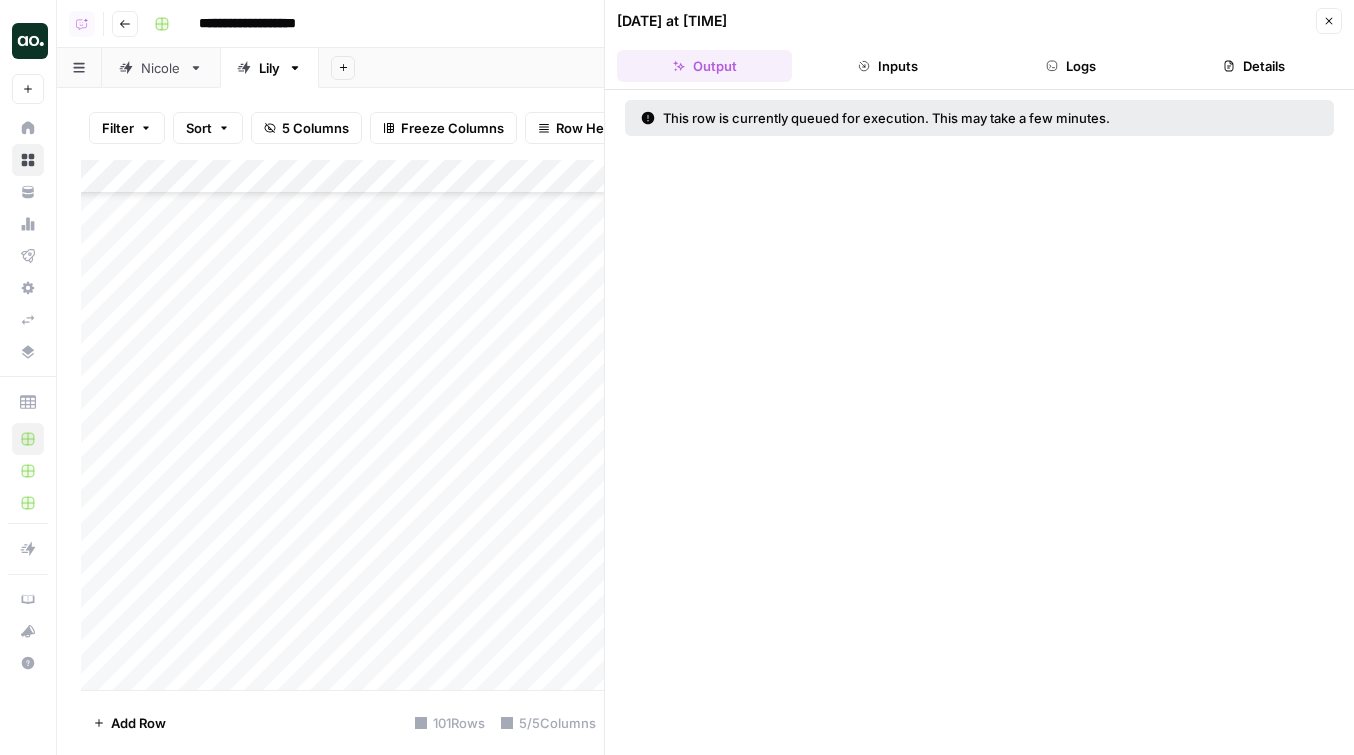 click 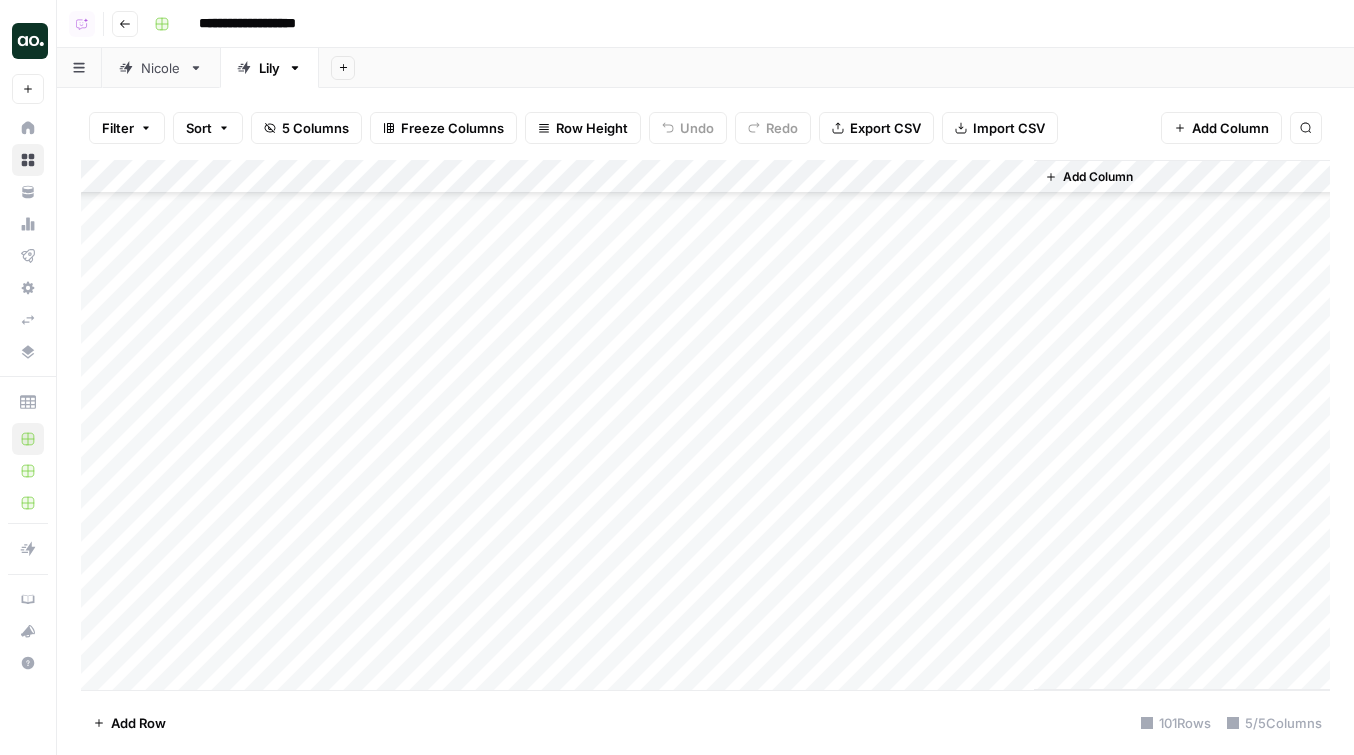 scroll, scrollTop: 2829, scrollLeft: 0, axis: vertical 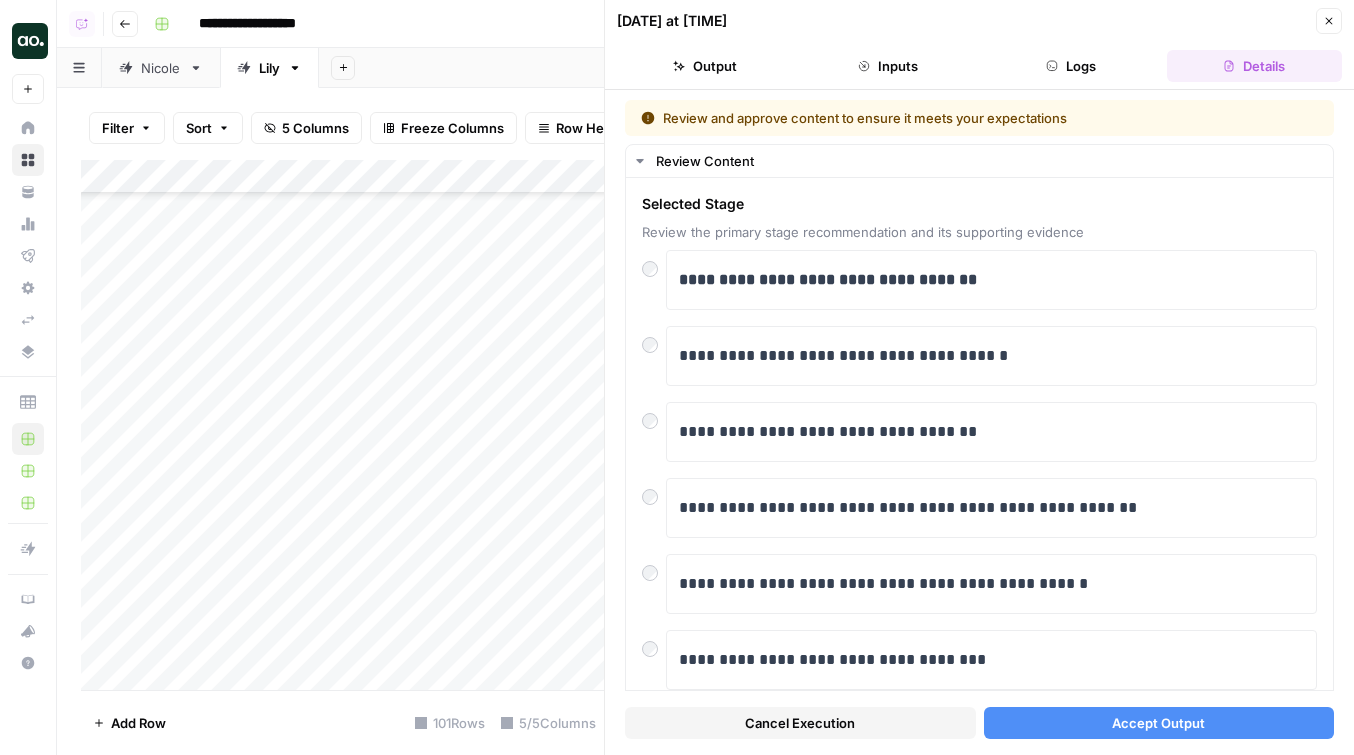 click on "Accept Output" at bounding box center [1159, 723] 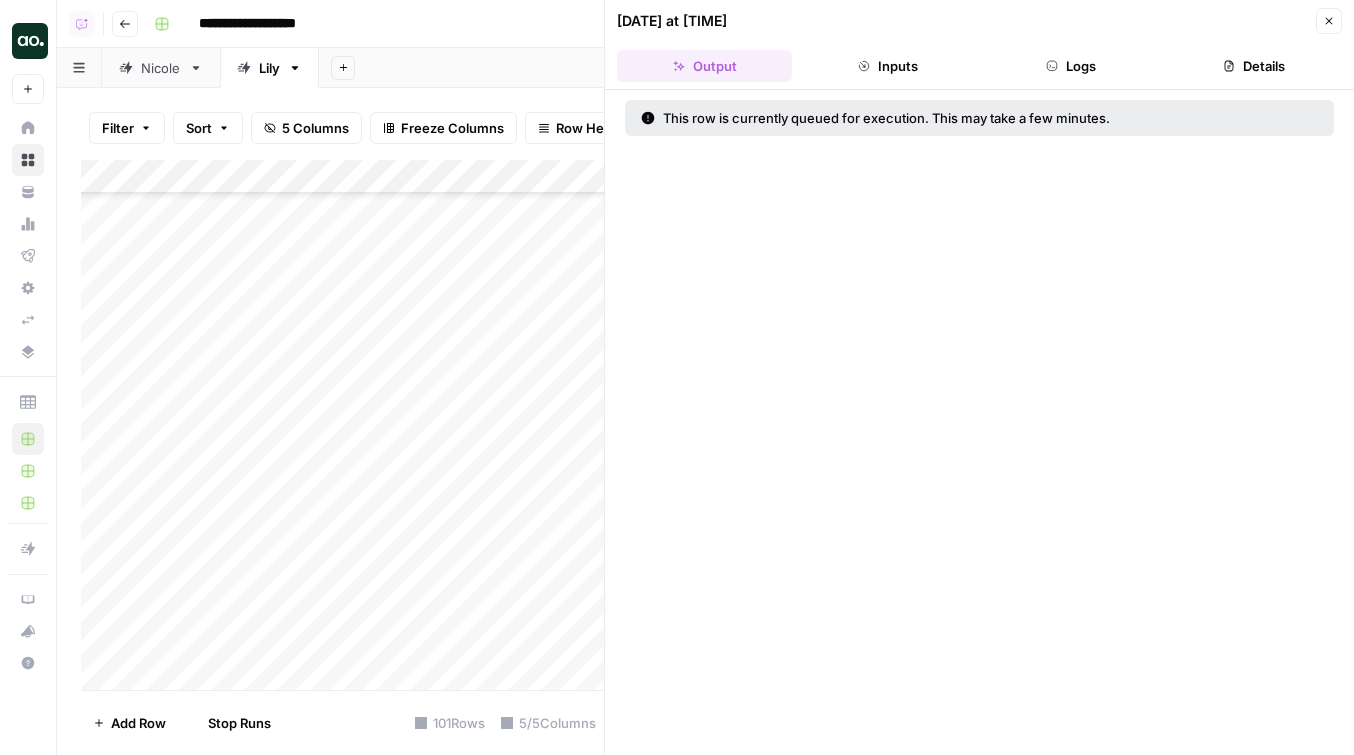 click on "[DATE] at [TIME] Close Output Inputs Logs Details" at bounding box center [979, 45] 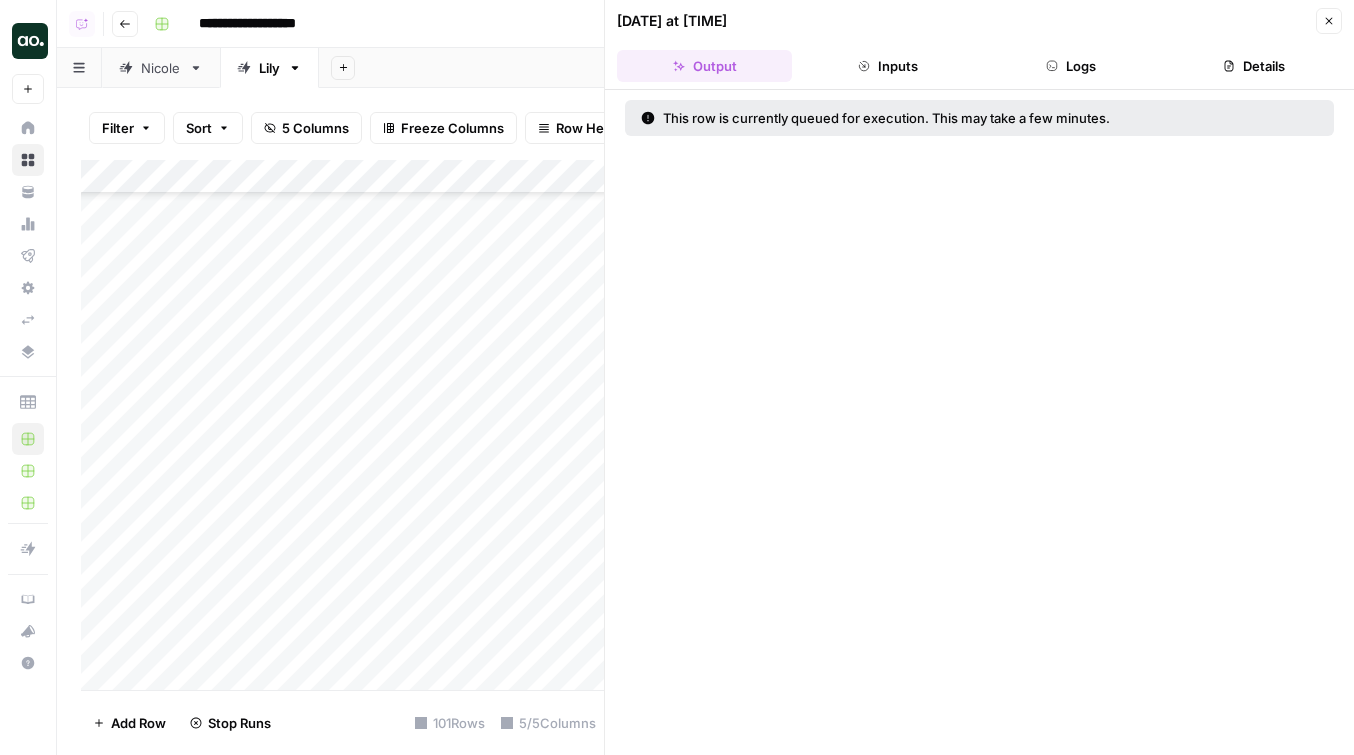 click on "[DATE] at [TIME] Close Output Inputs Logs Details" at bounding box center [979, 45] 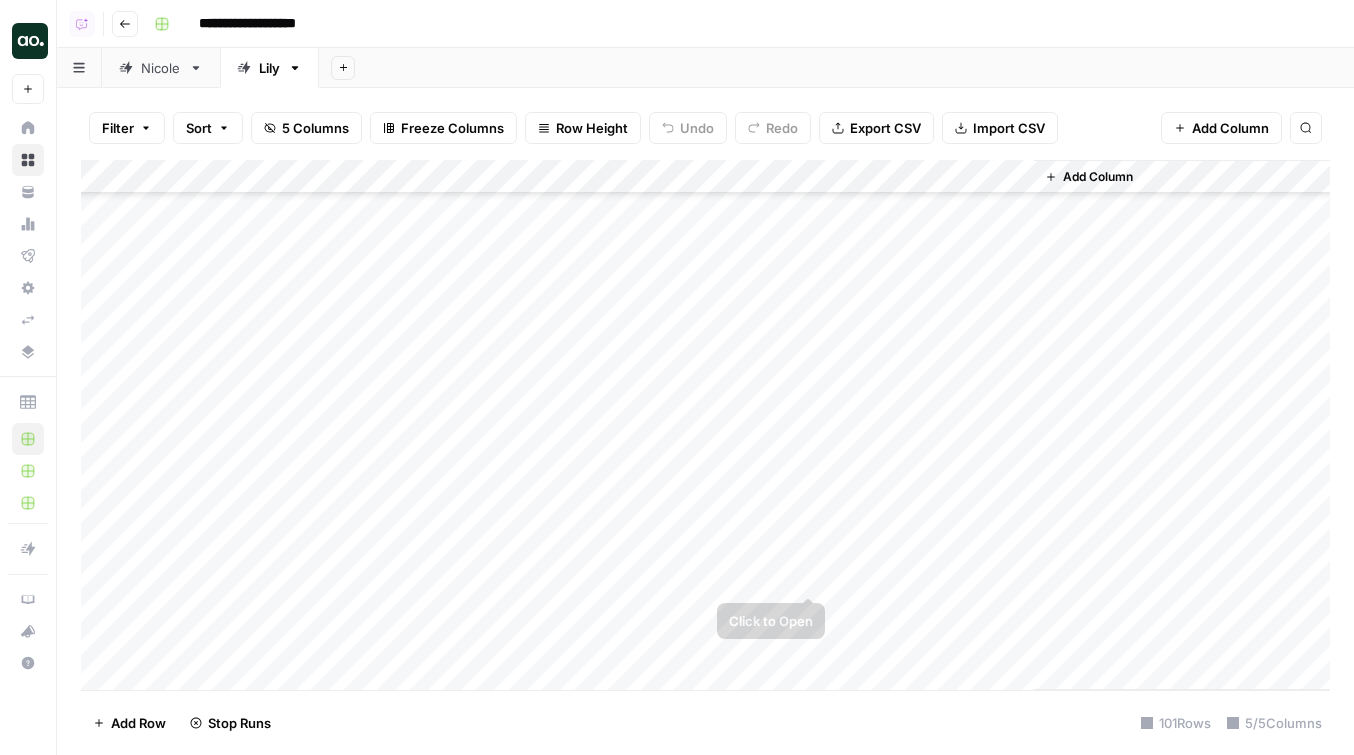 click on "Add Column" at bounding box center (705, 425) 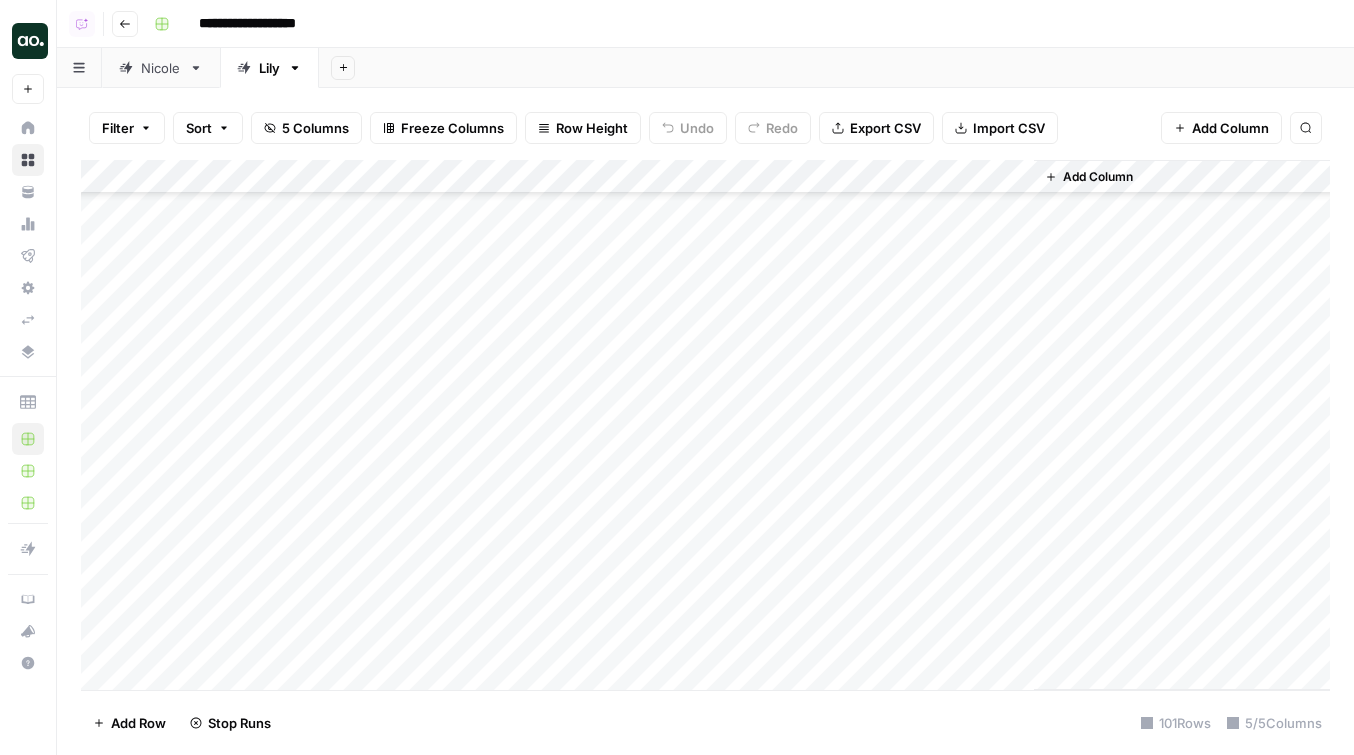 click on "Add Column" at bounding box center (705, 425) 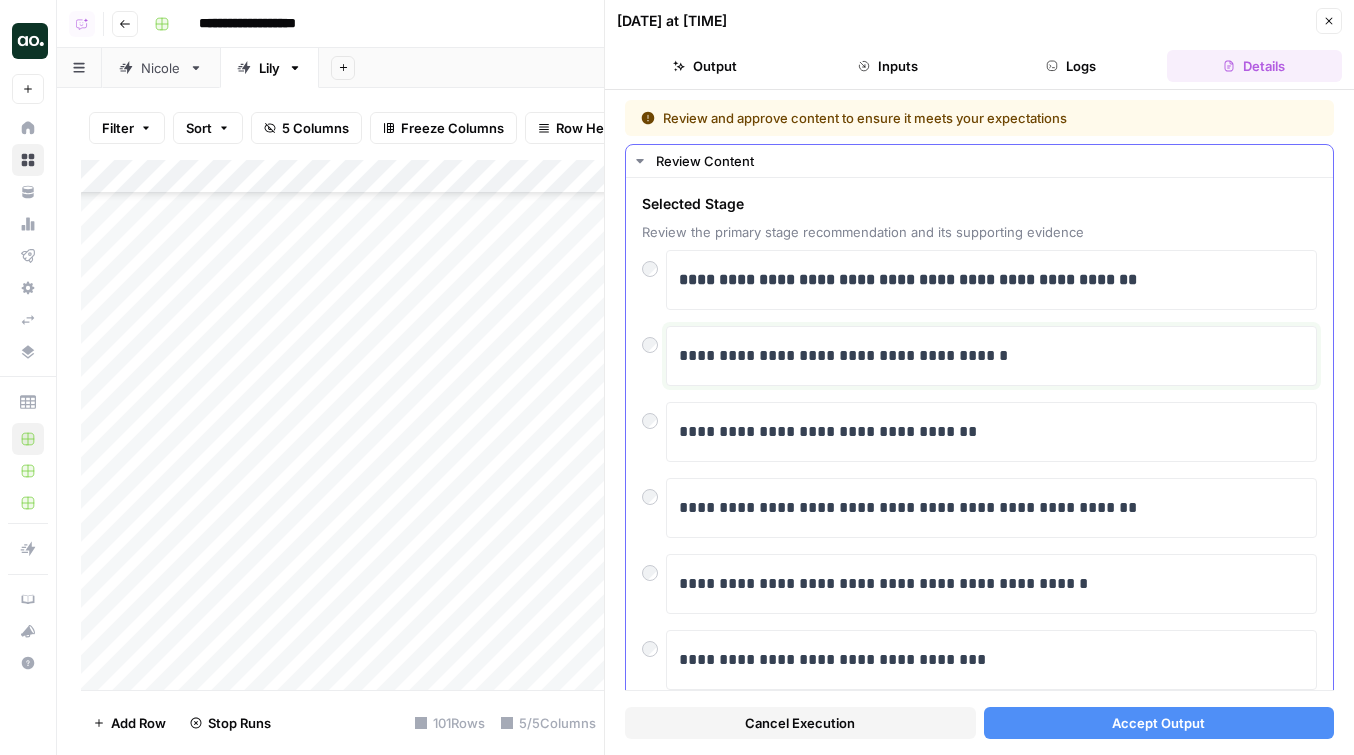 click on "**********" at bounding box center (991, 356) 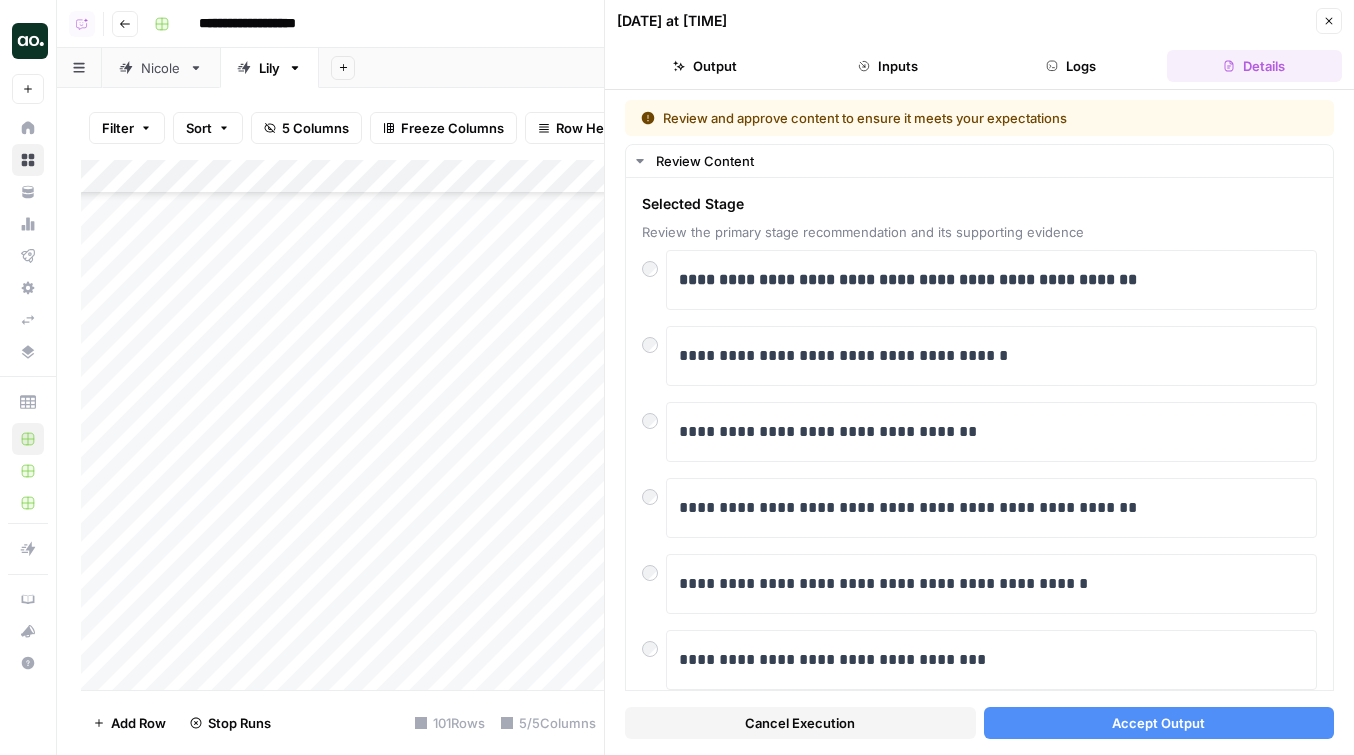 click on "Accept Output" at bounding box center [1159, 723] 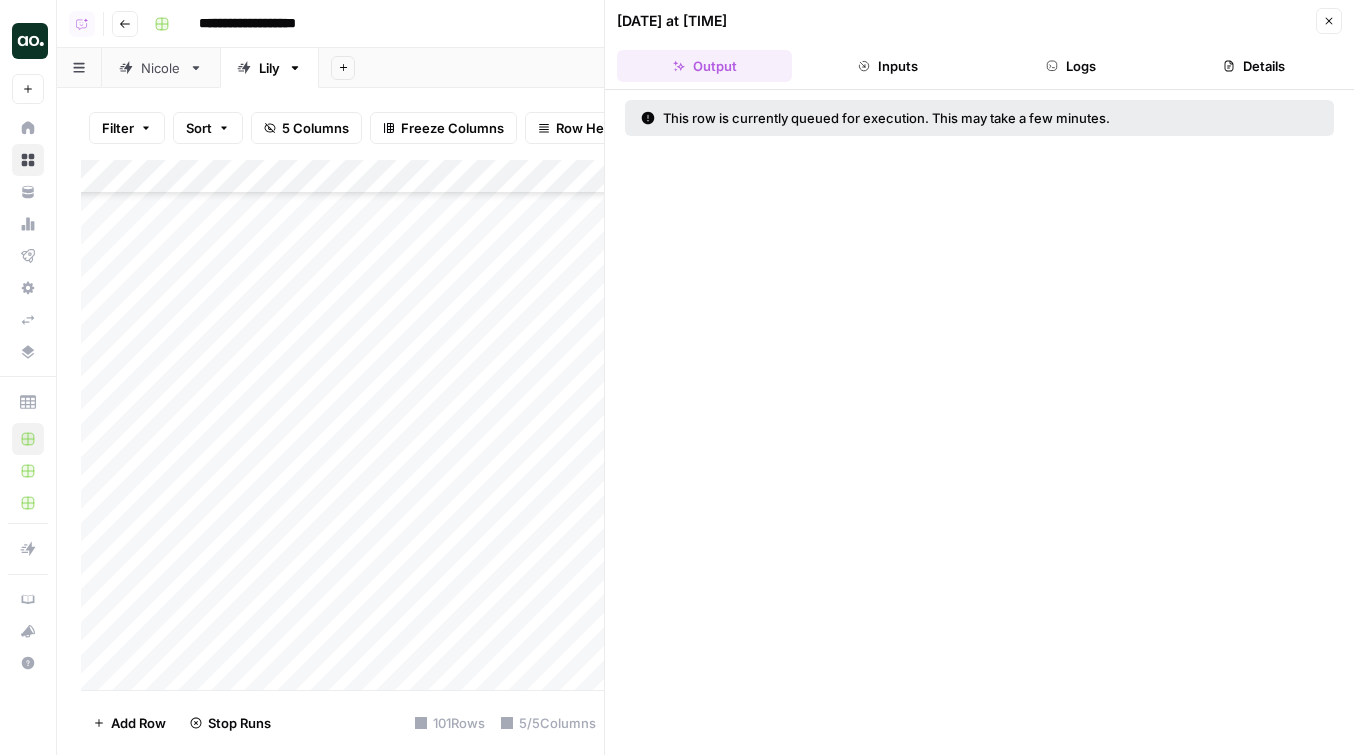 click on "[DATE] at [TIME] Close Output Inputs Logs Details" at bounding box center (979, 45) 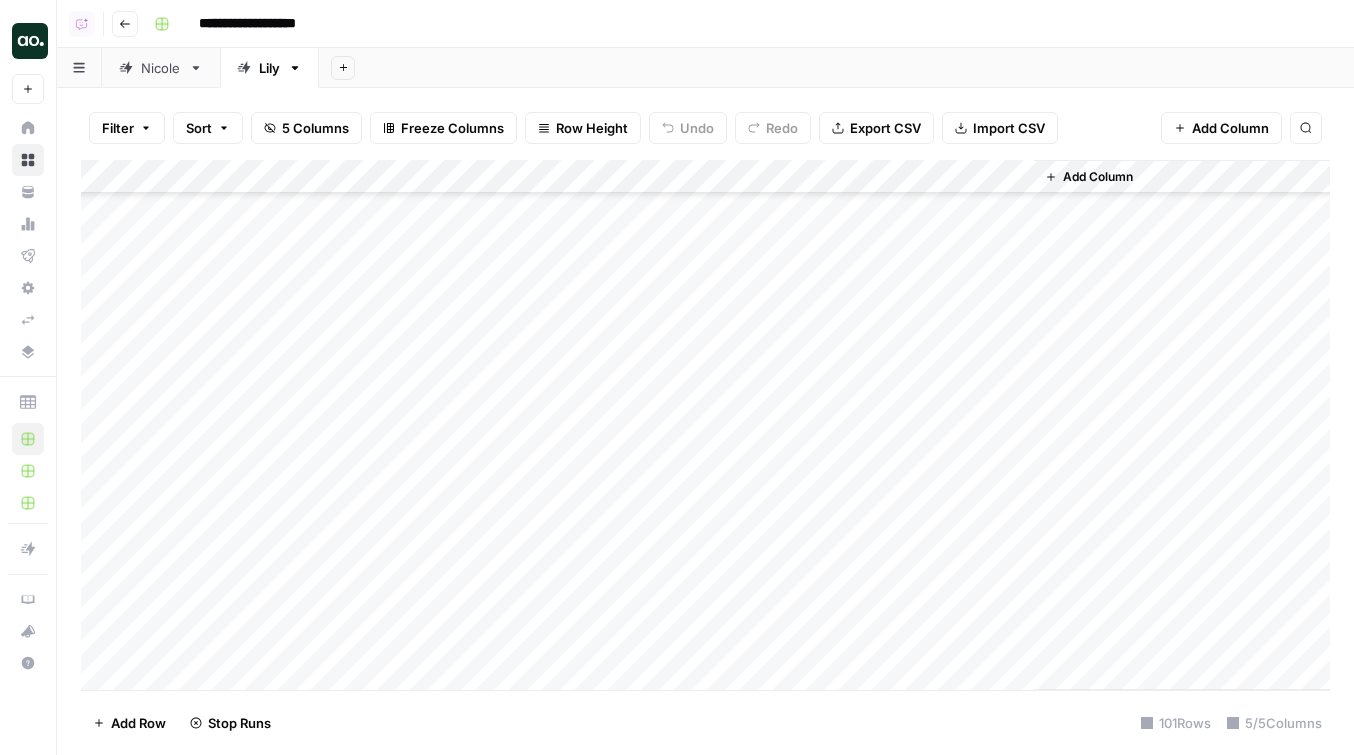 click on "Add Column" at bounding box center (705, 425) 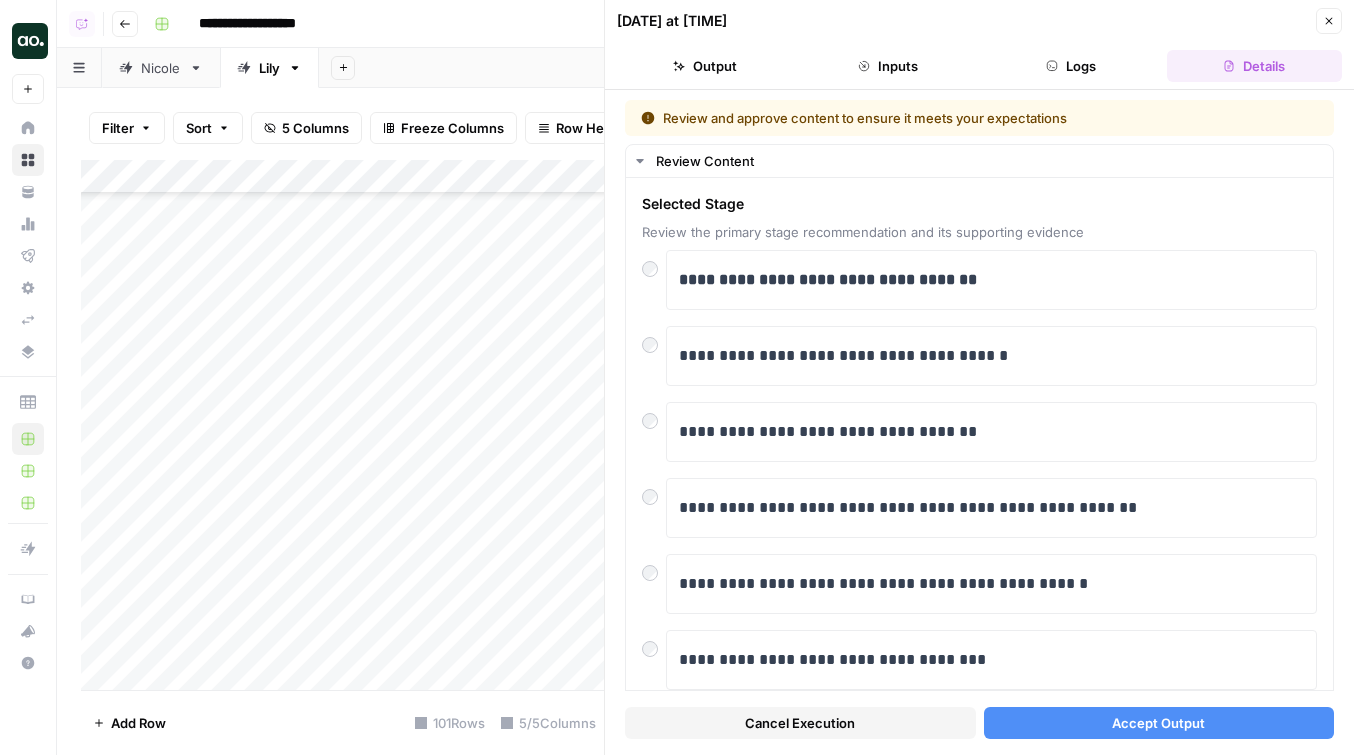 click on "Accept Output" at bounding box center (1159, 723) 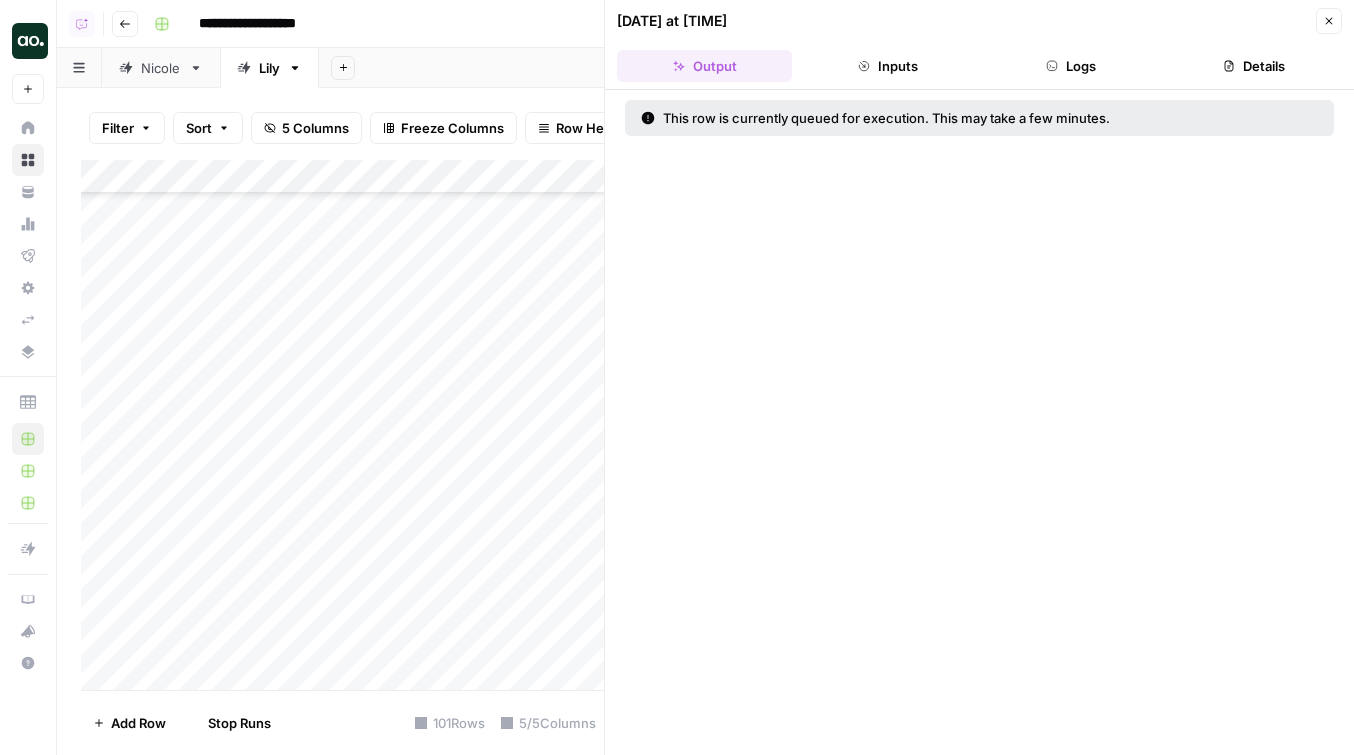 click on "[DATE] at [TIME] Close" at bounding box center (979, 21) 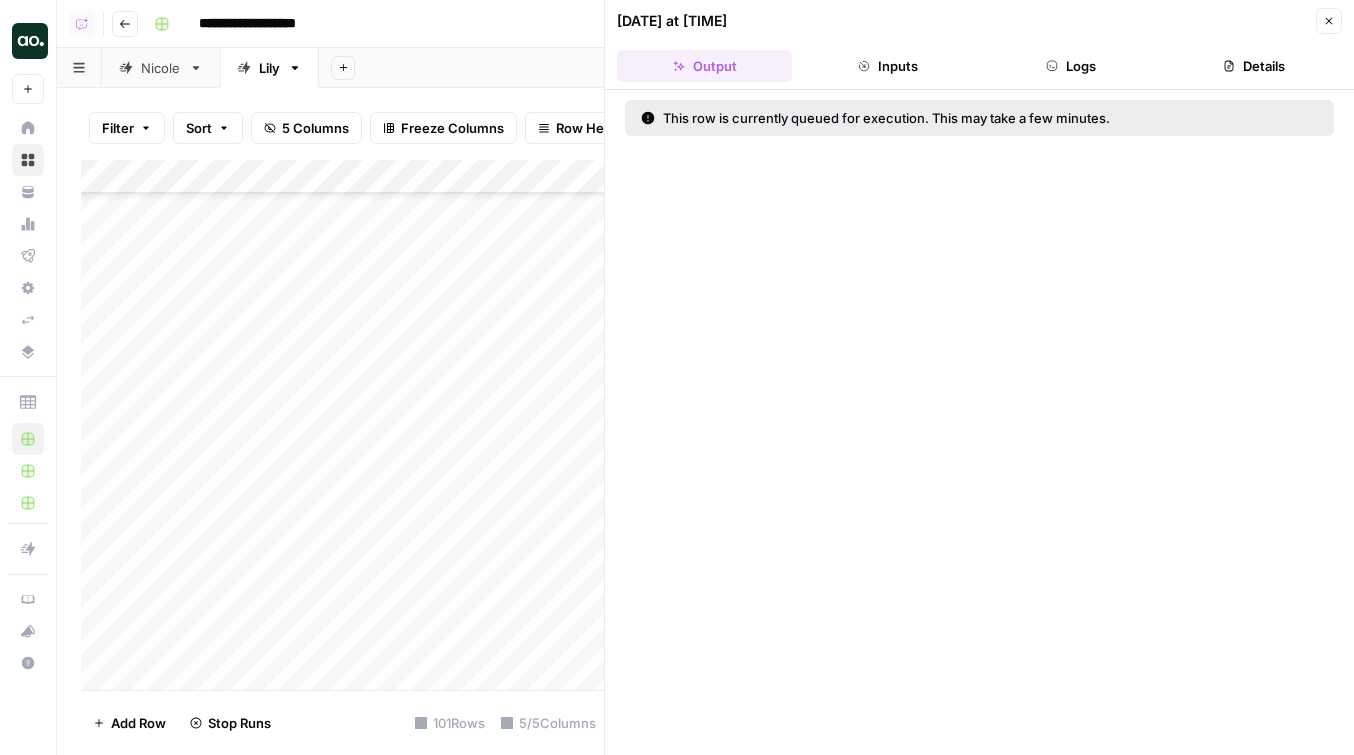click on "Close" at bounding box center [1329, 21] 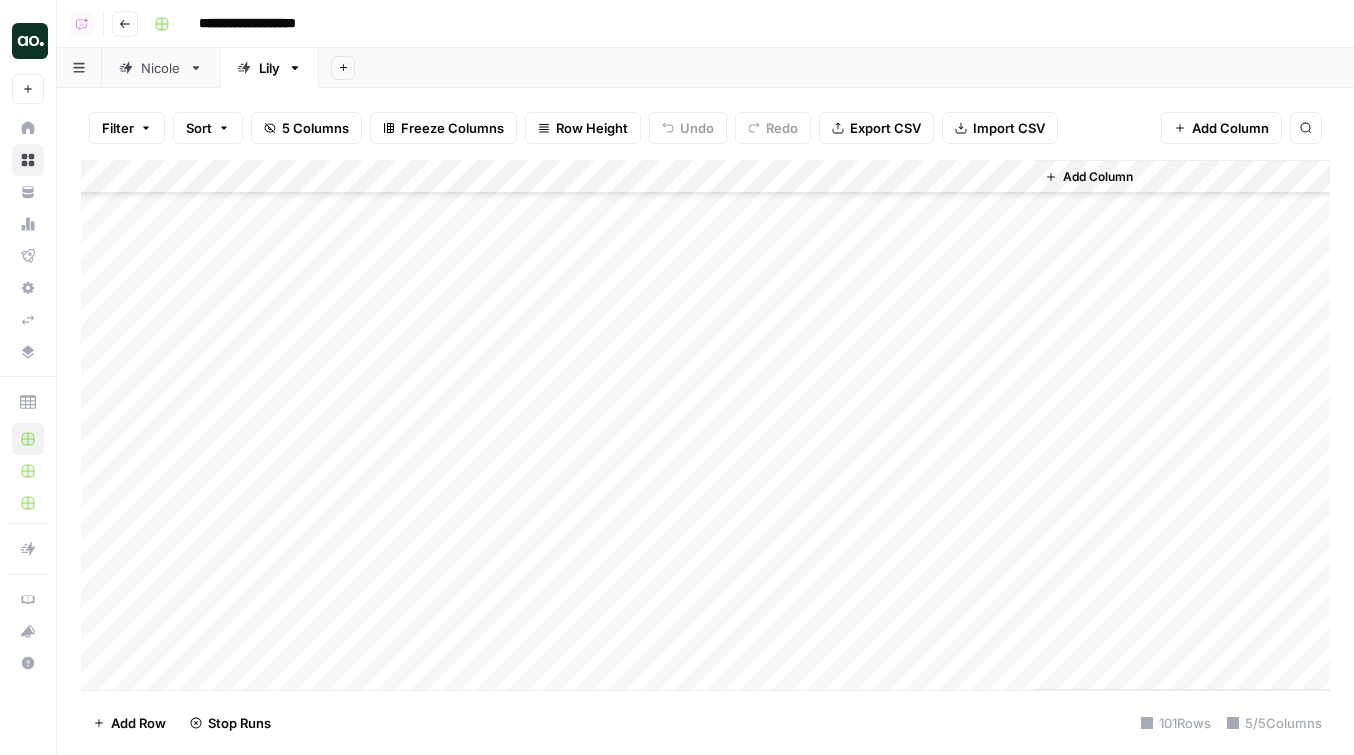 scroll, scrollTop: 2901, scrollLeft: 0, axis: vertical 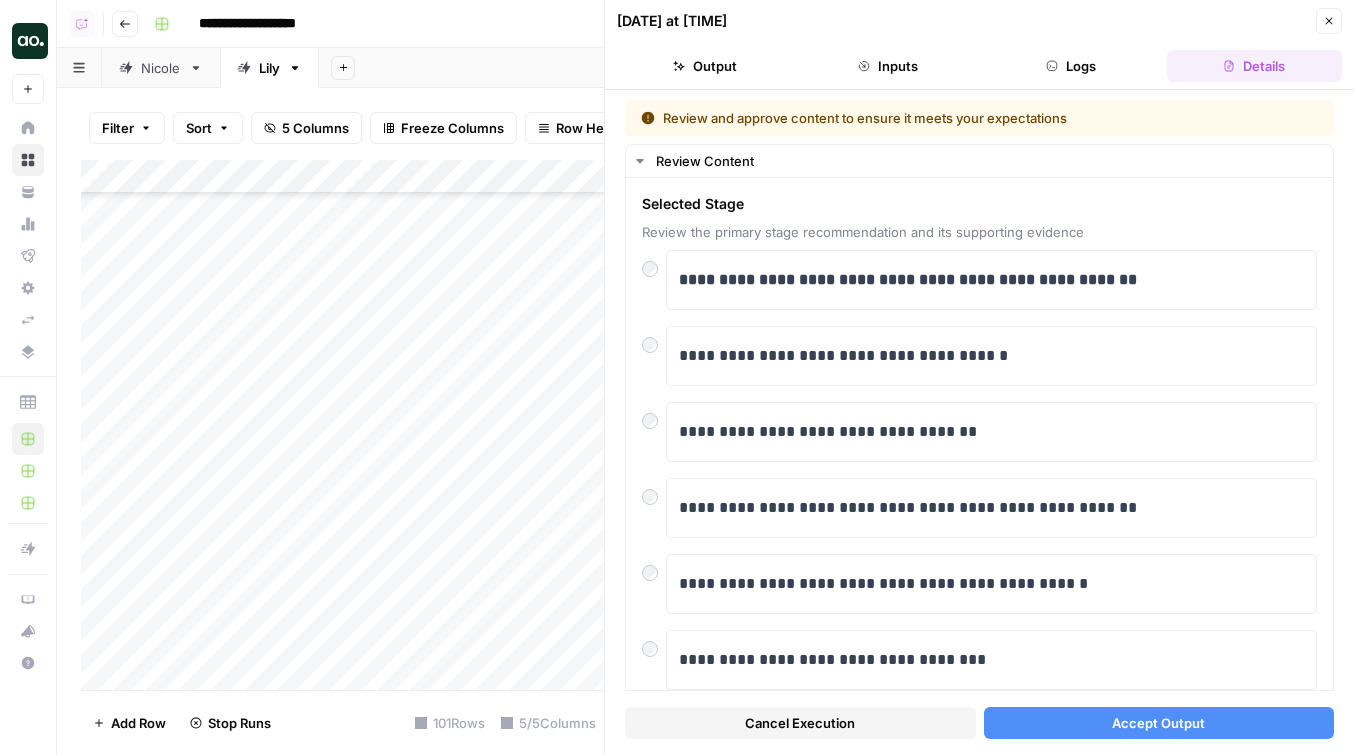 click on "Accept Output" at bounding box center [1159, 723] 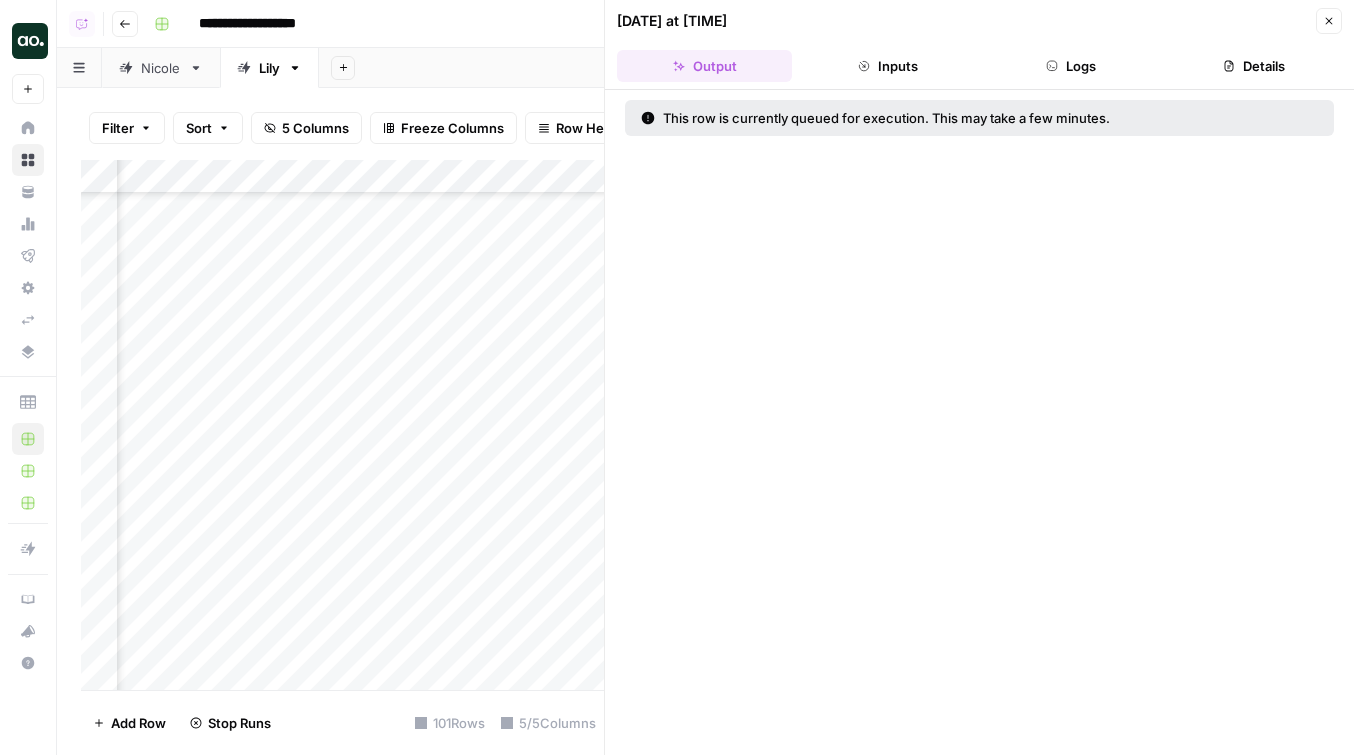 scroll, scrollTop: 2901, scrollLeft: 160, axis: both 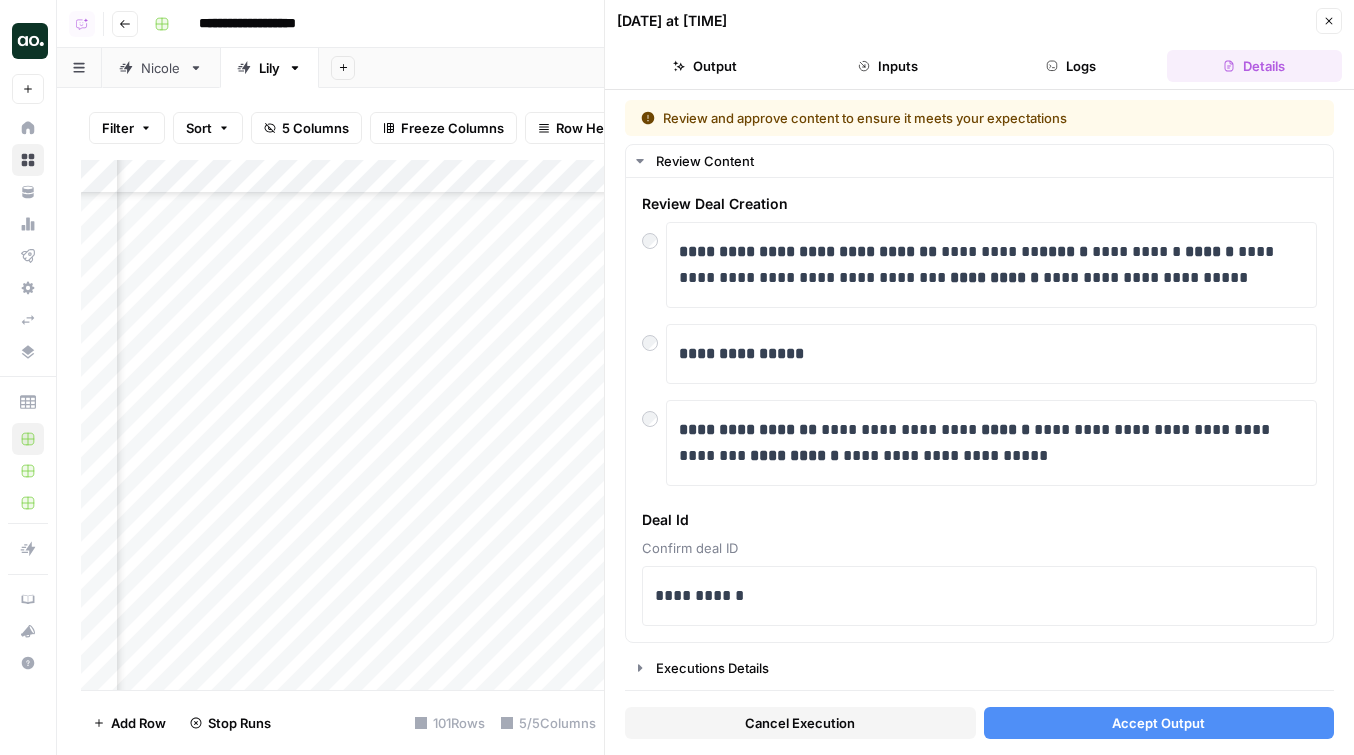 click on "Accept Output" at bounding box center (1159, 723) 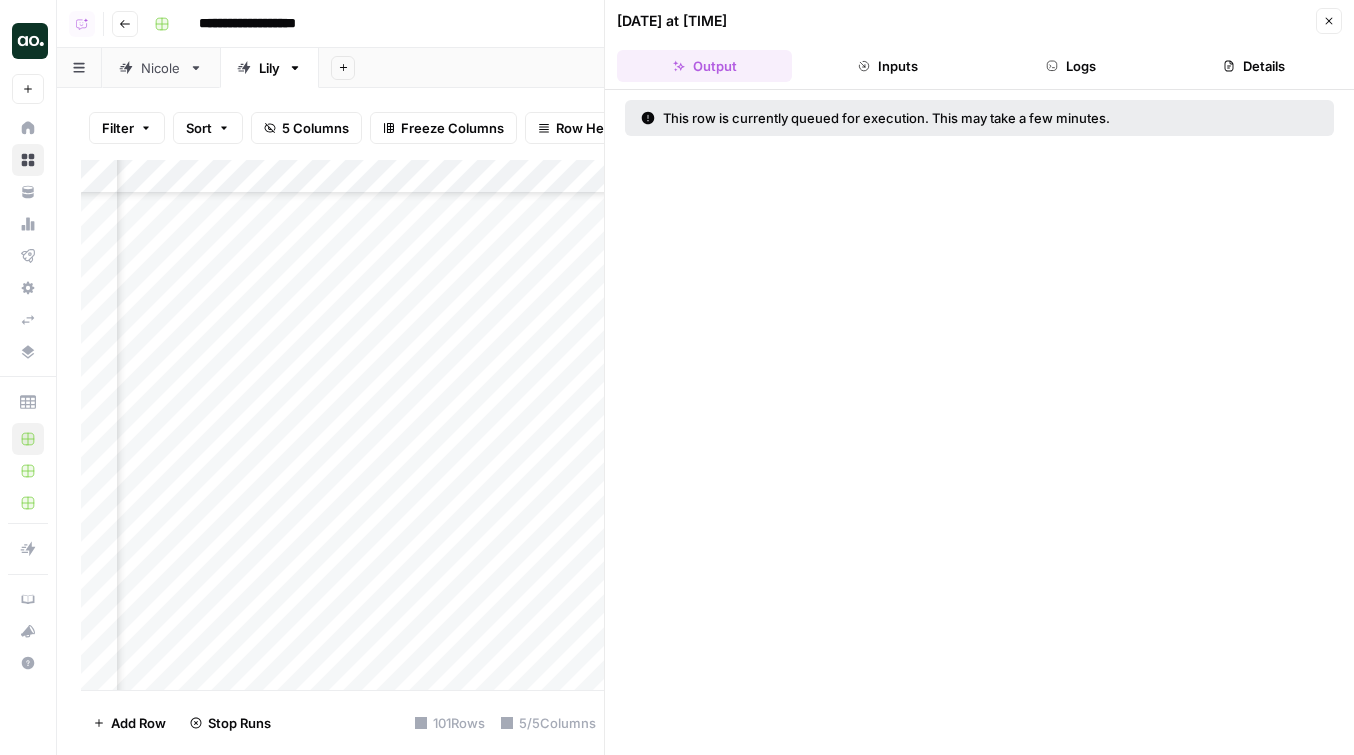 click 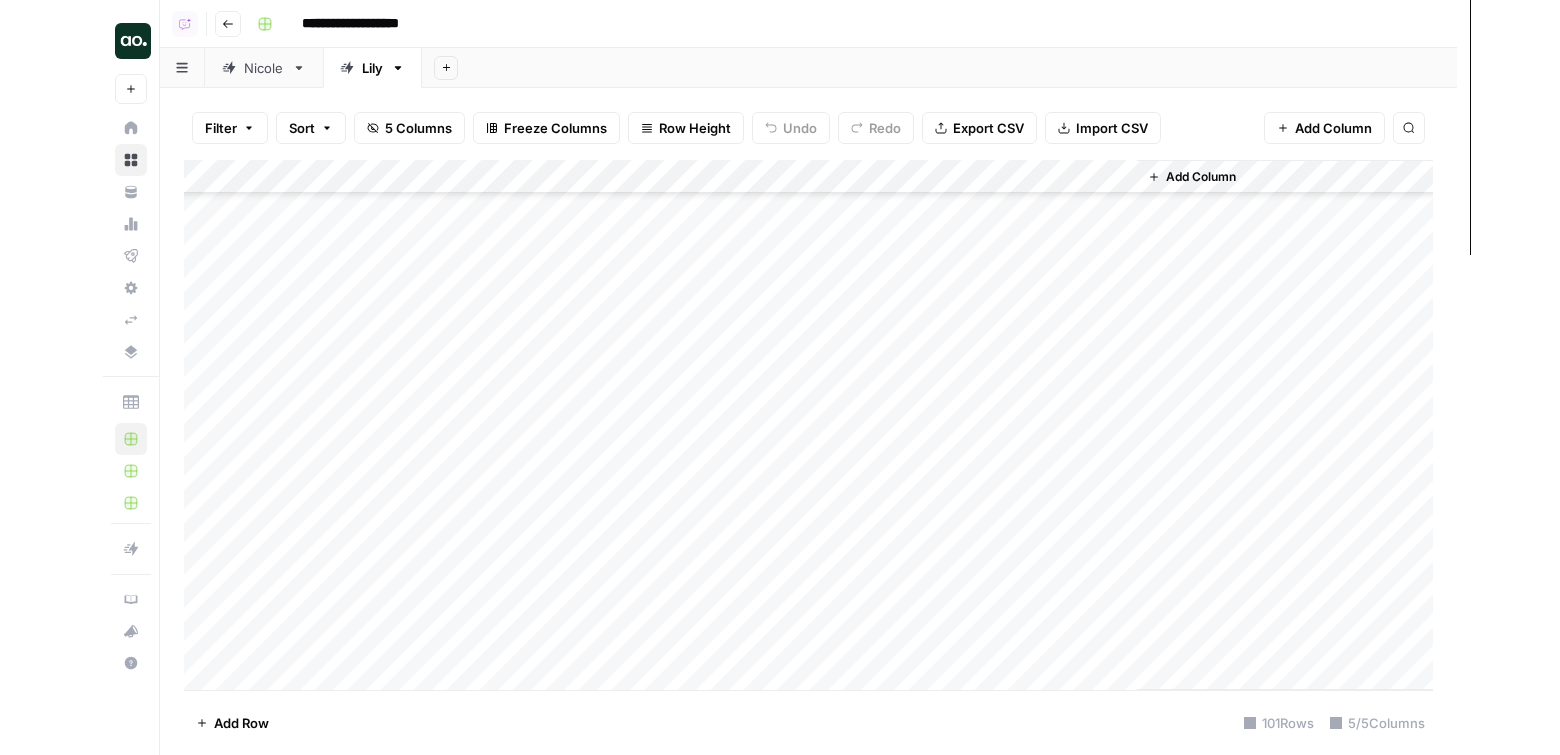 scroll, scrollTop: 2970, scrollLeft: 0, axis: vertical 